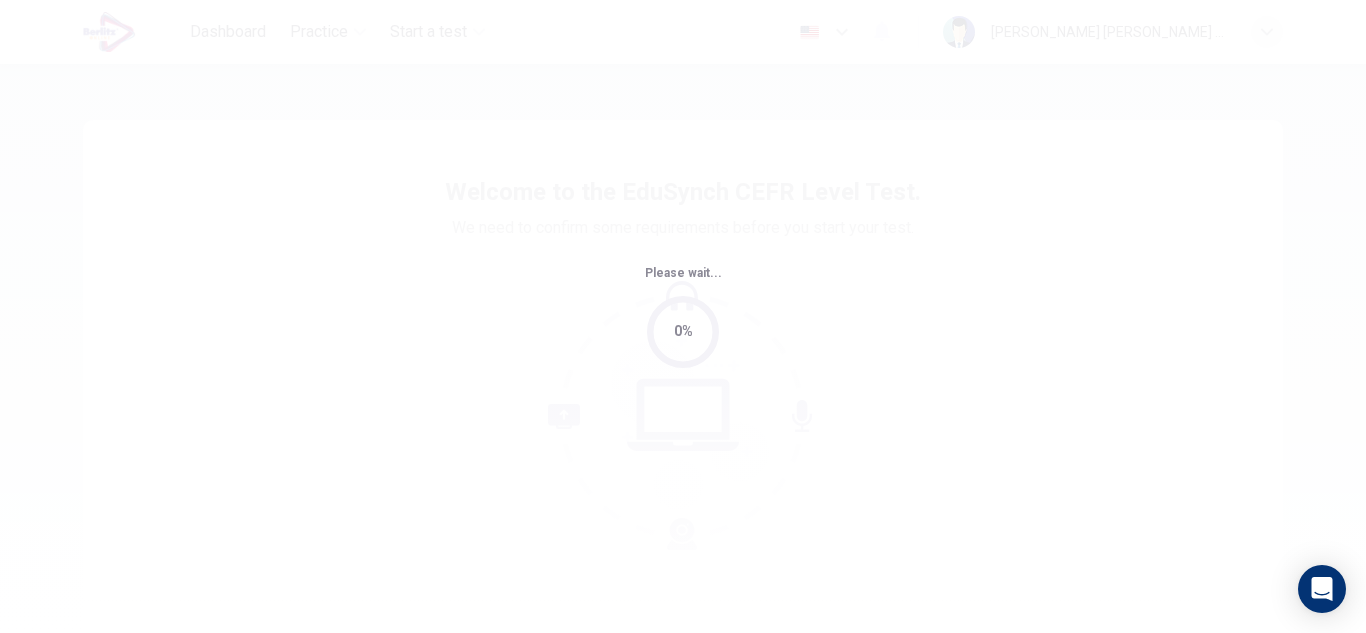scroll, scrollTop: 0, scrollLeft: 0, axis: both 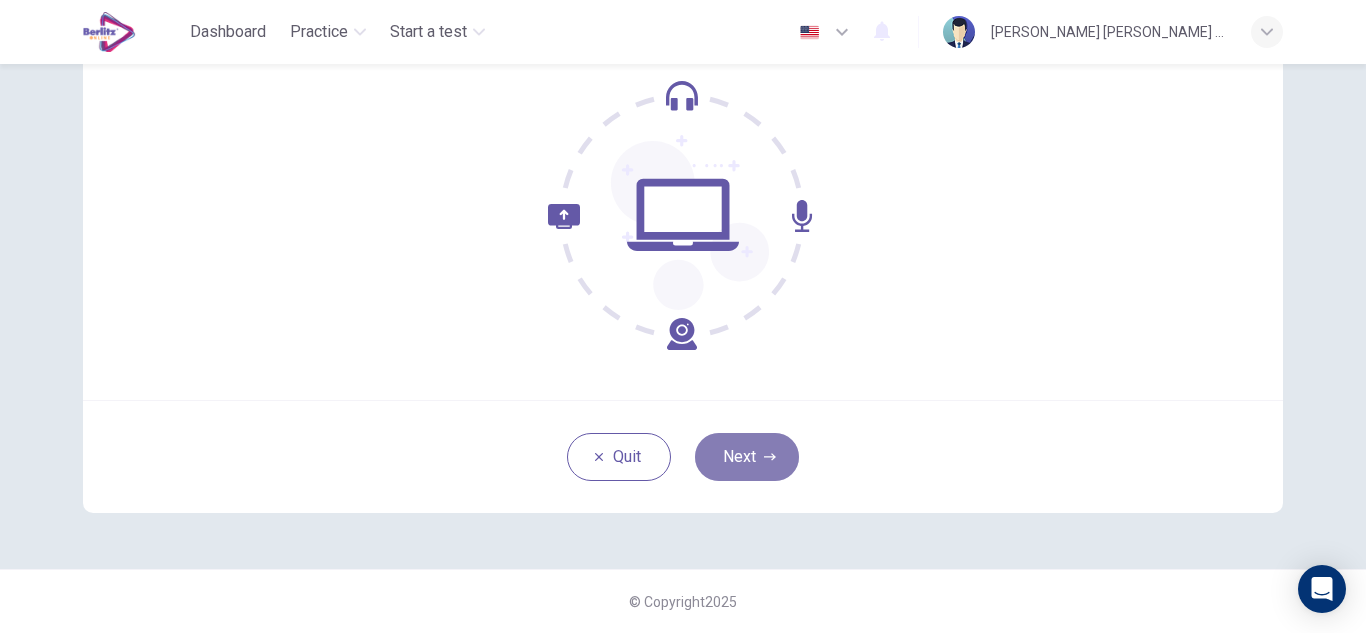 click 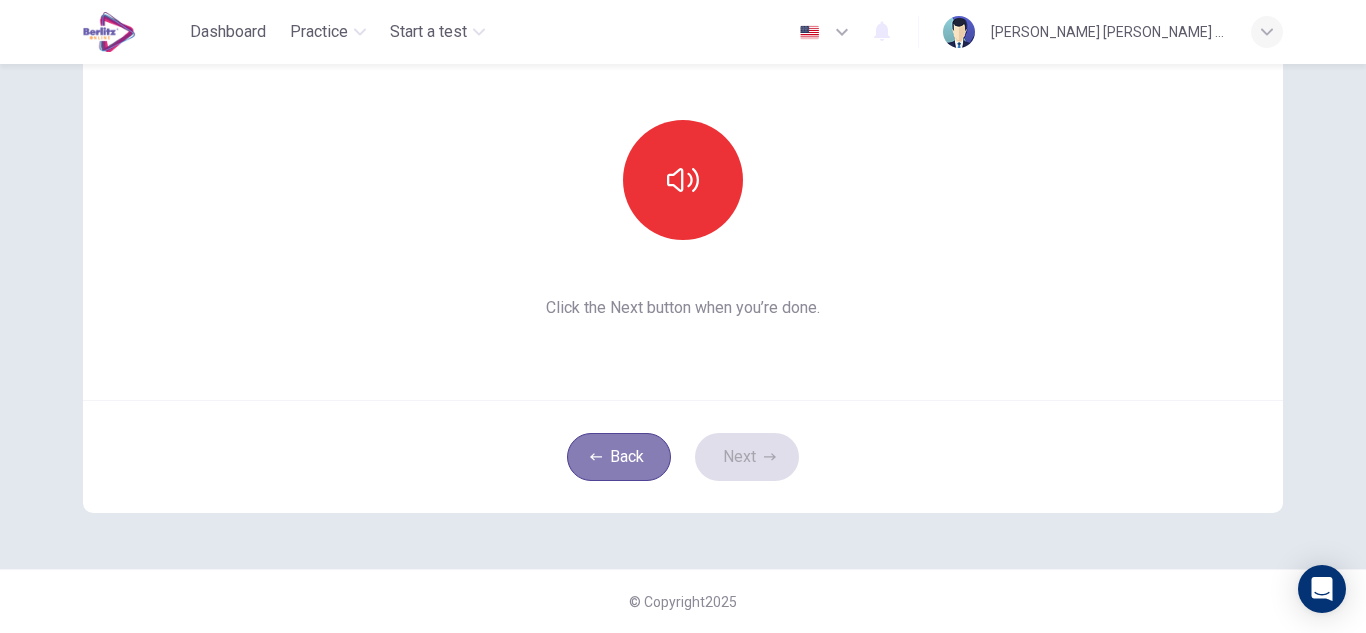 click on "Back" at bounding box center (619, 457) 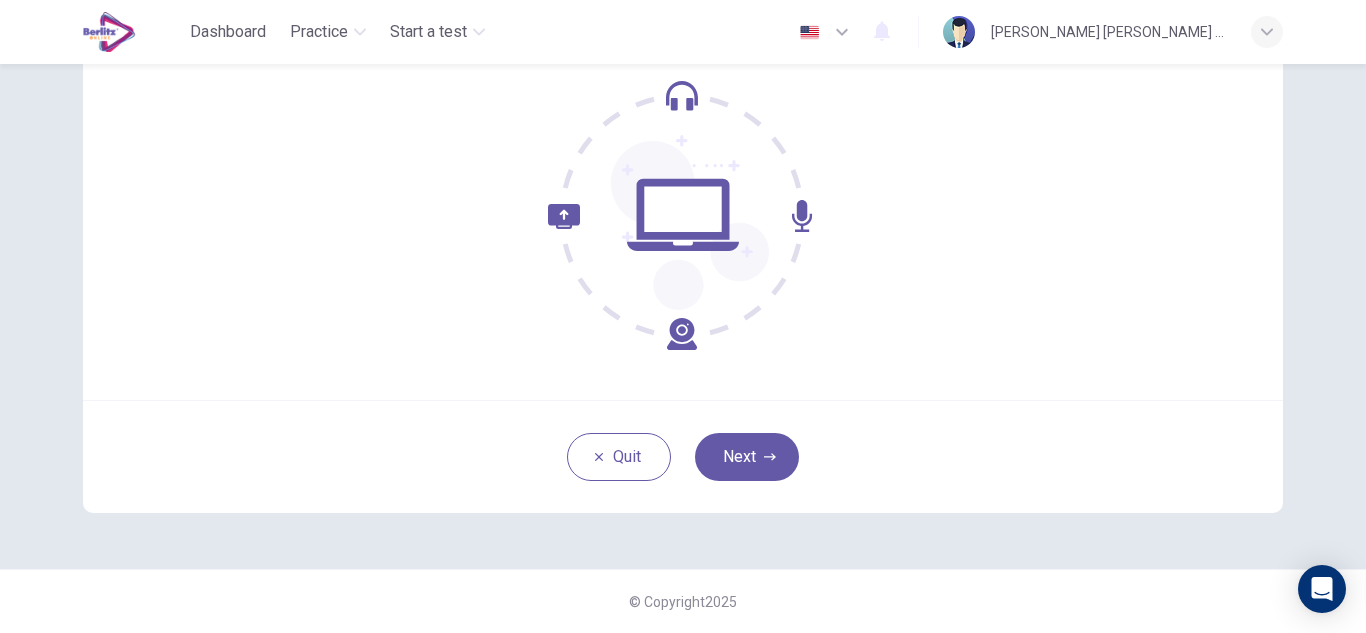 click 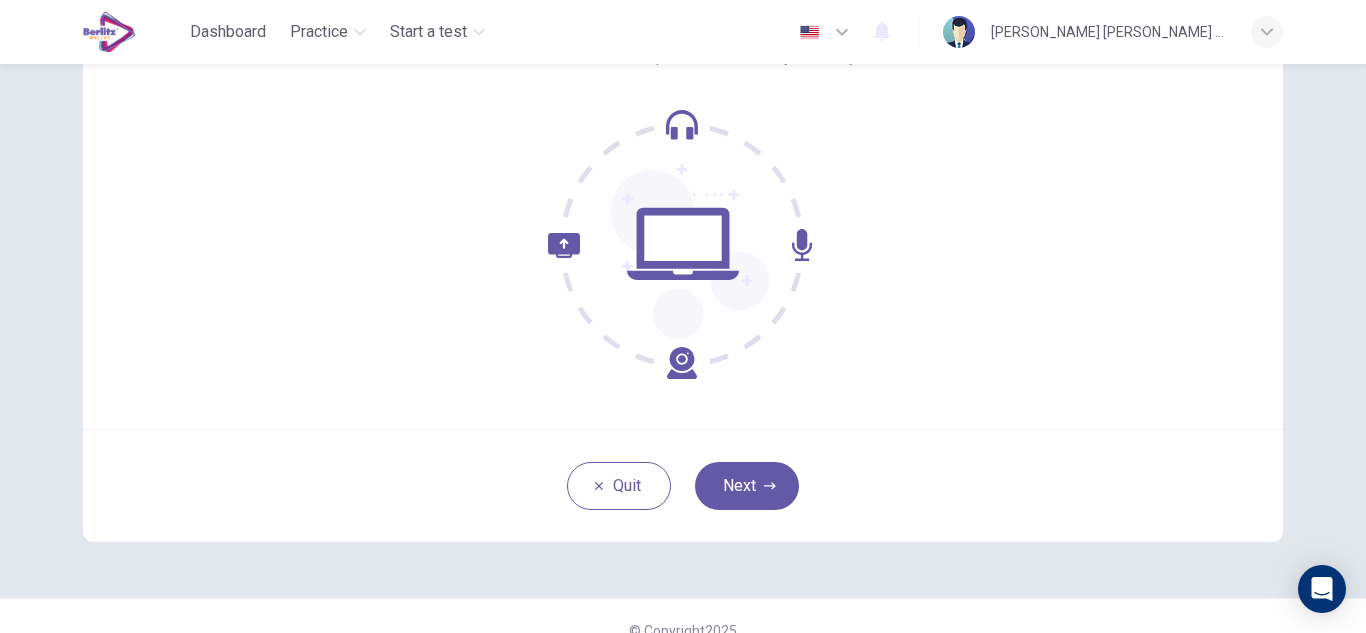 scroll, scrollTop: 200, scrollLeft: 0, axis: vertical 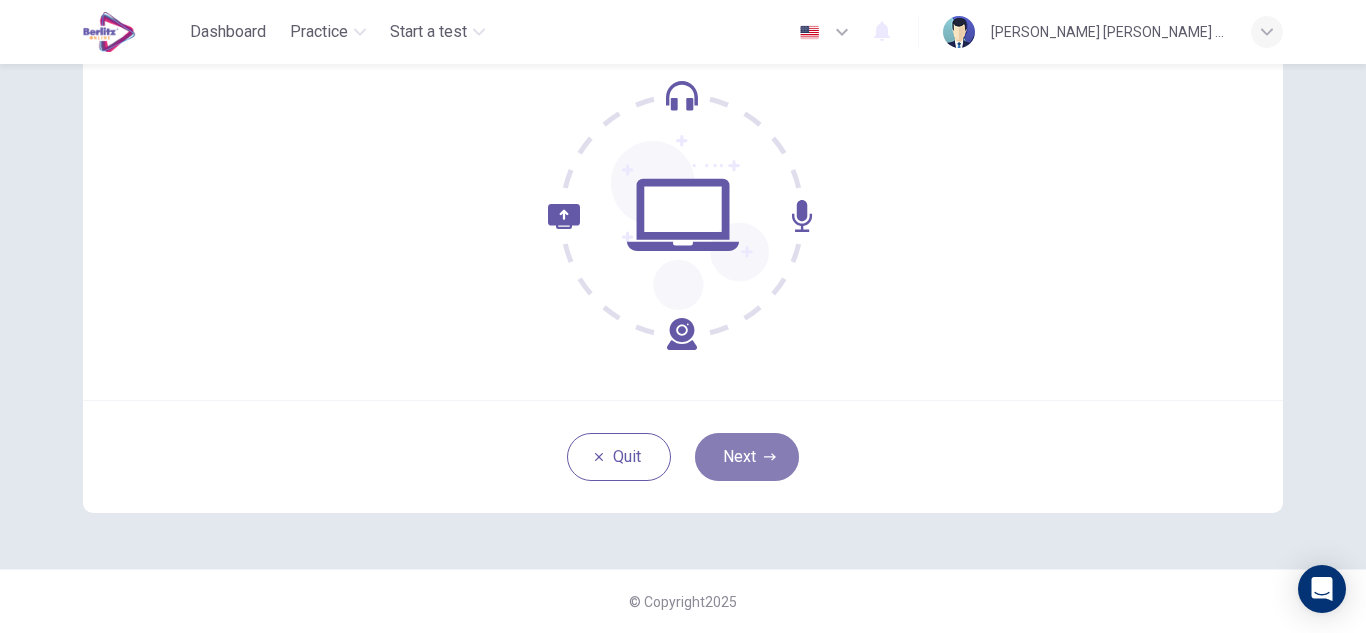 click on "Next" at bounding box center [747, 457] 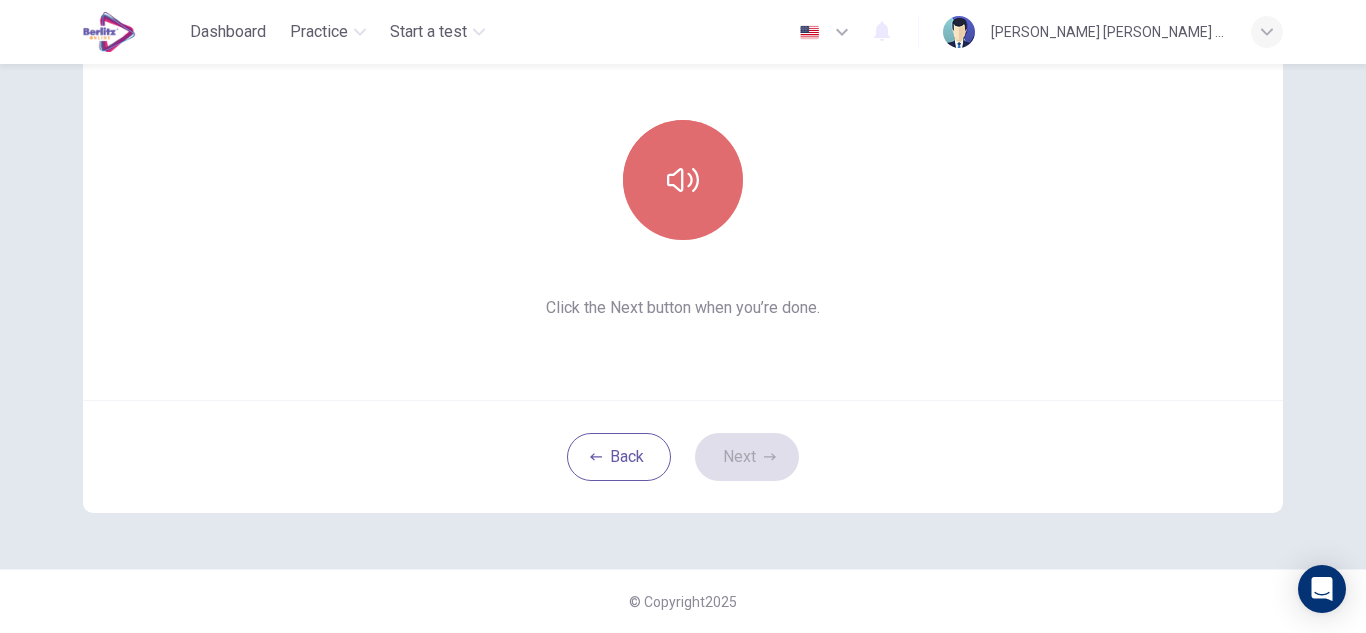 click 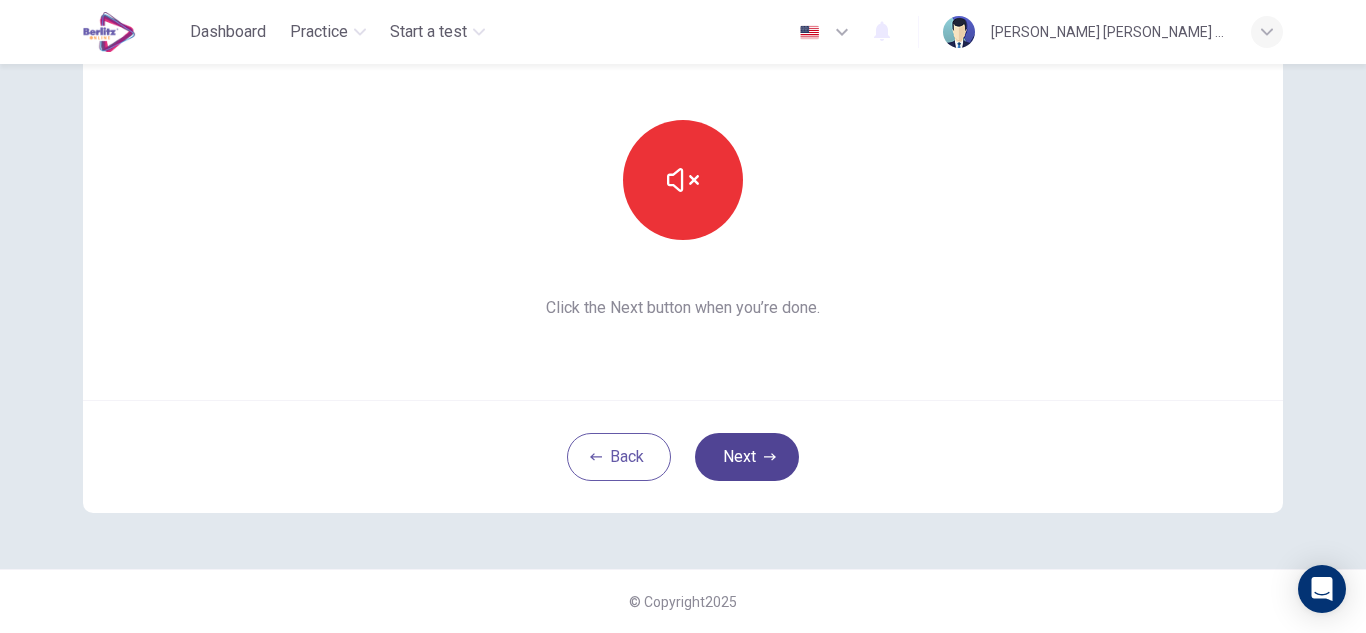 click on "Next" at bounding box center (747, 457) 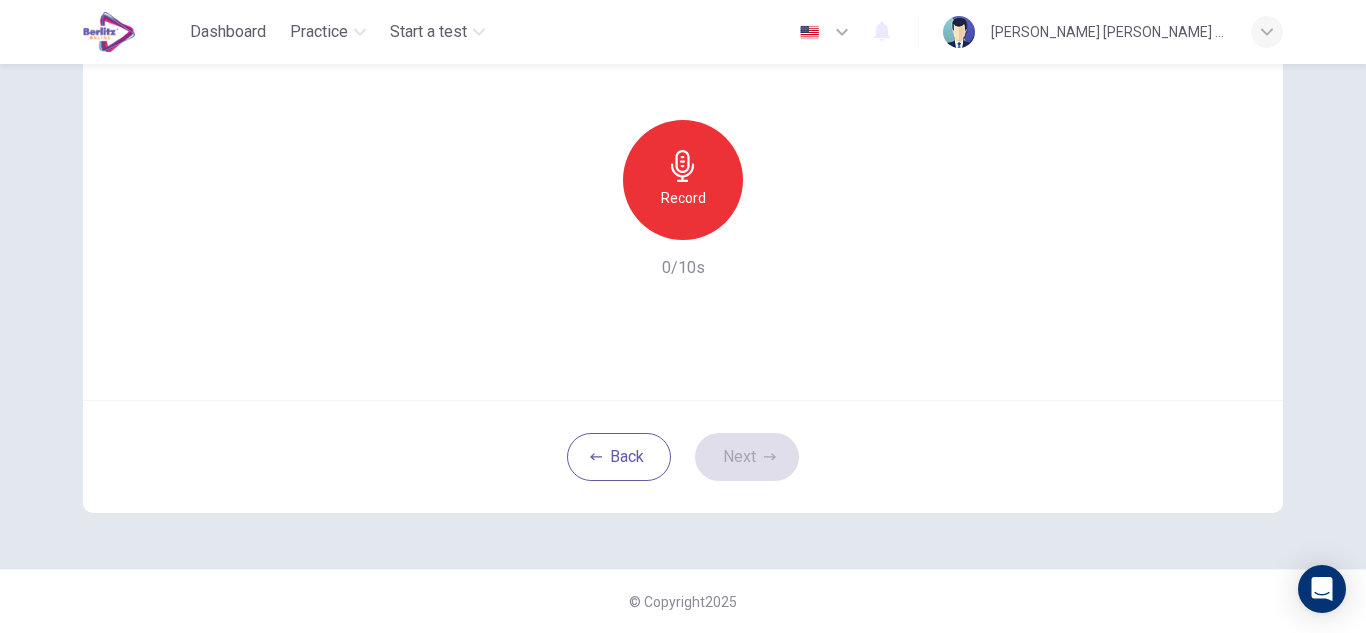 click 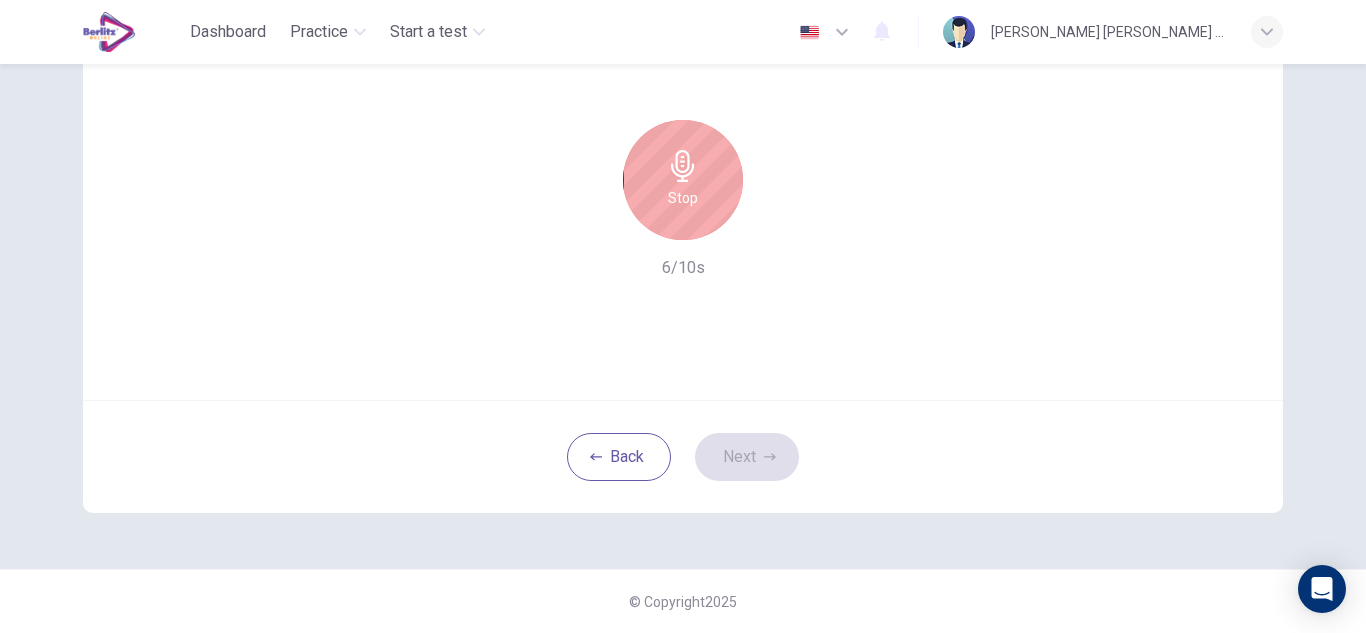click 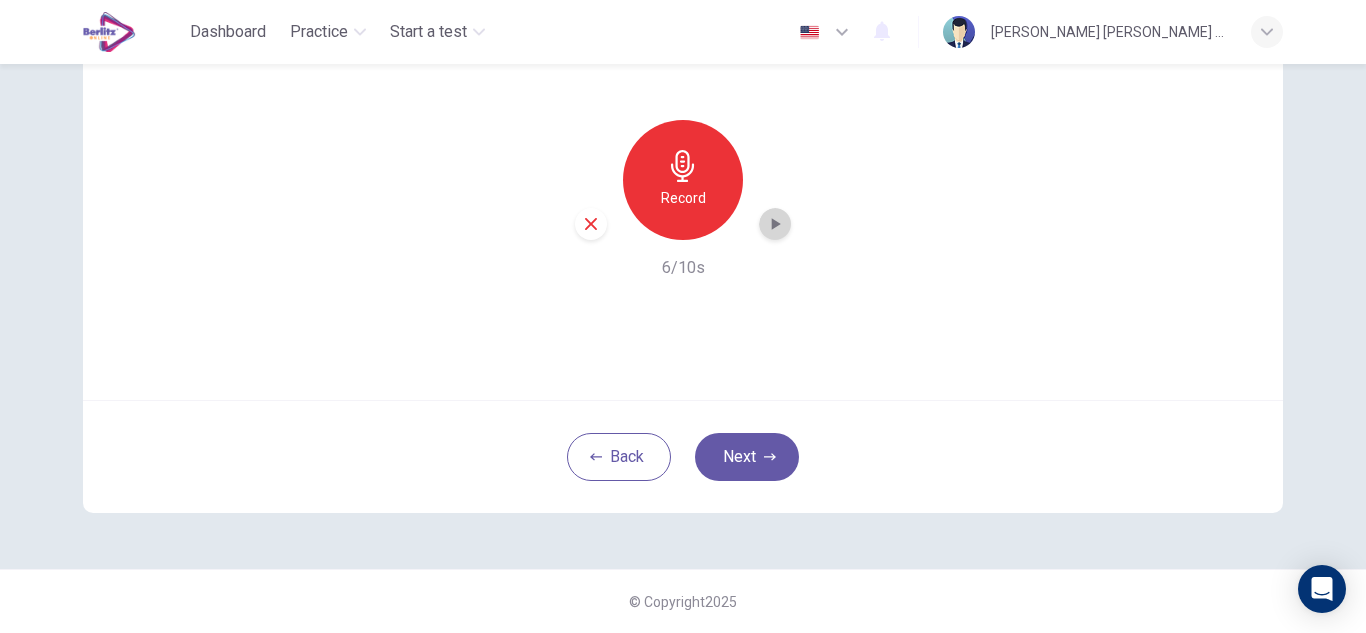 click 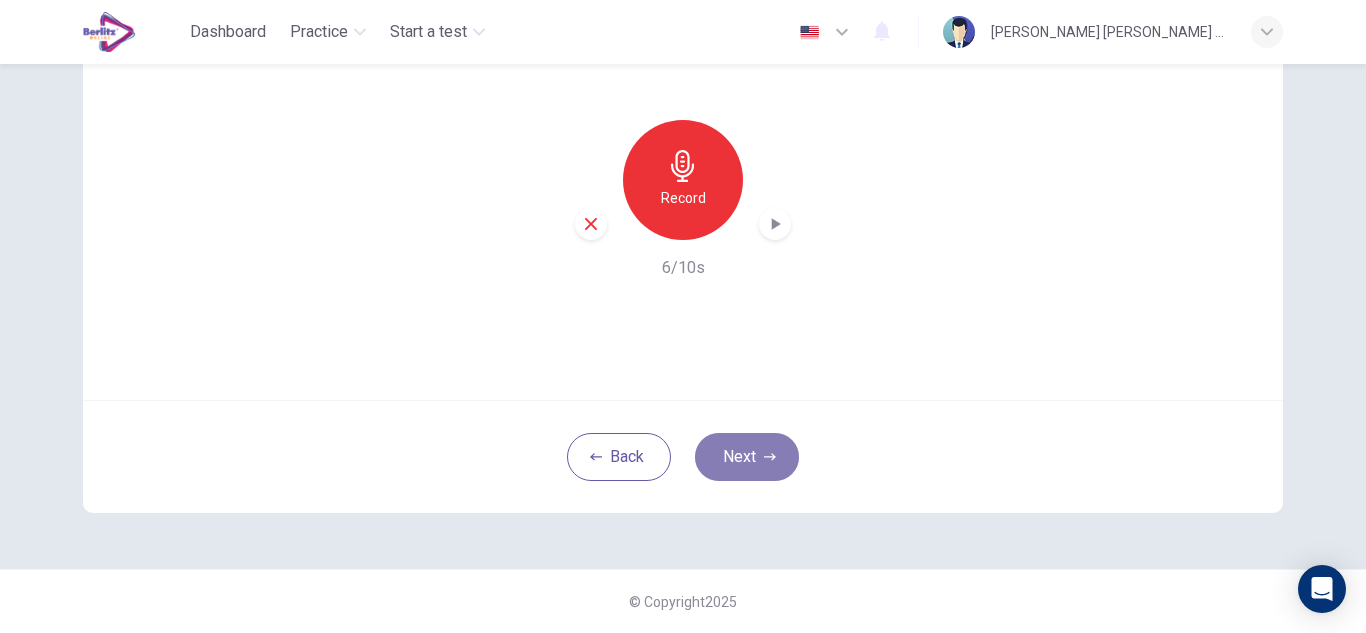 click on "Next" at bounding box center (747, 457) 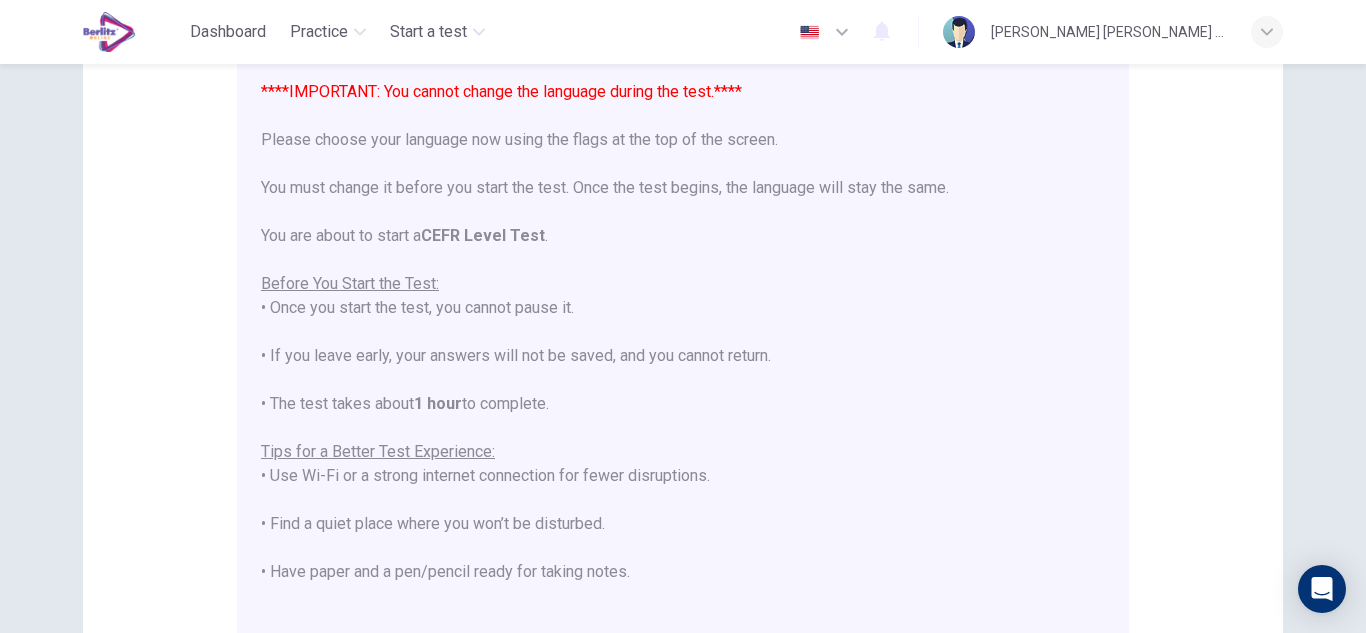 scroll, scrollTop: 0, scrollLeft: 0, axis: both 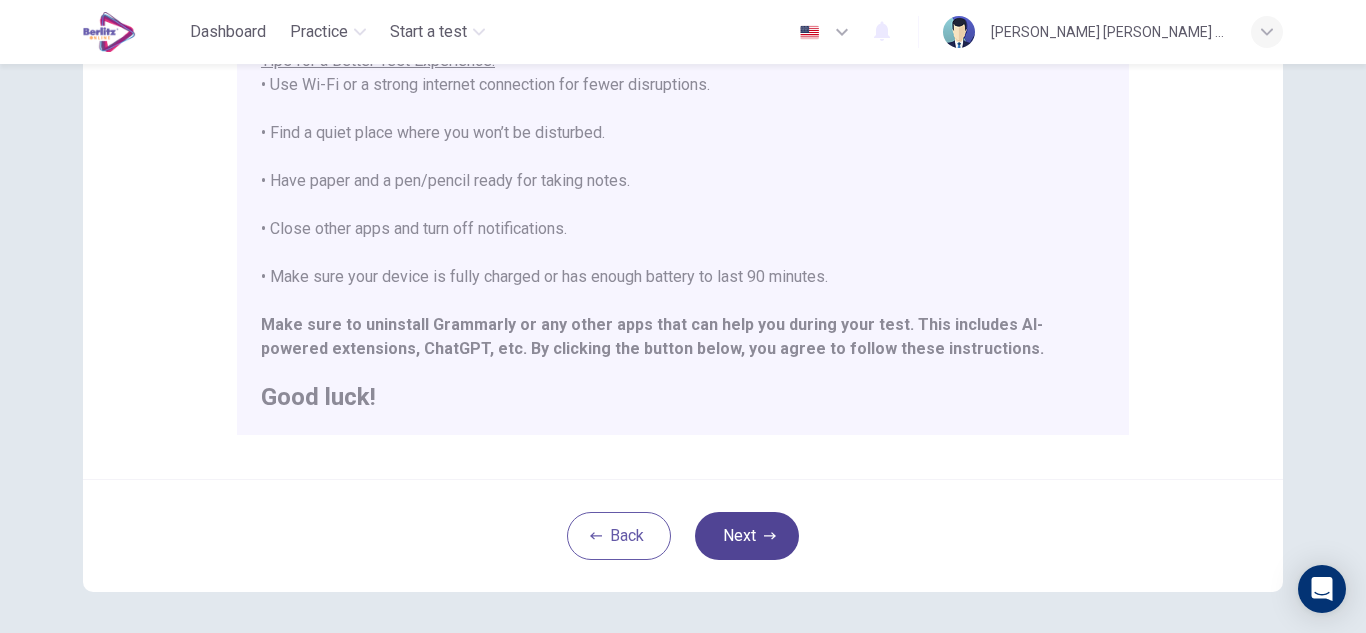 click on "Next" at bounding box center [747, 536] 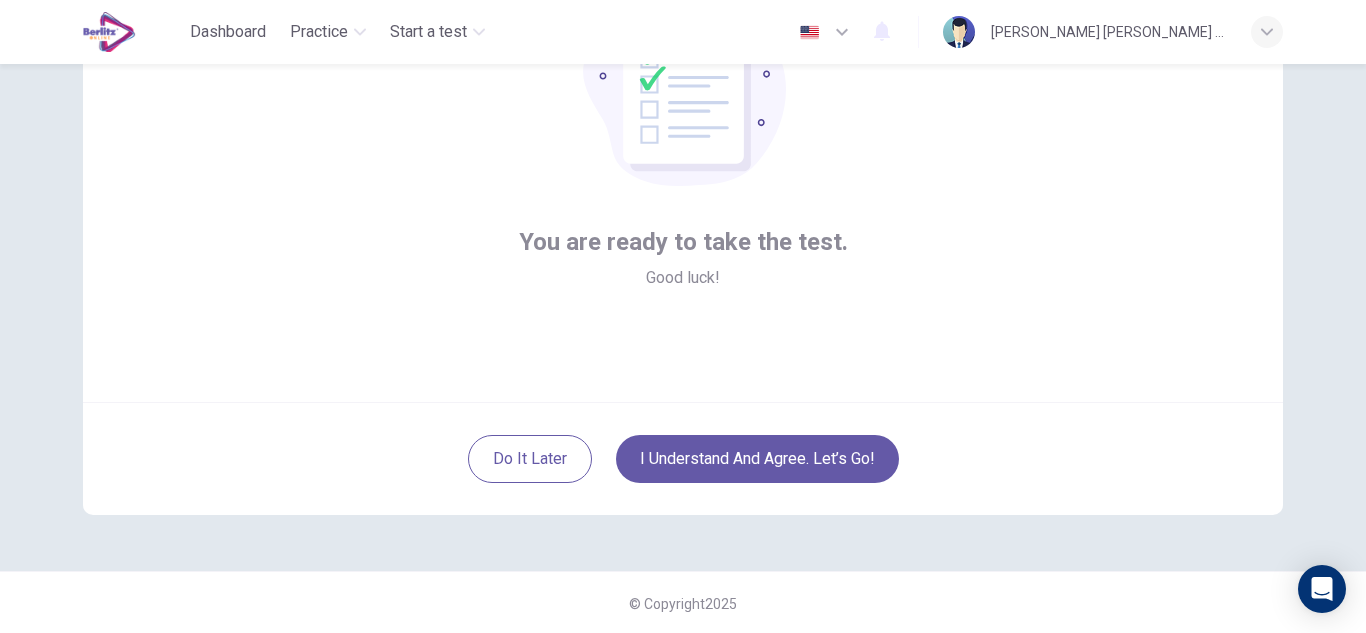 scroll, scrollTop: 200, scrollLeft: 0, axis: vertical 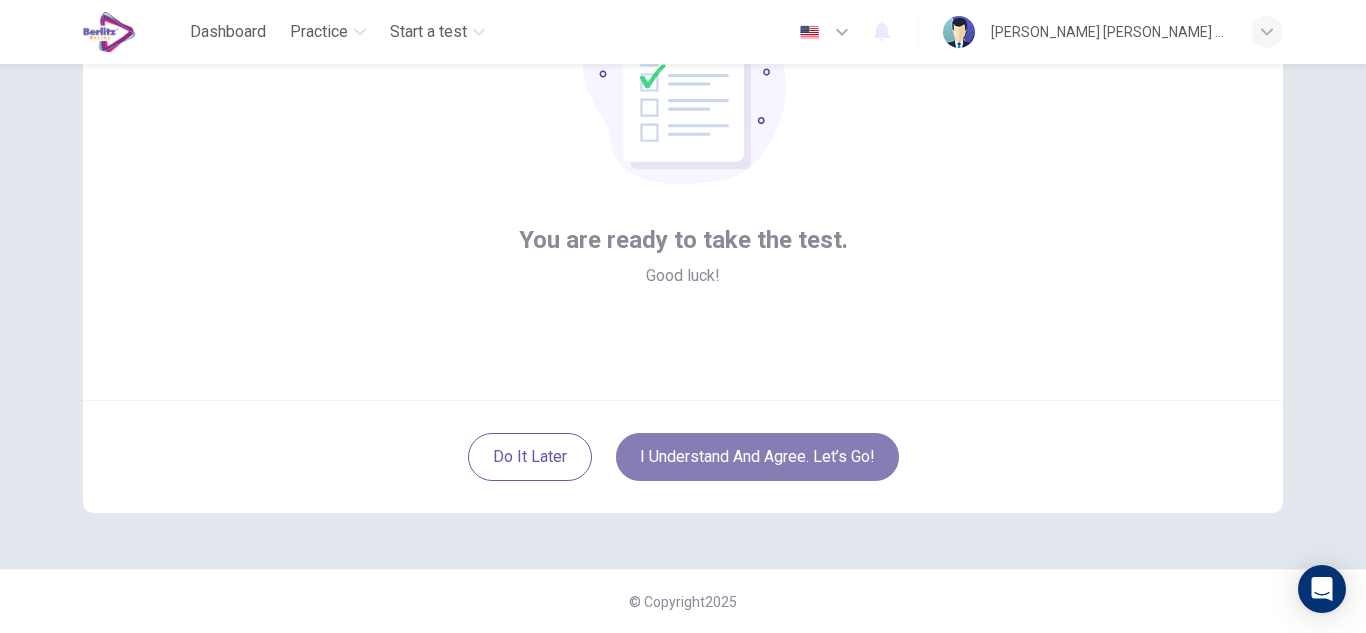 click on "I understand and agree. Let’s go!" at bounding box center [757, 457] 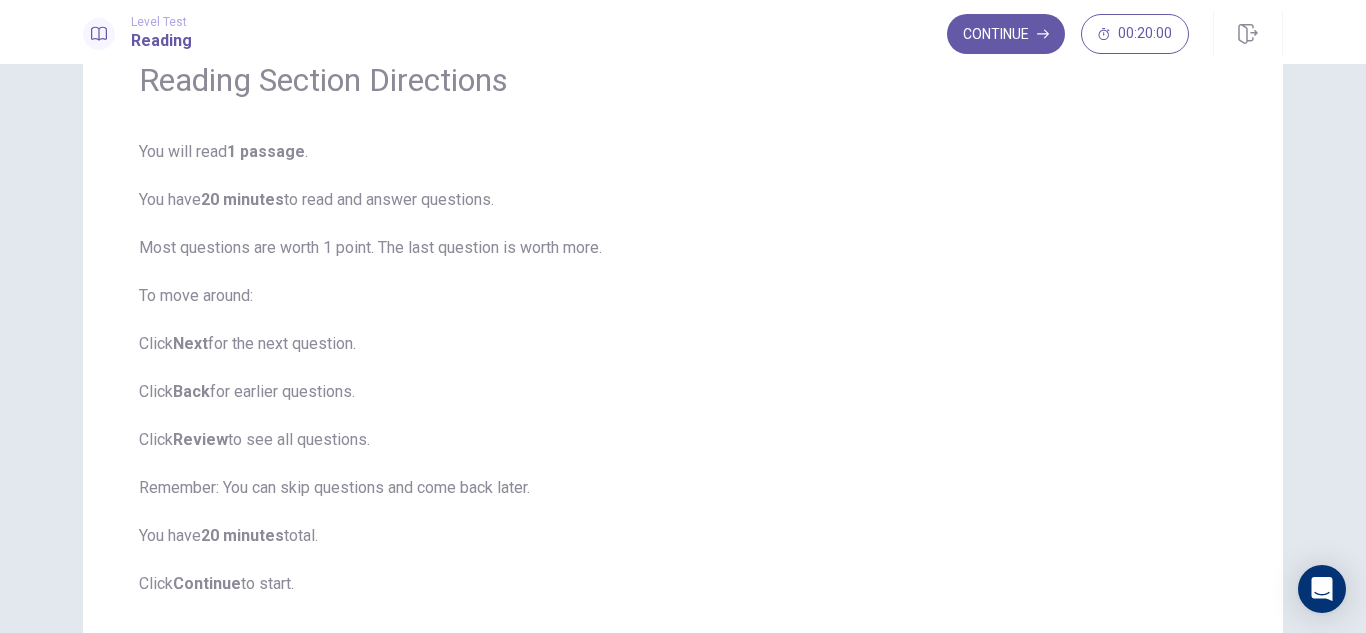 scroll, scrollTop: 200, scrollLeft: 0, axis: vertical 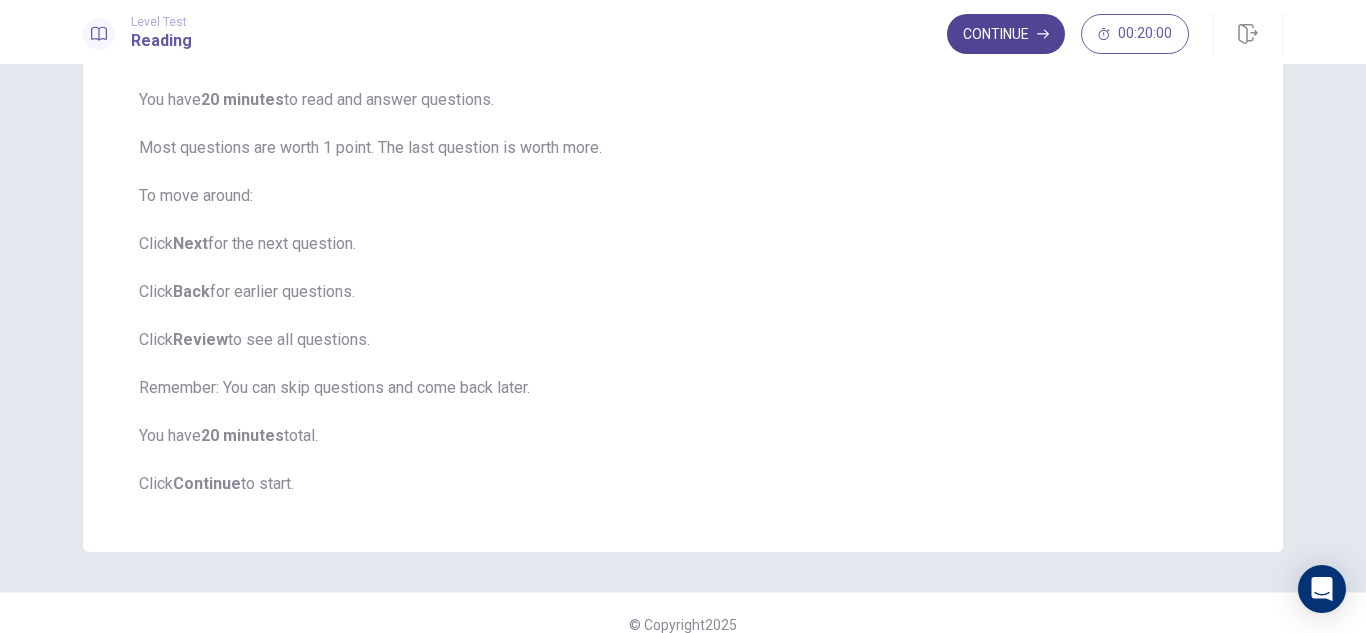 click on "Continue" at bounding box center (1006, 34) 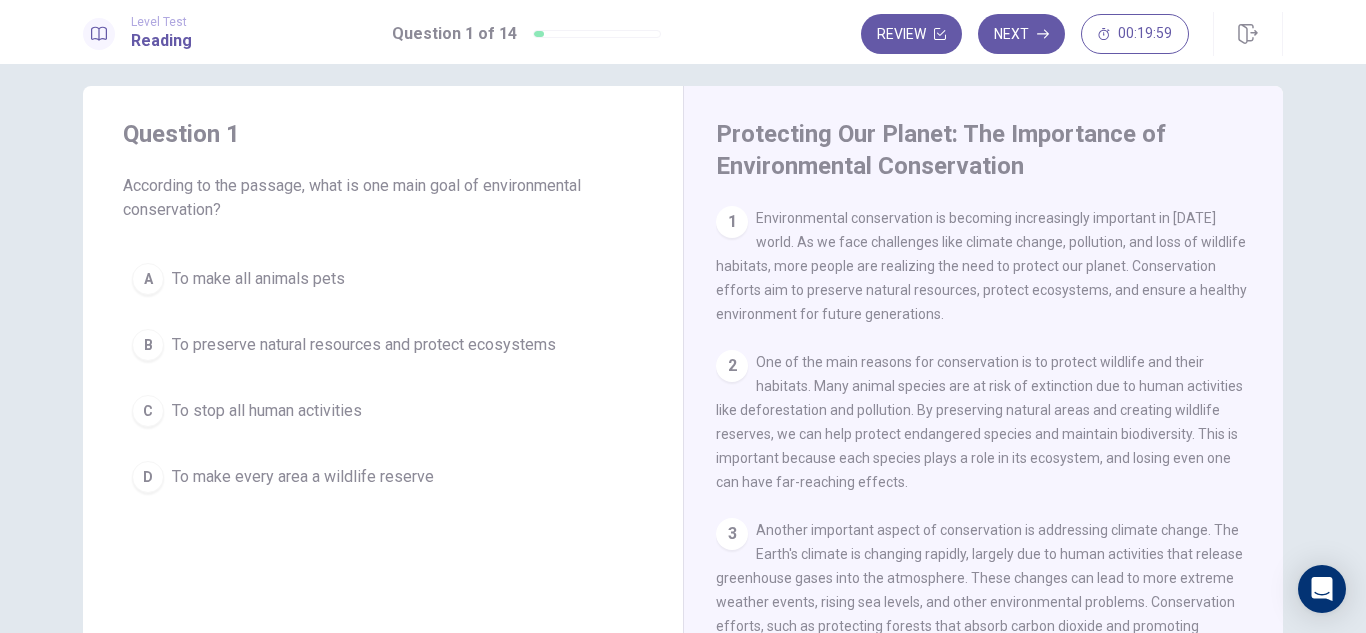 scroll, scrollTop: 0, scrollLeft: 0, axis: both 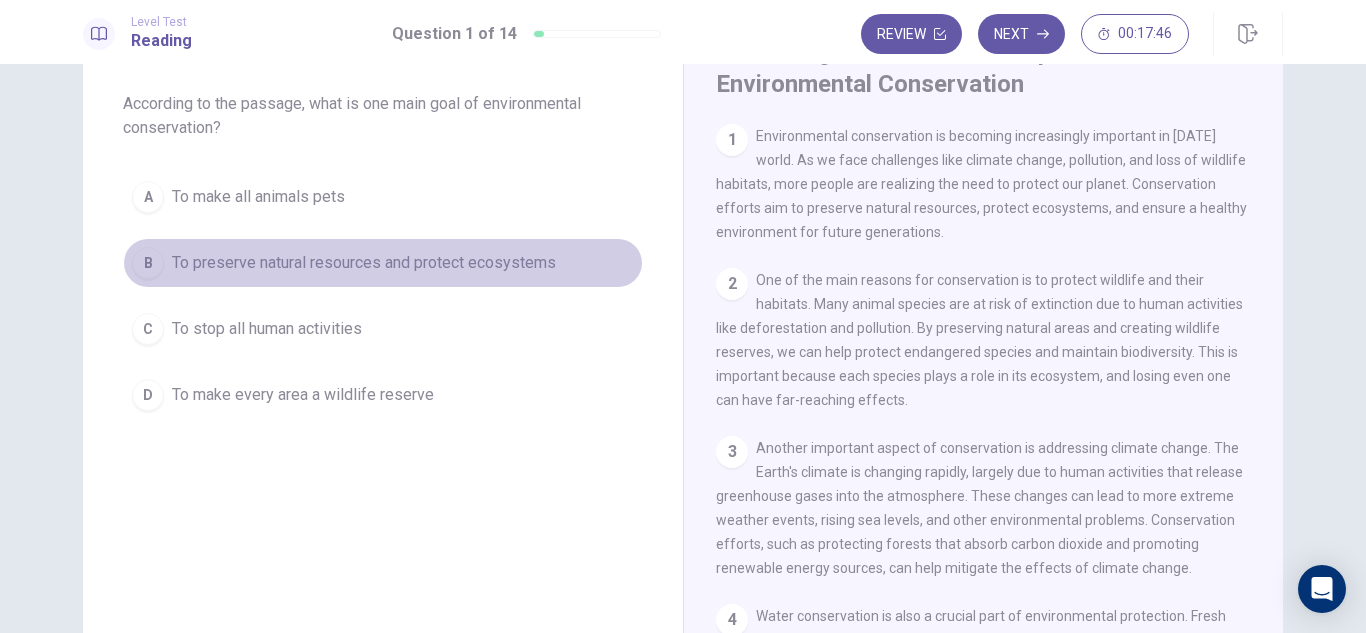 click on "B" at bounding box center [148, 263] 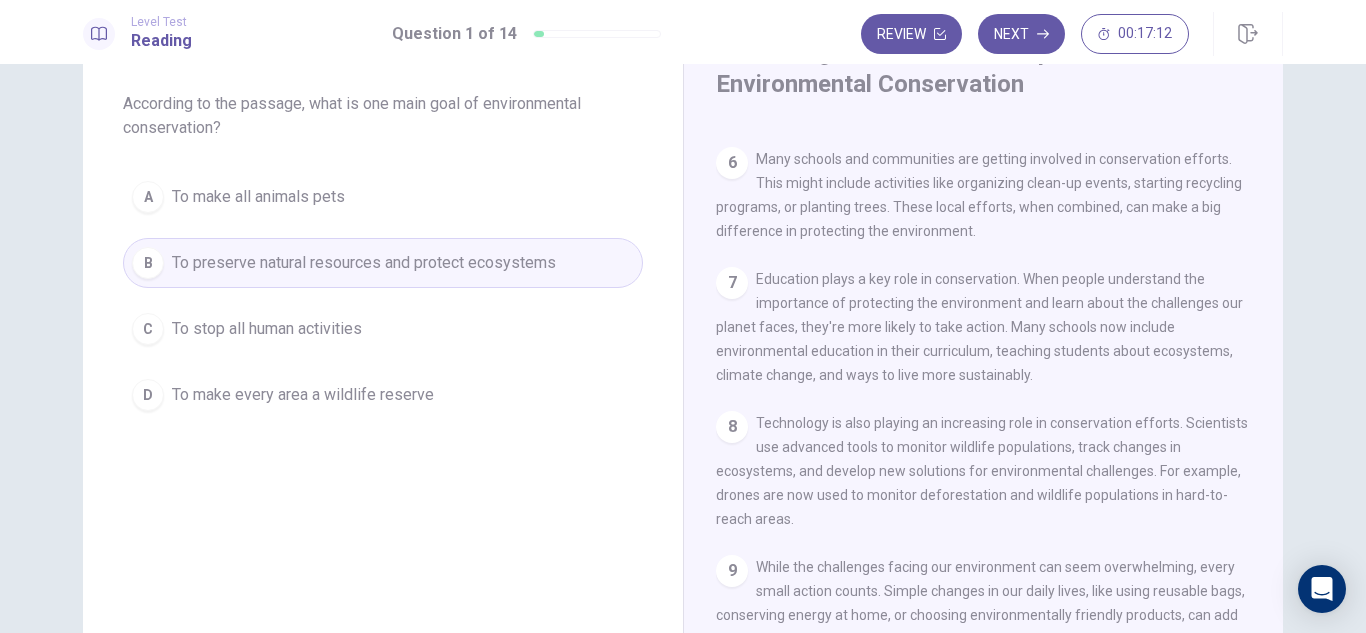 scroll, scrollTop: 791, scrollLeft: 0, axis: vertical 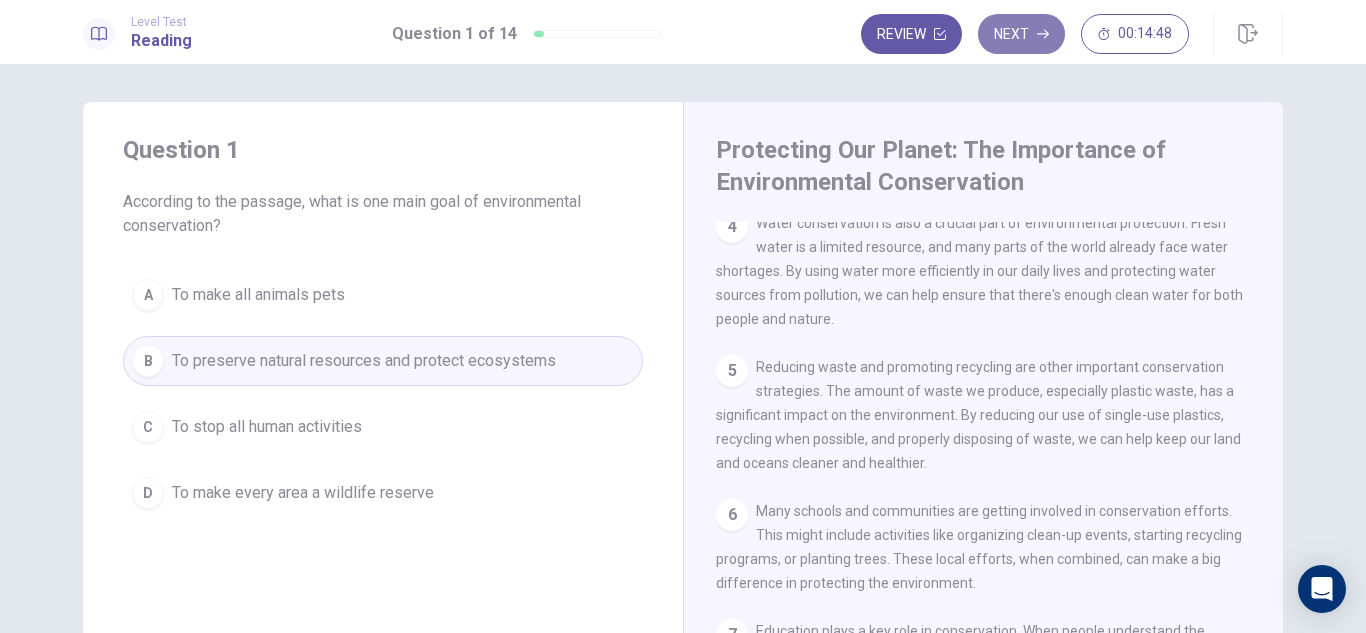 click on "Next" at bounding box center [1021, 34] 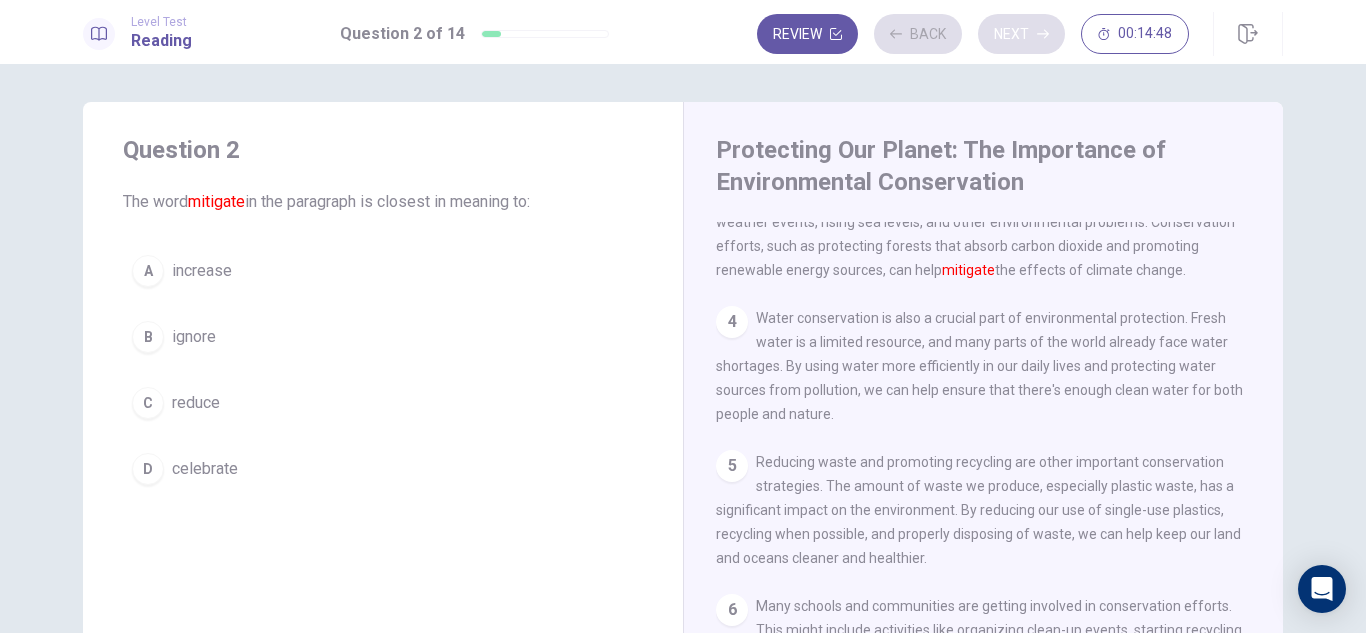 scroll, scrollTop: 323, scrollLeft: 0, axis: vertical 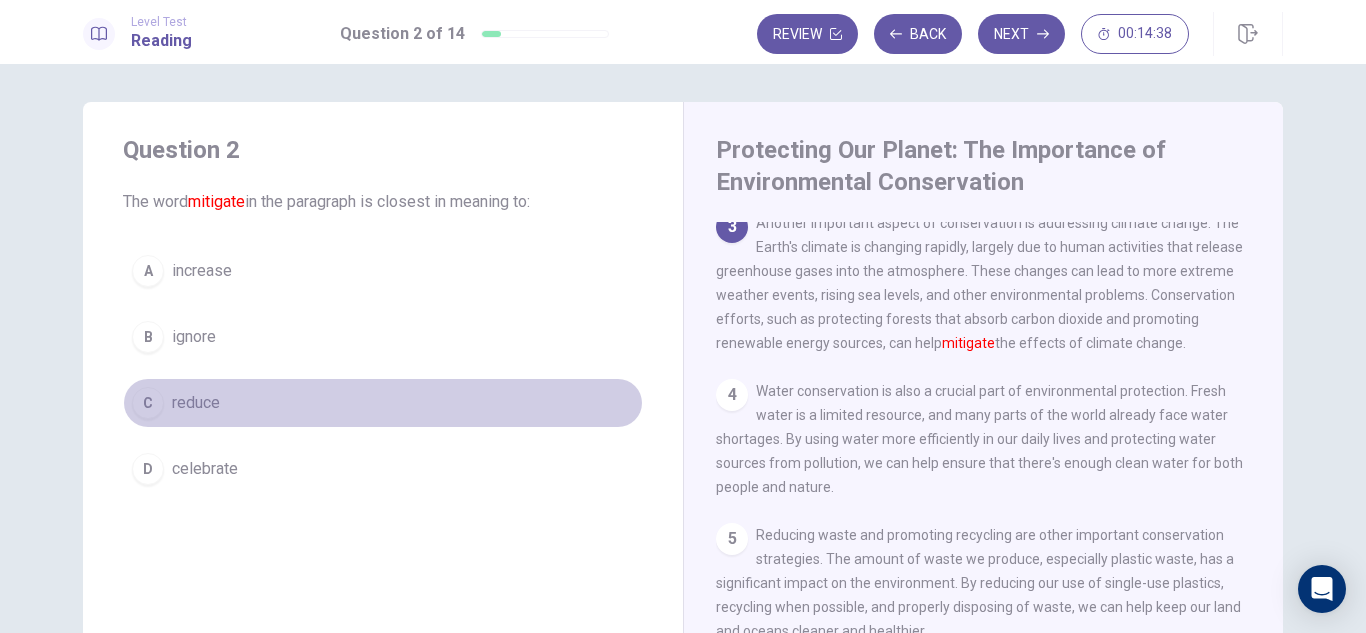 click on "C" at bounding box center (148, 403) 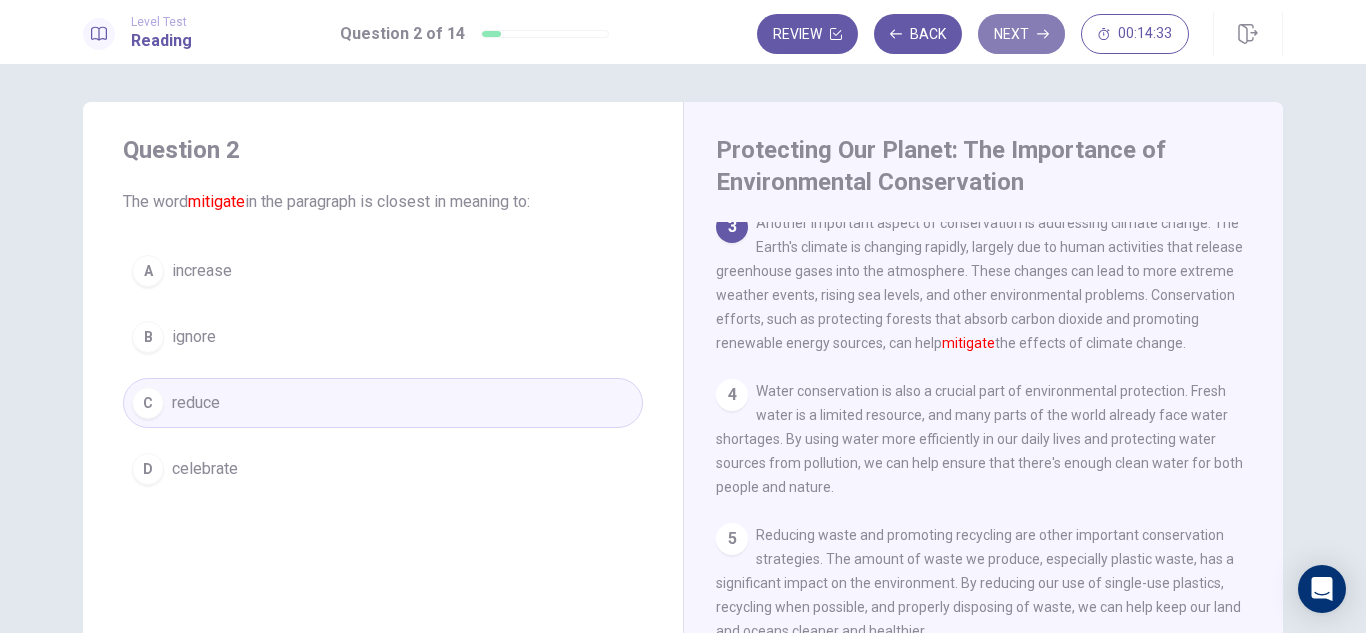 click on "Next" at bounding box center (1021, 34) 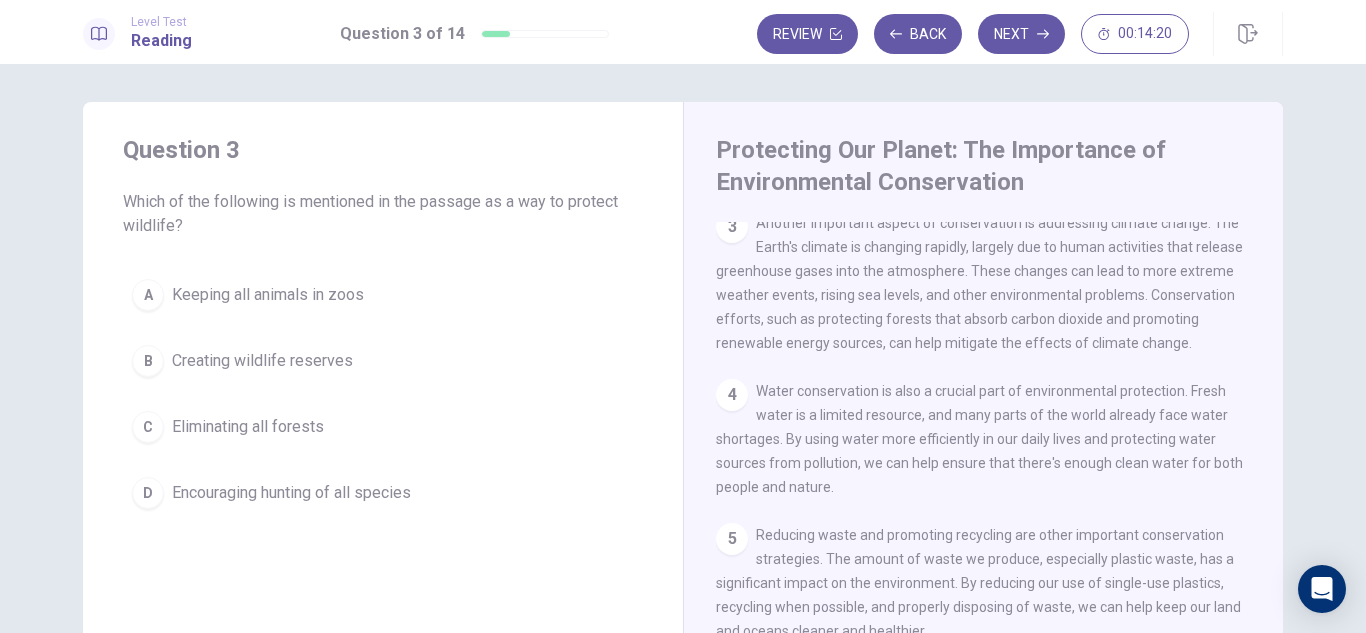 click on "Creating wildlife reserves" at bounding box center [262, 361] 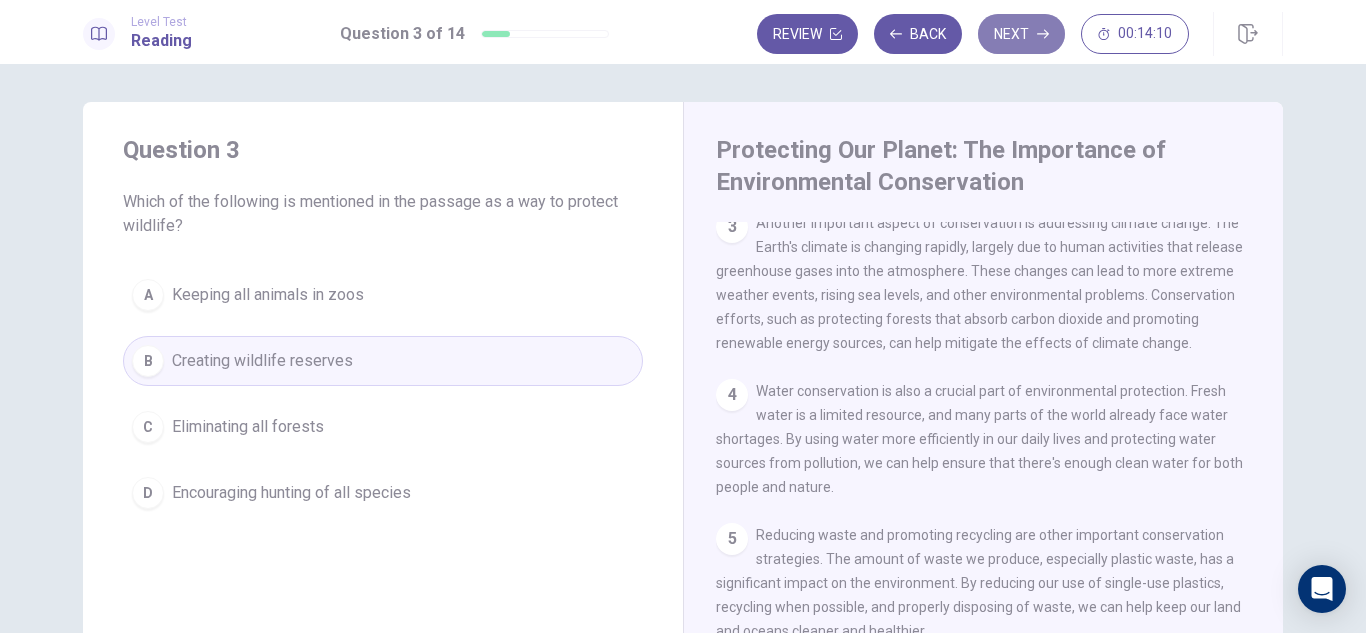 click on "Next" at bounding box center [1021, 34] 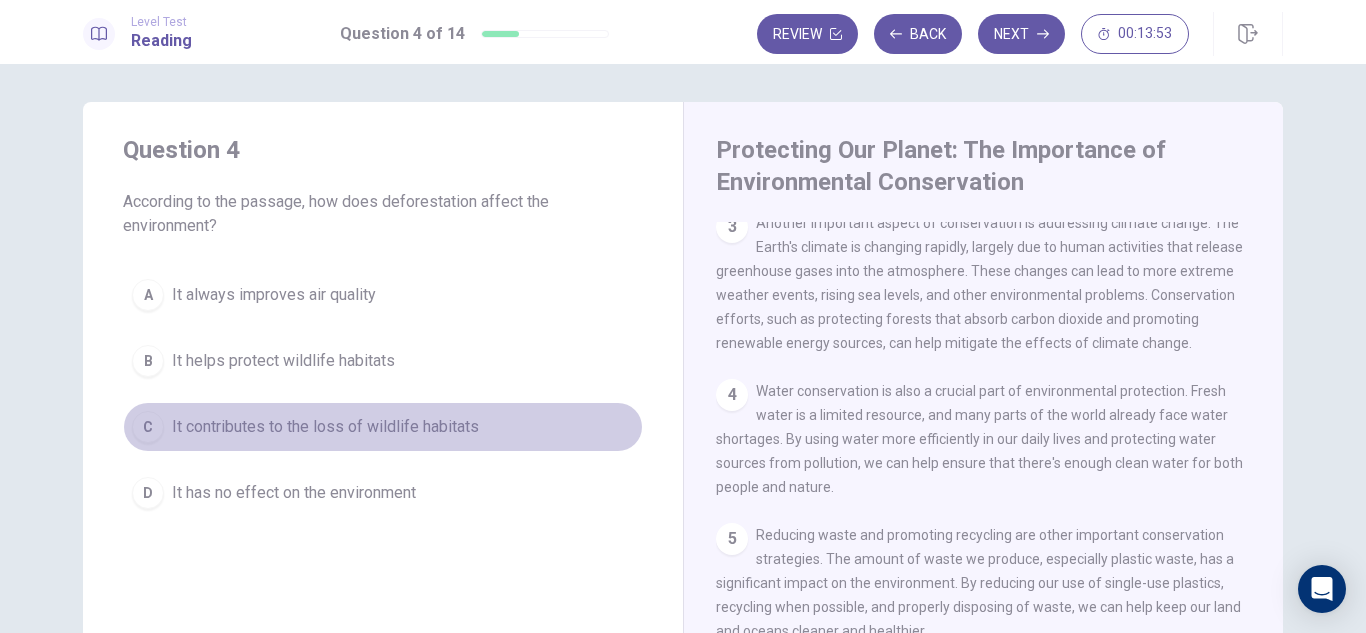 click on "It contributes to the loss of wildlife habitats" at bounding box center [325, 427] 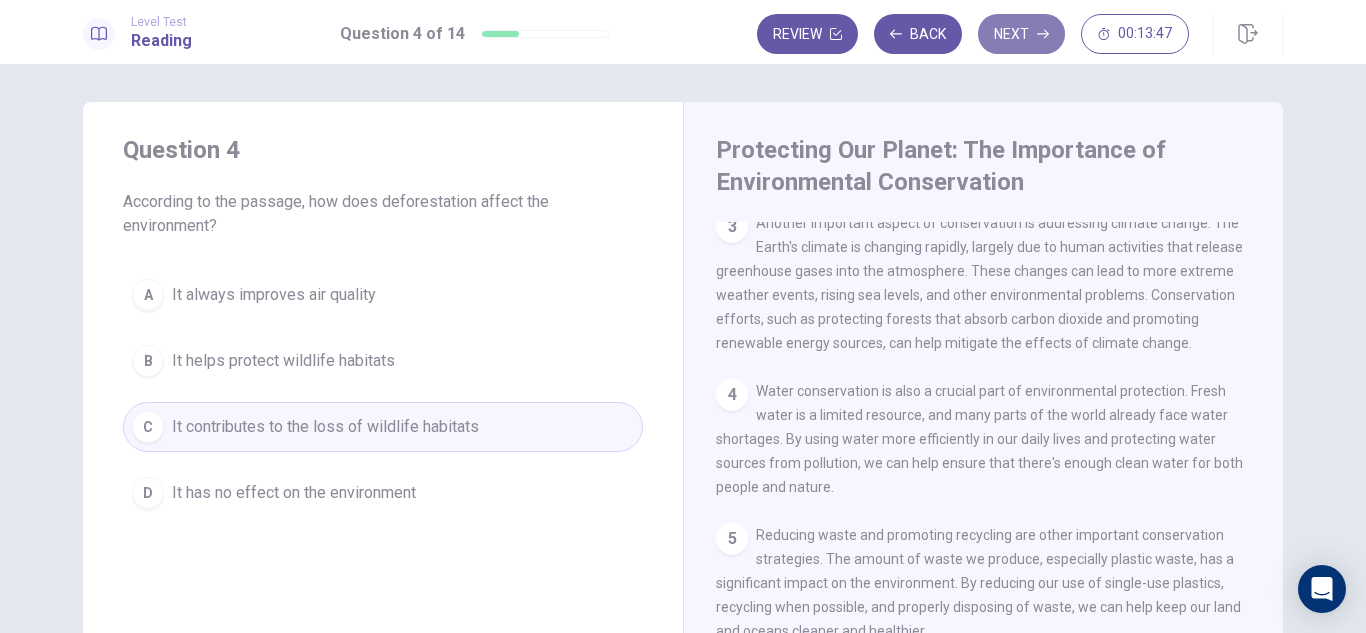 click on "Next" at bounding box center (1021, 34) 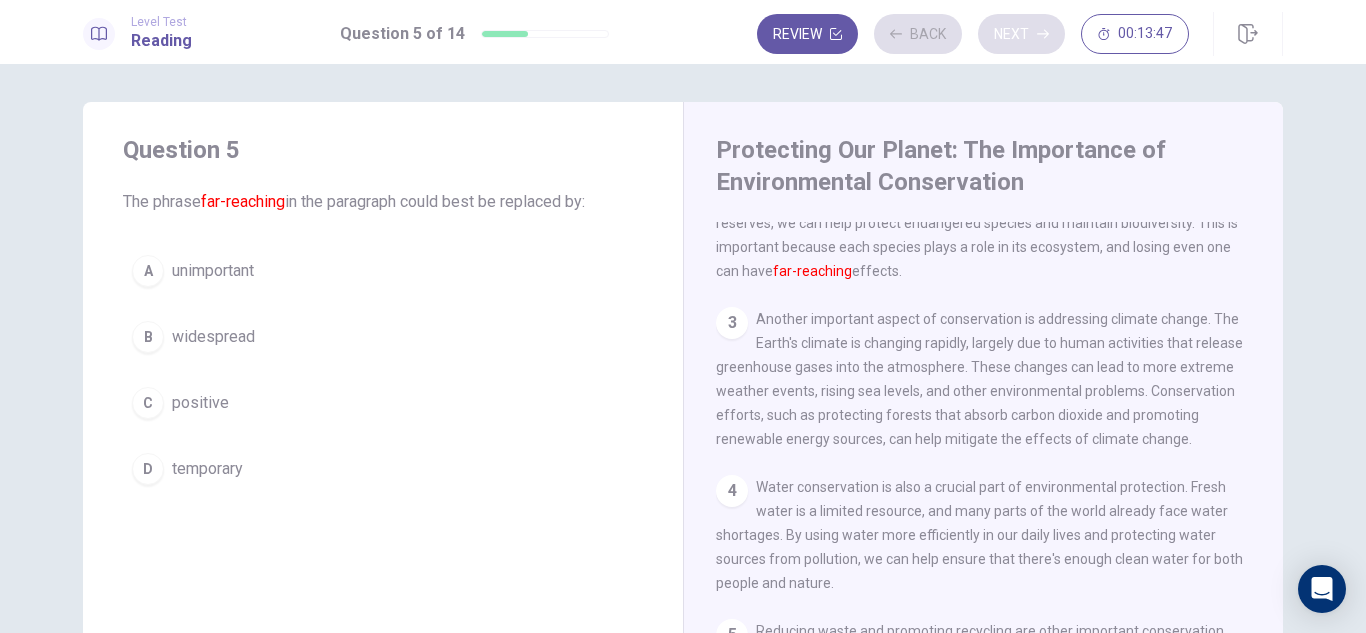 scroll, scrollTop: 149, scrollLeft: 0, axis: vertical 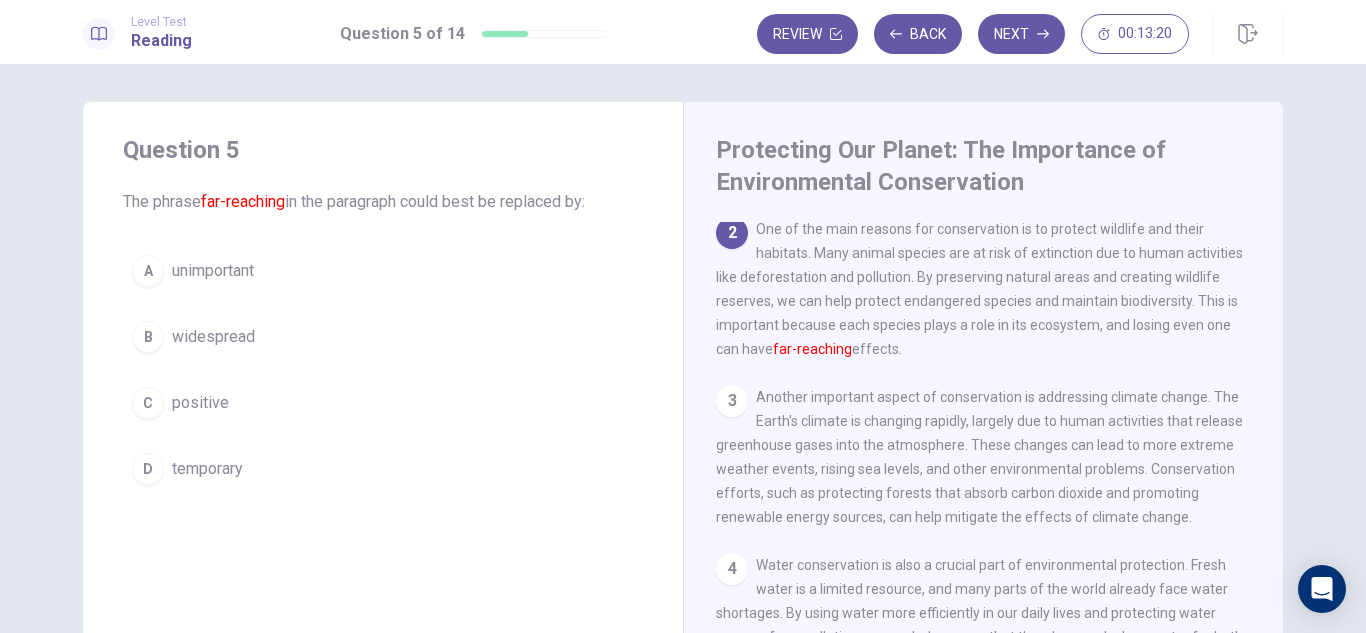 click on "B widespread" at bounding box center (383, 337) 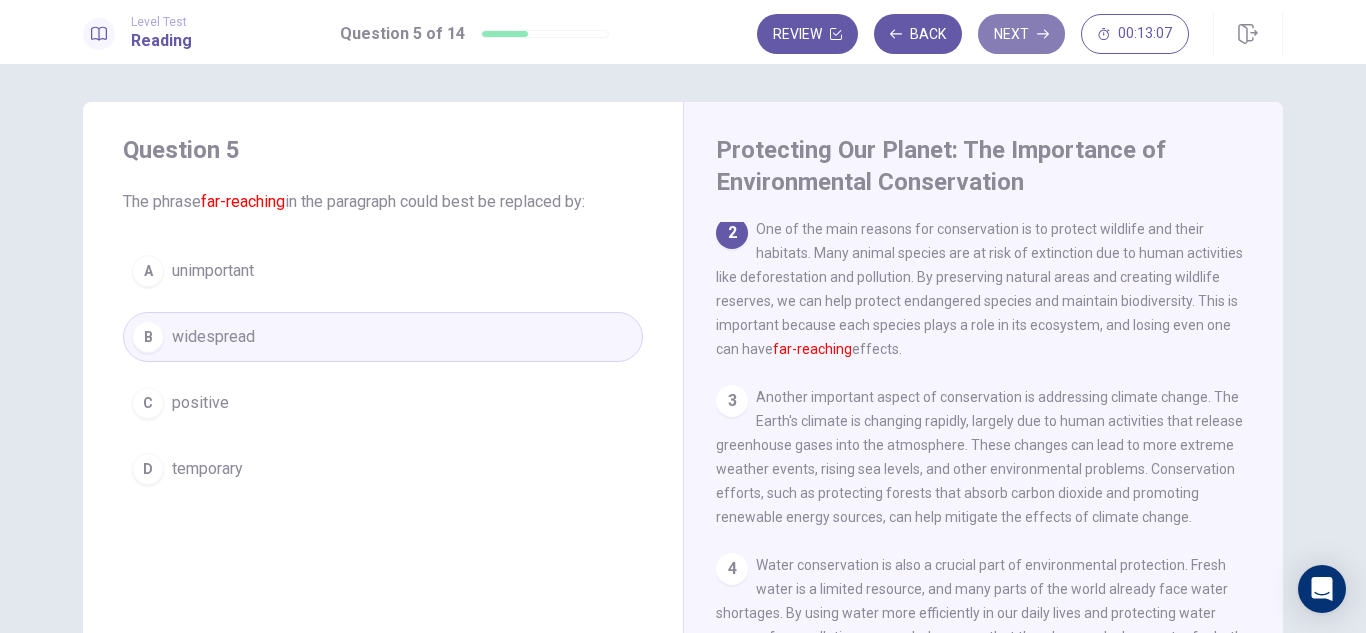 click on "Next" at bounding box center [1021, 34] 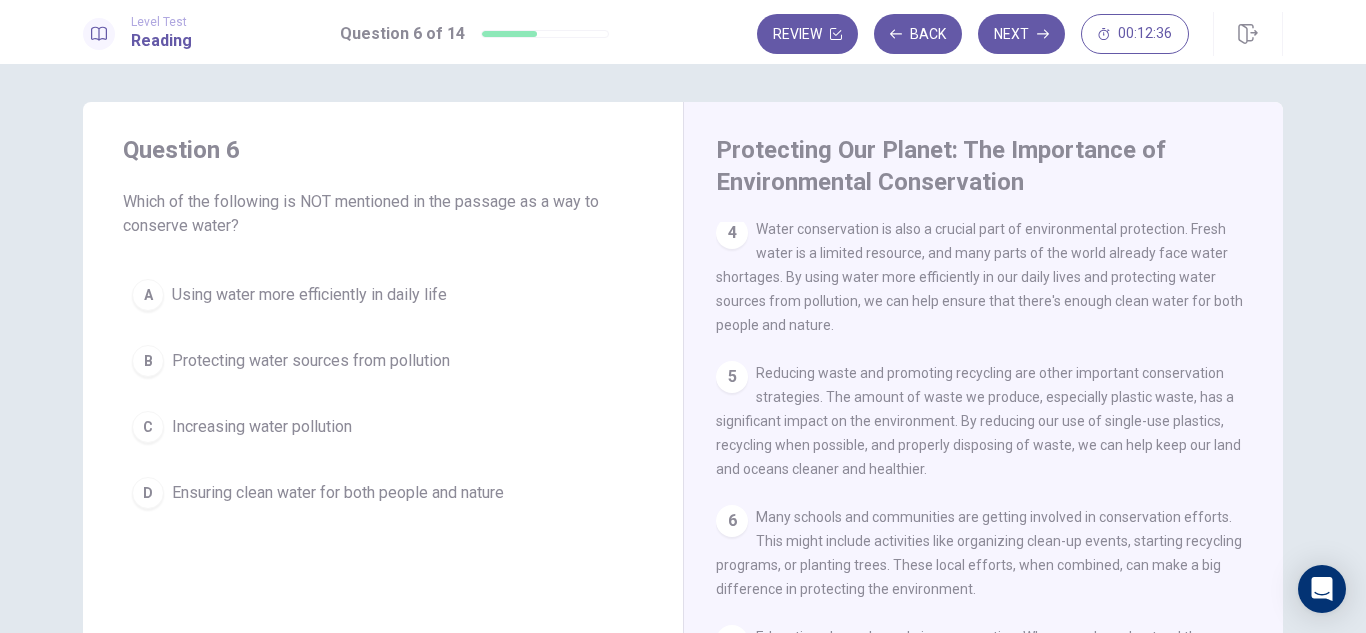 scroll, scrollTop: 449, scrollLeft: 0, axis: vertical 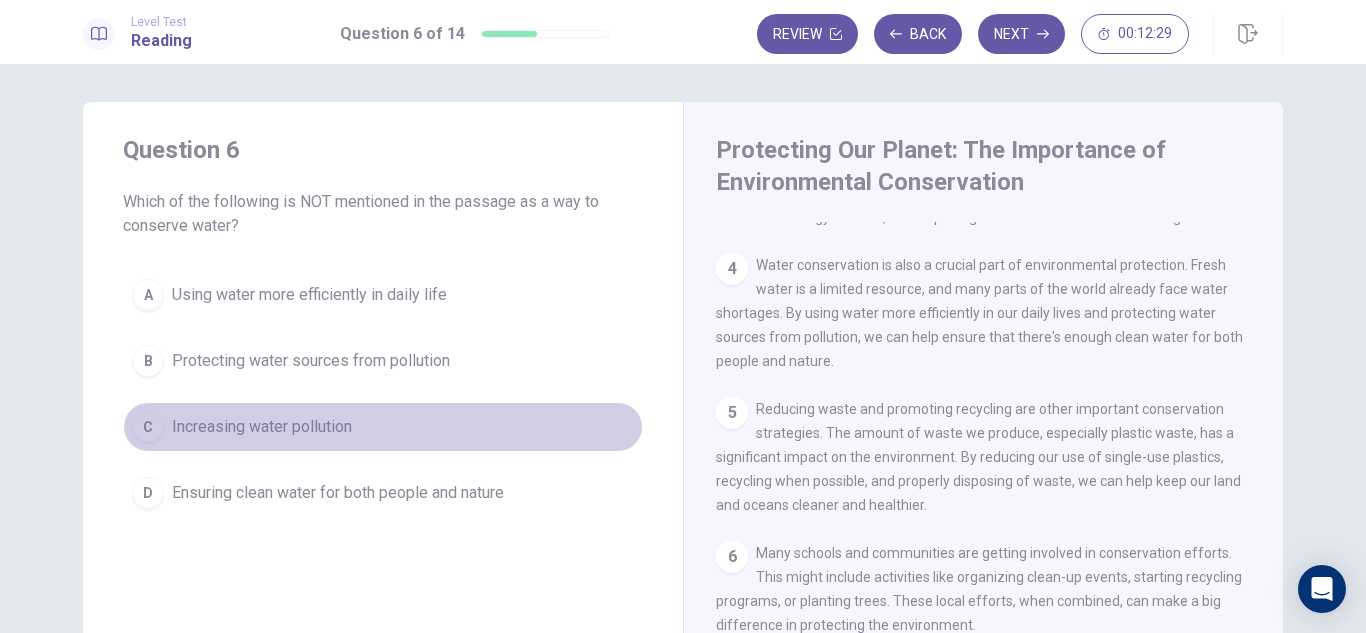 click on "C Increasing water pollution" at bounding box center (383, 427) 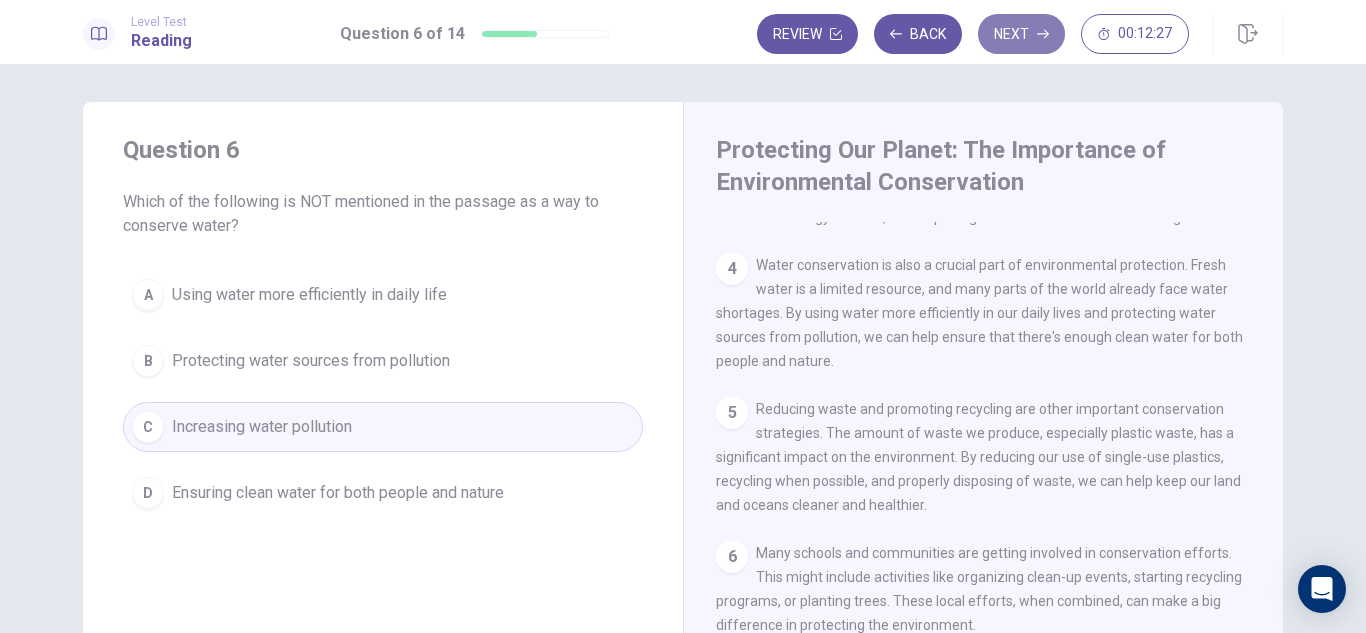 click on "Next" at bounding box center [1021, 34] 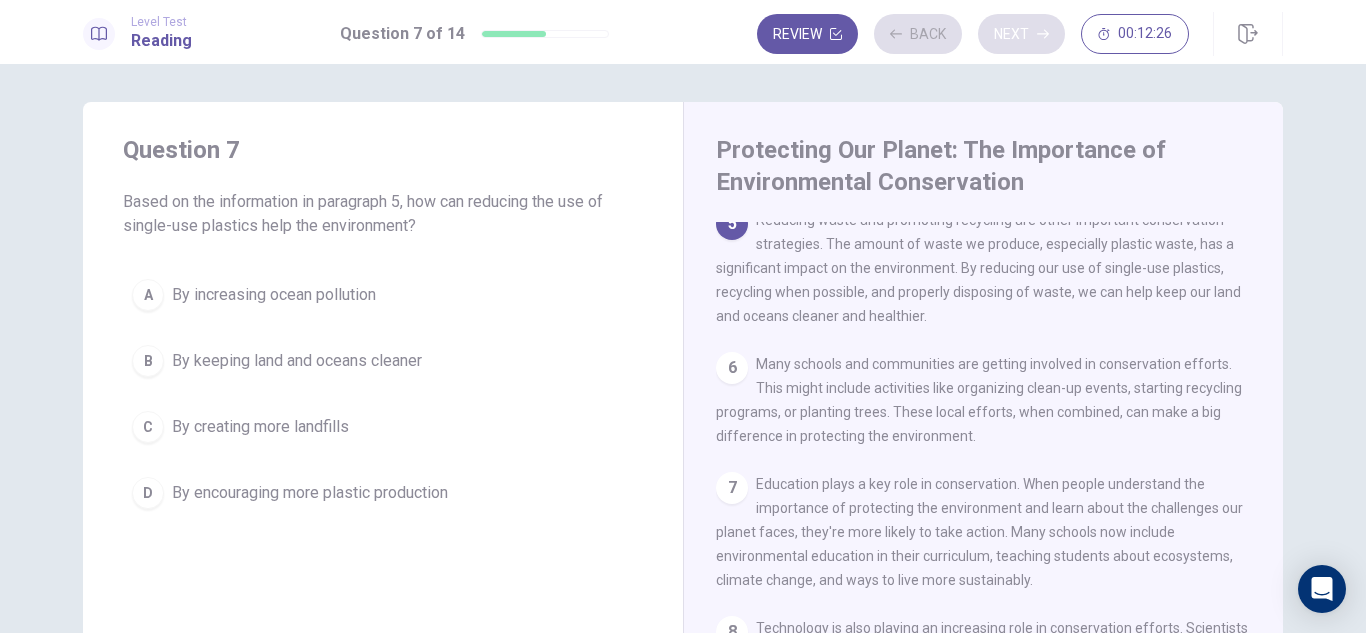 scroll, scrollTop: 646, scrollLeft: 0, axis: vertical 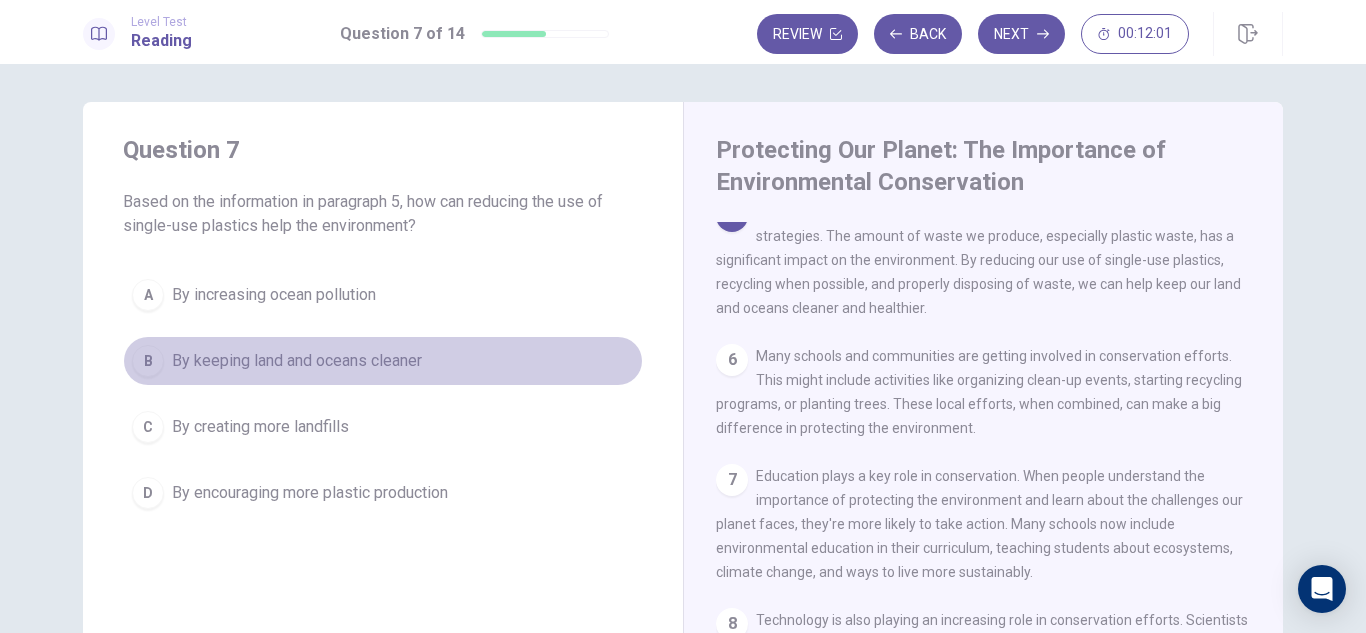 click on "B By keeping land and oceans cleaner" at bounding box center [383, 361] 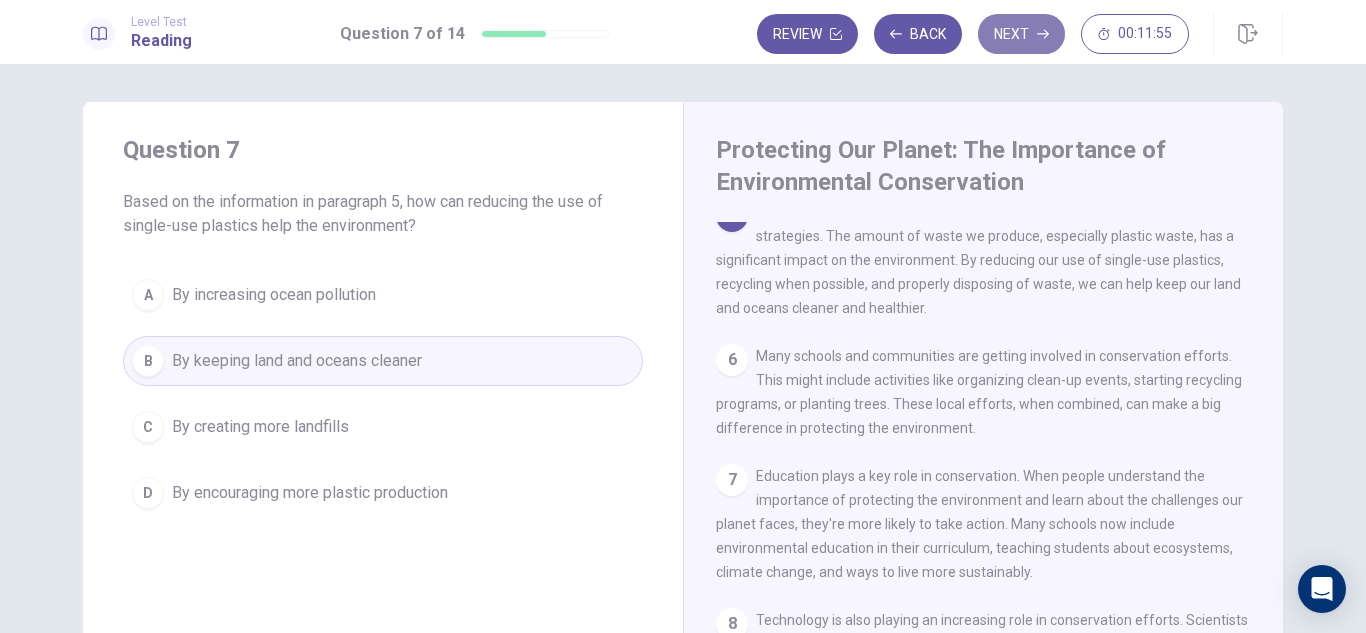 click on "Next" at bounding box center (1021, 34) 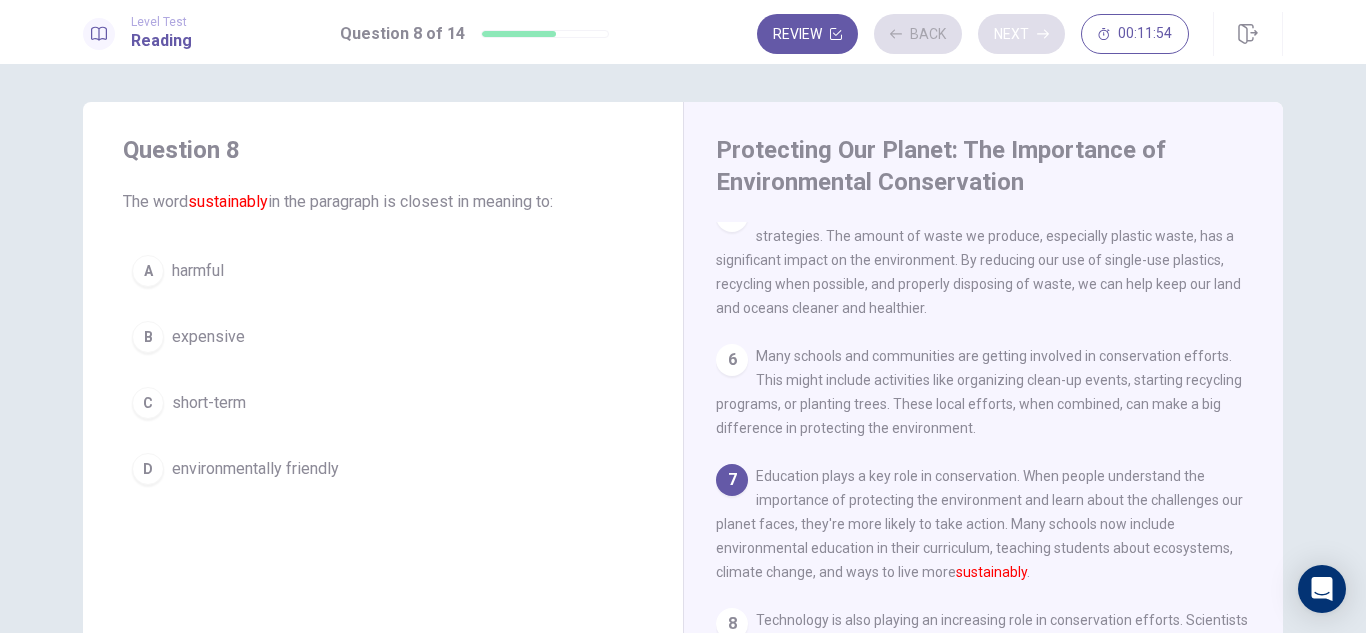 scroll, scrollTop: 669, scrollLeft: 0, axis: vertical 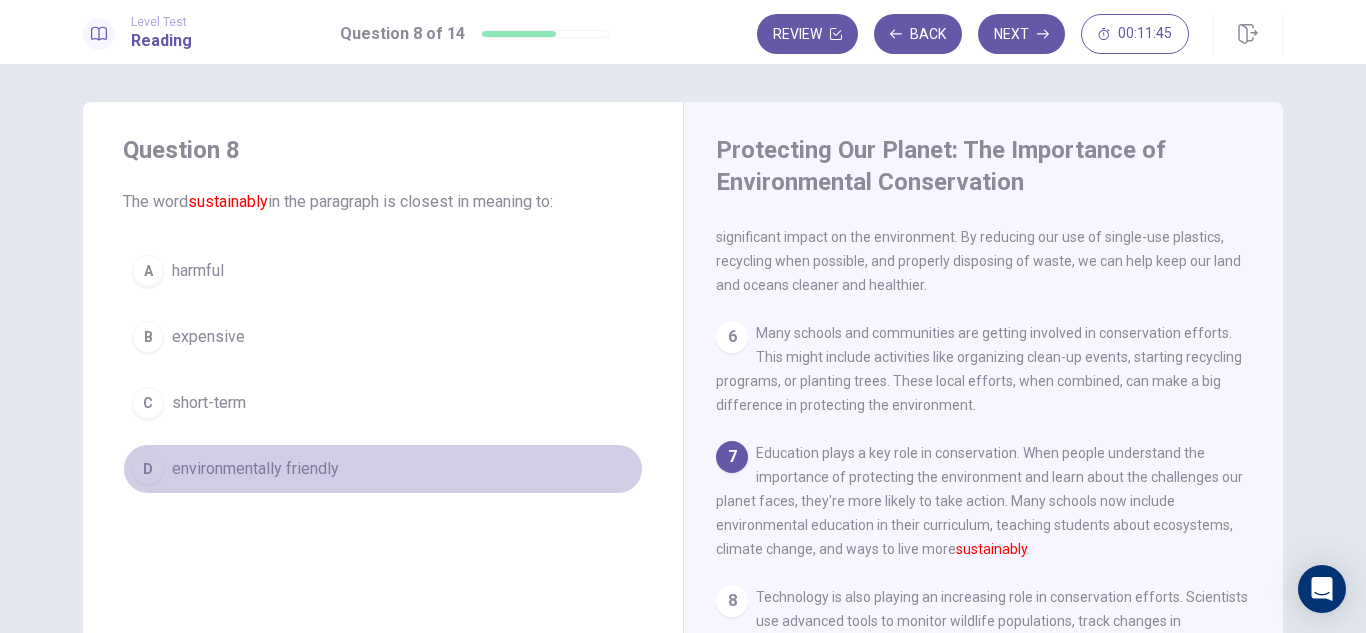 click on "environmentally friendly" at bounding box center [255, 469] 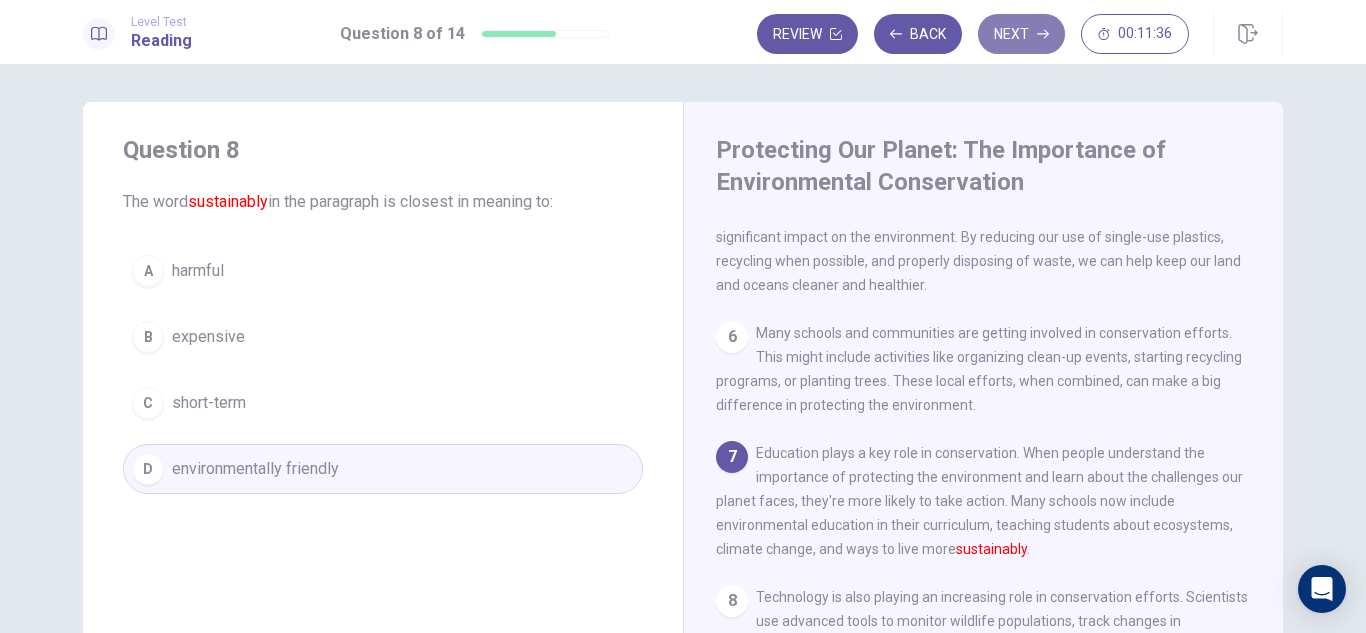 click on "Next" at bounding box center [1021, 34] 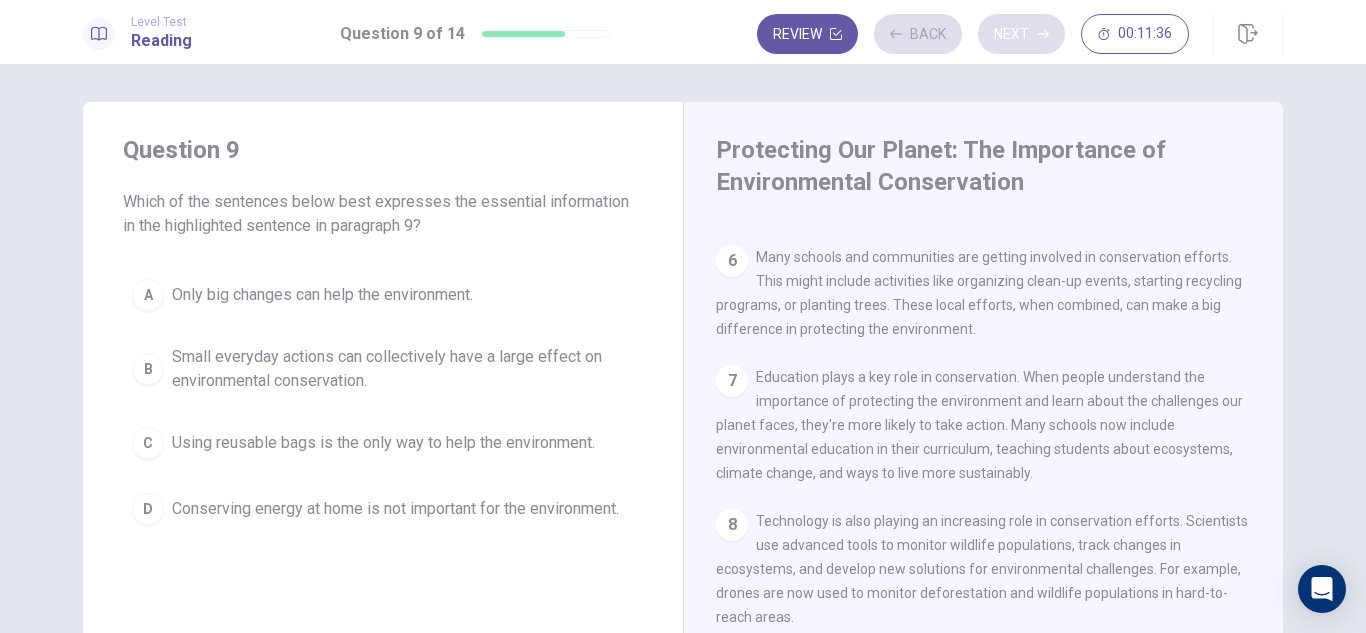 scroll, scrollTop: 791, scrollLeft: 0, axis: vertical 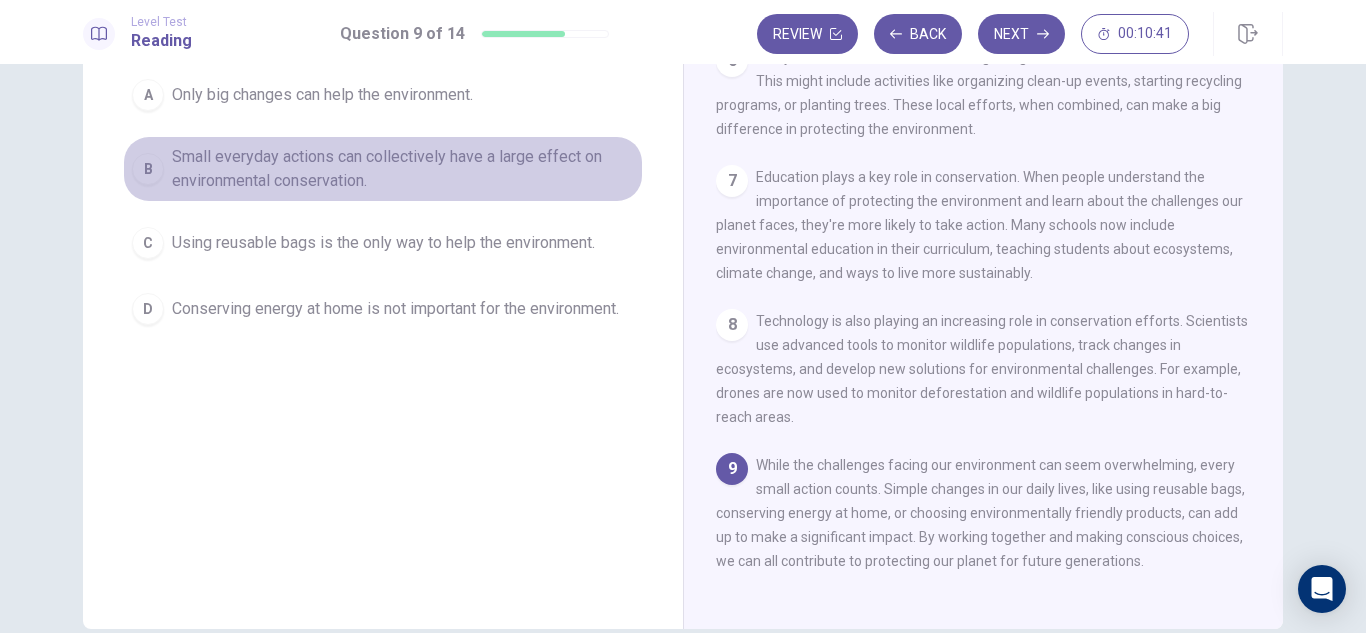 click on "Small everyday actions can collectively have a large effect on environmental conservation." at bounding box center (403, 169) 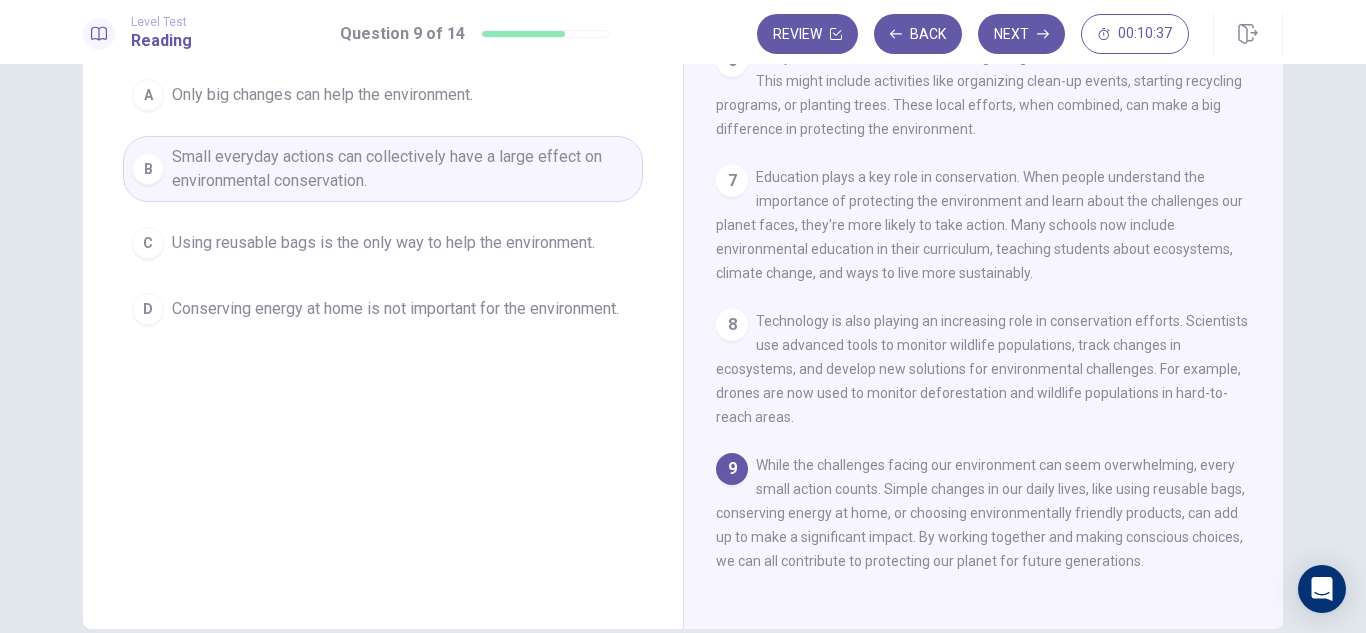 scroll, scrollTop: 102, scrollLeft: 0, axis: vertical 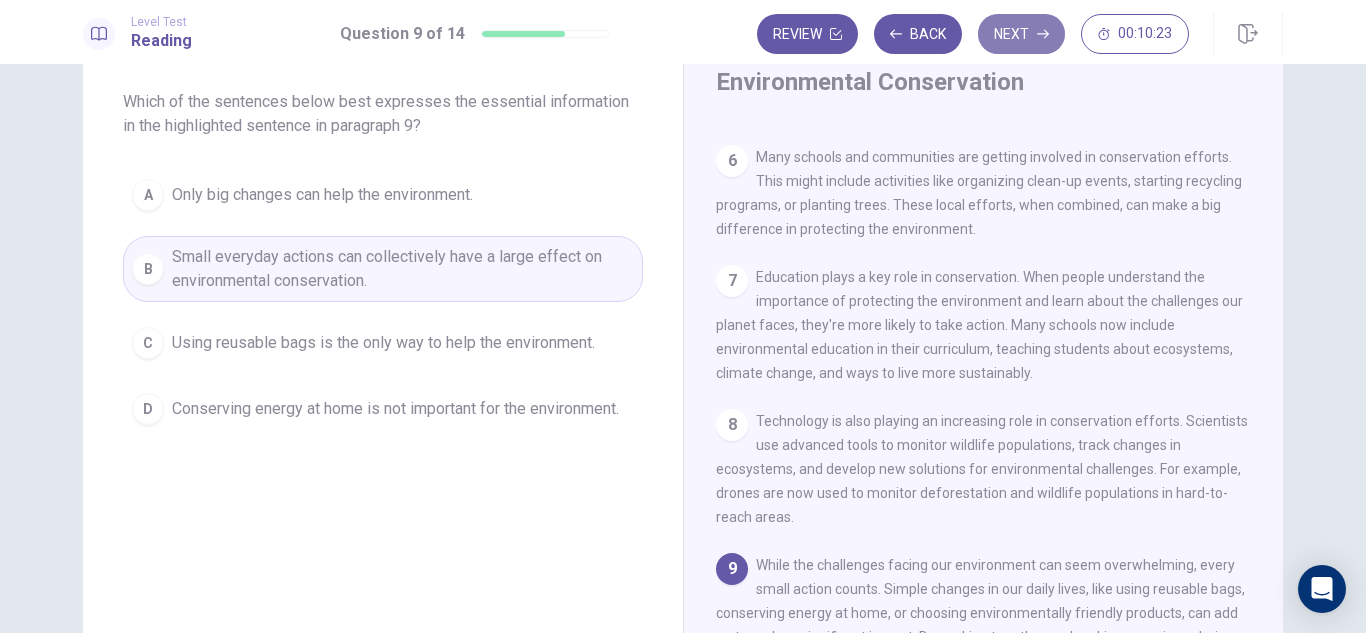 click on "Next" at bounding box center [1021, 34] 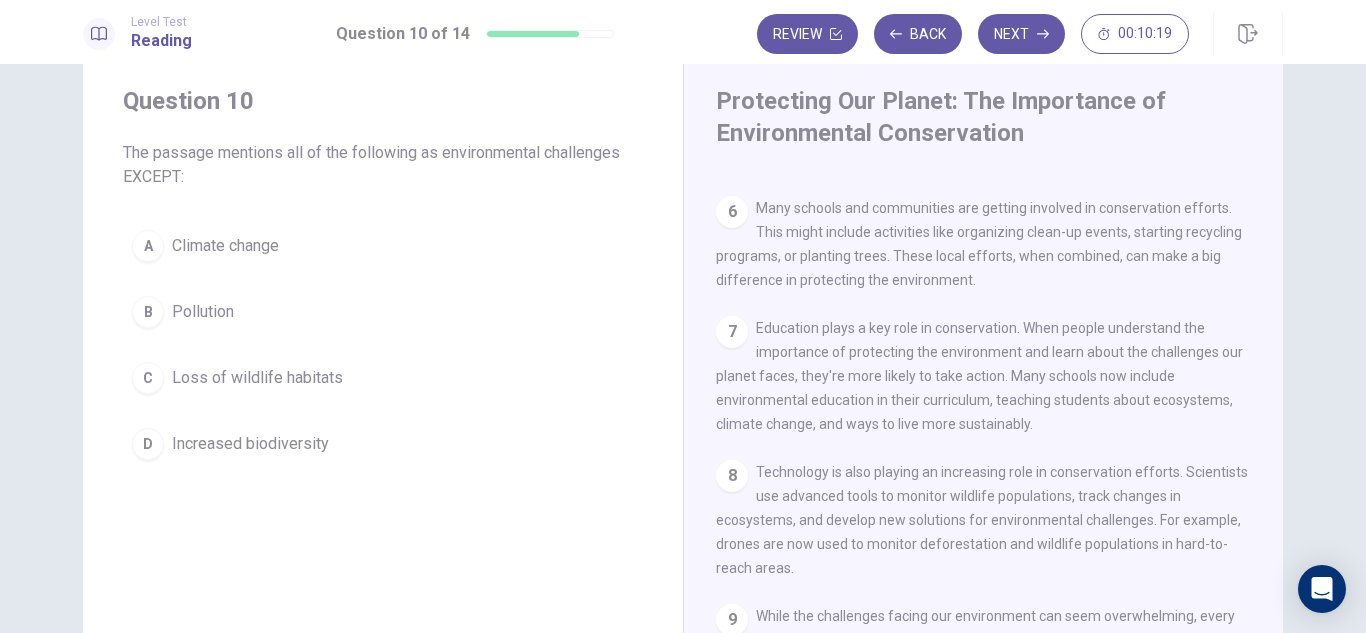 scroll, scrollTop: 2, scrollLeft: 0, axis: vertical 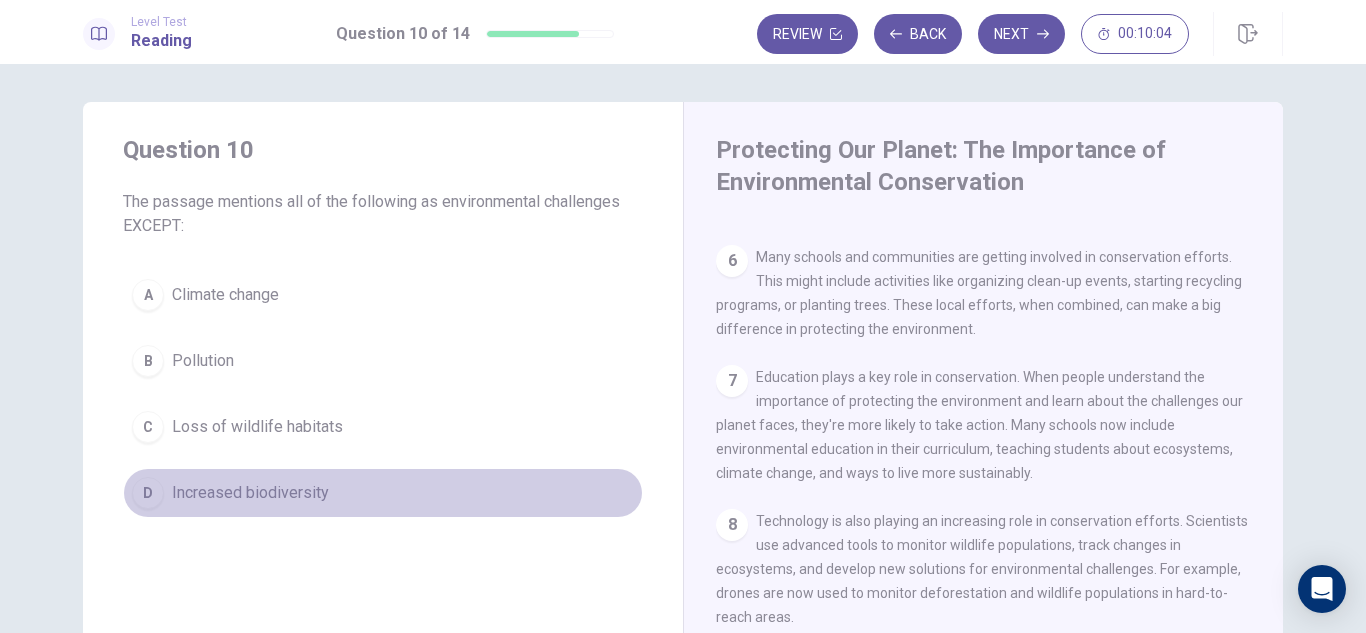 click on "Increased biodiversity" at bounding box center (250, 493) 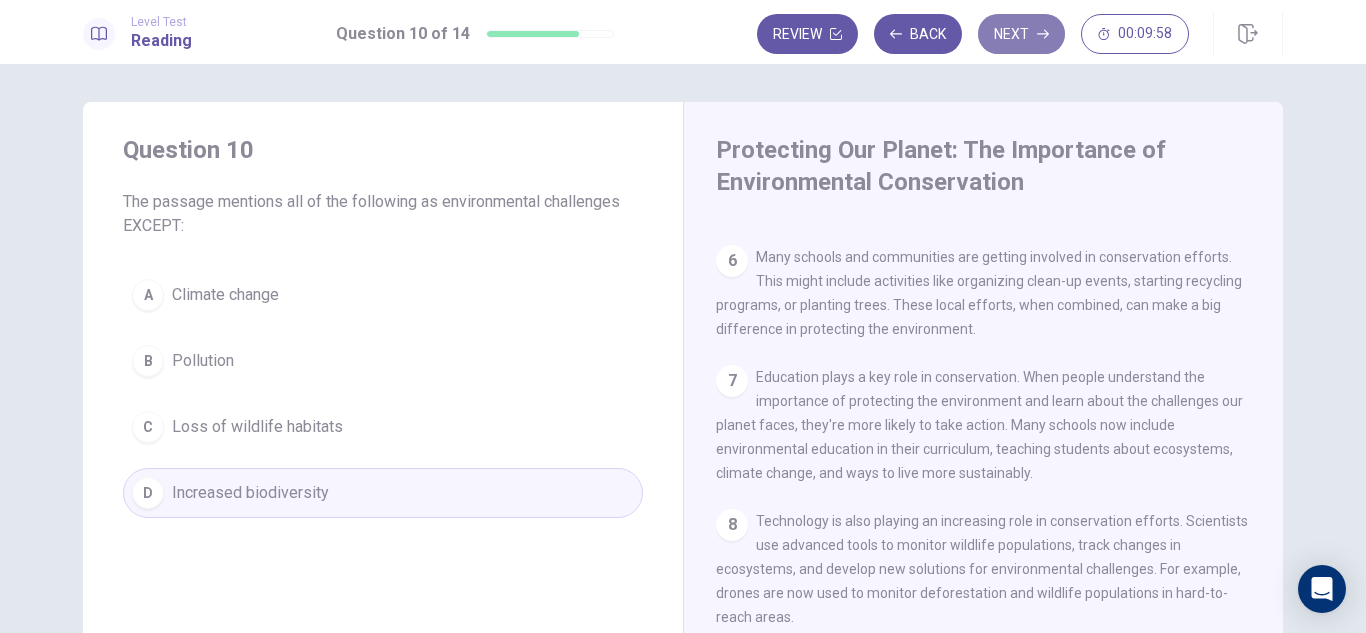 click on "Next" at bounding box center (1021, 34) 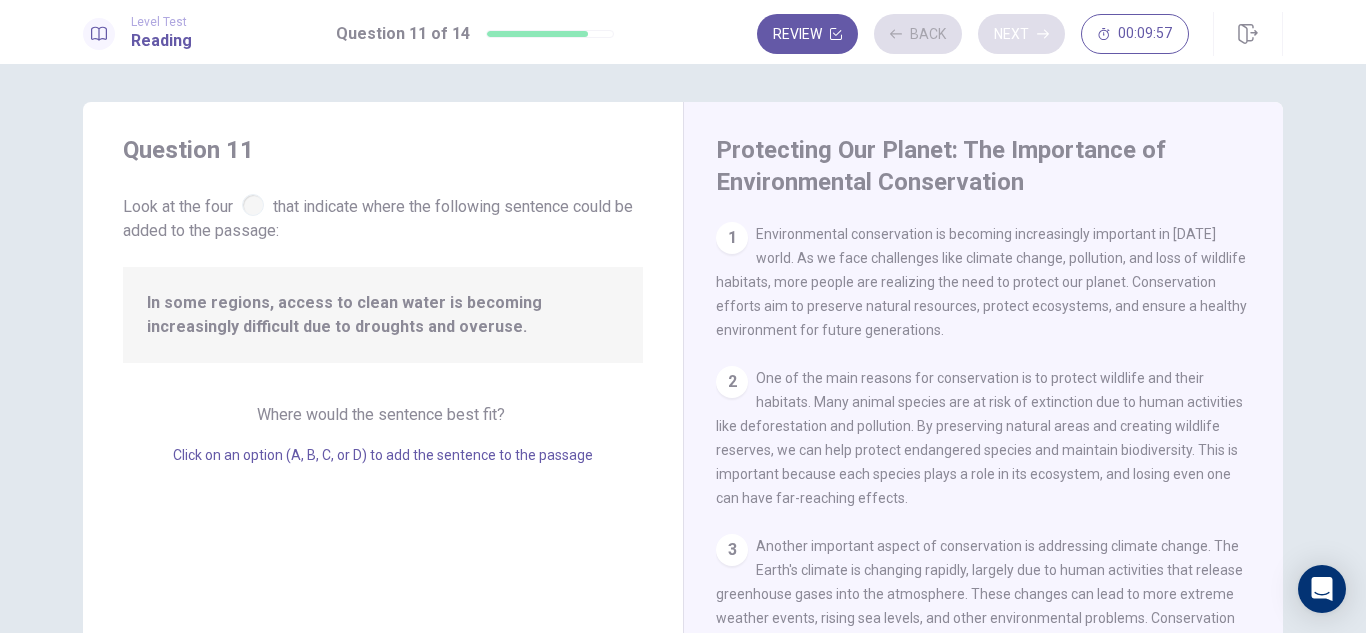 scroll, scrollTop: 274, scrollLeft: 0, axis: vertical 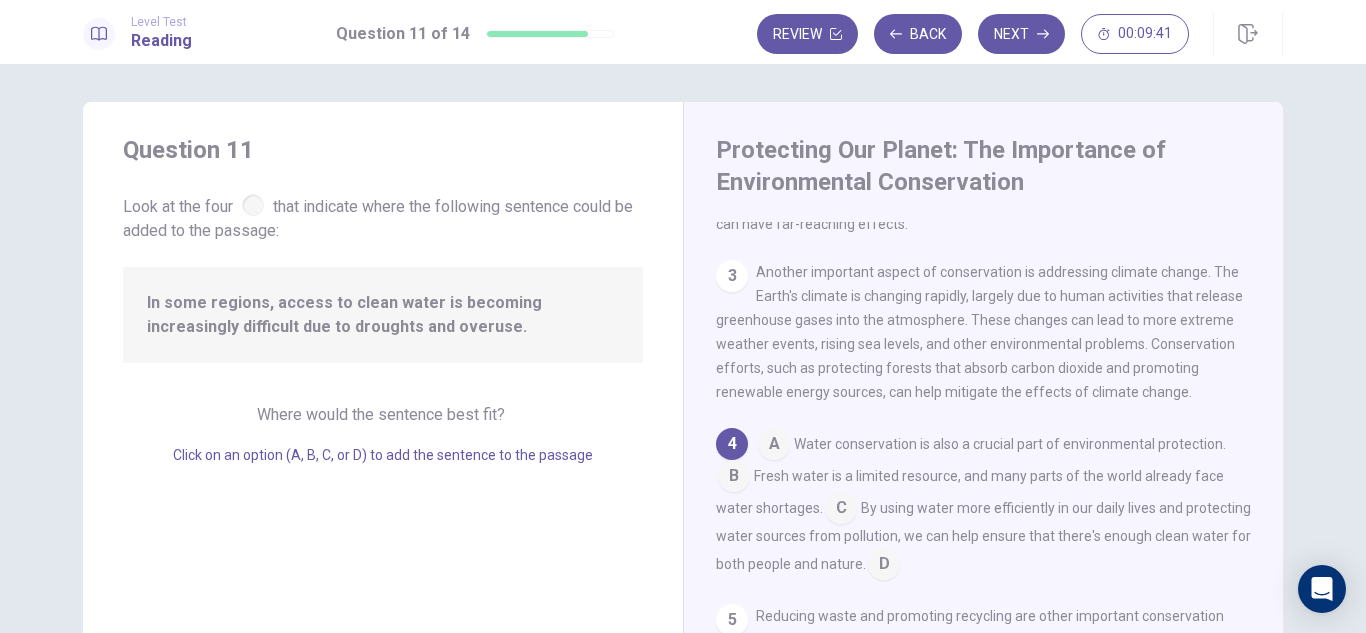 click at bounding box center (253, 205) 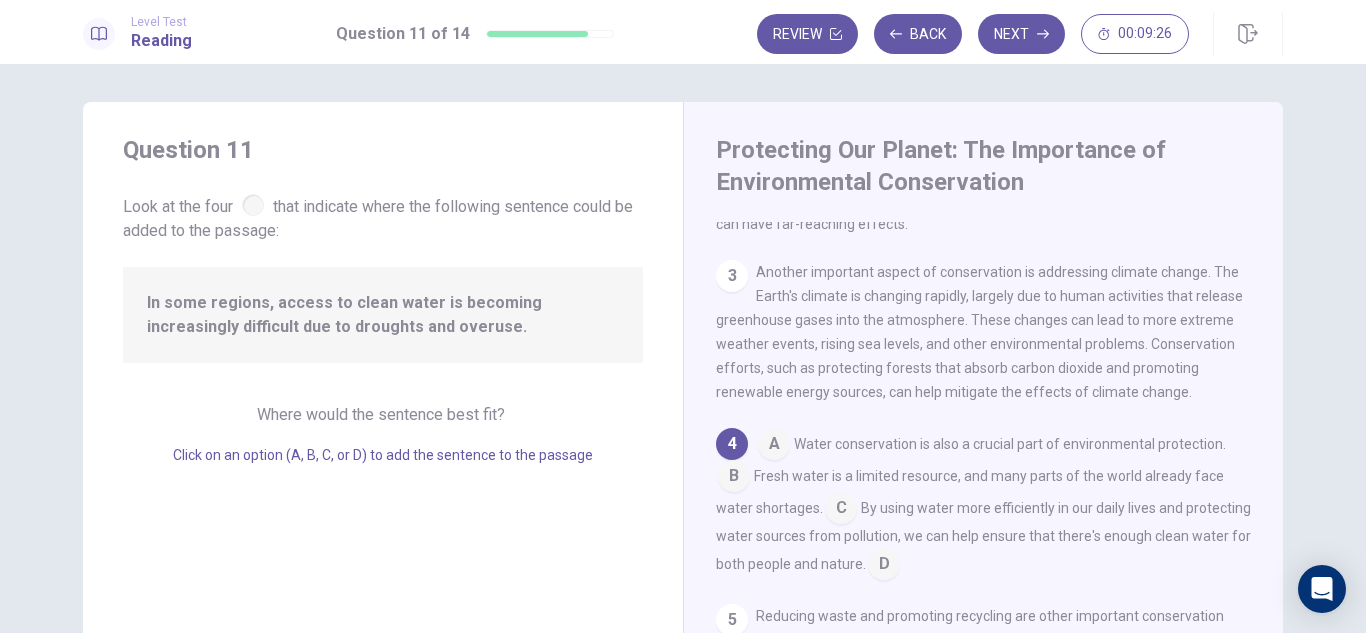 scroll, scrollTop: 374, scrollLeft: 0, axis: vertical 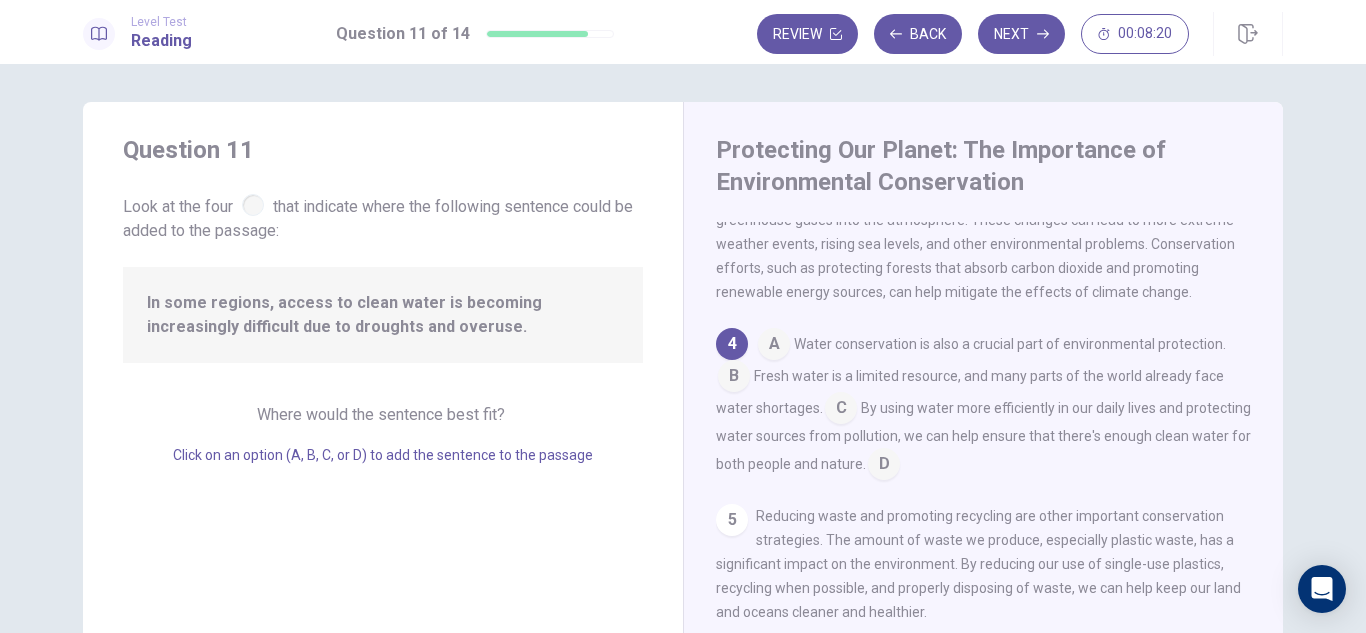 click at bounding box center (841, 410) 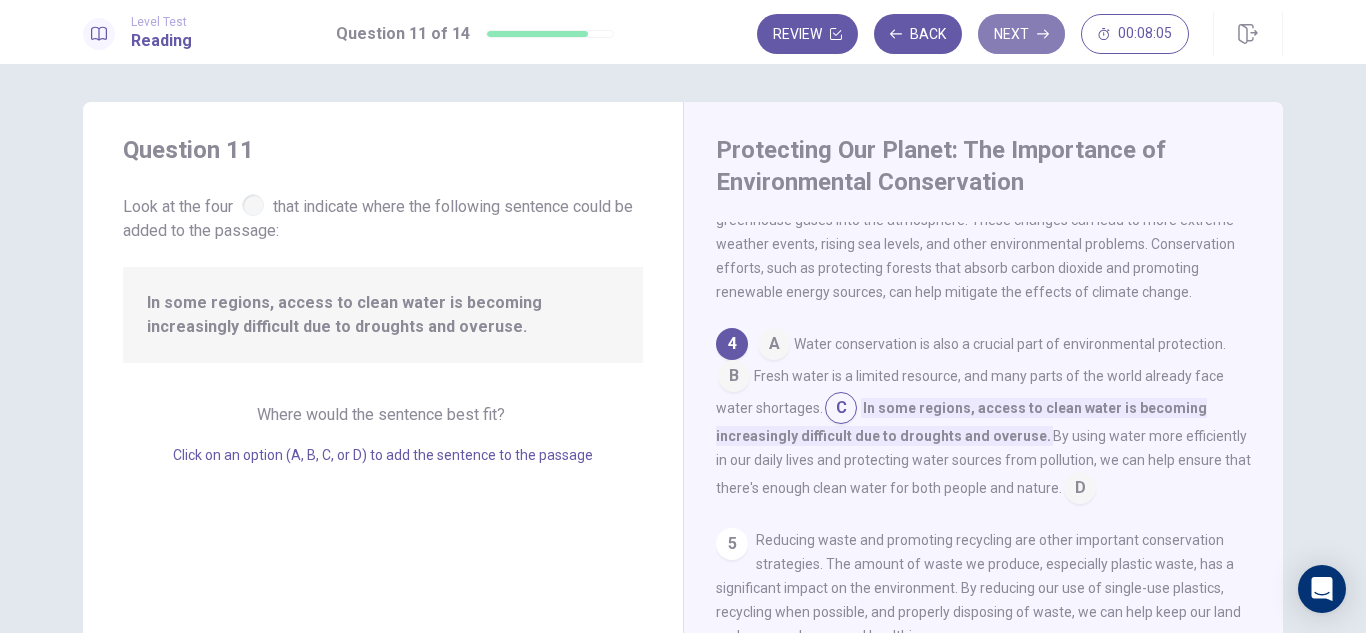 click on "Next" at bounding box center (1021, 34) 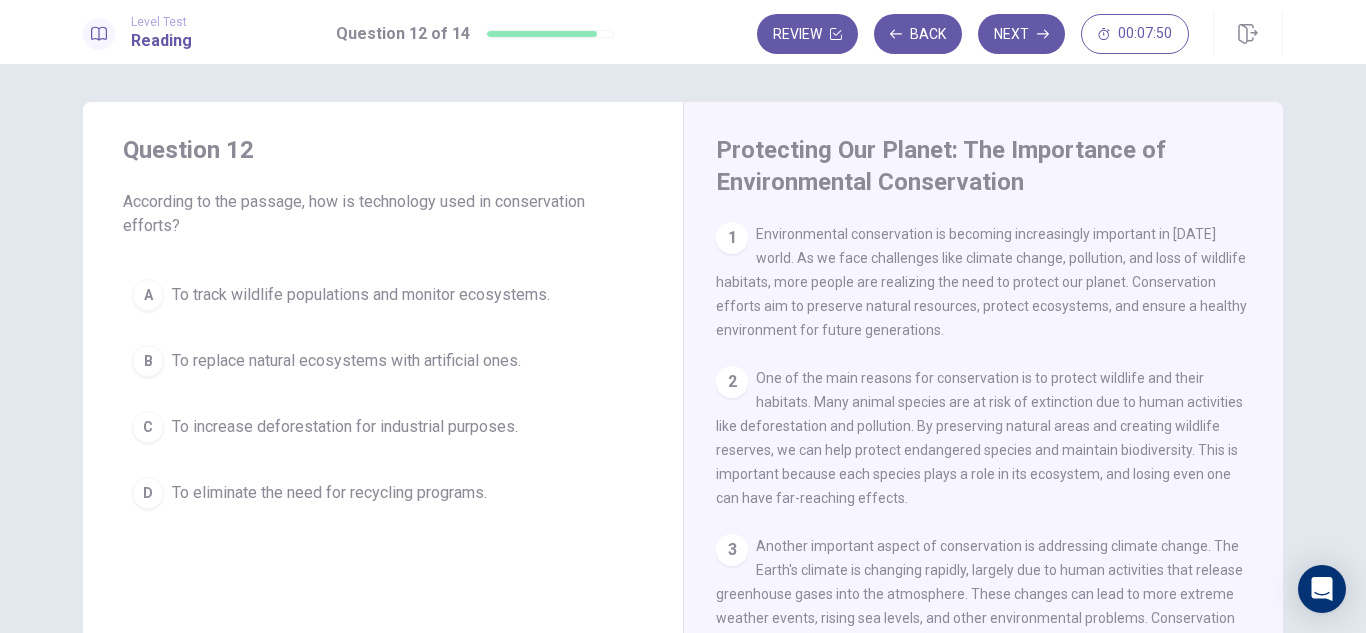 click on "To track wildlife populations and monitor ecosystems." at bounding box center [361, 295] 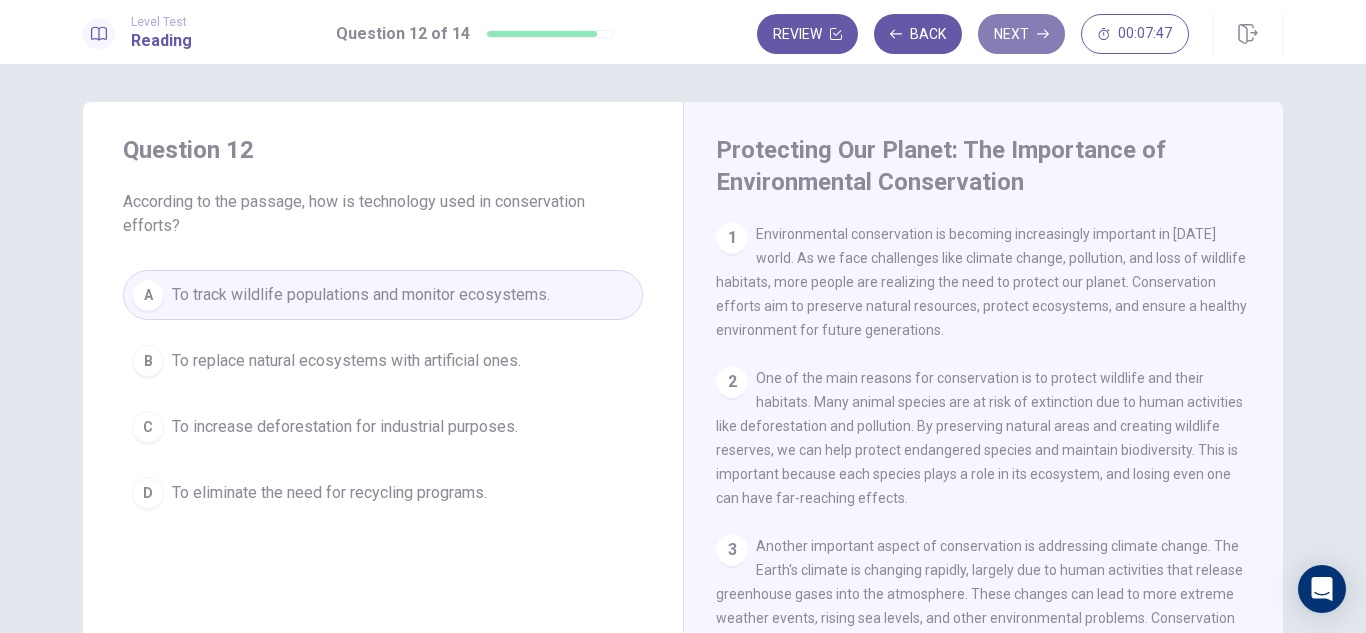 click on "Next" at bounding box center (1021, 34) 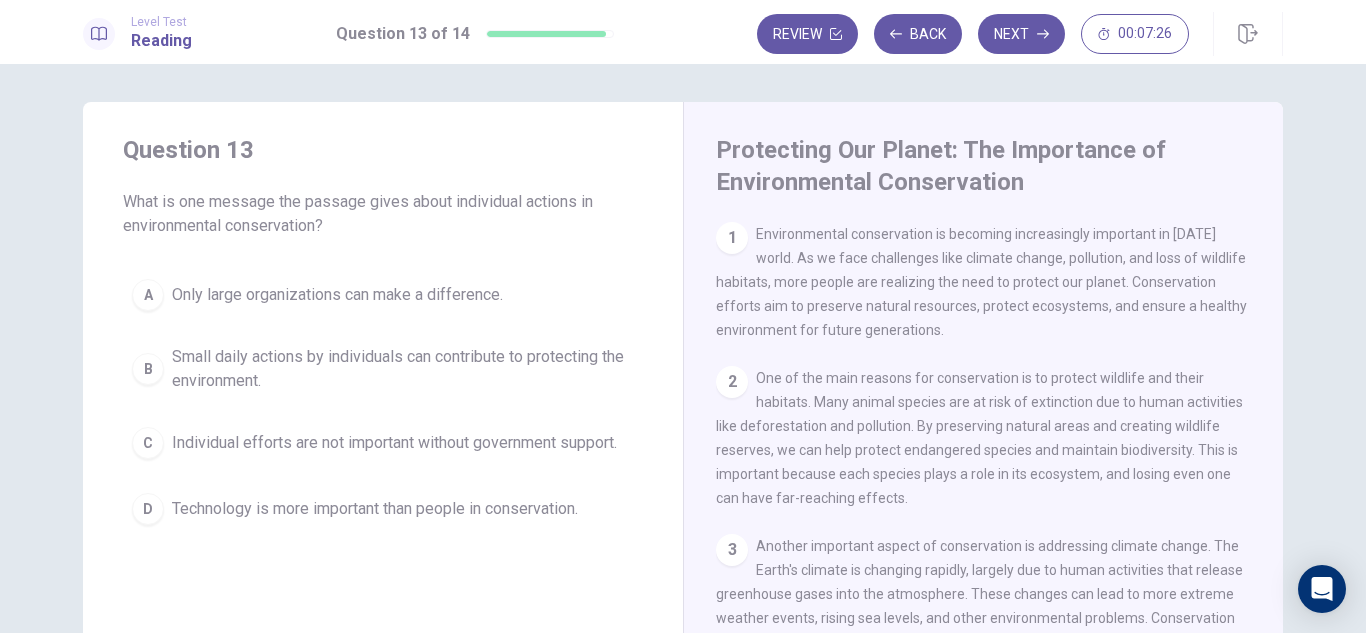click on "Small daily actions by individuals can contribute to protecting the environment." at bounding box center (403, 369) 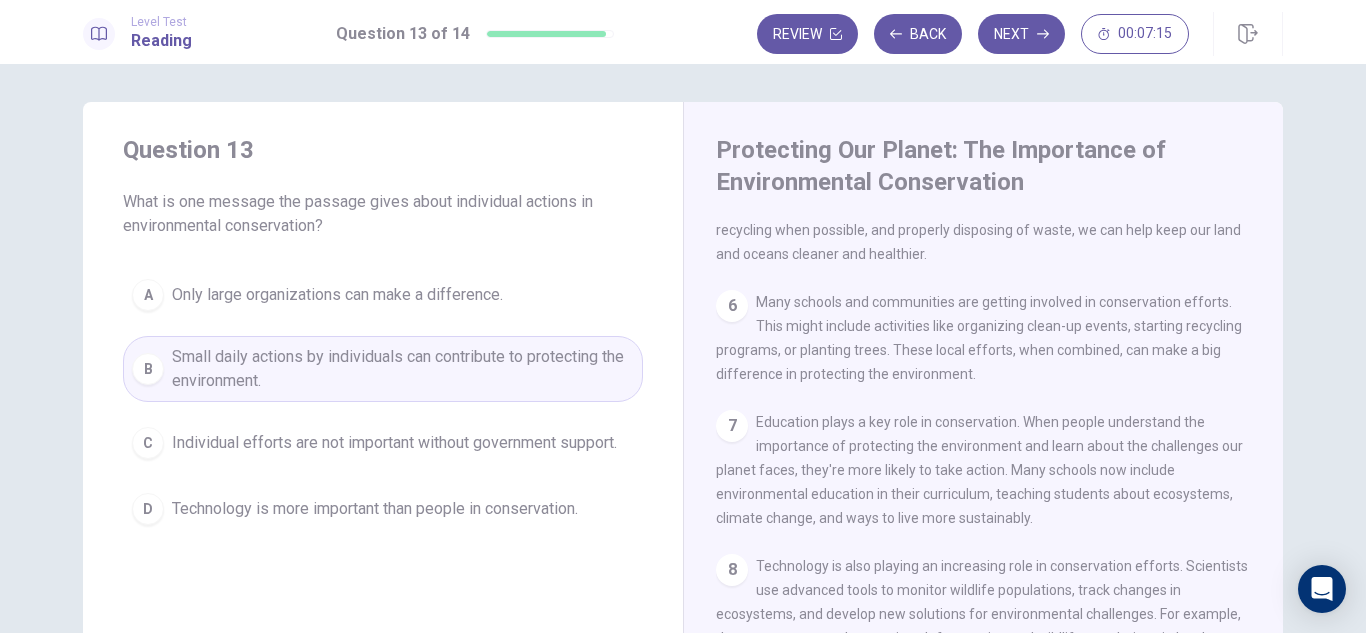 scroll, scrollTop: 791, scrollLeft: 0, axis: vertical 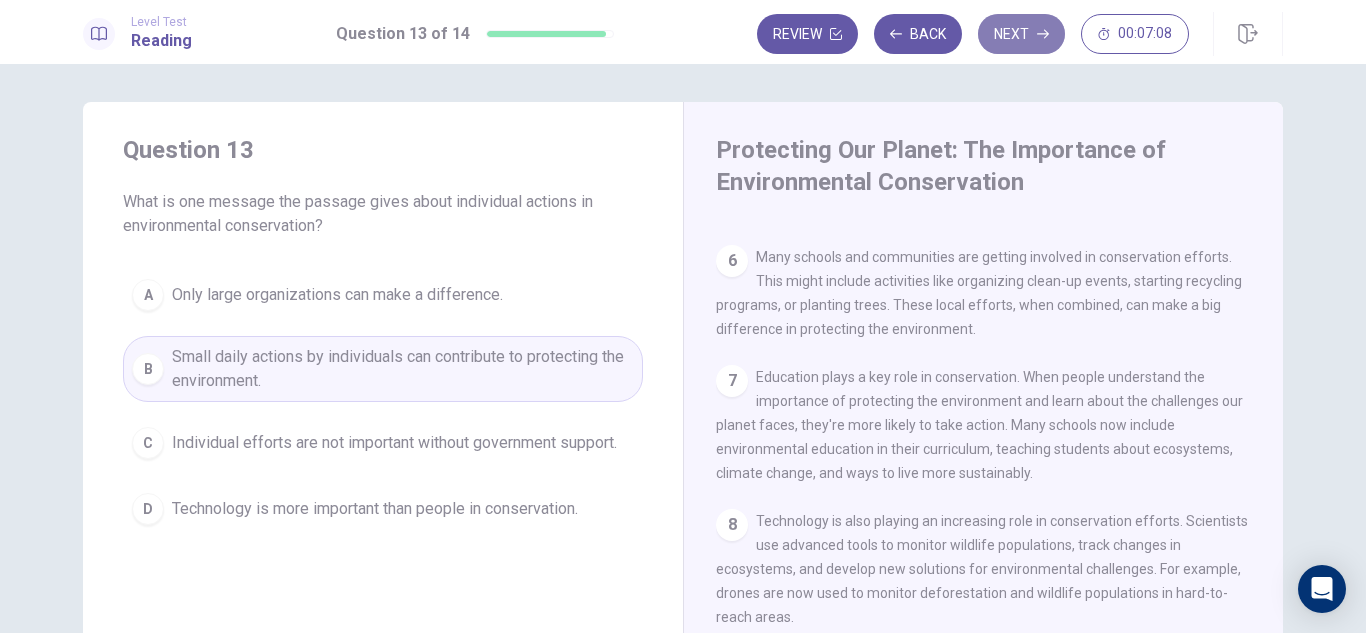 click on "Next" at bounding box center (1021, 34) 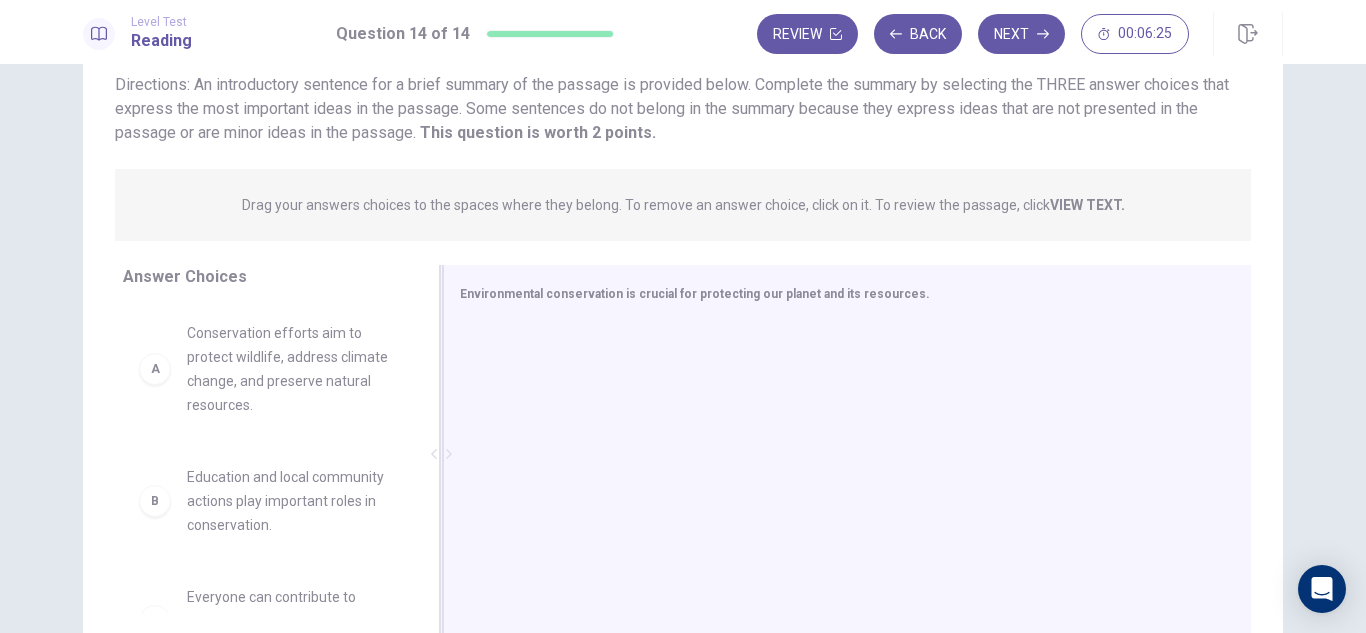 scroll, scrollTop: 270, scrollLeft: 0, axis: vertical 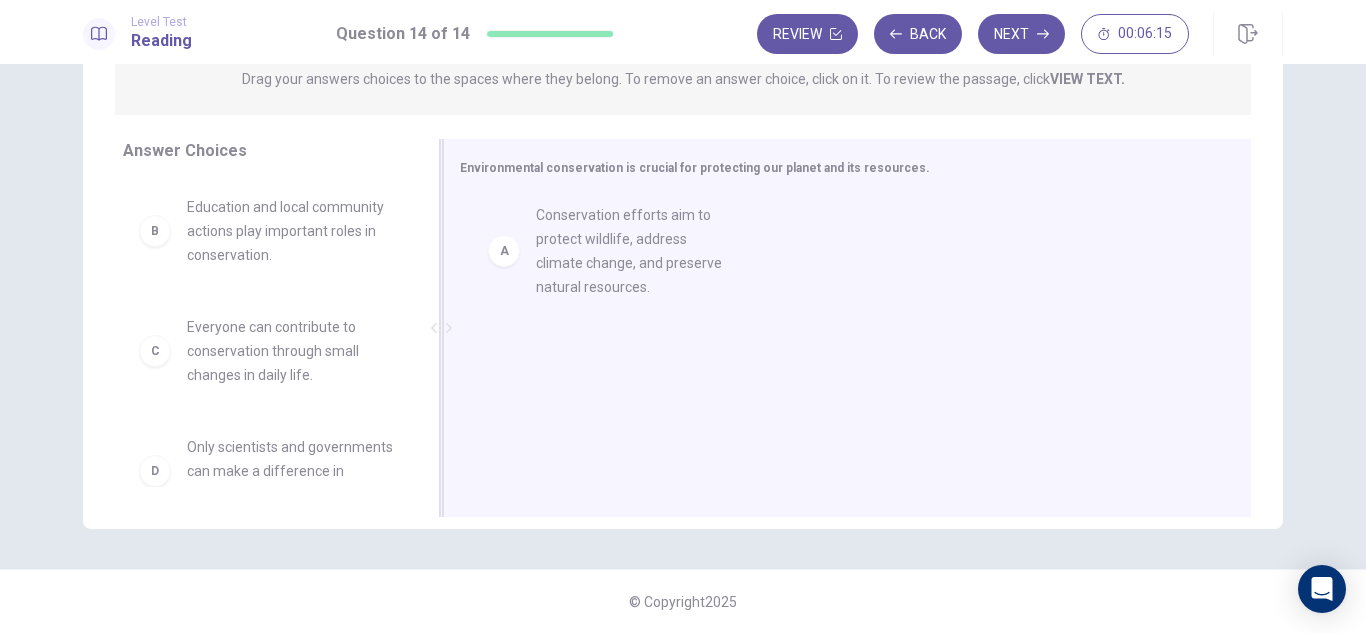 drag, startPoint x: 327, startPoint y: 250, endPoint x: 695, endPoint y: 266, distance: 368.34766 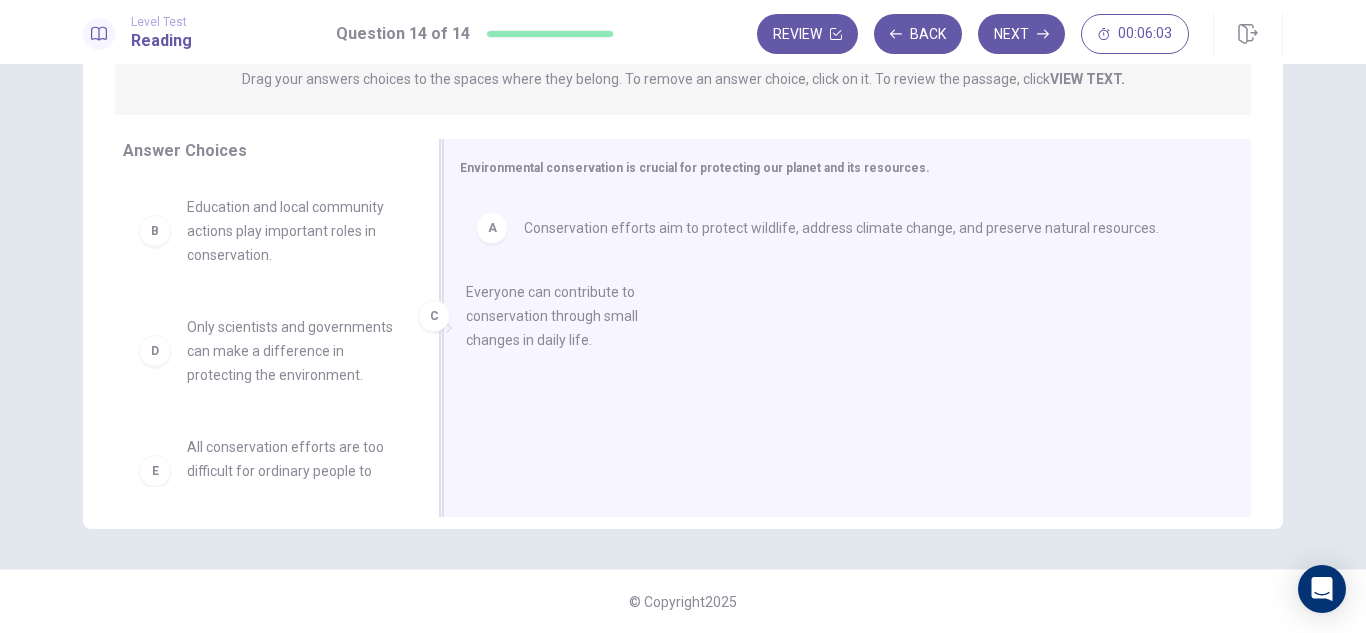 drag, startPoint x: 278, startPoint y: 352, endPoint x: 579, endPoint y: 316, distance: 303.14517 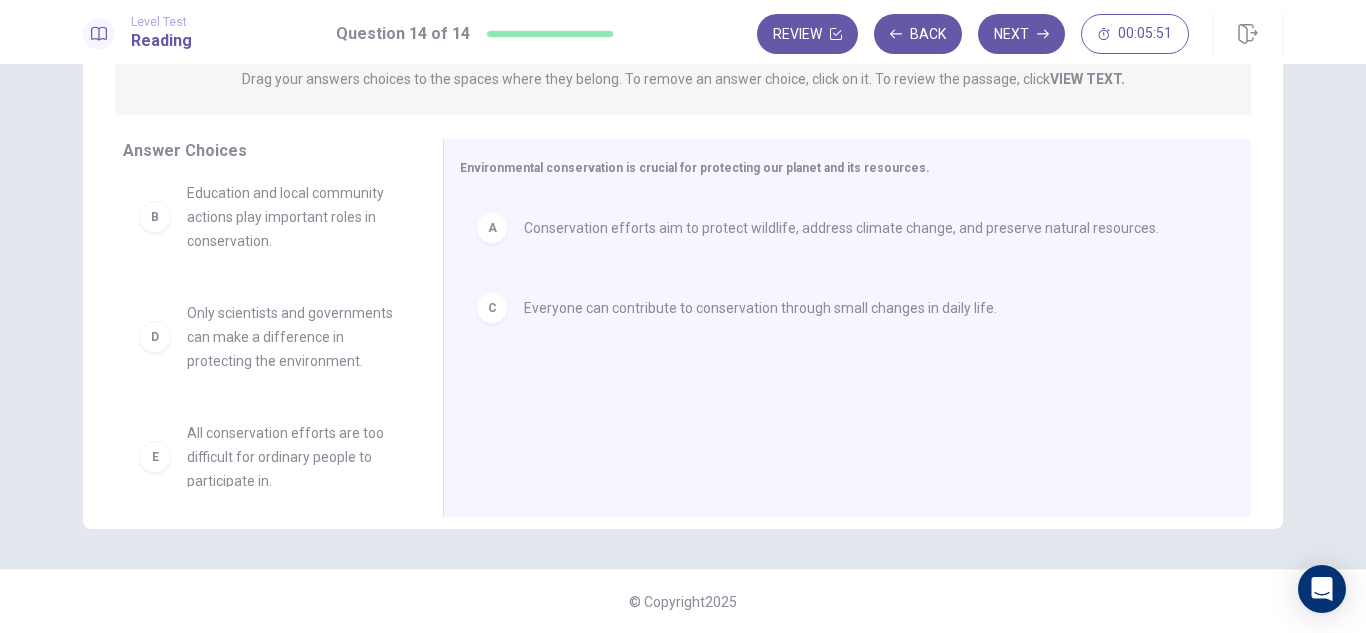 scroll, scrollTop: 0, scrollLeft: 0, axis: both 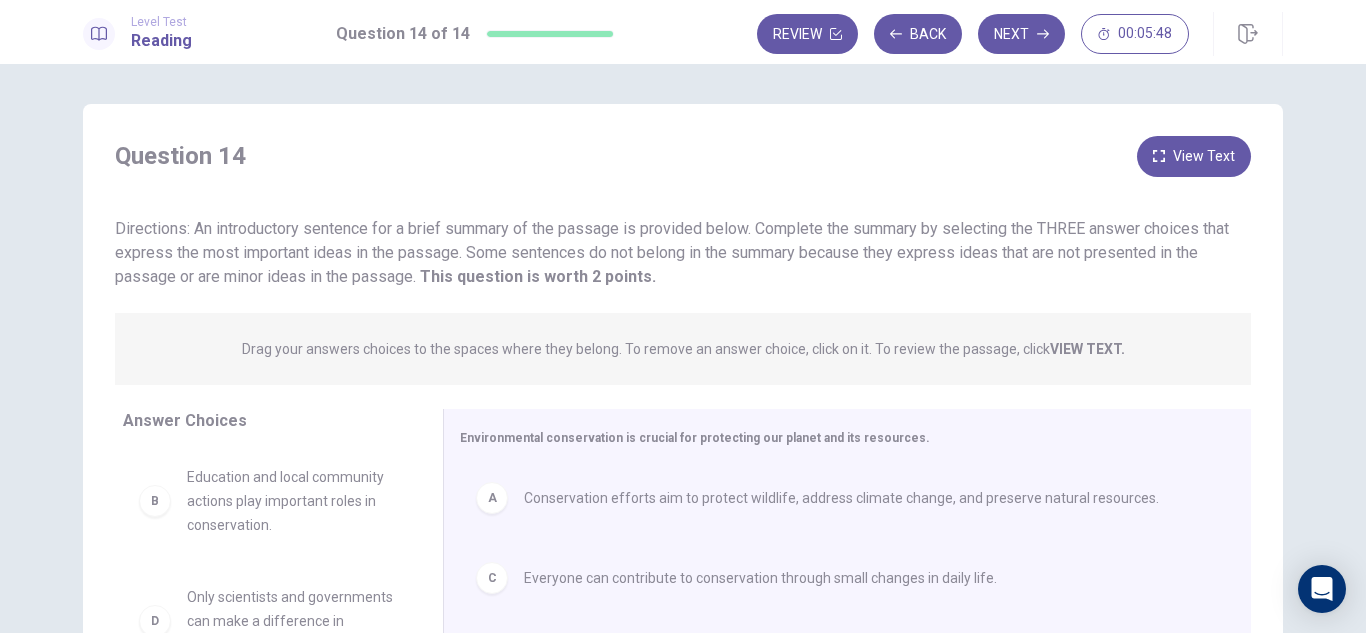 click on "View Text" at bounding box center [1194, 156] 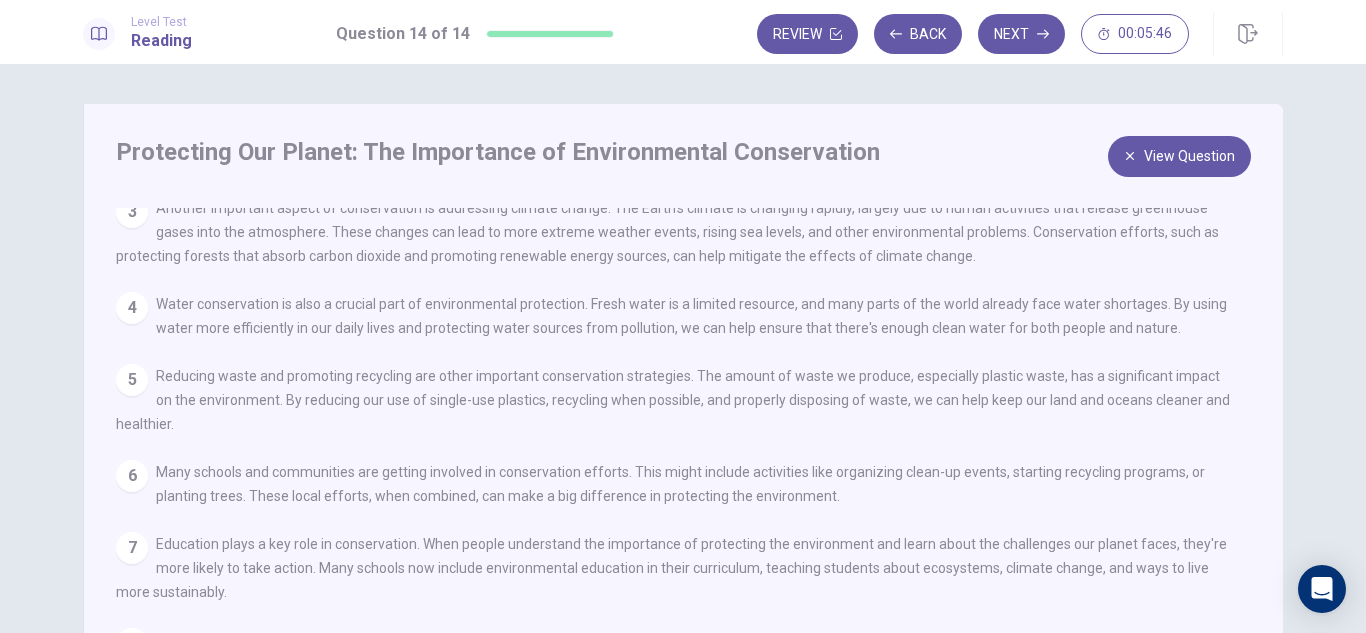 scroll, scrollTop: 241, scrollLeft: 0, axis: vertical 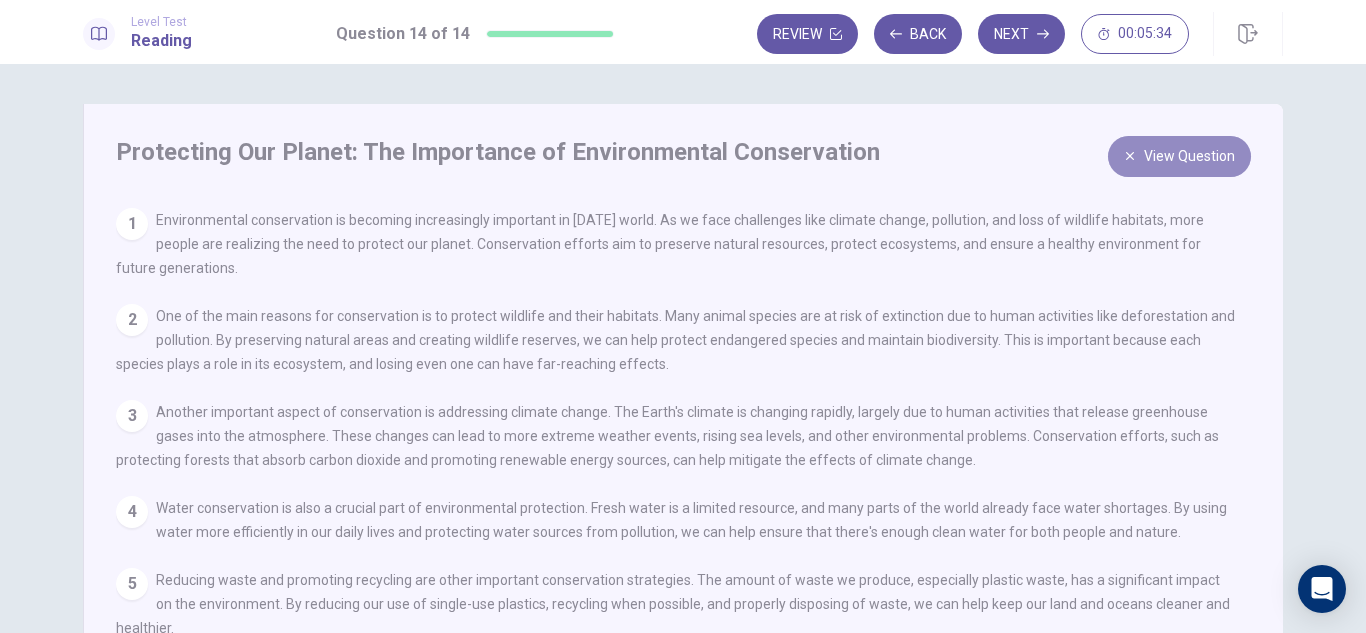 click on "View Question" at bounding box center [1179, 156] 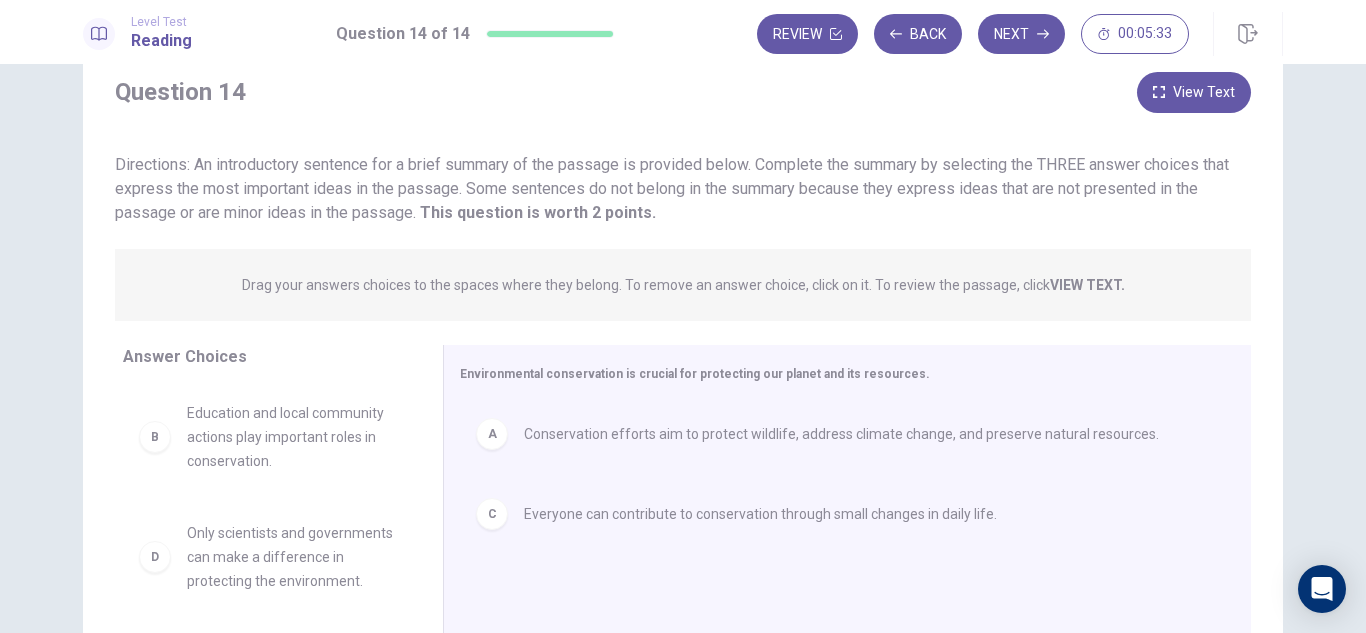 scroll, scrollTop: 100, scrollLeft: 0, axis: vertical 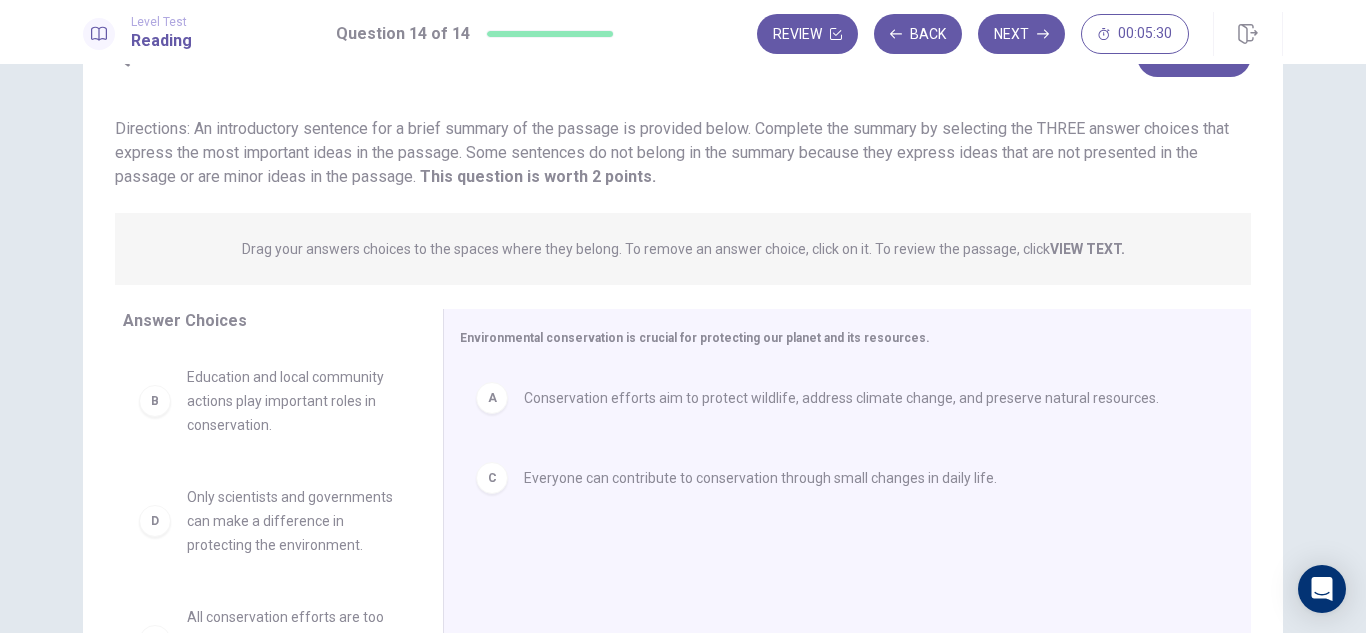 click on "Education and local community actions play important roles in conservation." at bounding box center [291, 401] 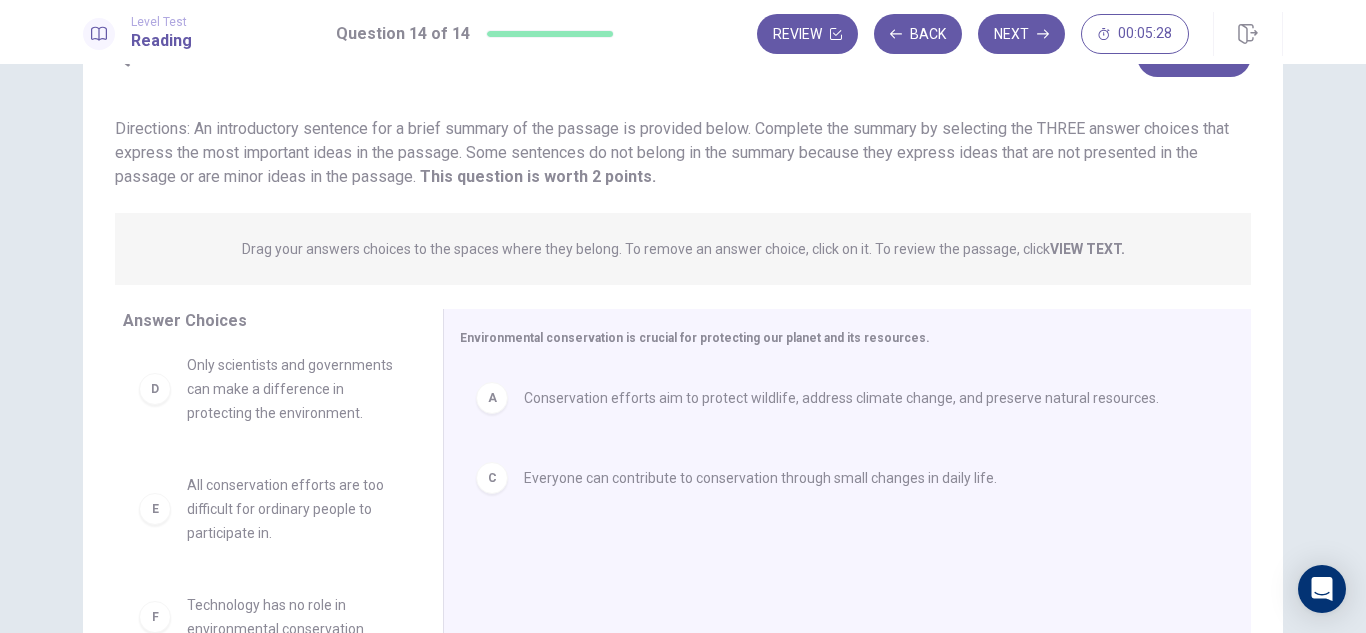 scroll, scrollTop: 156, scrollLeft: 0, axis: vertical 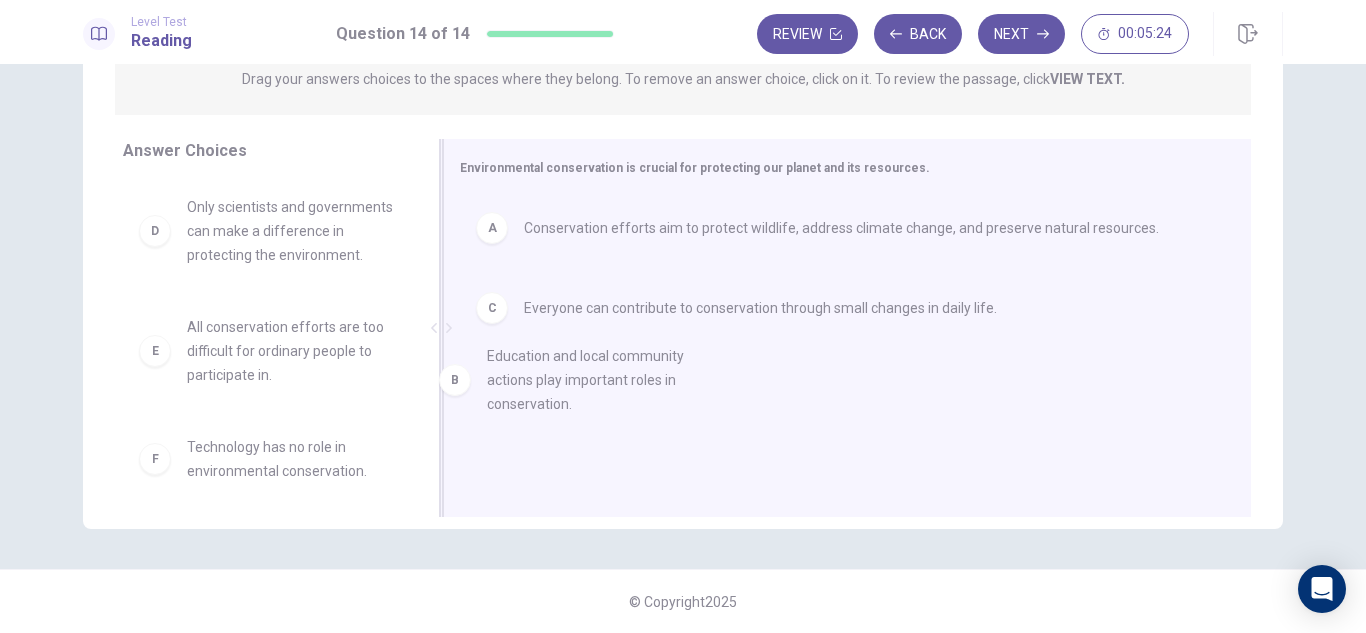 drag, startPoint x: 245, startPoint y: 260, endPoint x: 555, endPoint y: 411, distance: 344.82025 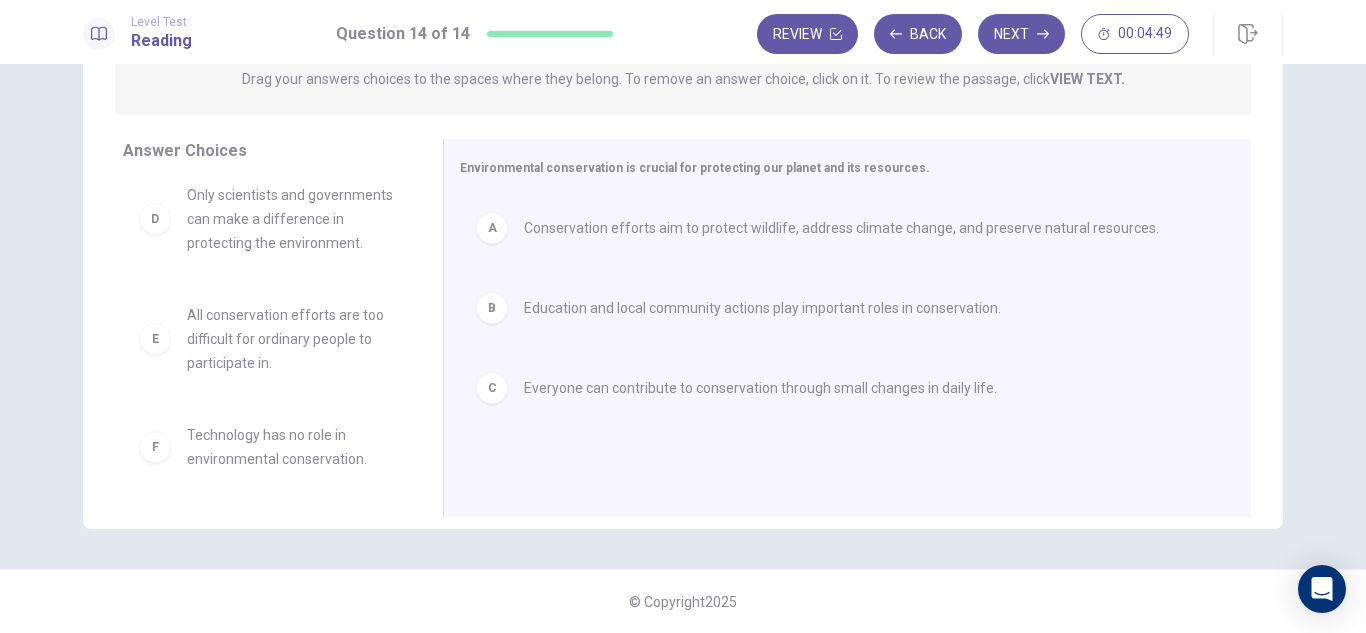 scroll, scrollTop: 36, scrollLeft: 0, axis: vertical 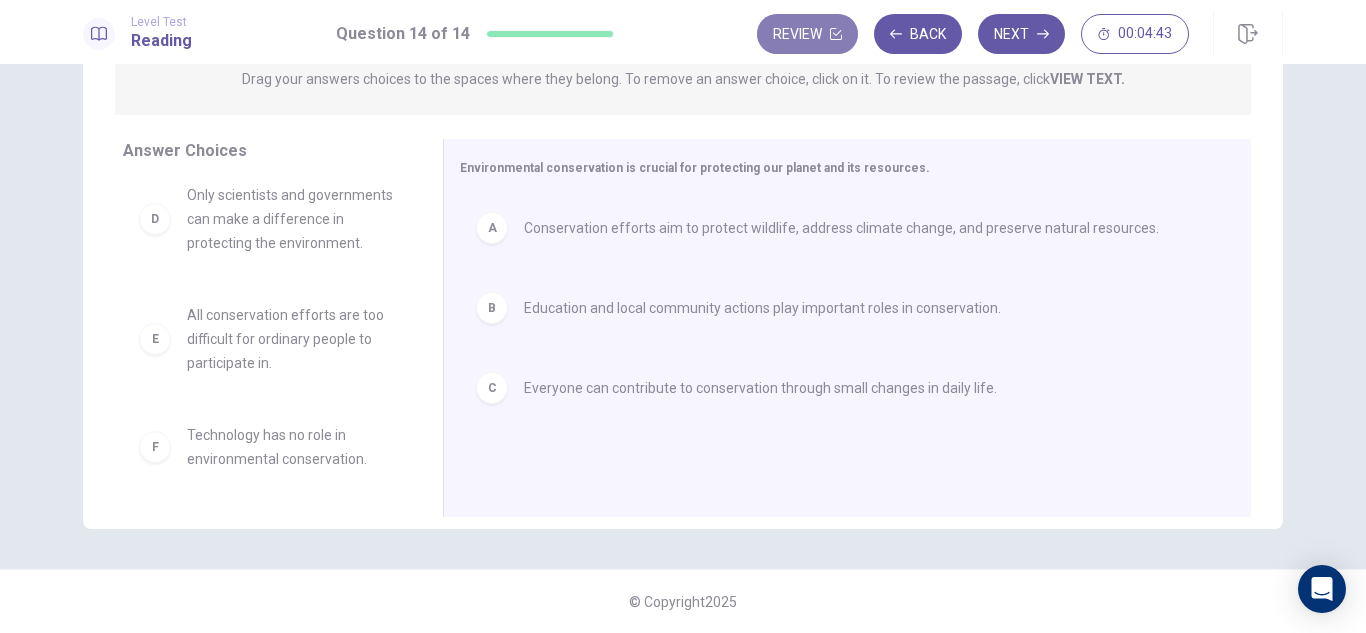 click on "Review" at bounding box center (807, 34) 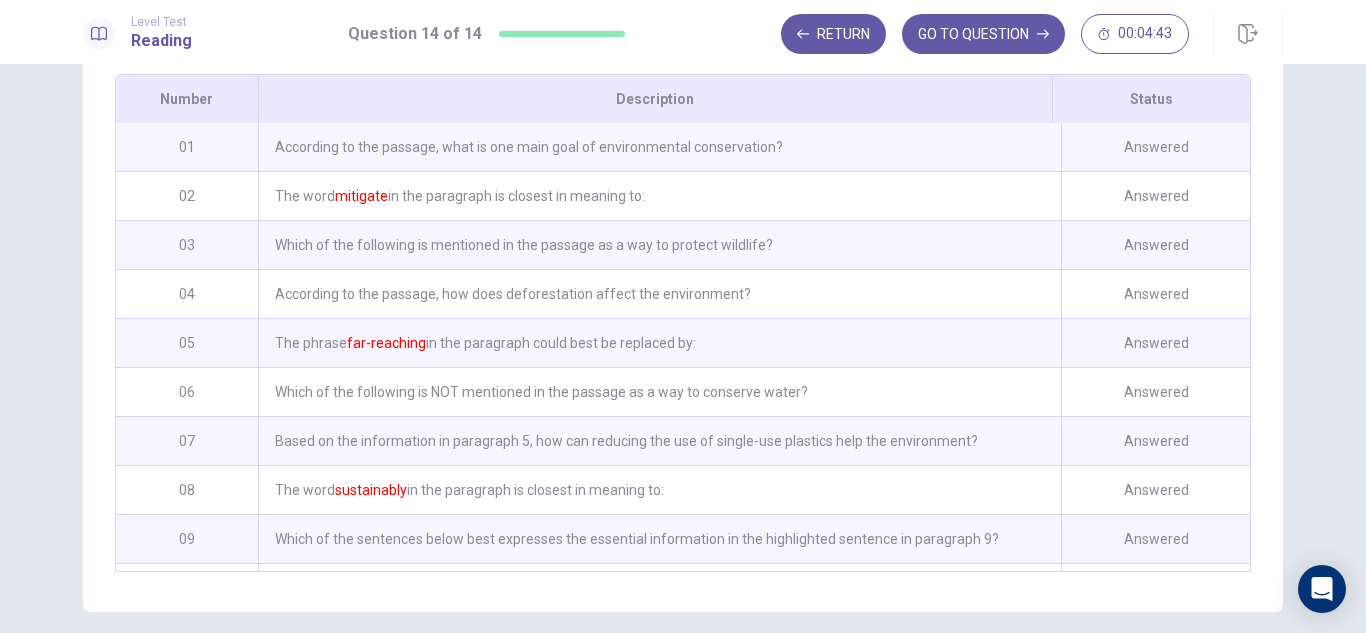 scroll, scrollTop: 377, scrollLeft: 0, axis: vertical 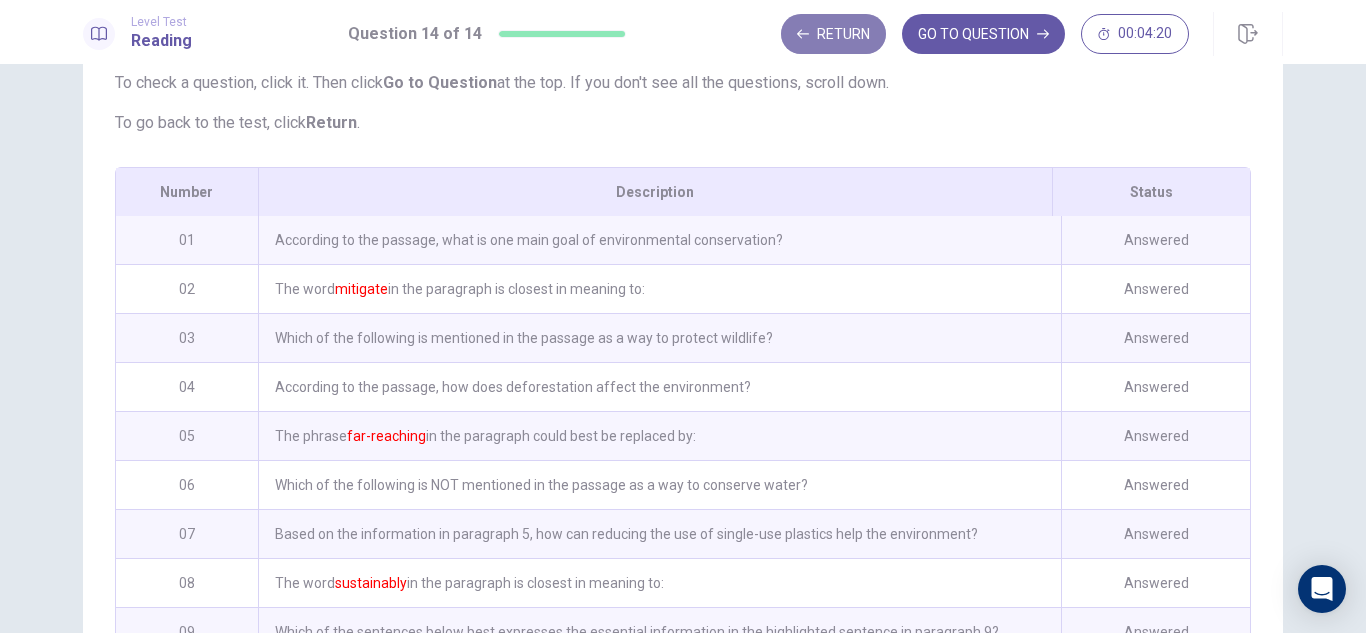 click on "Return" at bounding box center (833, 34) 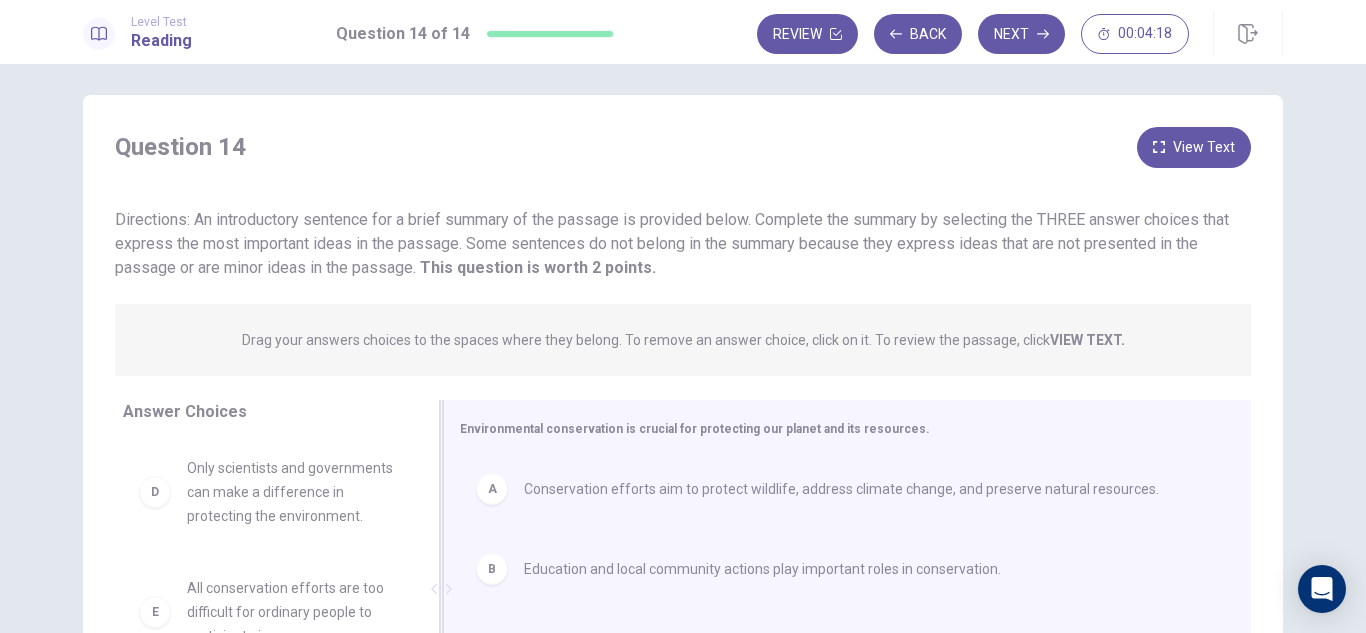 scroll, scrollTop: 0, scrollLeft: 0, axis: both 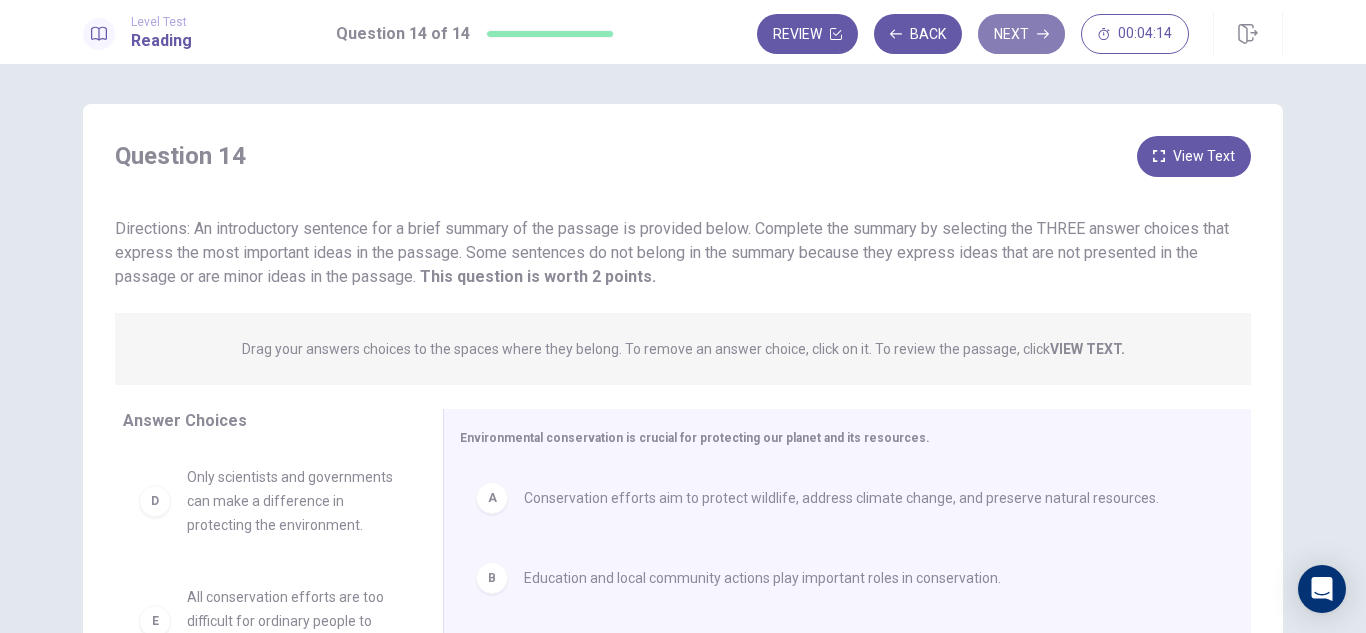 click on "Next" at bounding box center (1021, 34) 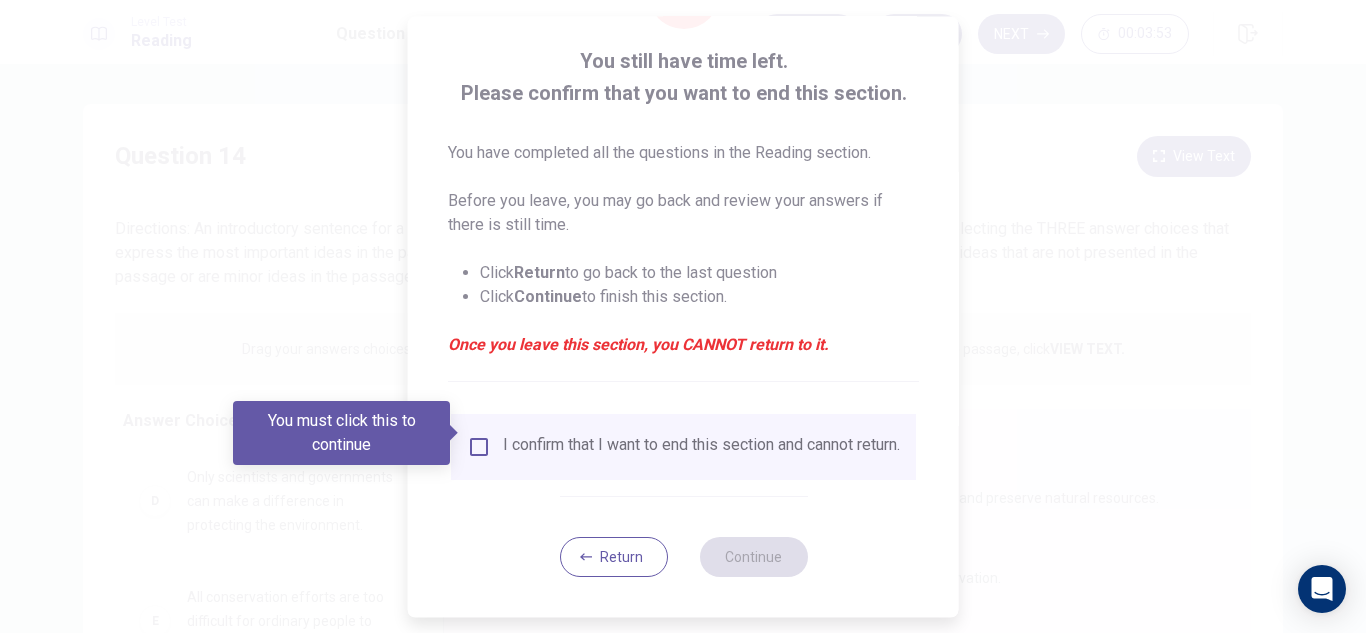 scroll, scrollTop: 113, scrollLeft: 0, axis: vertical 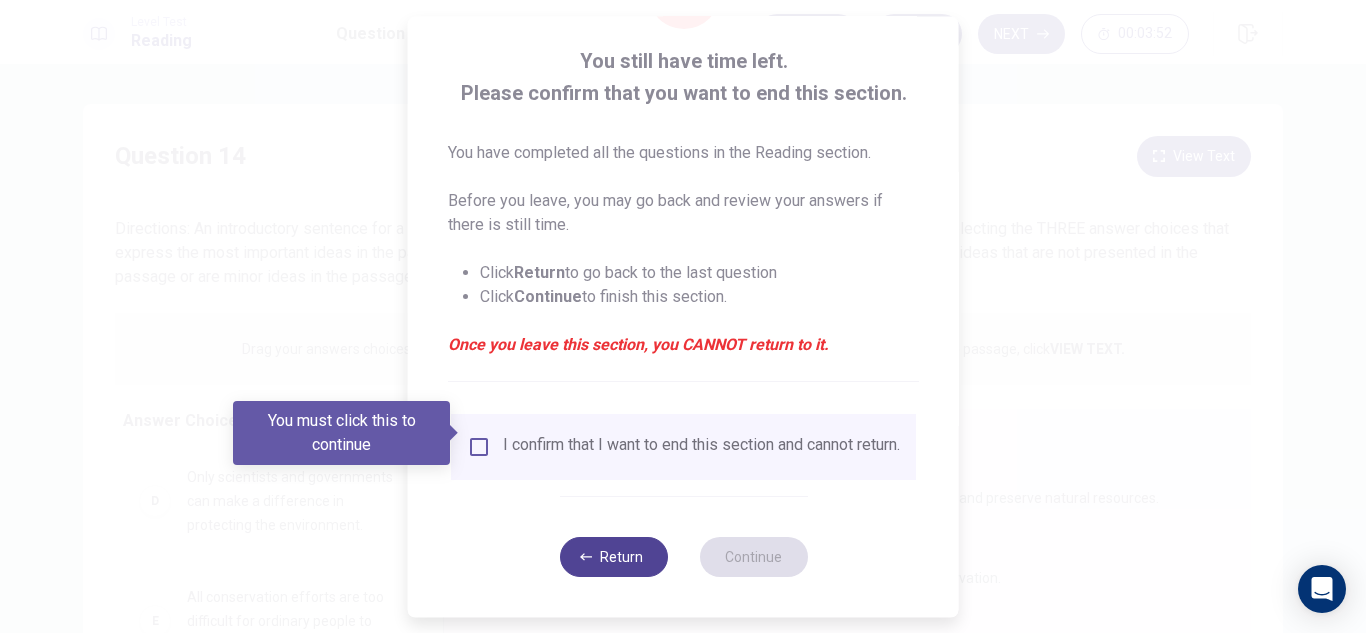 click on "Return" at bounding box center (613, 557) 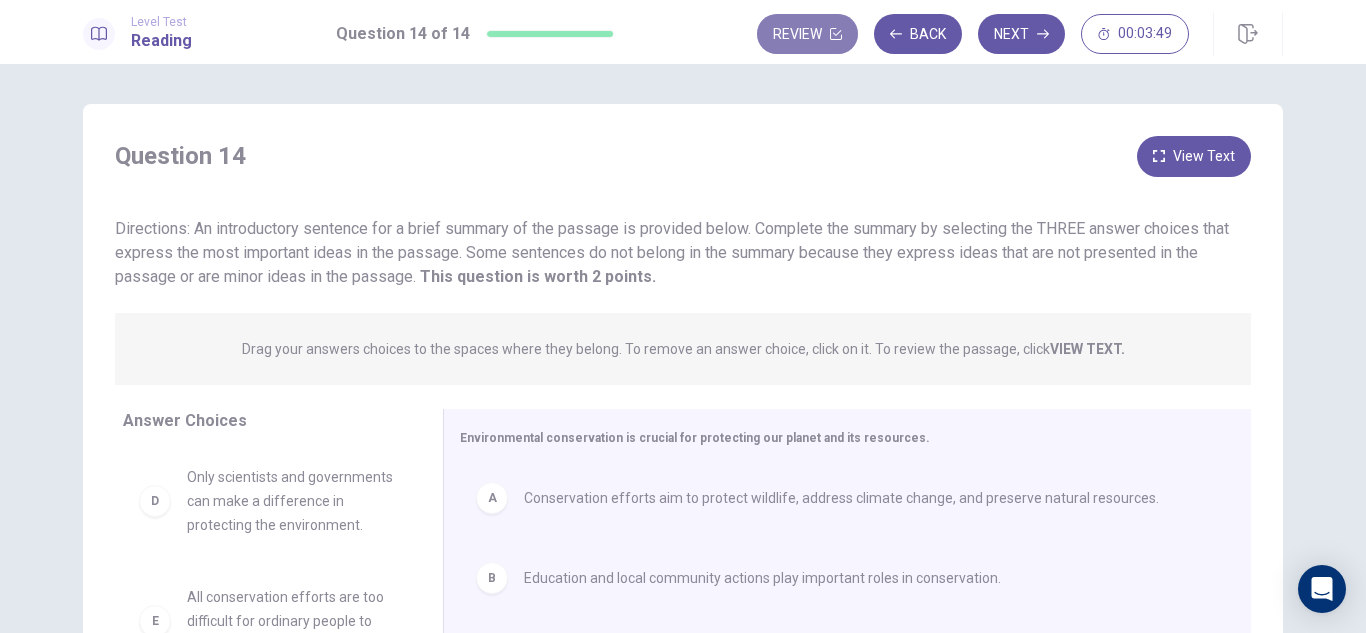 click on "Review" at bounding box center (807, 34) 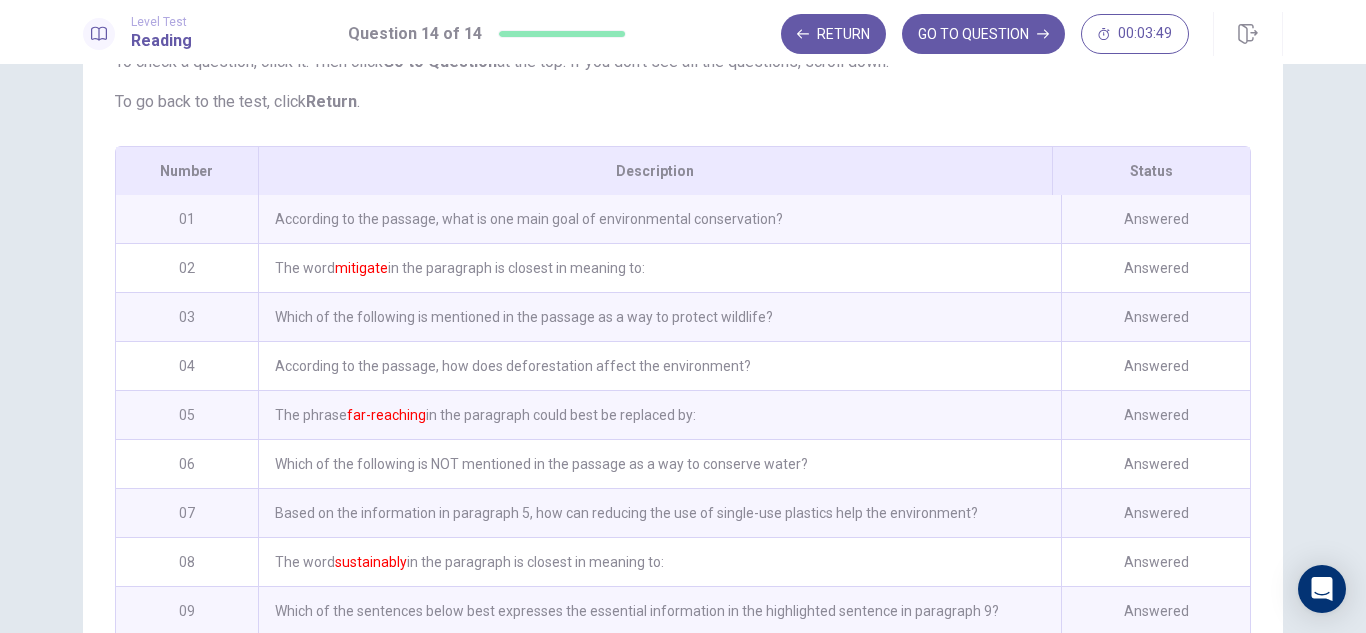 scroll, scrollTop: 337, scrollLeft: 0, axis: vertical 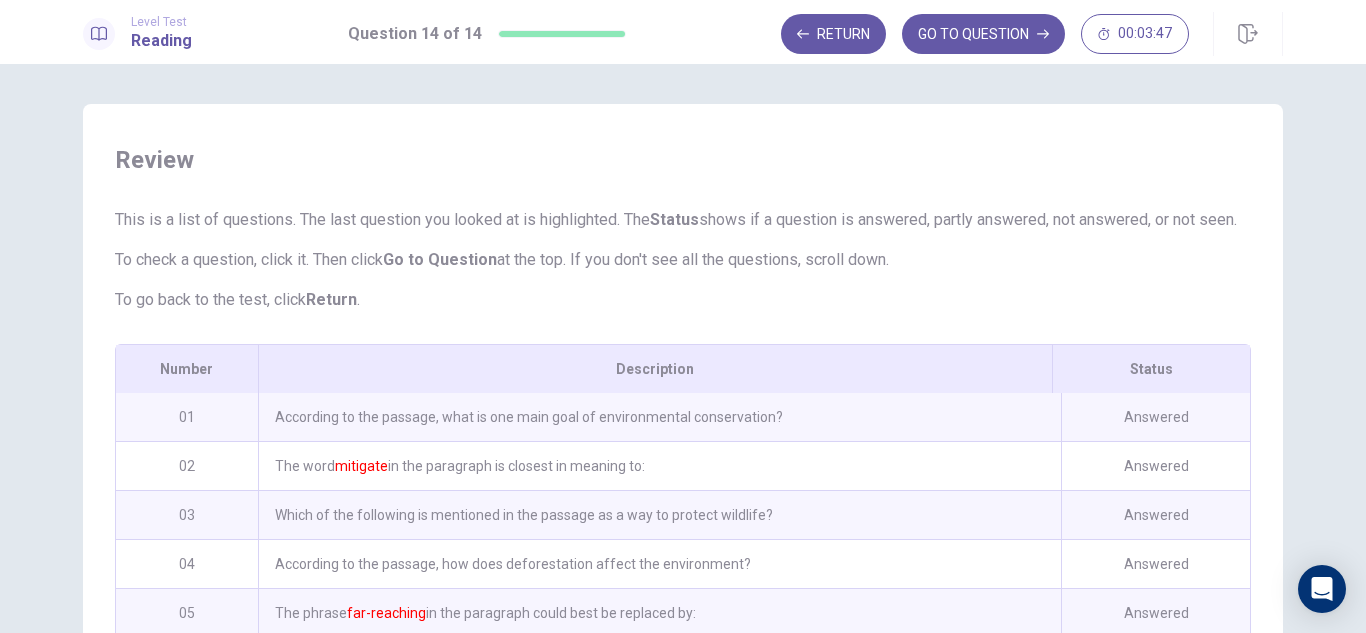 click on "According to the passage, what is one main goal of environmental conservation?" at bounding box center [659, 417] 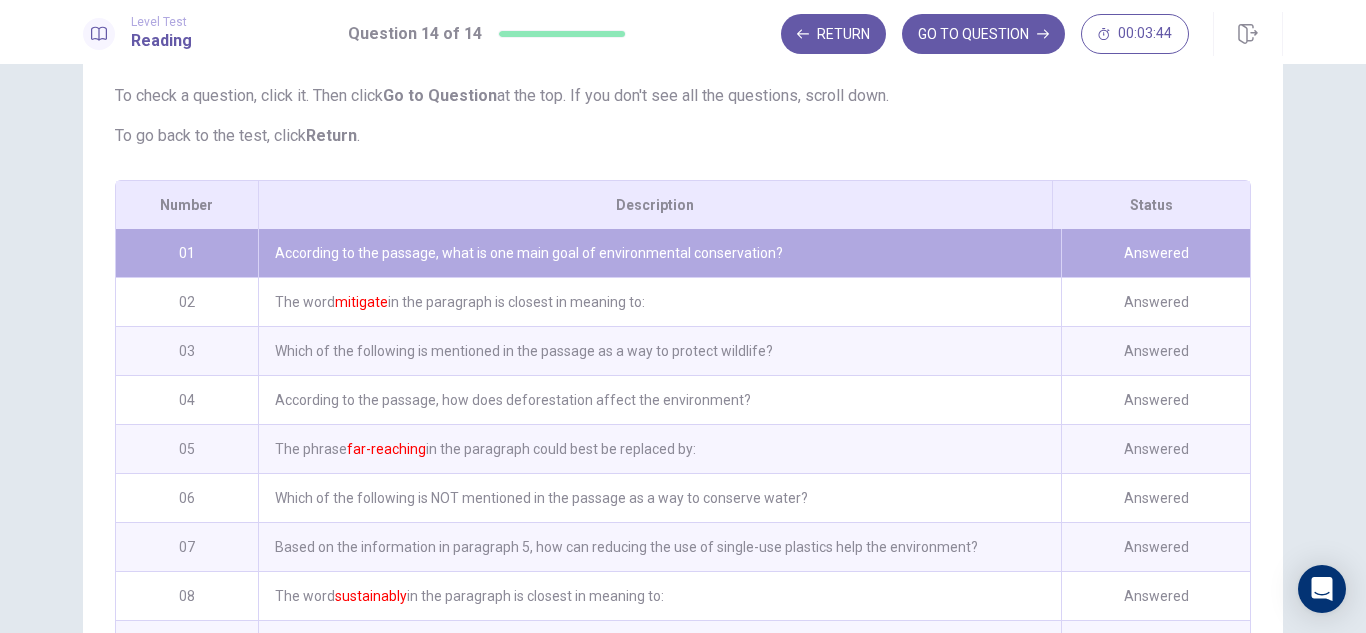 scroll, scrollTop: 200, scrollLeft: 0, axis: vertical 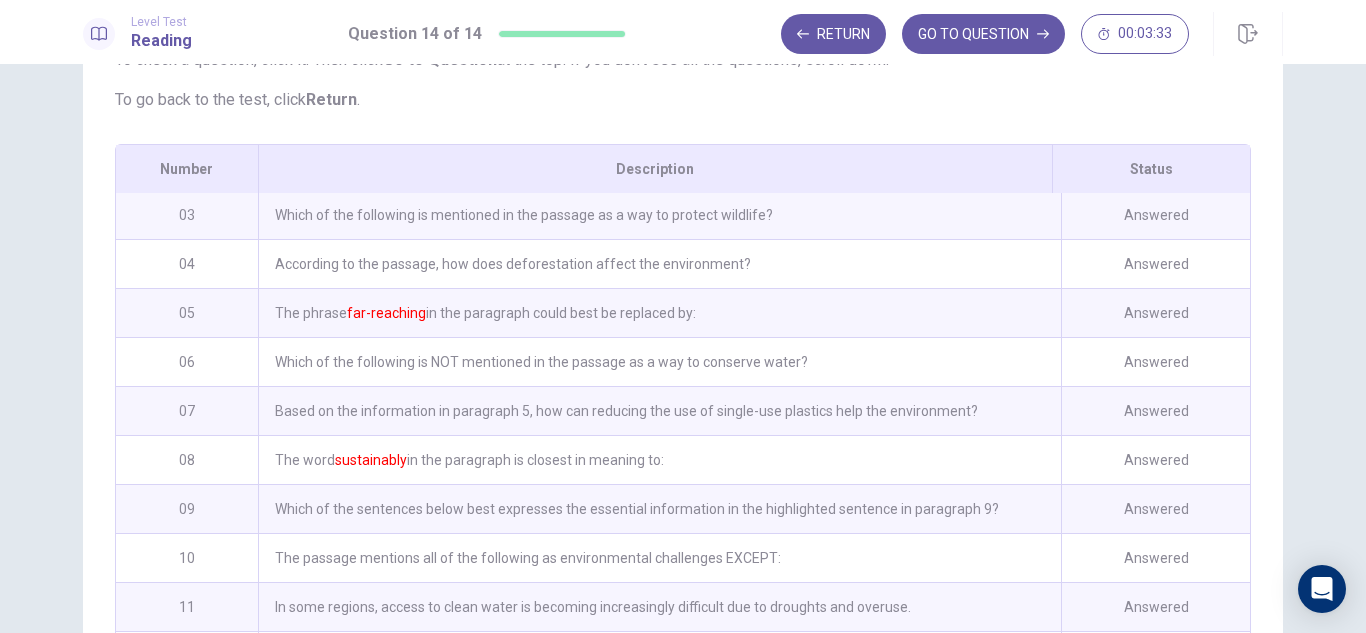 click on "Based on the information in paragraph 5, how can reducing the use of single-use plastics help the environment?" at bounding box center [659, 411] 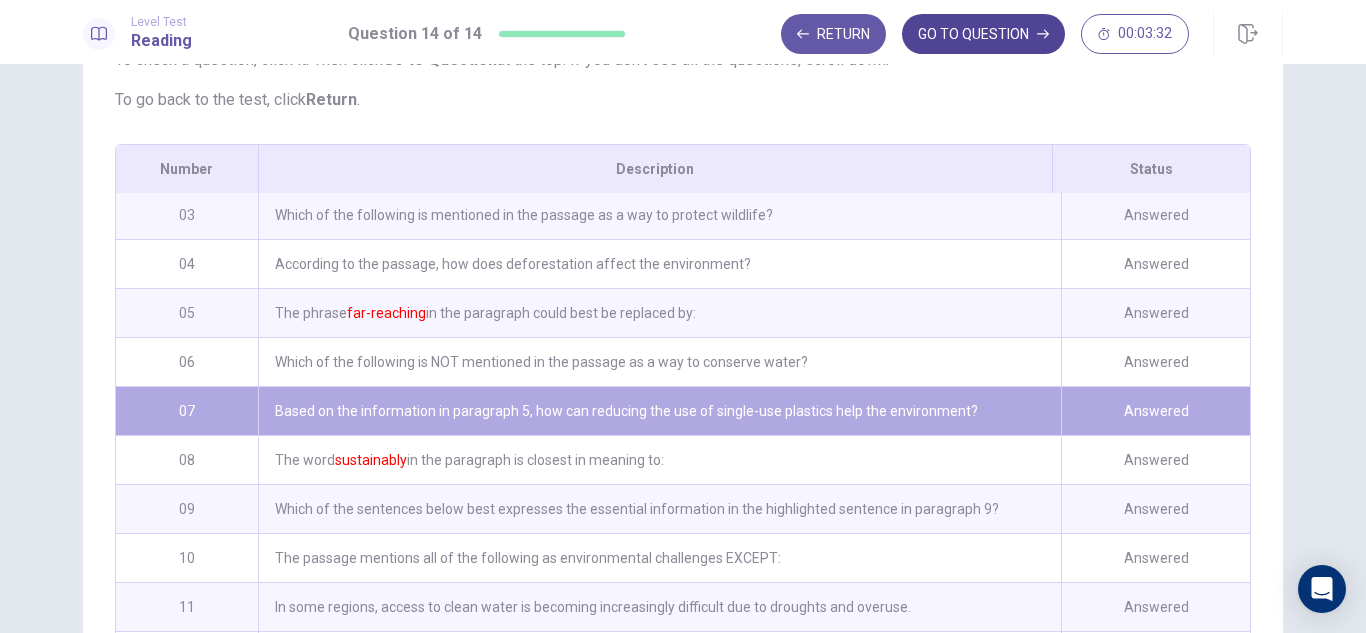 click on "GO TO QUESTION" at bounding box center [983, 34] 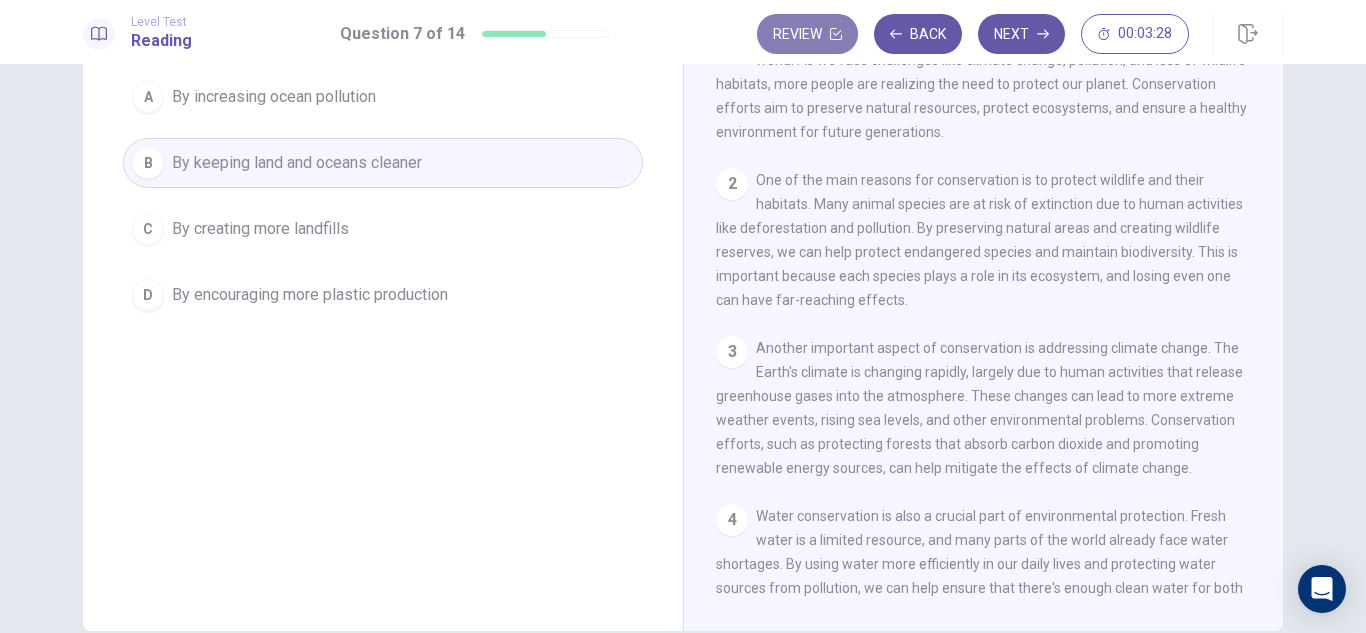 click on "Review" at bounding box center (807, 34) 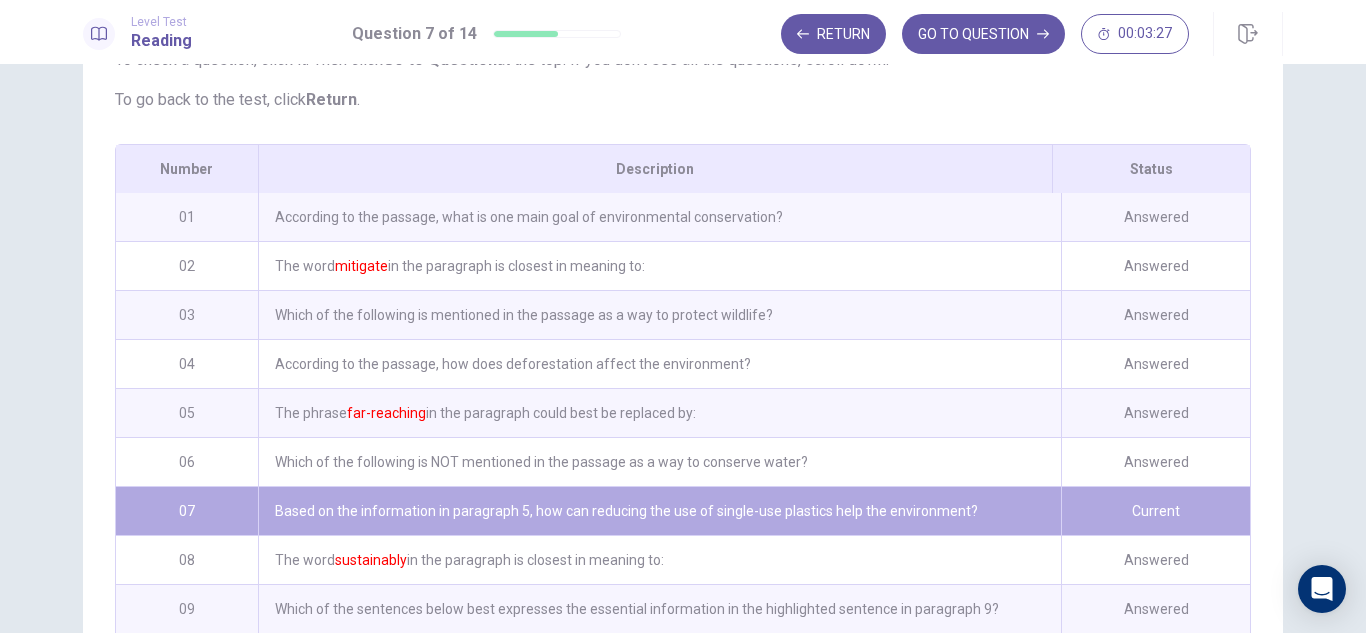 scroll, scrollTop: 374, scrollLeft: 0, axis: vertical 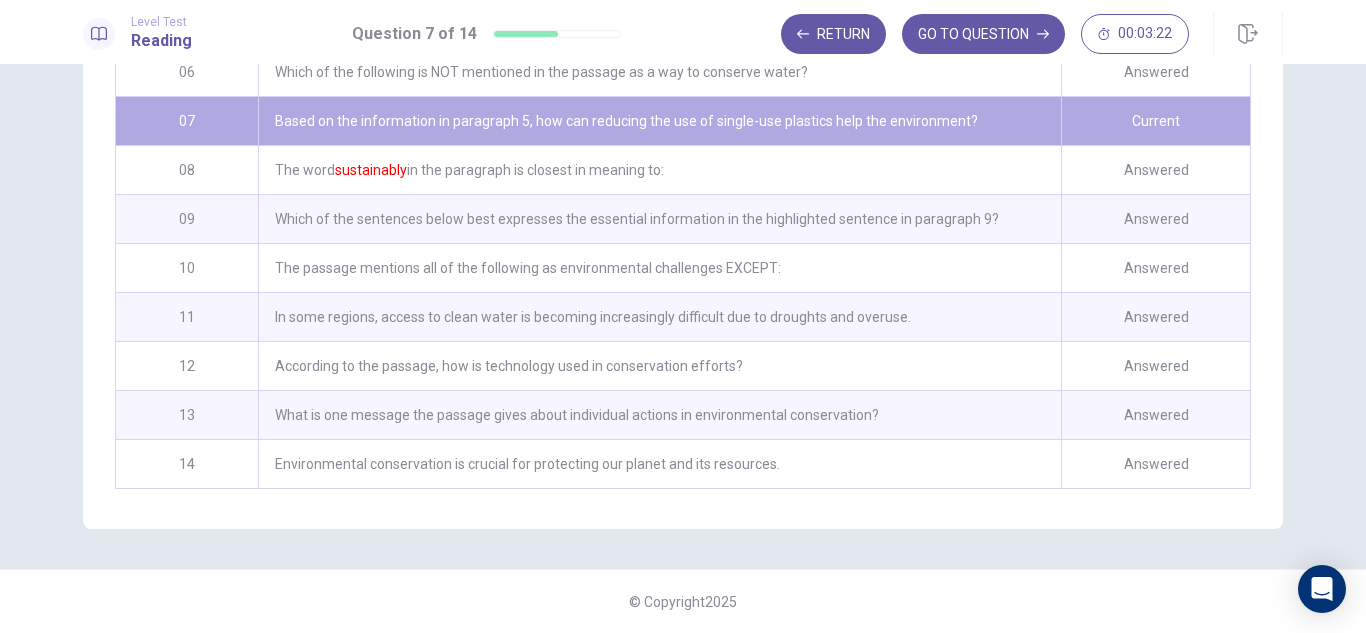 click on "What is one message the passage gives about individual actions in environmental conservation?" at bounding box center (659, 415) 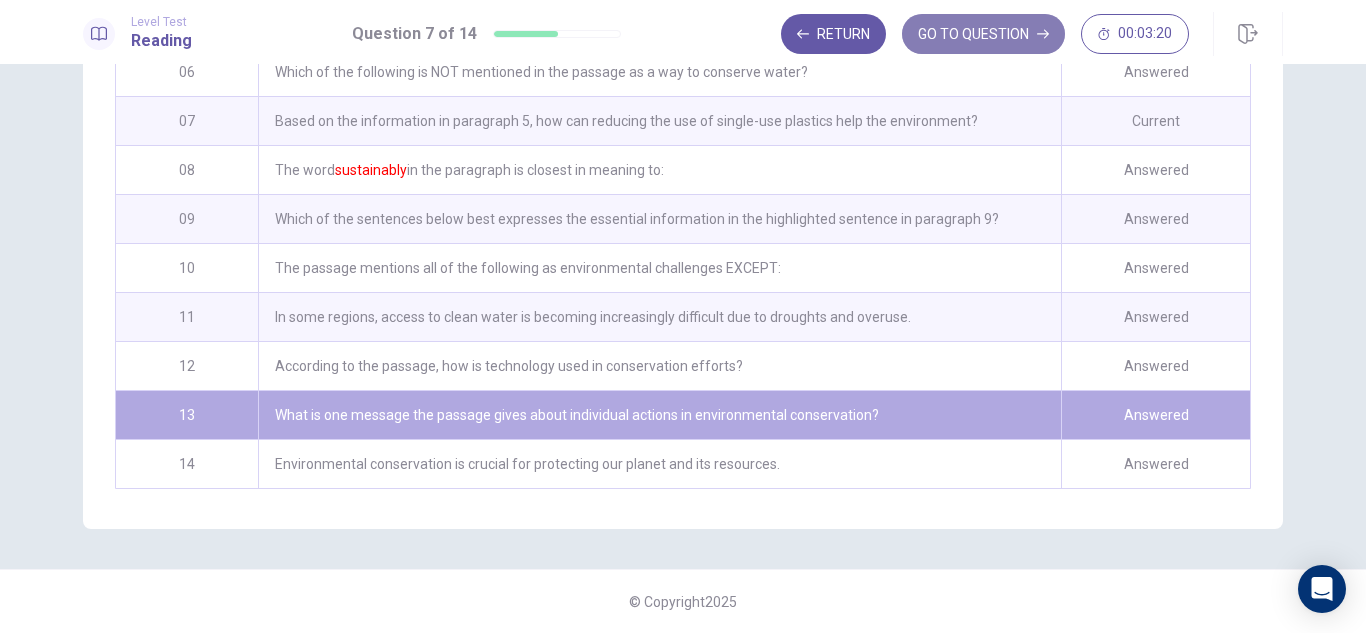 click on "GO TO QUESTION" at bounding box center [983, 34] 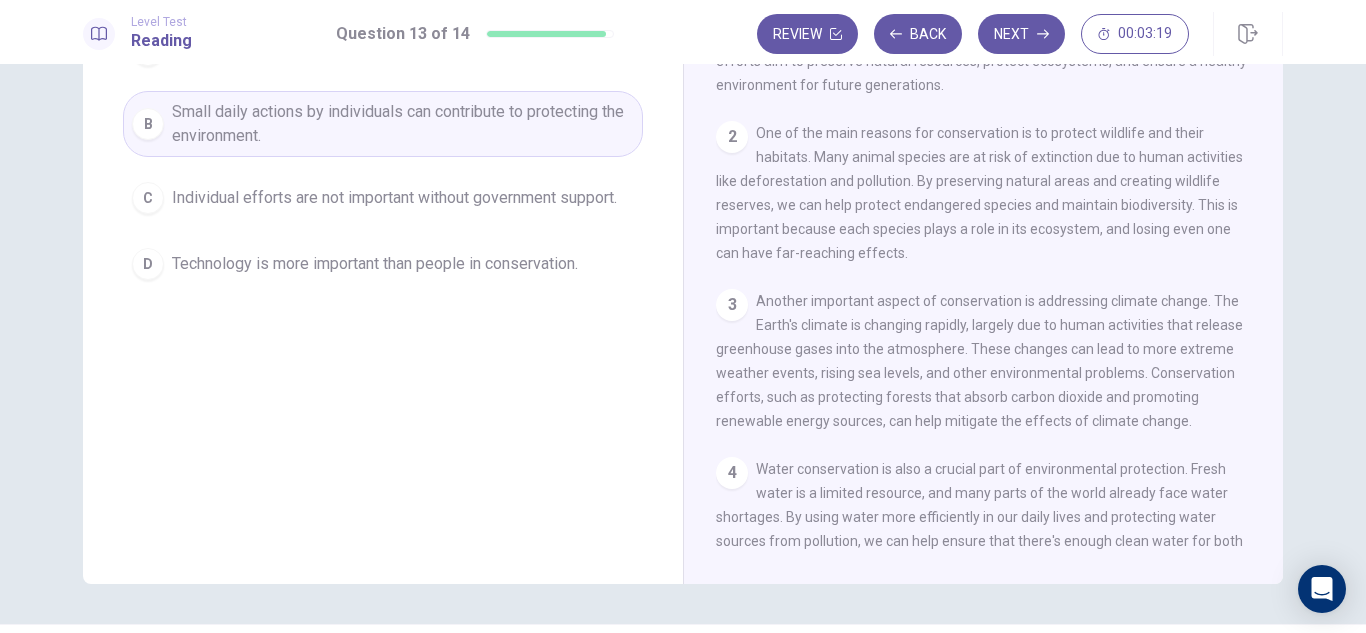 scroll, scrollTop: 202, scrollLeft: 0, axis: vertical 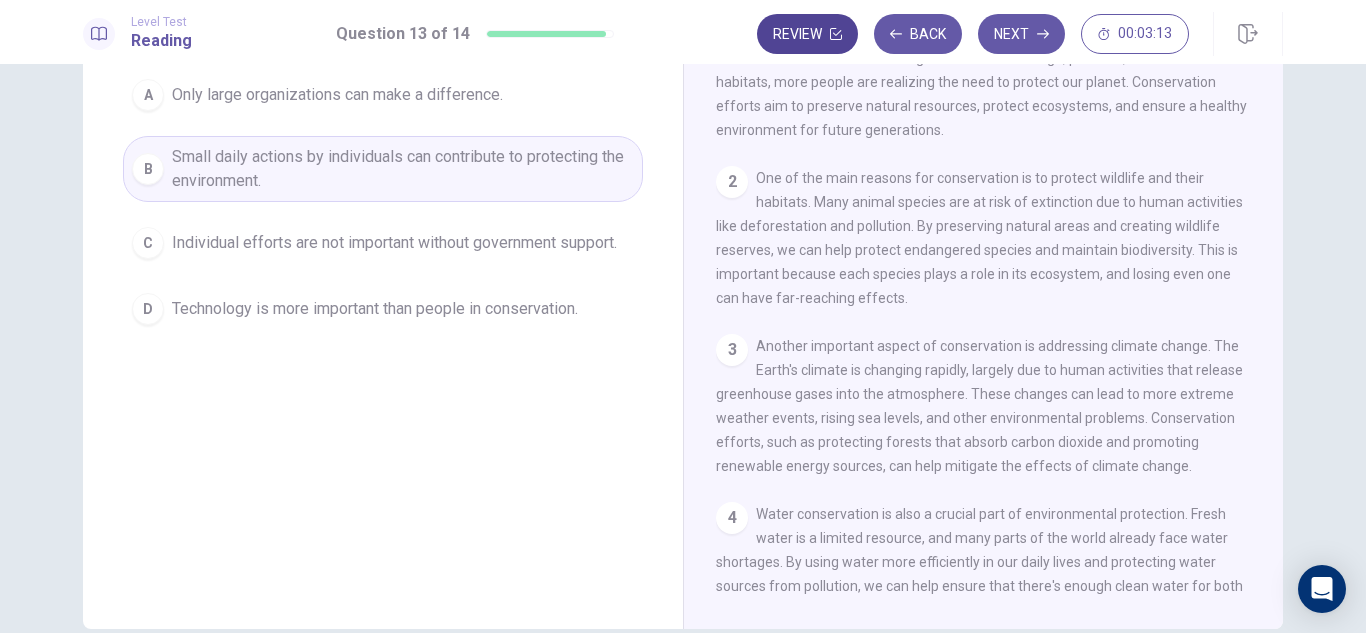 click on "Review" at bounding box center [807, 34] 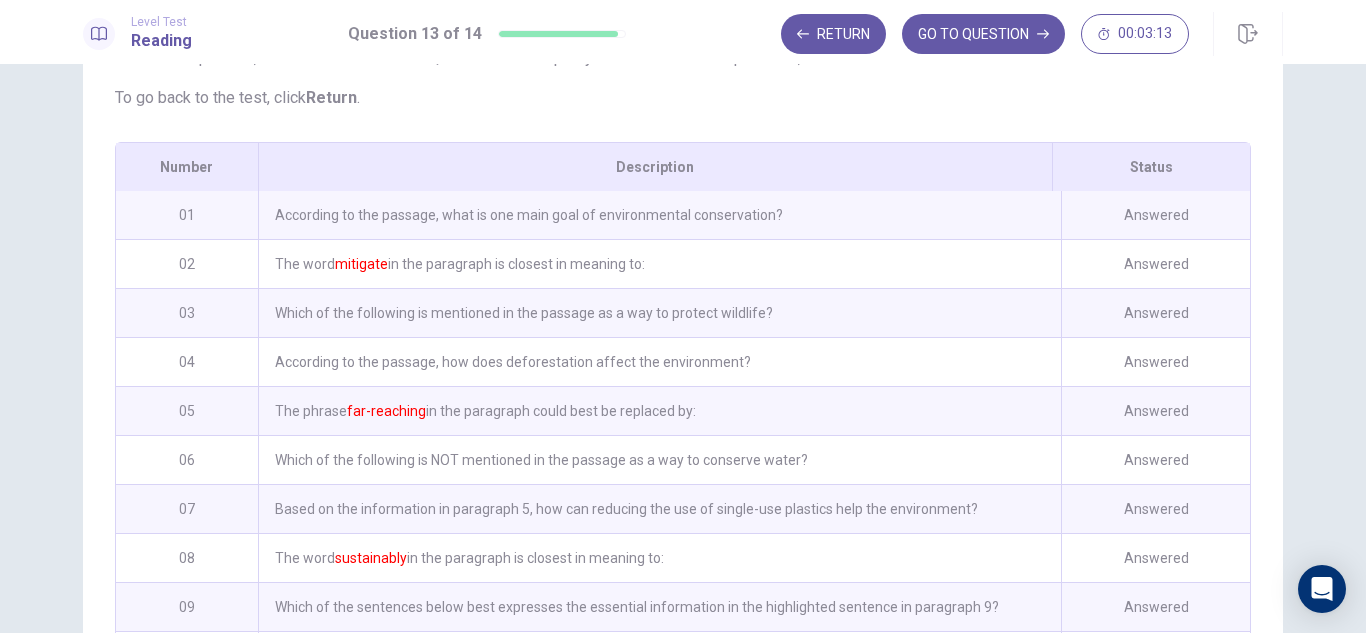 scroll, scrollTop: 377, scrollLeft: 0, axis: vertical 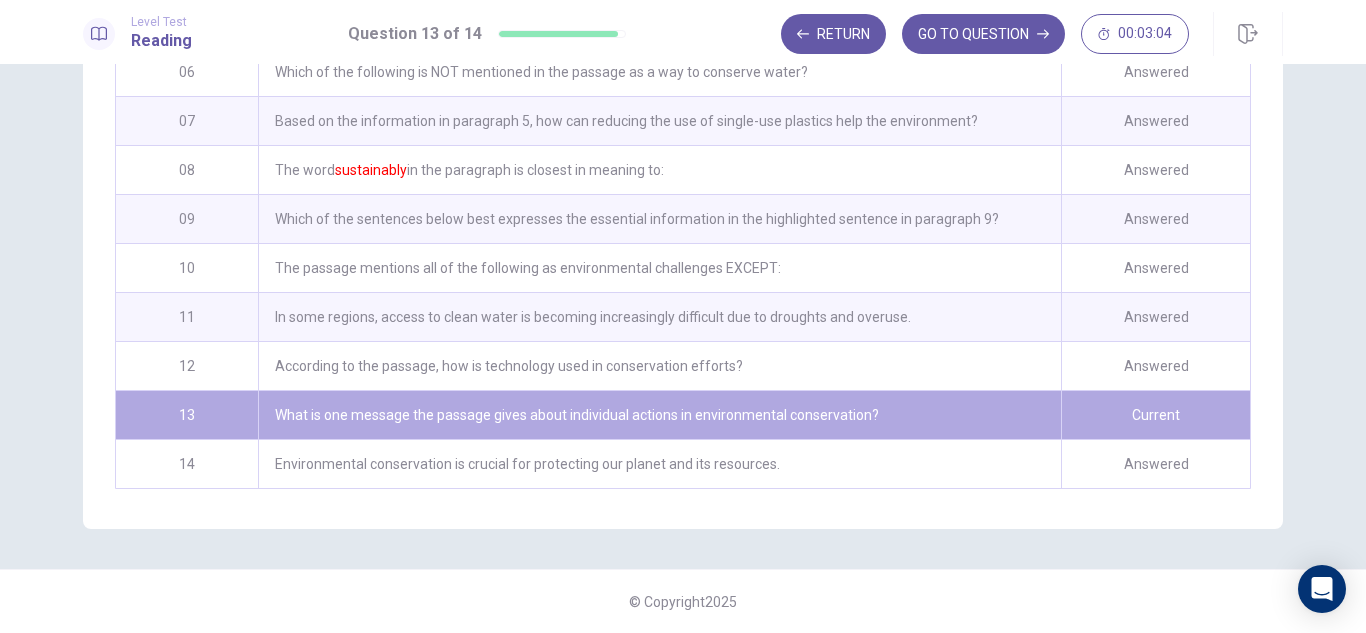 click on "In some regions, access to clean water is becoming increasingly difficult due to droughts and overuse." at bounding box center (659, 317) 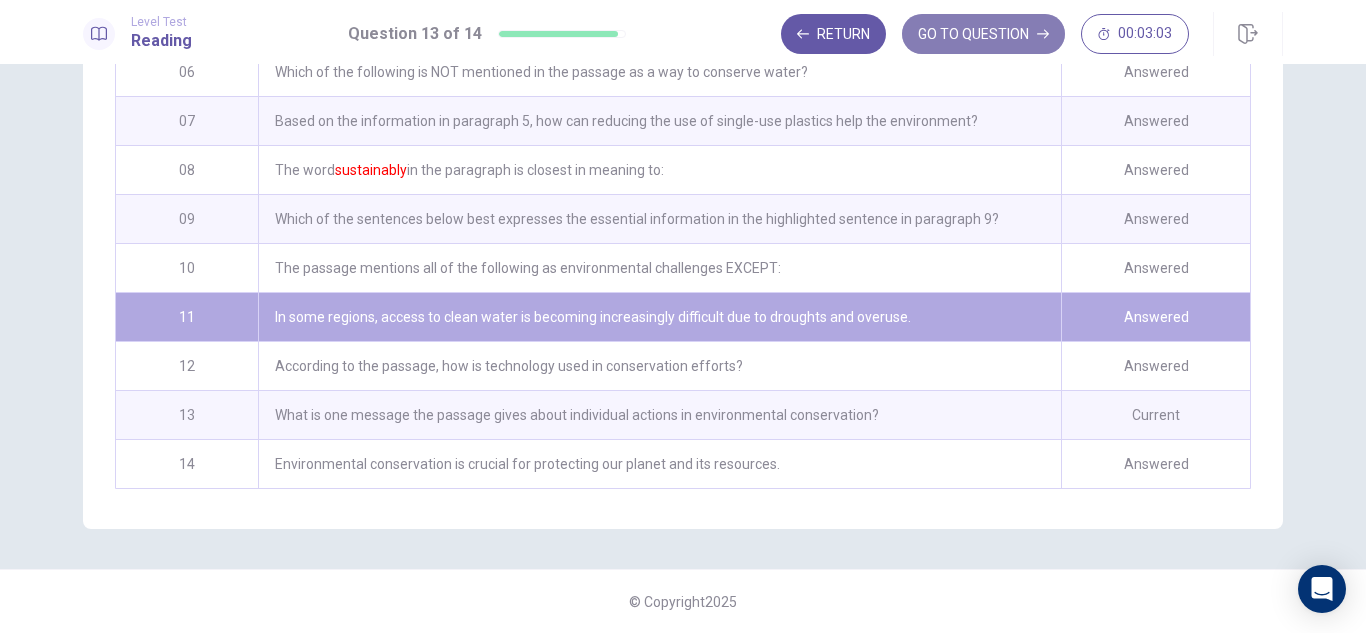 click on "GO TO QUESTION" at bounding box center (983, 34) 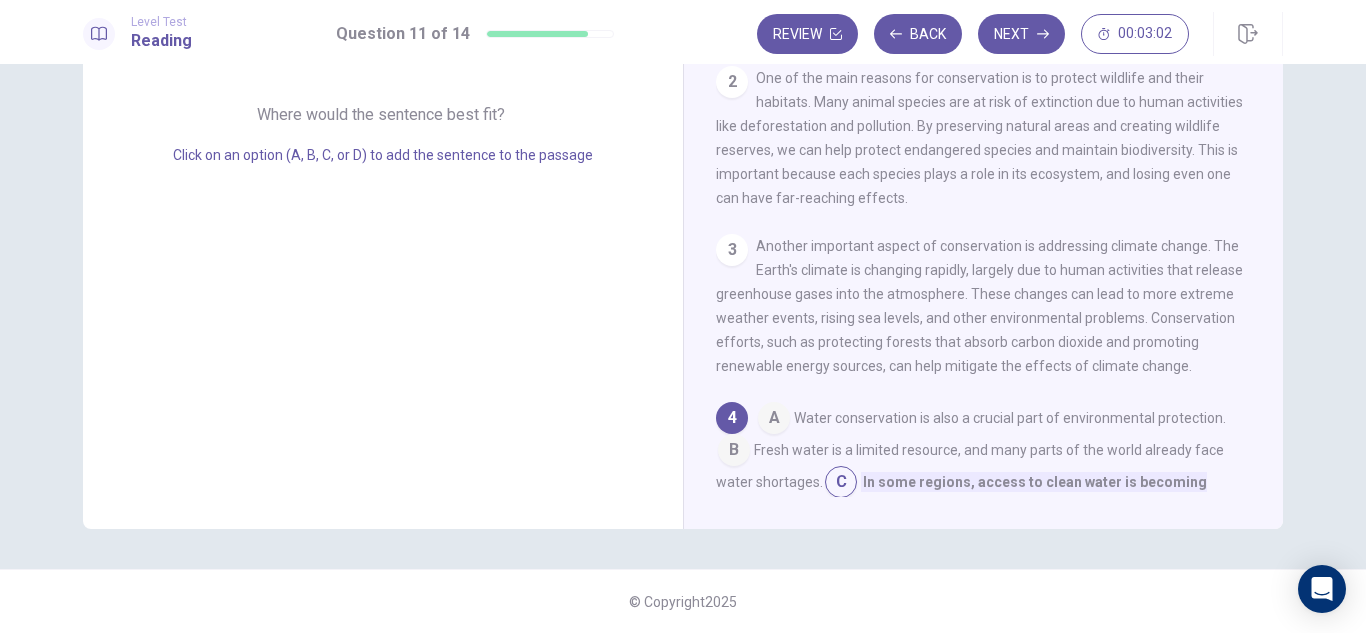 scroll, scrollTop: 298, scrollLeft: 0, axis: vertical 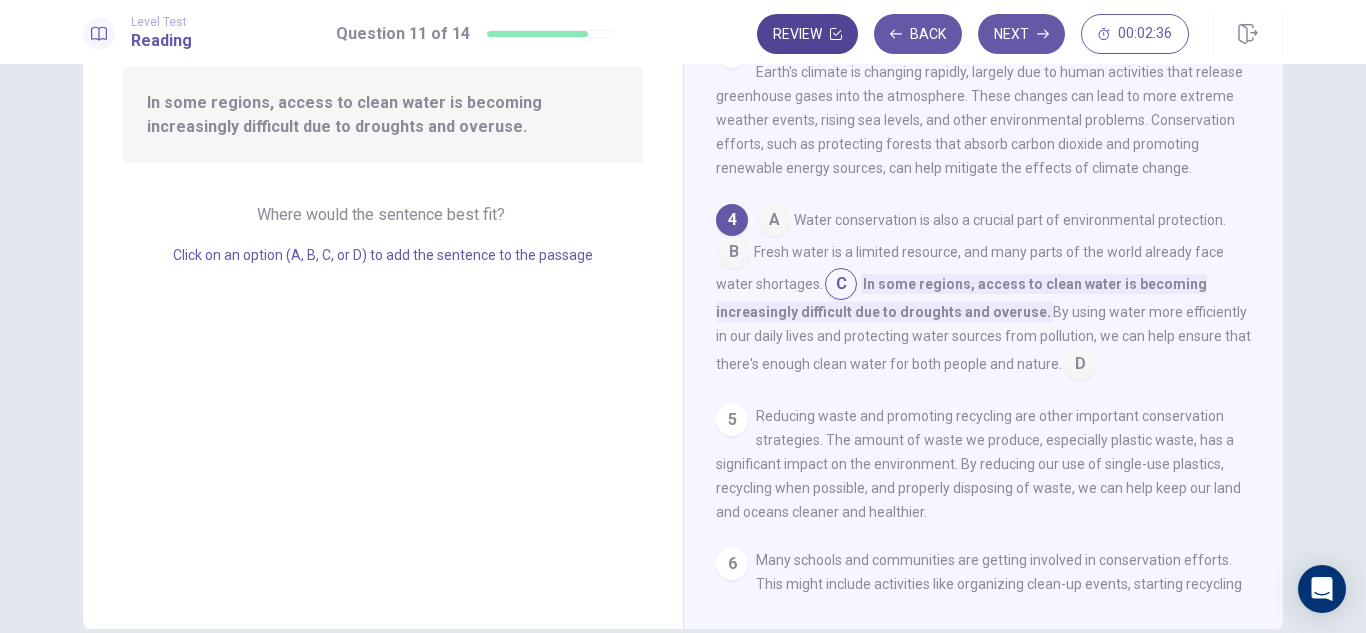 click on "Review" at bounding box center (807, 34) 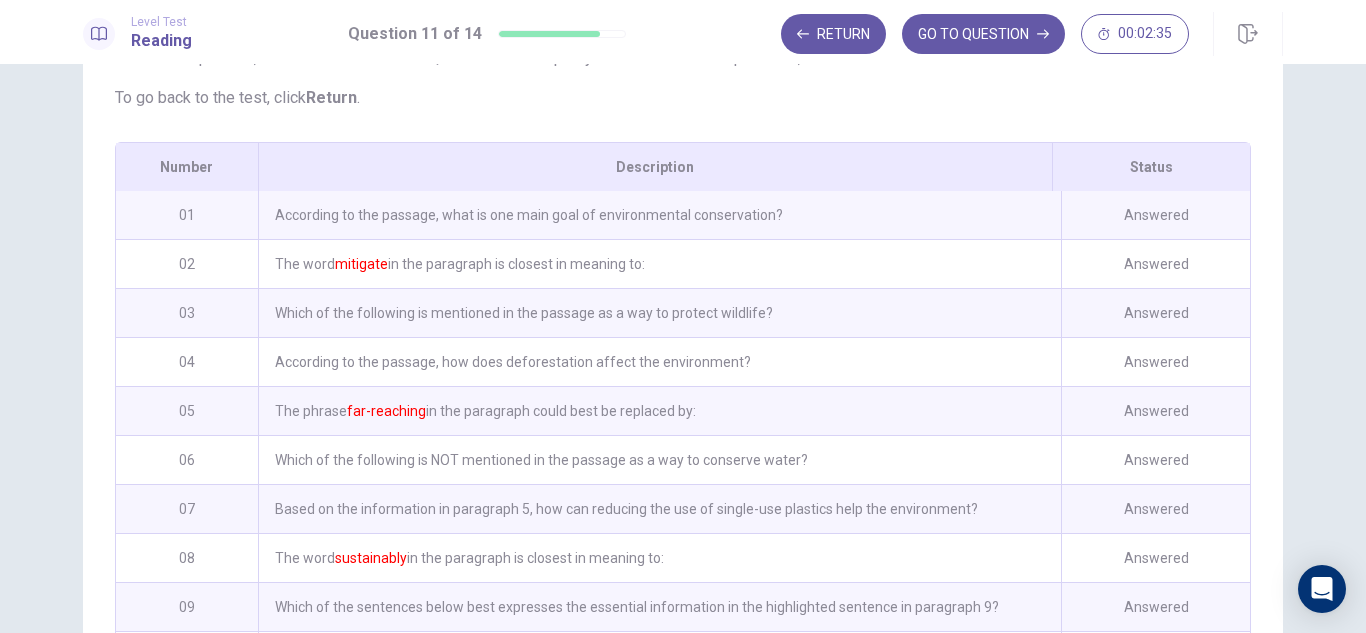 scroll, scrollTop: 340, scrollLeft: 0, axis: vertical 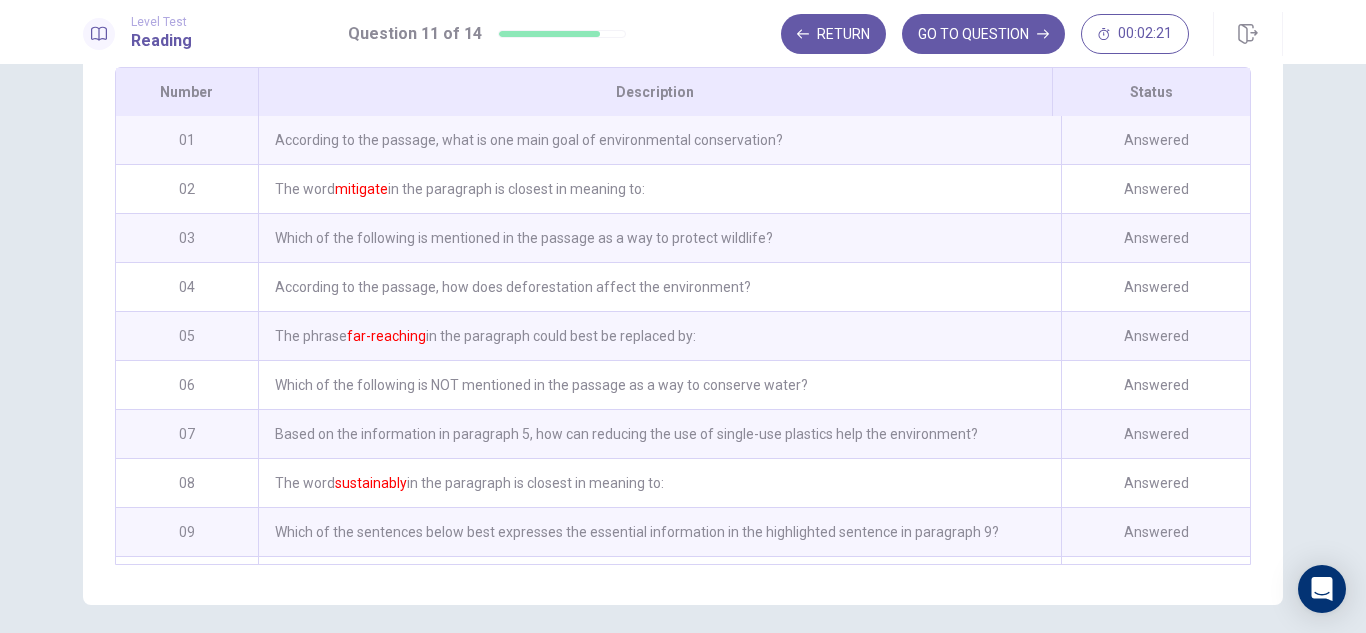 click on "The phrase  far-reaching  in the paragraph could best be replaced by:" at bounding box center [659, 336] 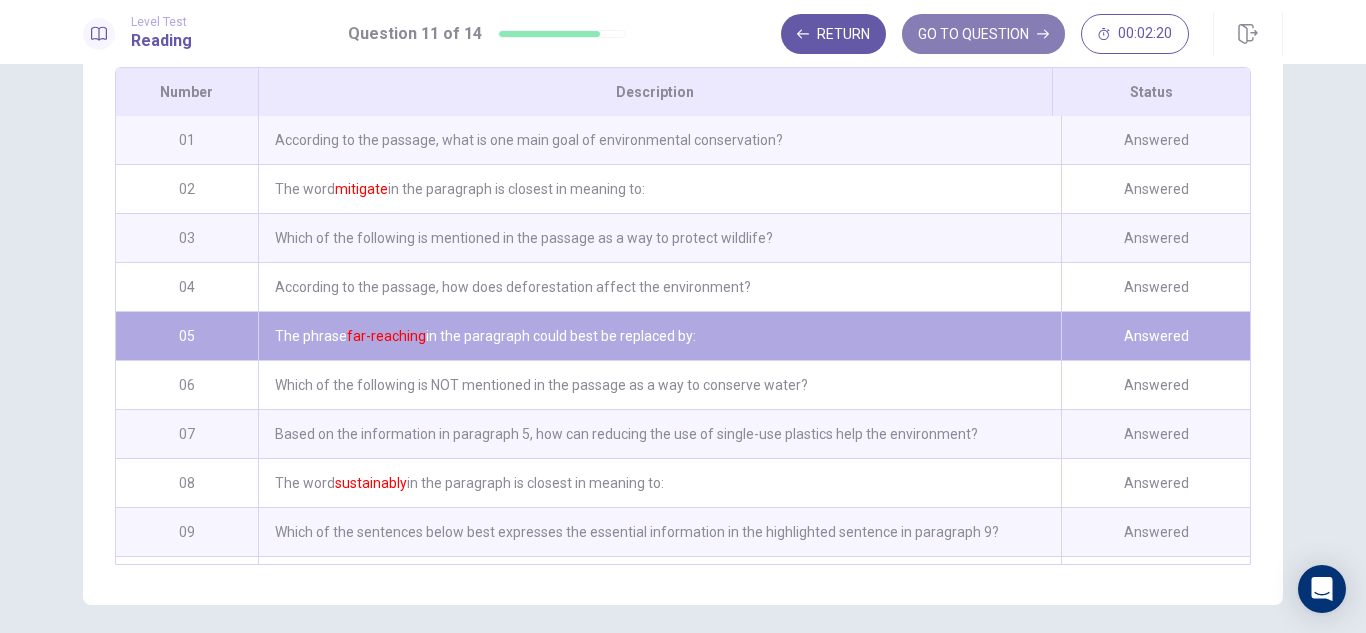 click on "GO TO QUESTION" at bounding box center [983, 34] 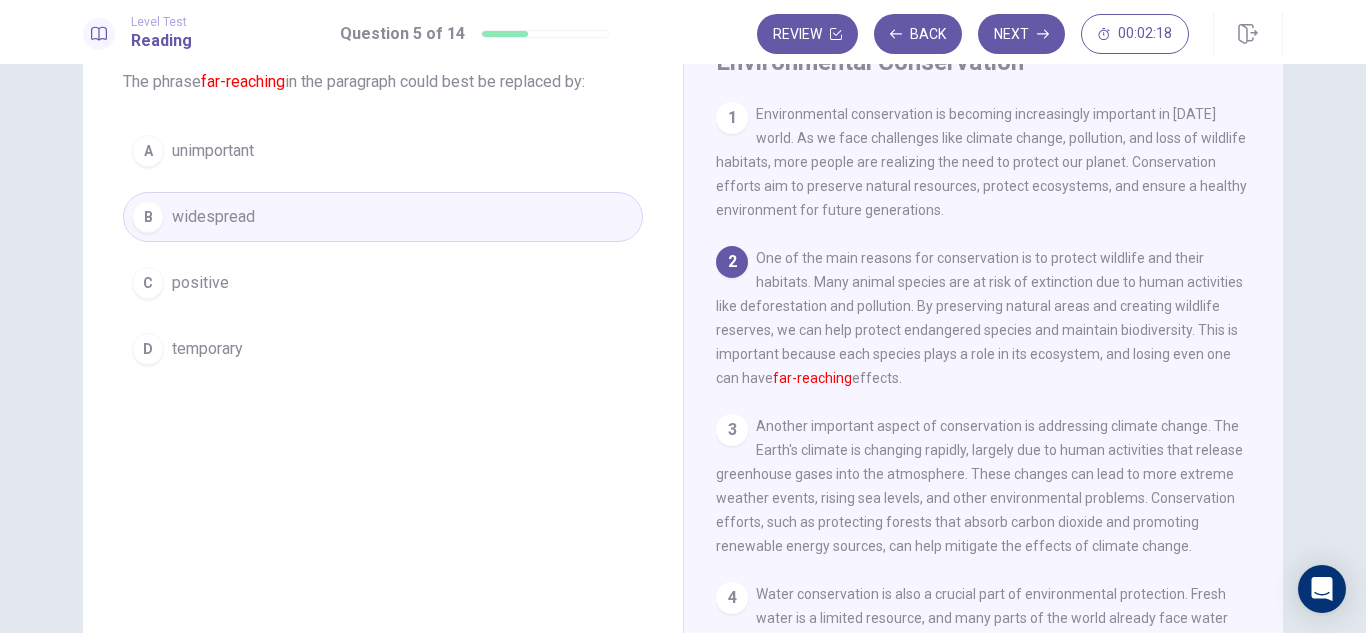 scroll, scrollTop: 77, scrollLeft: 0, axis: vertical 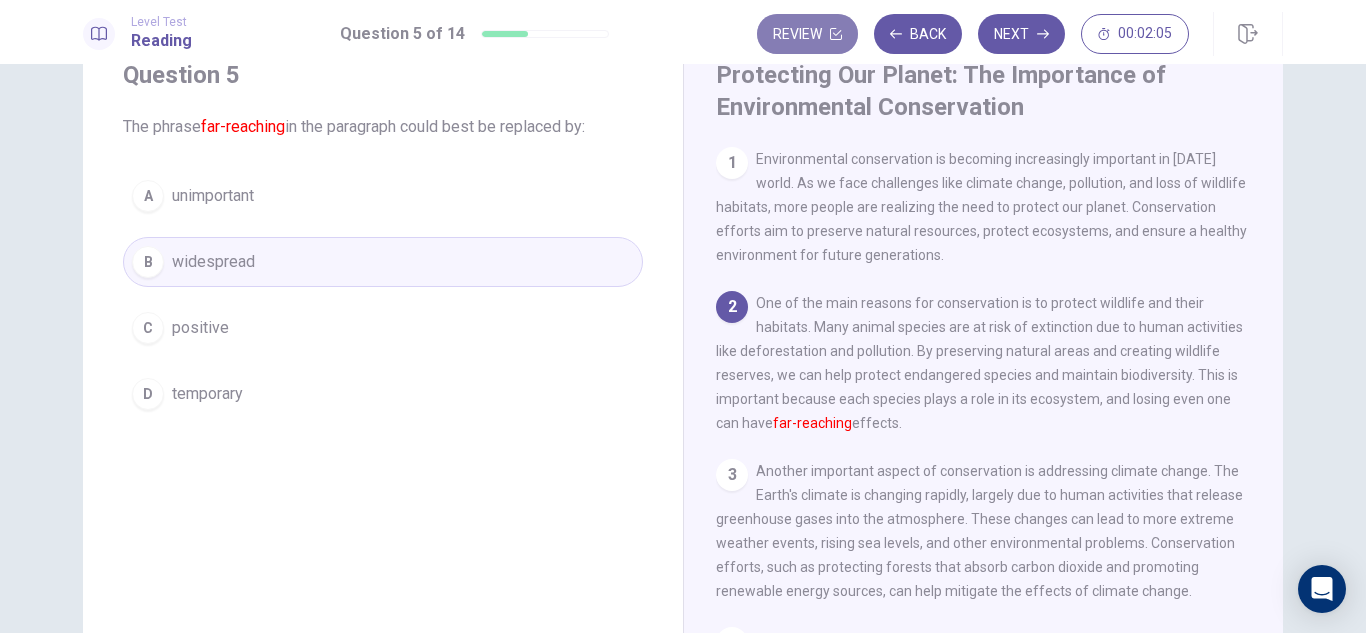 click on "Review" at bounding box center (807, 34) 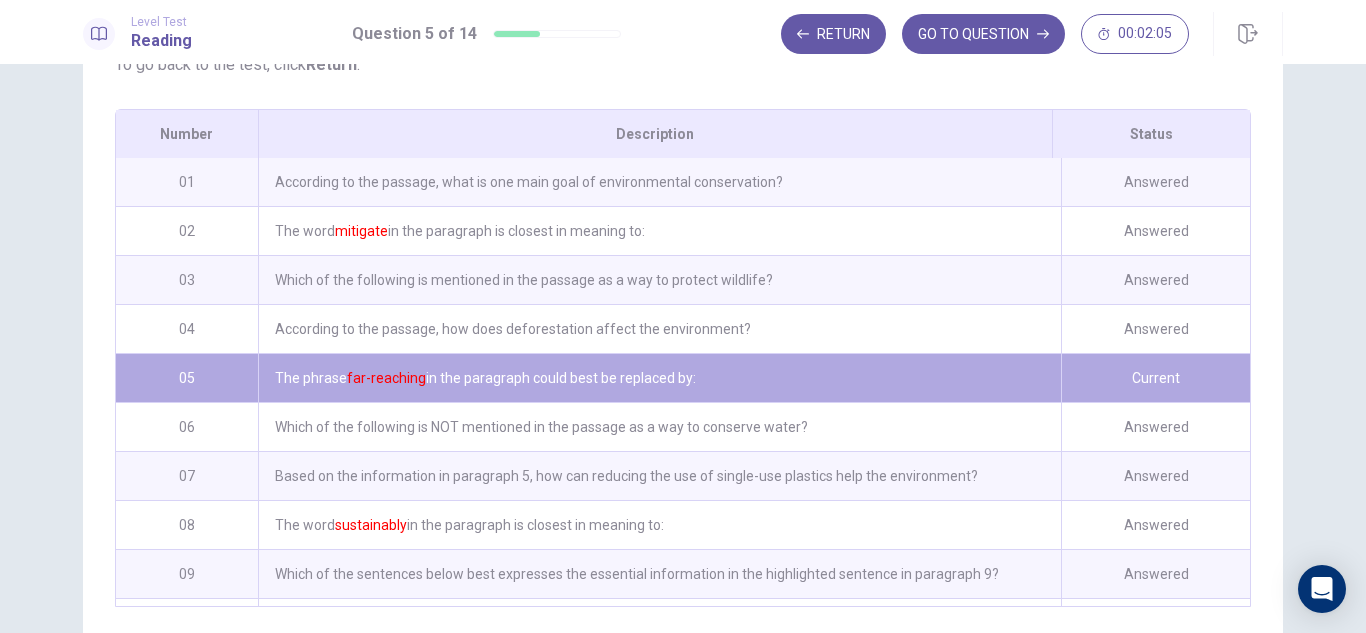 scroll, scrollTop: 348, scrollLeft: 0, axis: vertical 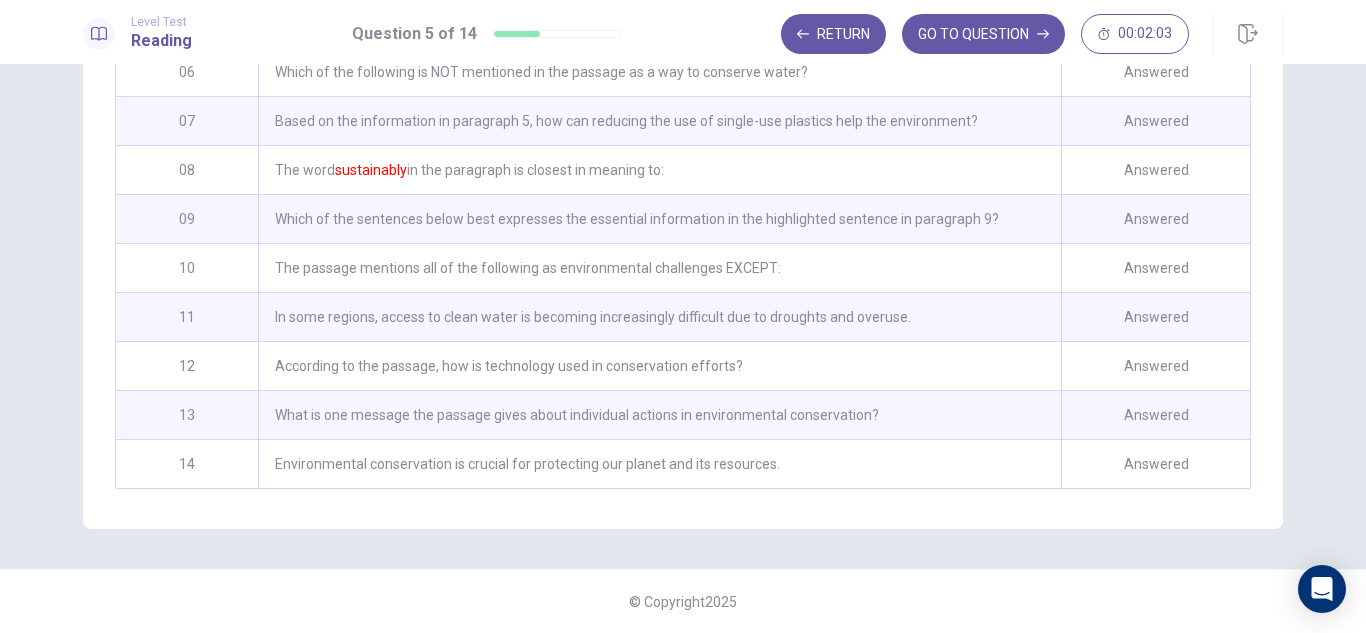 click on "Environmental conservation is crucial for protecting our planet and its resources." at bounding box center [659, 464] 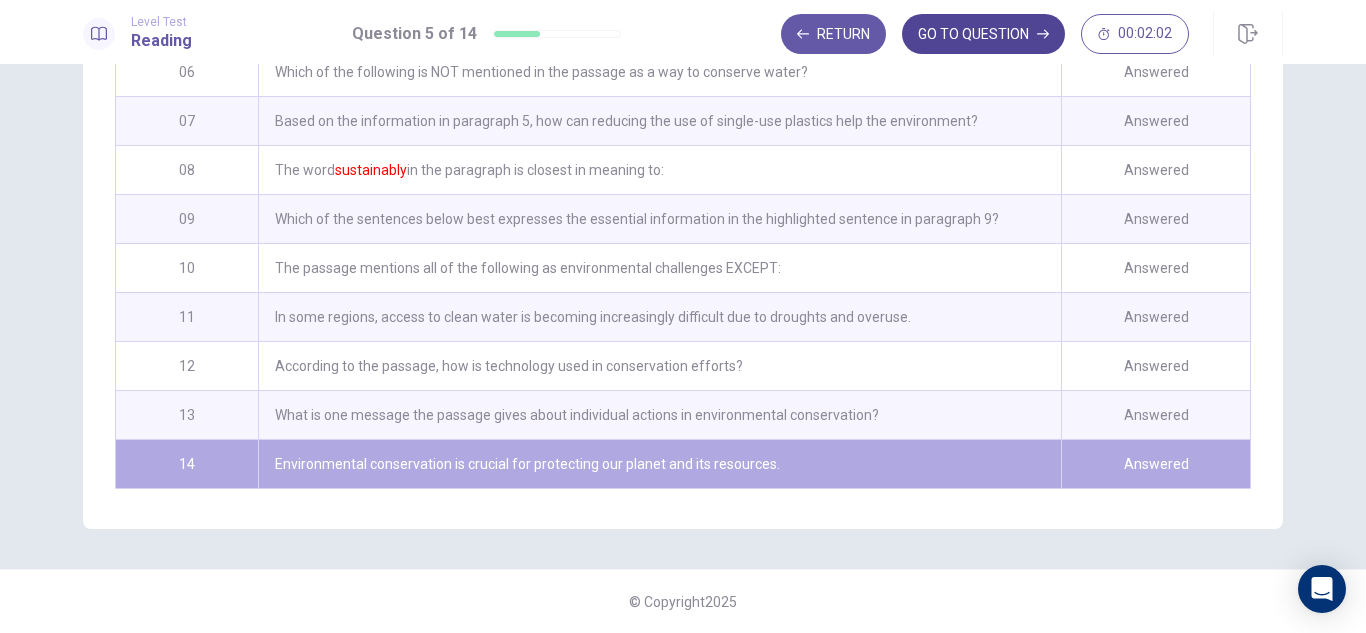 click on "GO TO QUESTION" at bounding box center (983, 34) 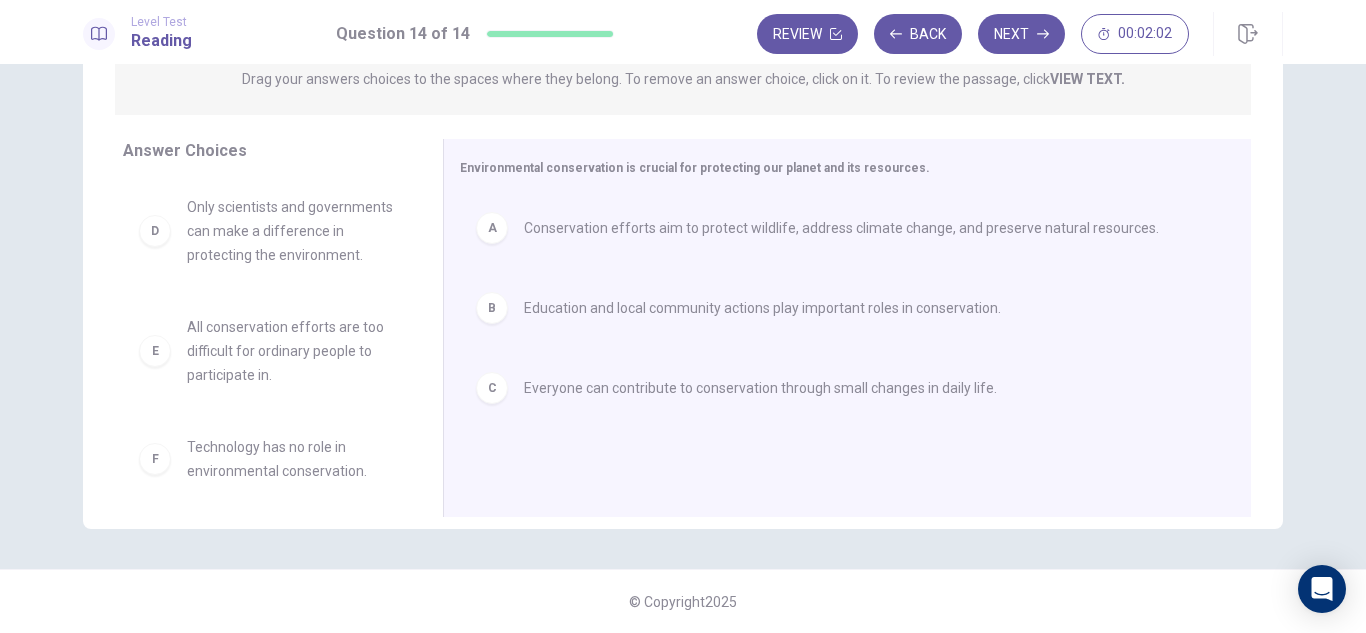 scroll, scrollTop: 270, scrollLeft: 0, axis: vertical 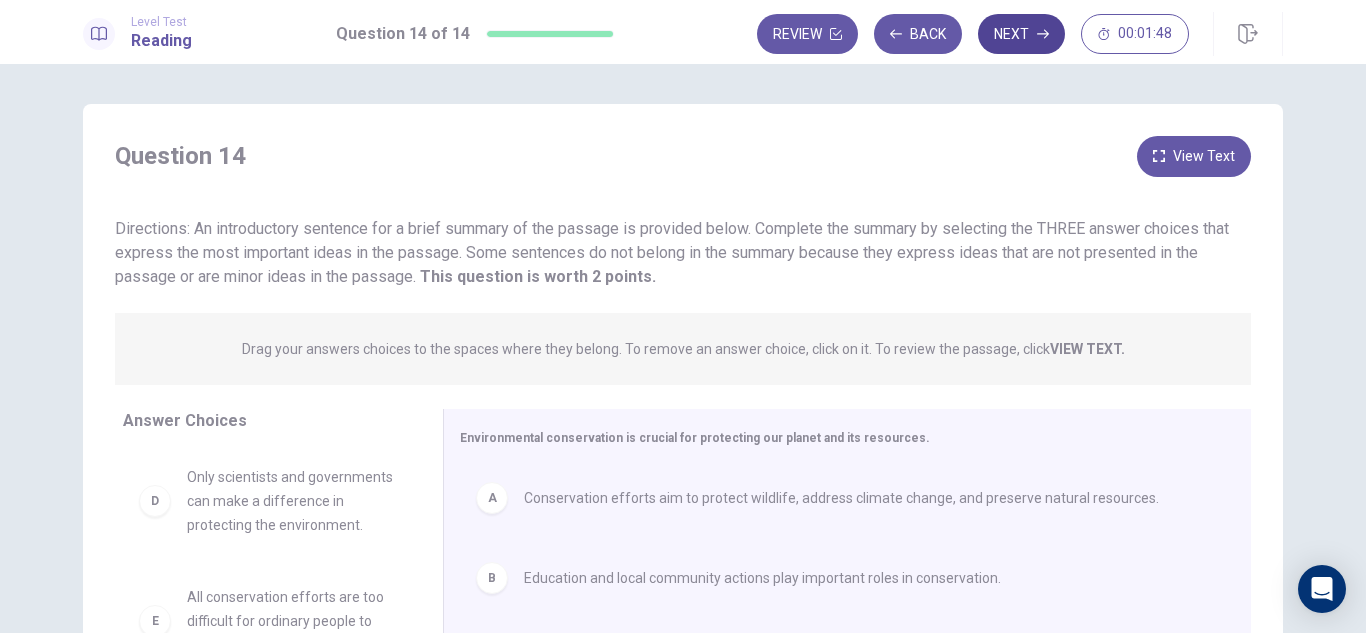 click on "Next" at bounding box center [1021, 34] 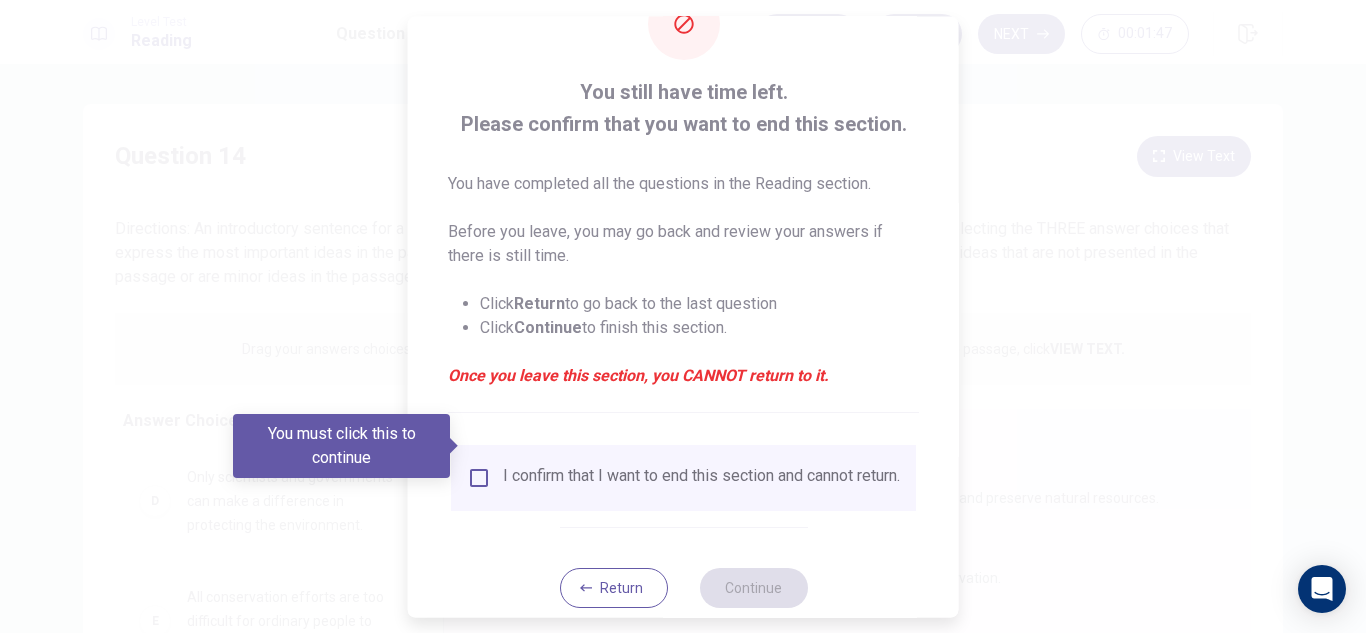 scroll, scrollTop: 100, scrollLeft: 0, axis: vertical 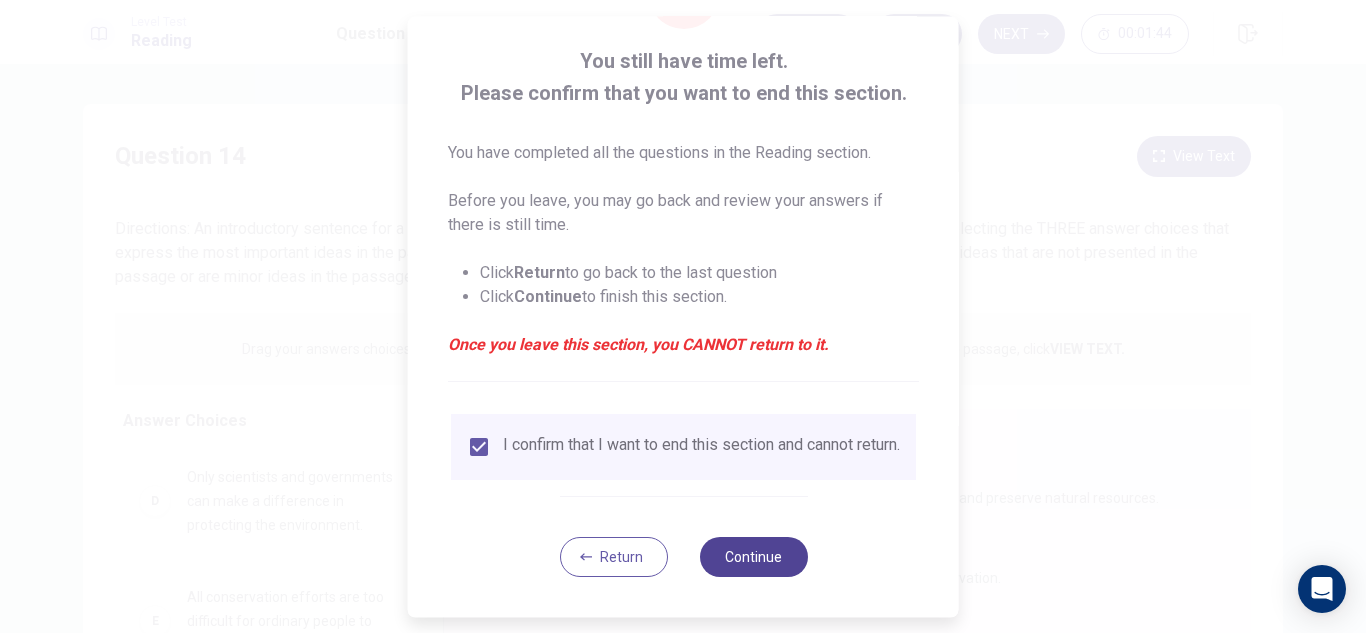 click on "Continue" at bounding box center (753, 557) 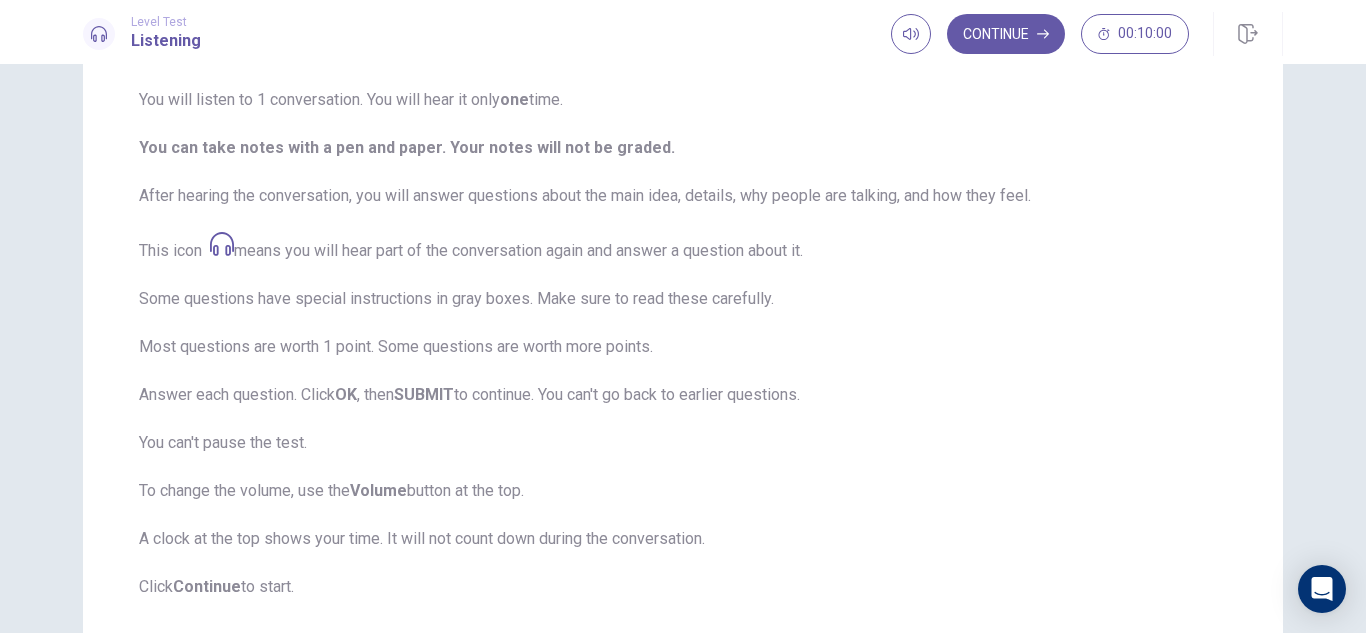 scroll, scrollTop: 300, scrollLeft: 0, axis: vertical 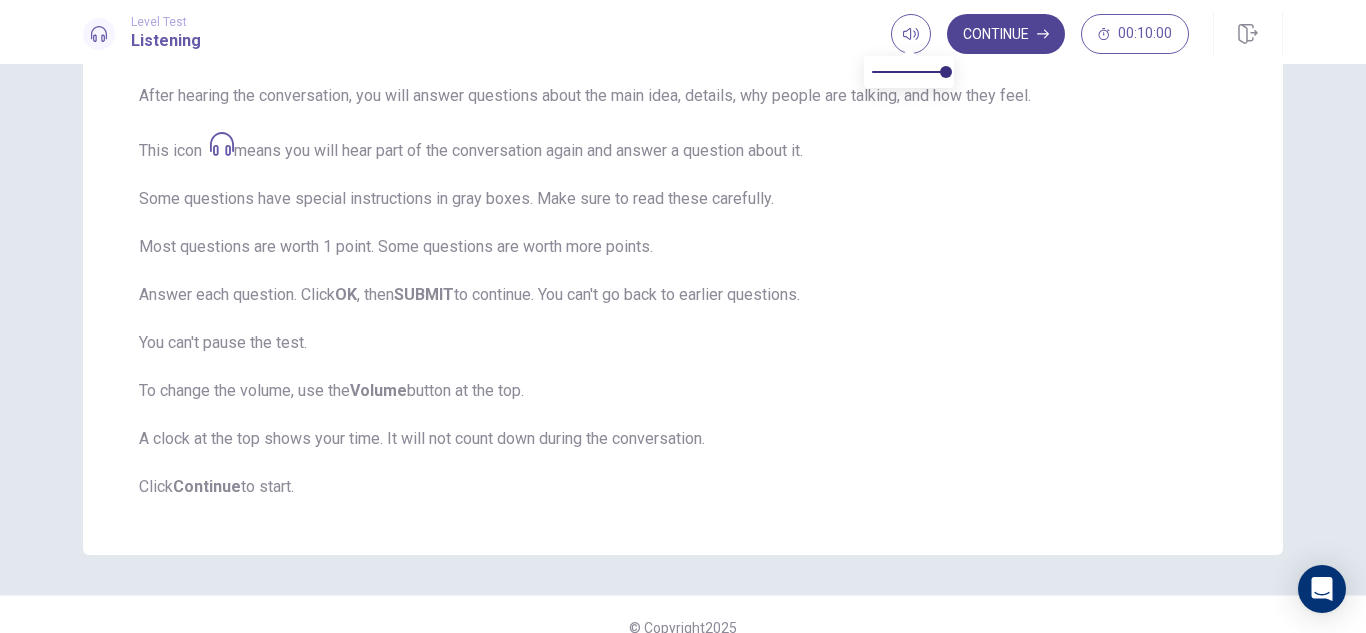 click on "Continue" at bounding box center (1006, 34) 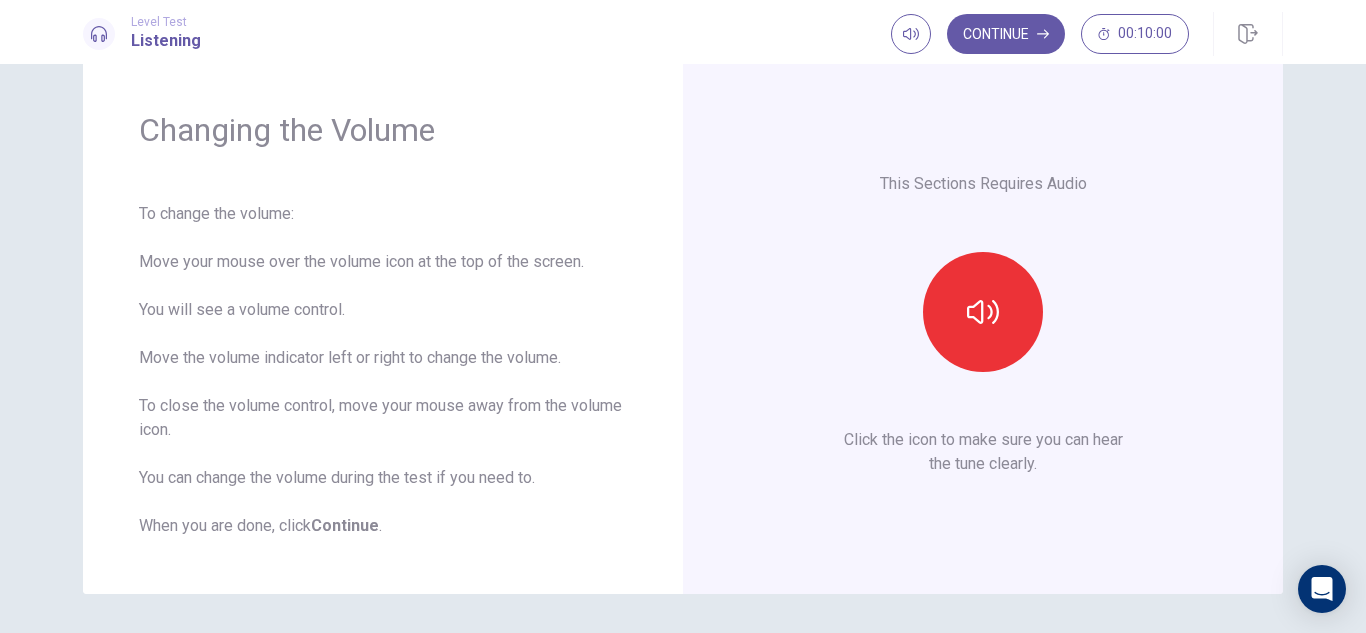 scroll, scrollTop: 15, scrollLeft: 0, axis: vertical 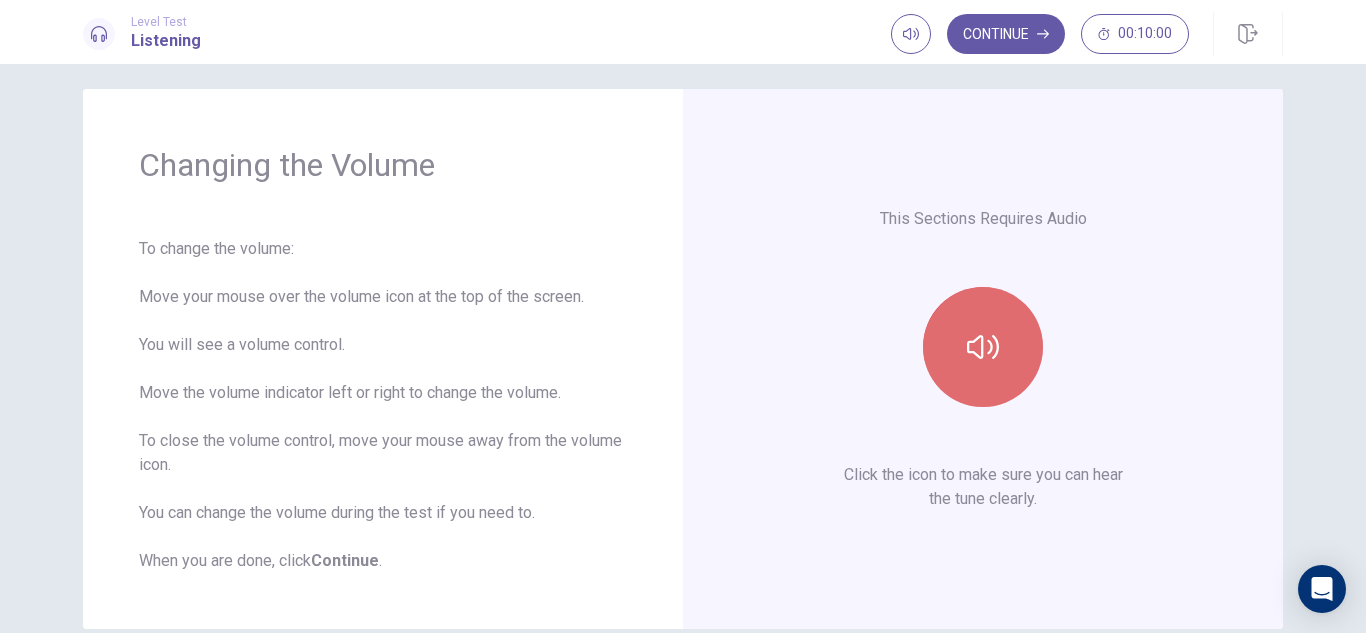 click at bounding box center [983, 347] 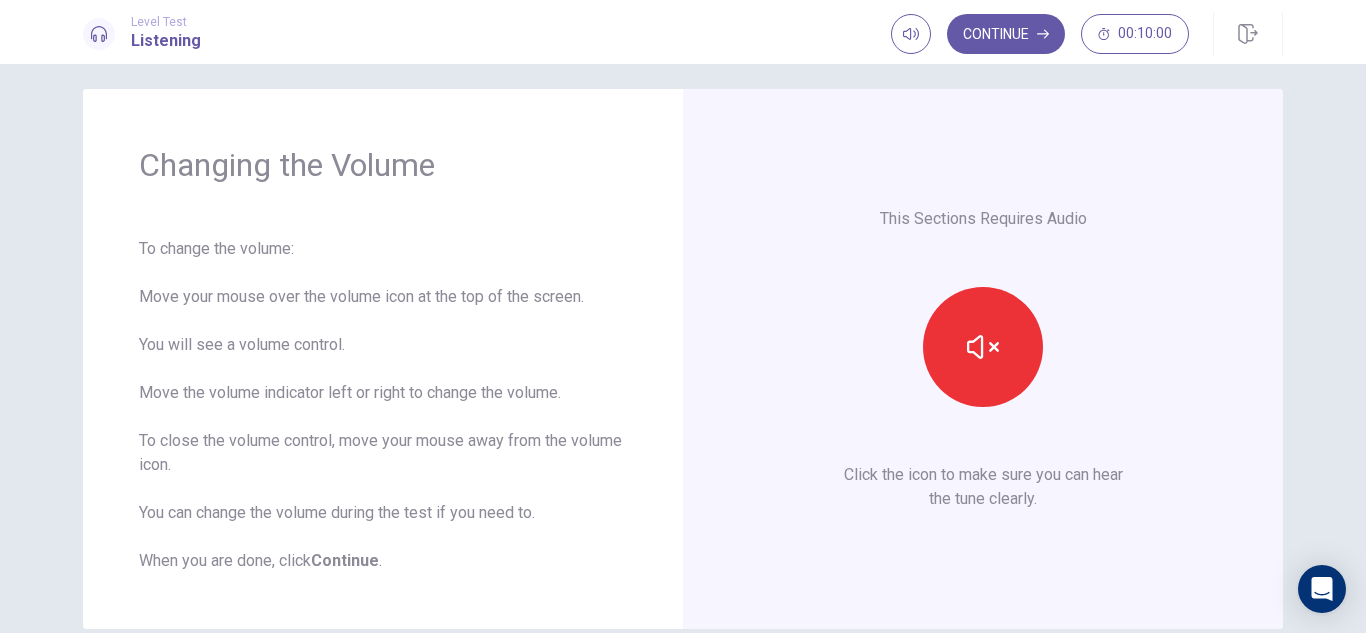 scroll, scrollTop: 115, scrollLeft: 0, axis: vertical 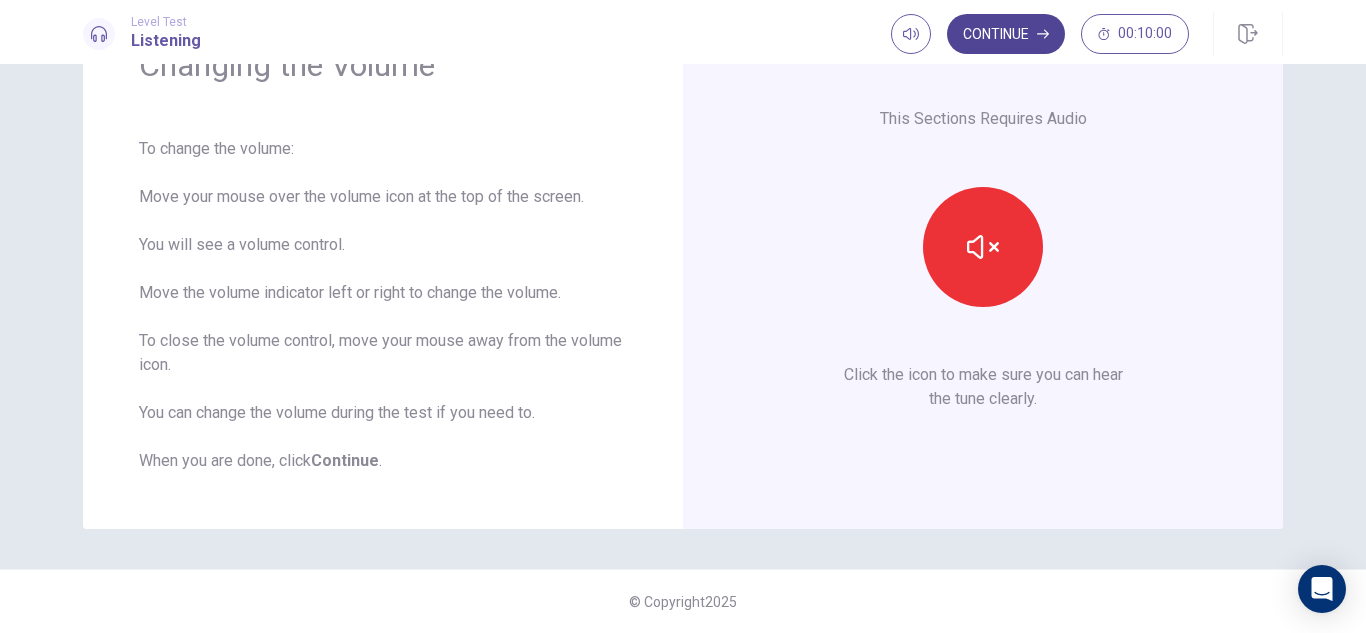 click on "Continue" at bounding box center [1006, 34] 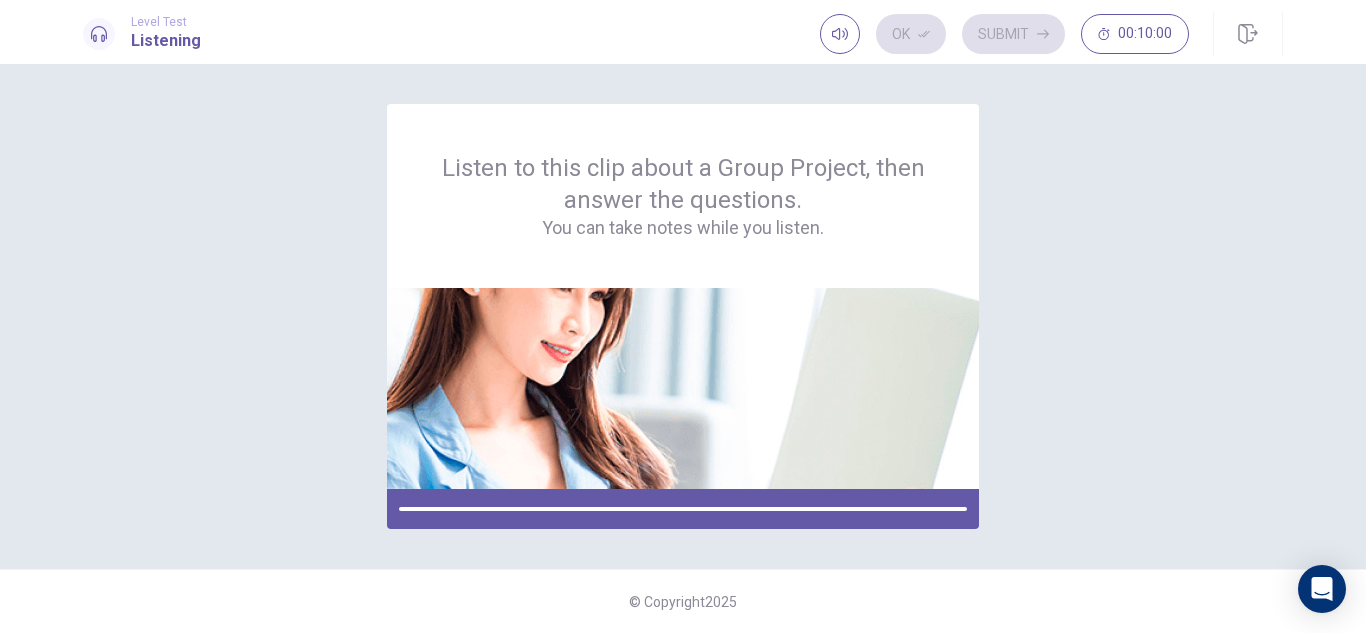 scroll, scrollTop: 0, scrollLeft: 0, axis: both 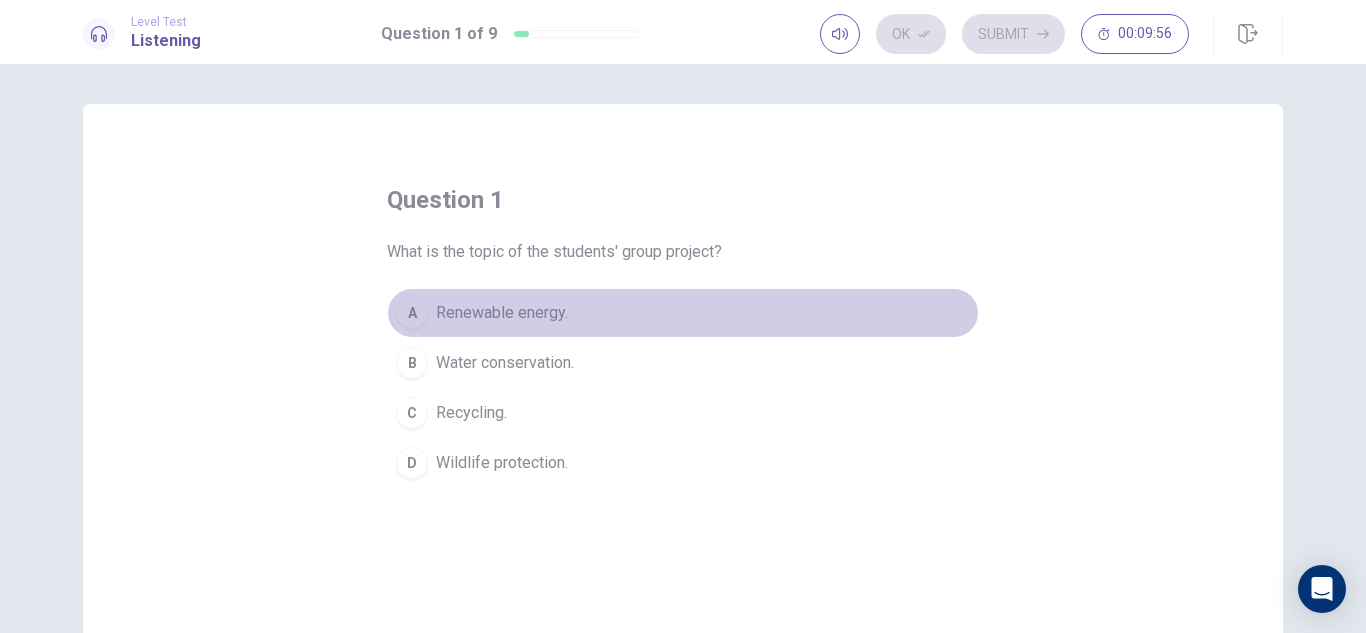 click on "A" at bounding box center [412, 313] 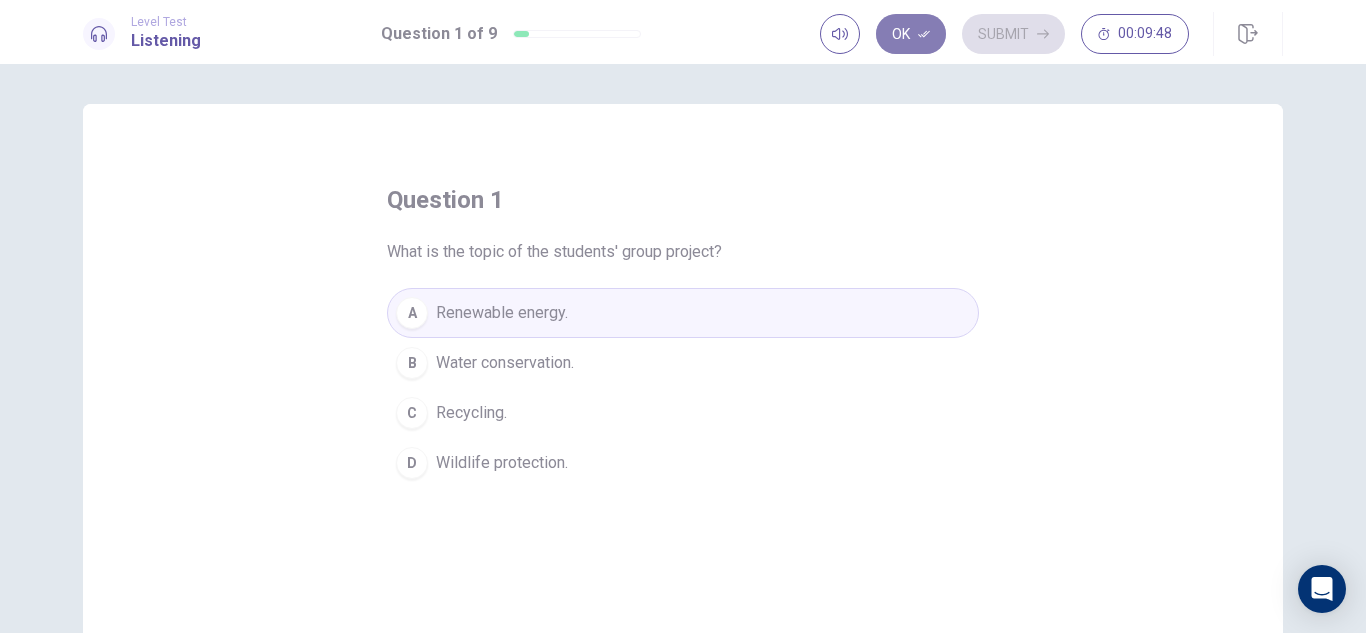 click on "Ok" at bounding box center [911, 34] 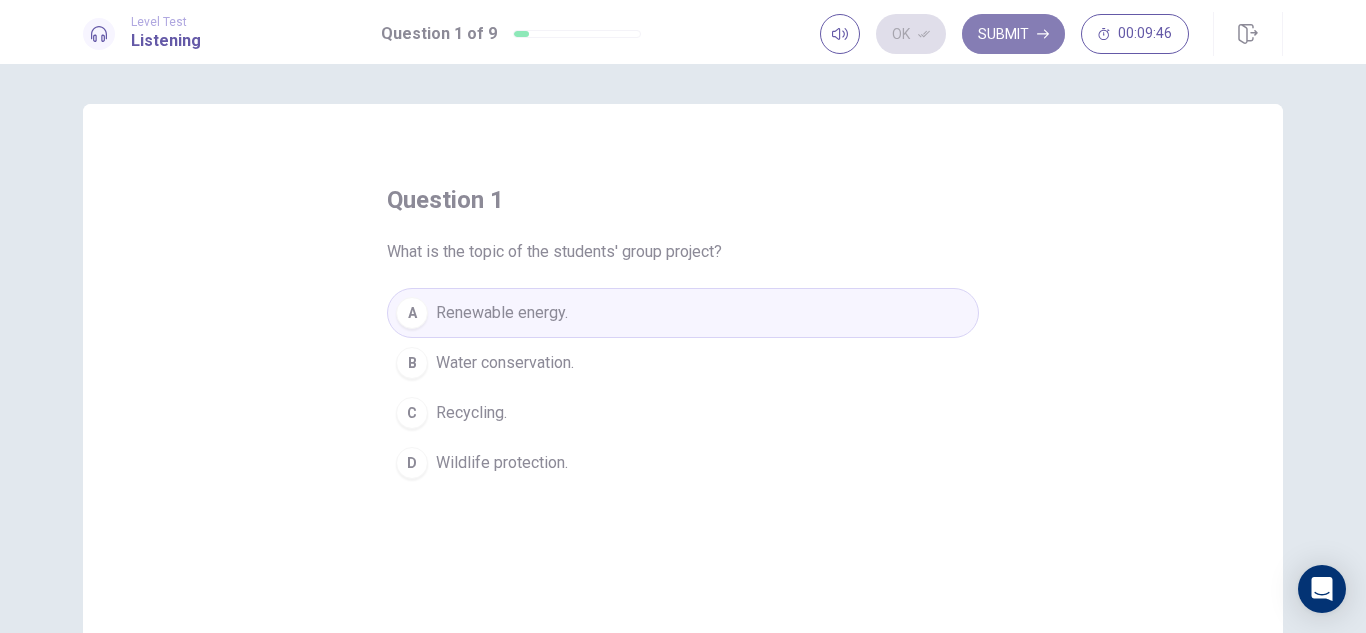 click on "Submit" at bounding box center [1013, 34] 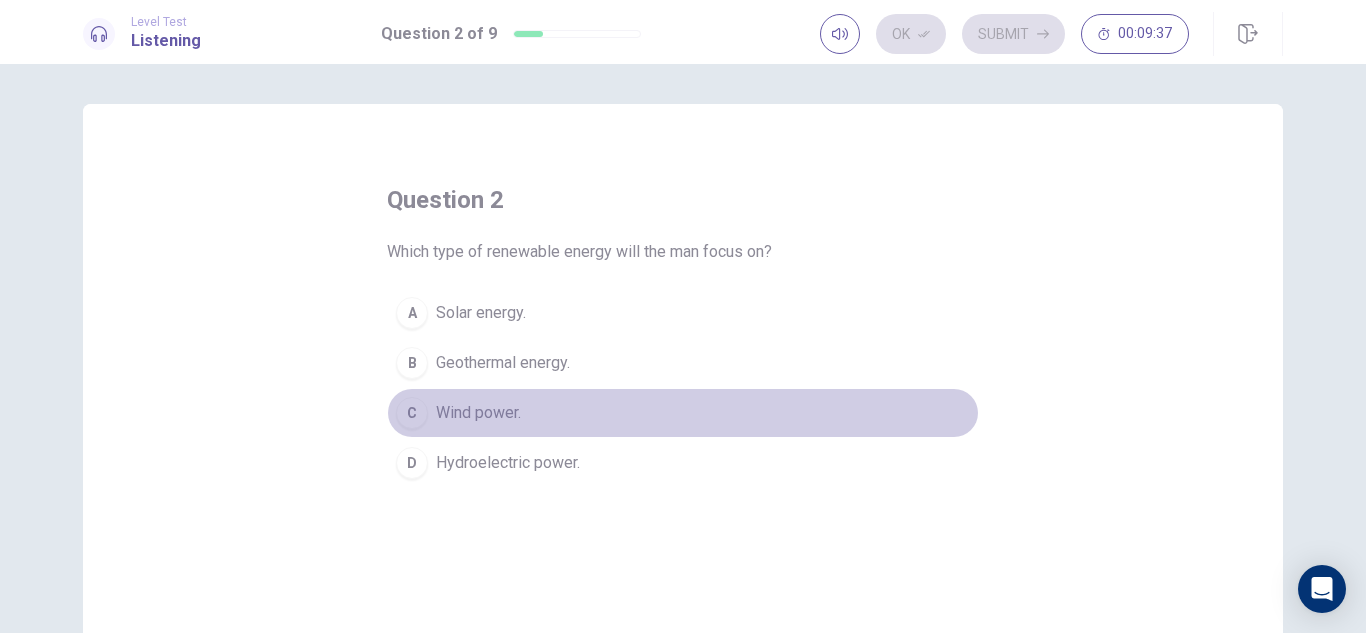 click on "Wind power." at bounding box center [478, 413] 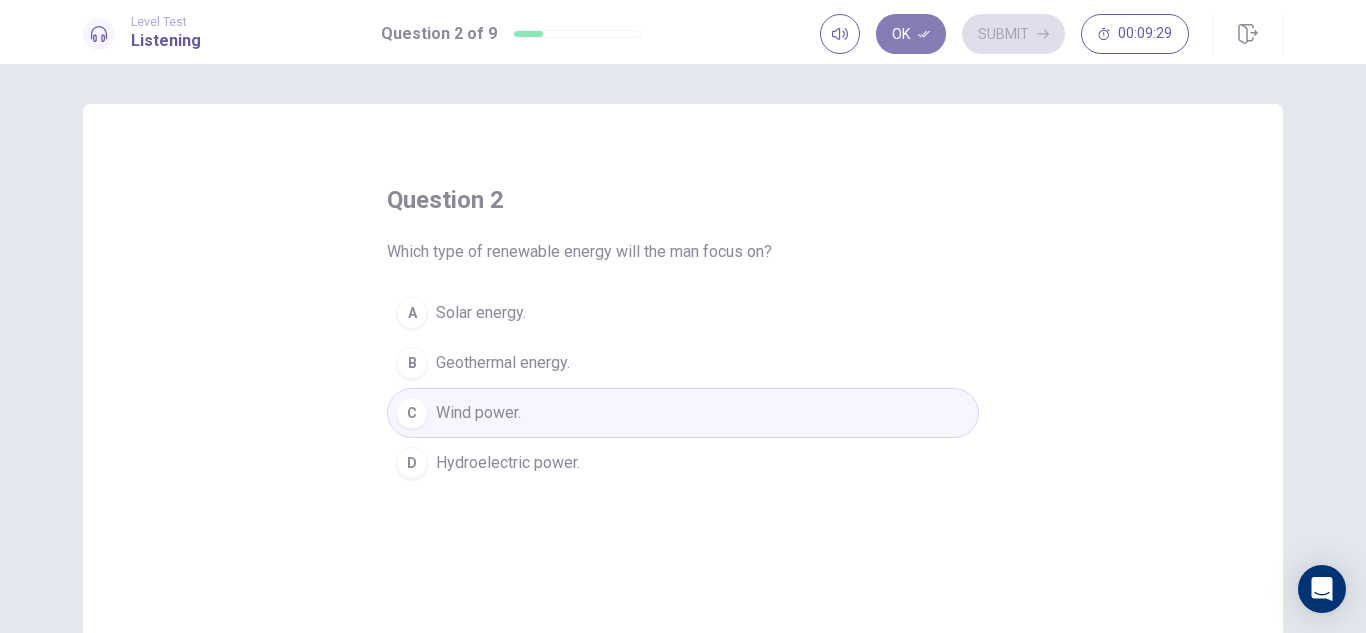 click on "Ok" at bounding box center [911, 34] 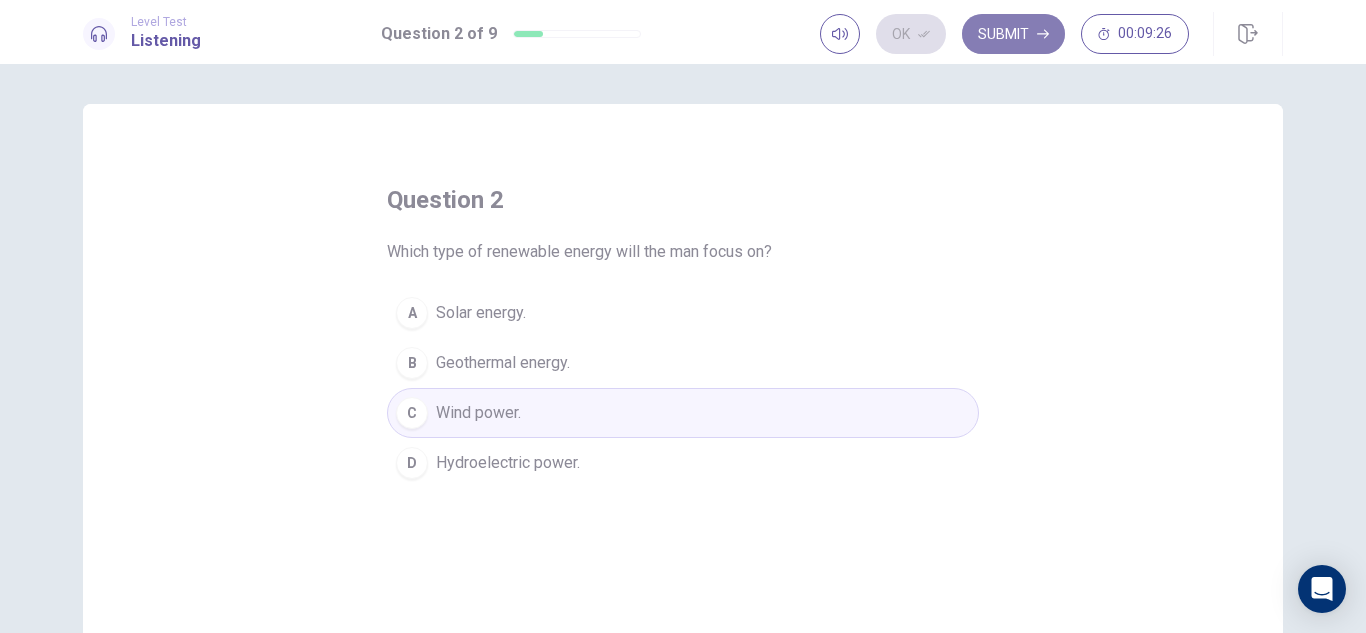 click on "Submit" at bounding box center (1013, 34) 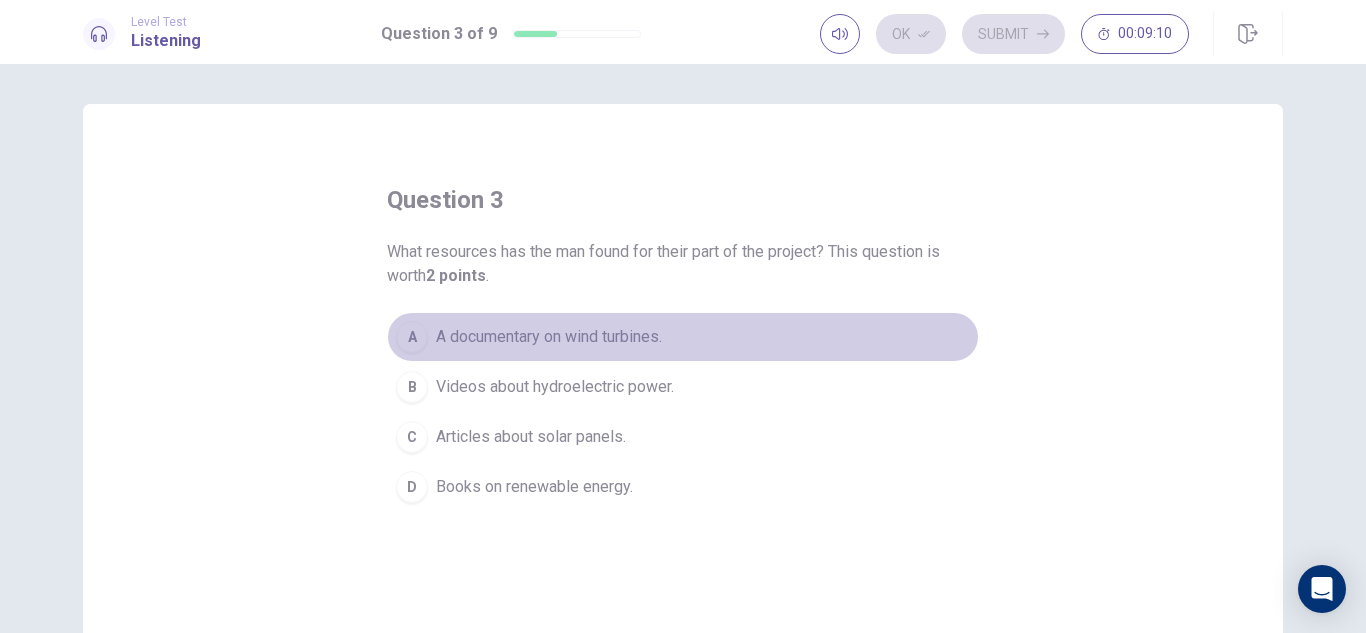 click on "A" at bounding box center [412, 337] 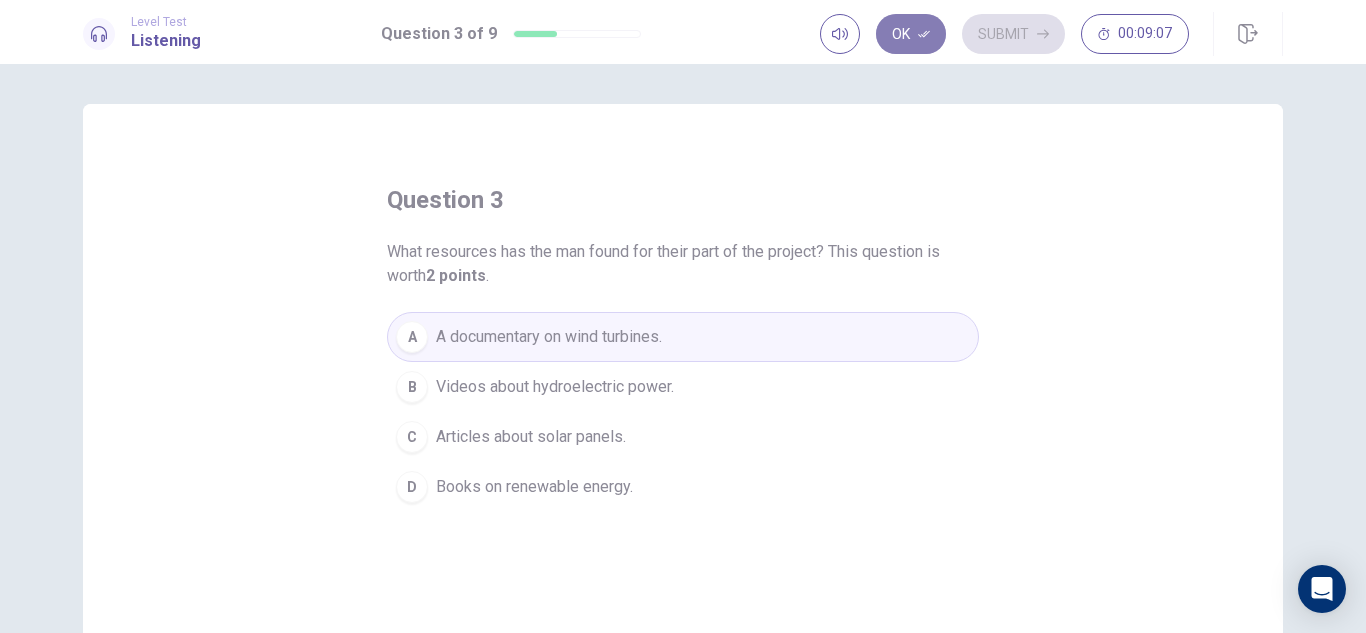 click on "Ok" at bounding box center [911, 34] 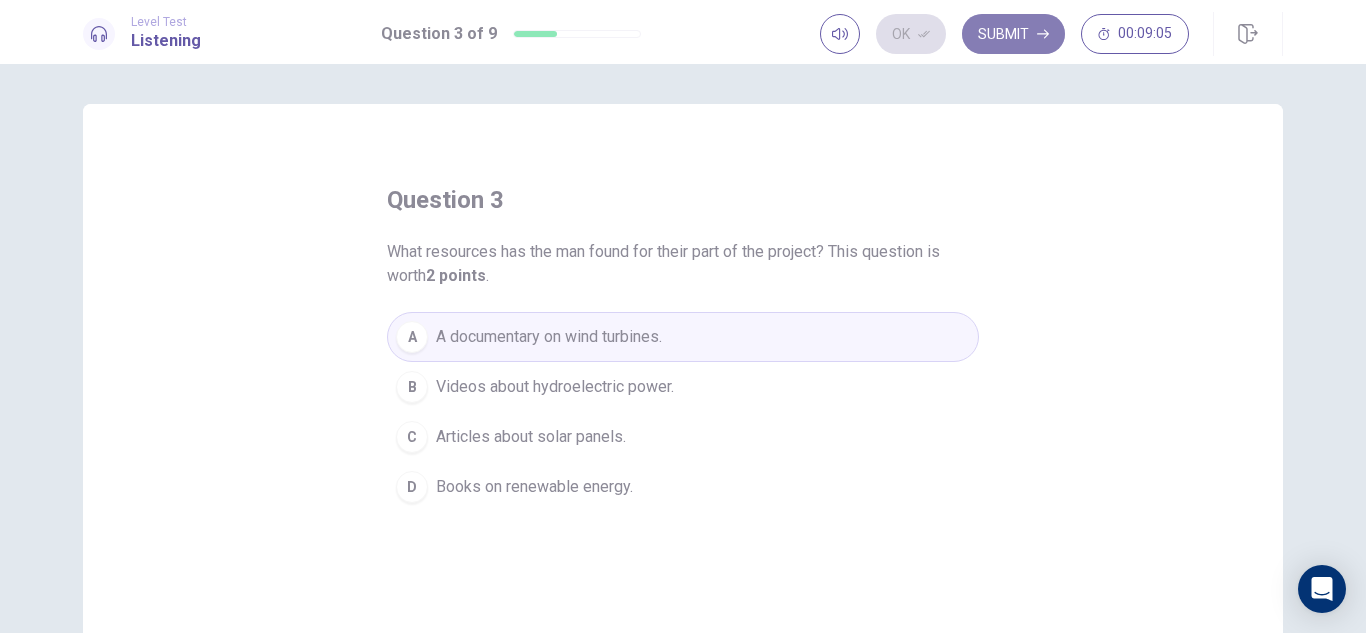 click on "Submit" at bounding box center (1013, 34) 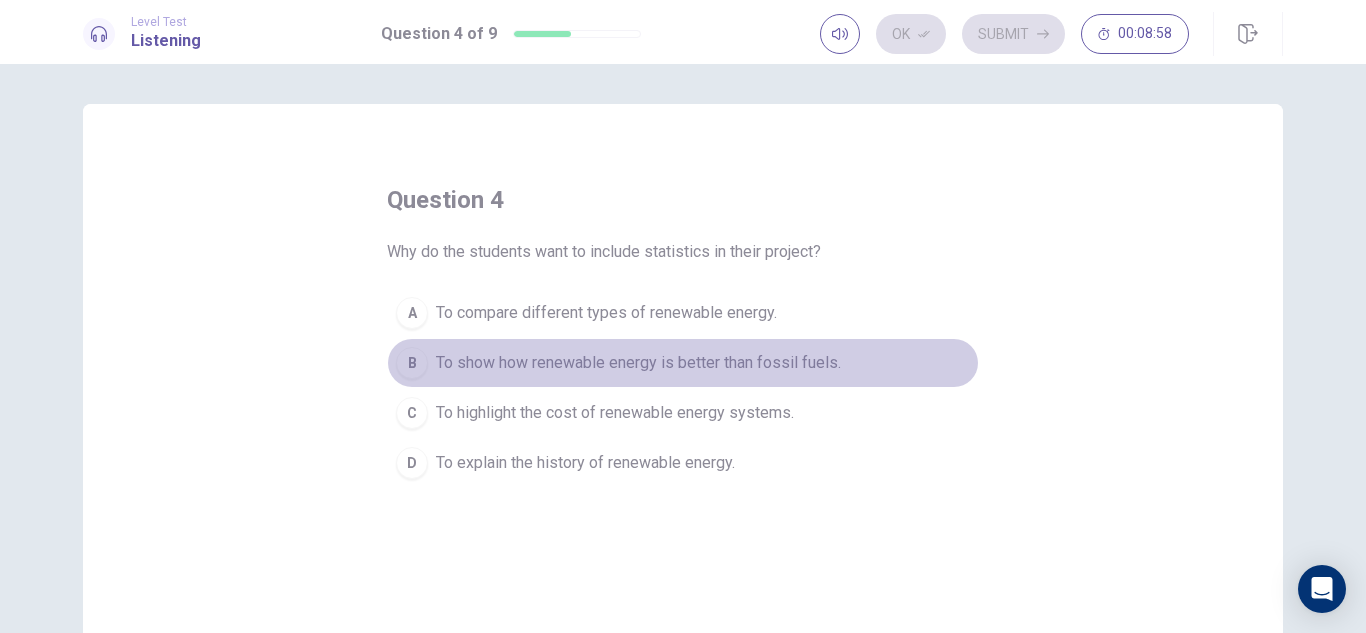 click on "B" at bounding box center [412, 363] 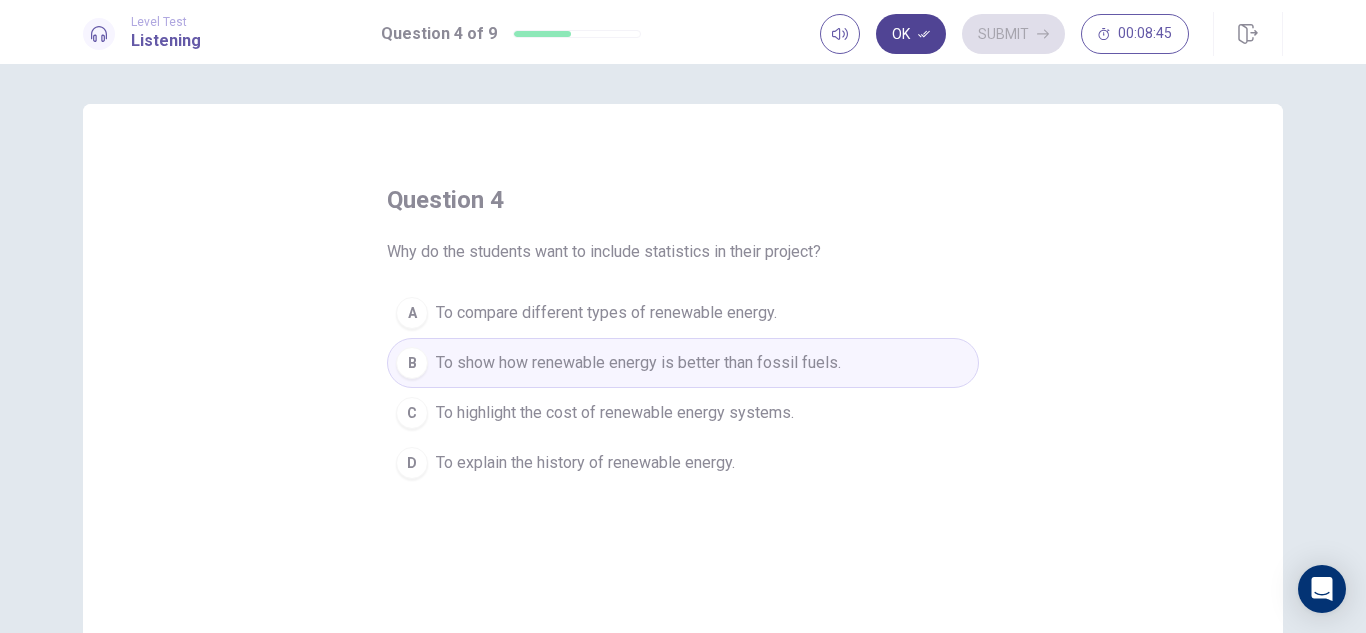 click on "Ok" at bounding box center (911, 34) 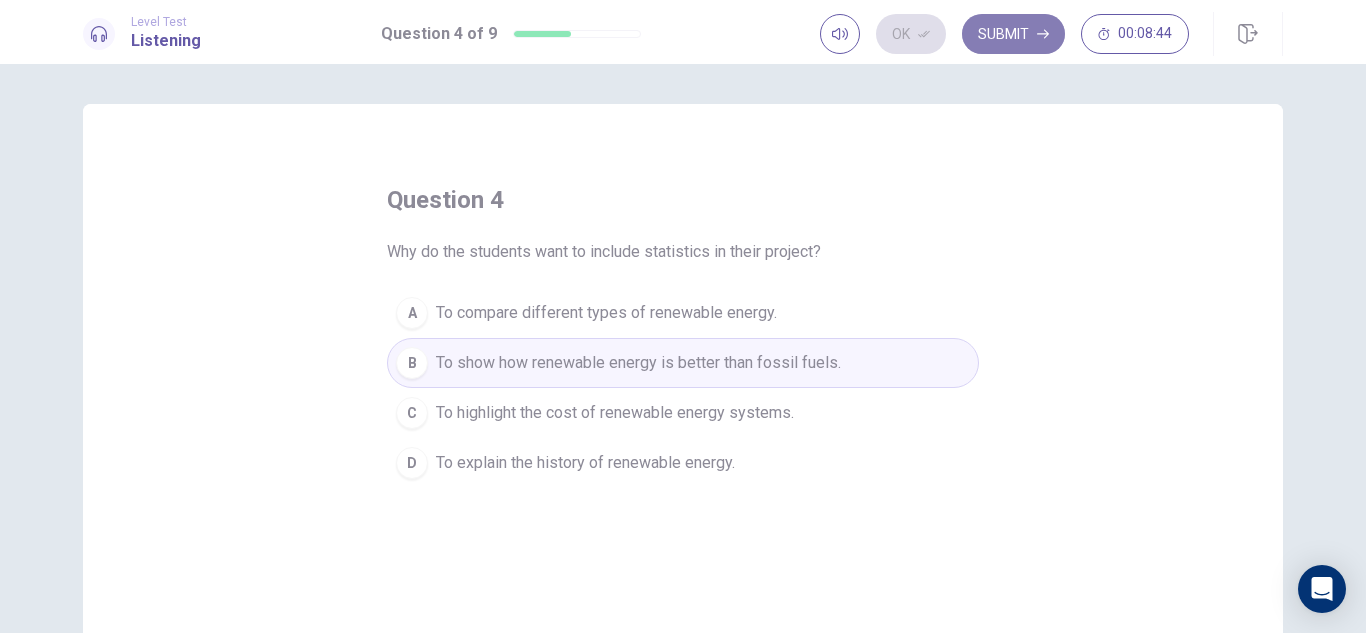 click on "Submit" at bounding box center (1013, 34) 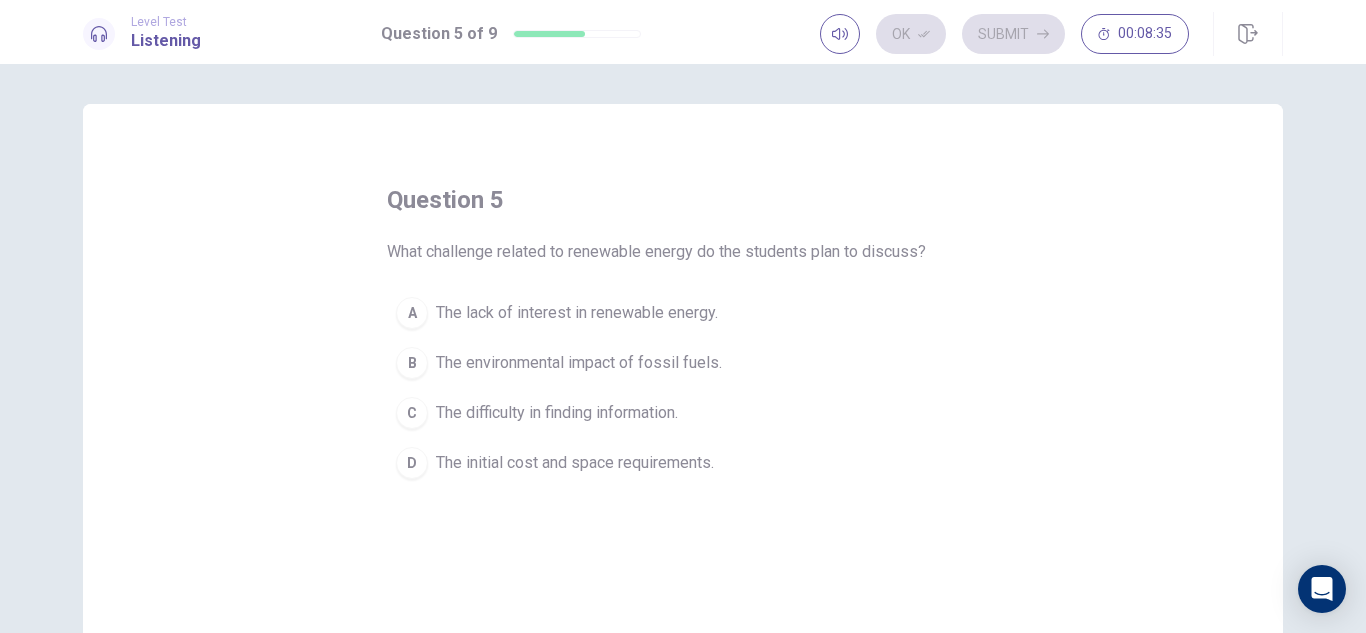 click on "The initial cost and space requirements." at bounding box center [575, 463] 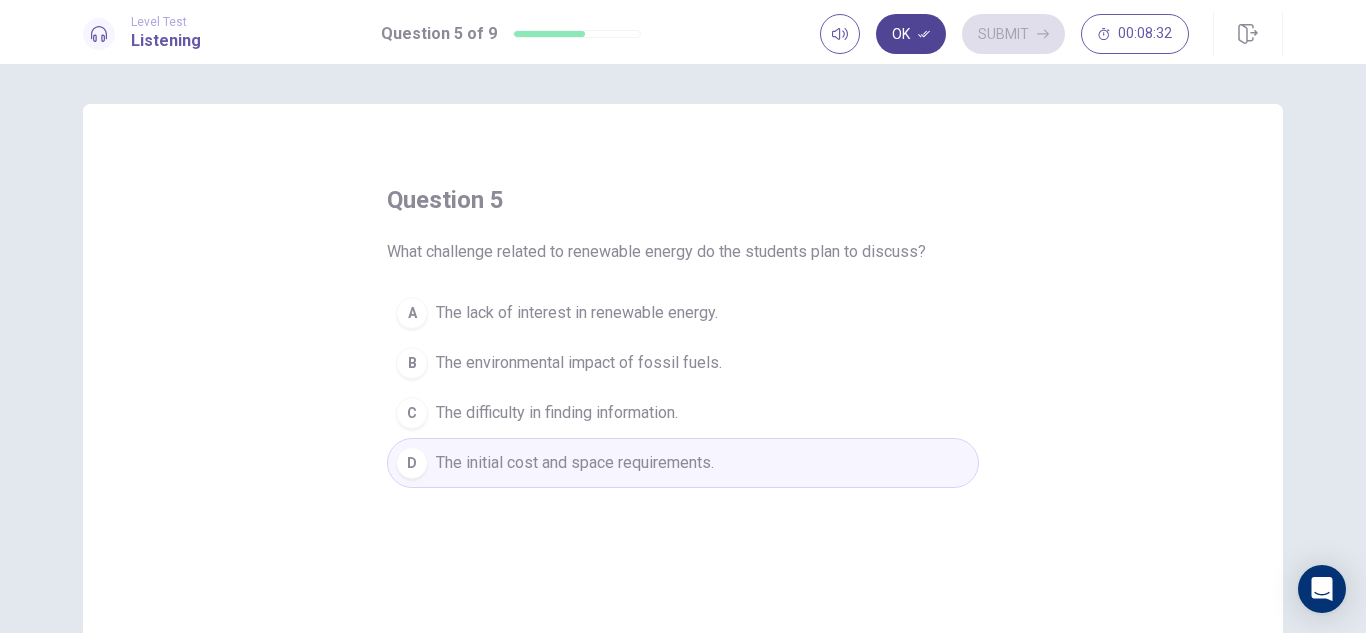 click on "Ok" at bounding box center (911, 34) 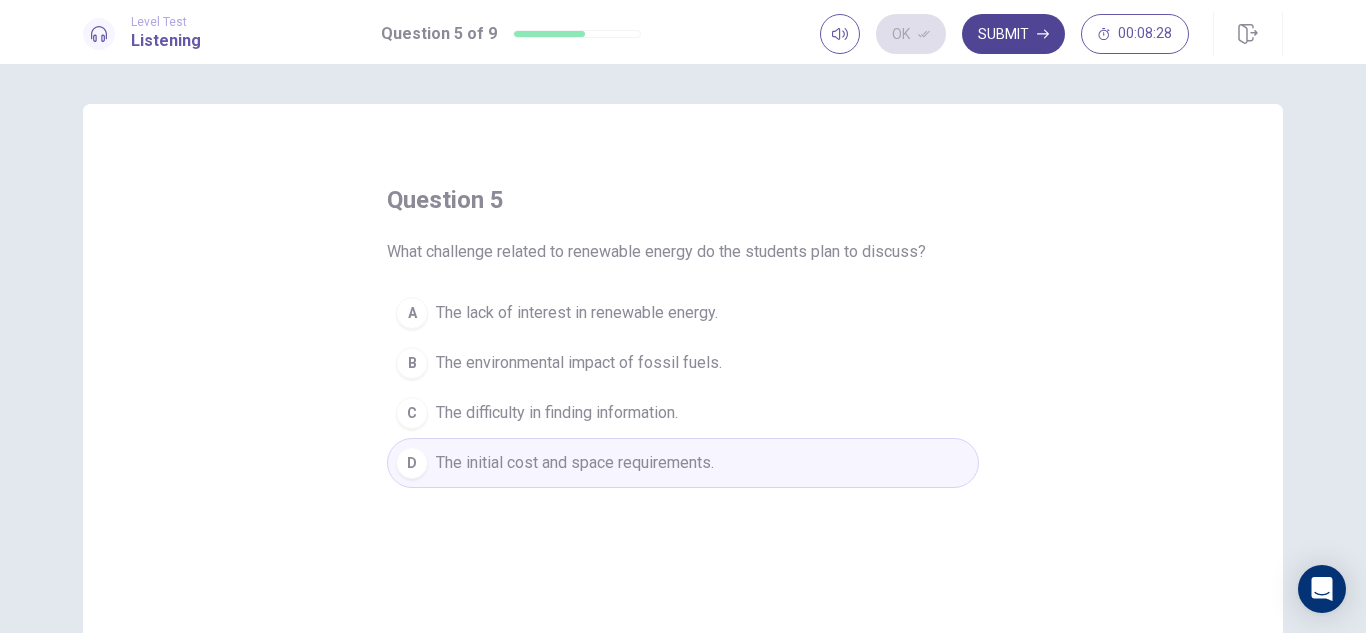 click on "Submit" at bounding box center [1013, 34] 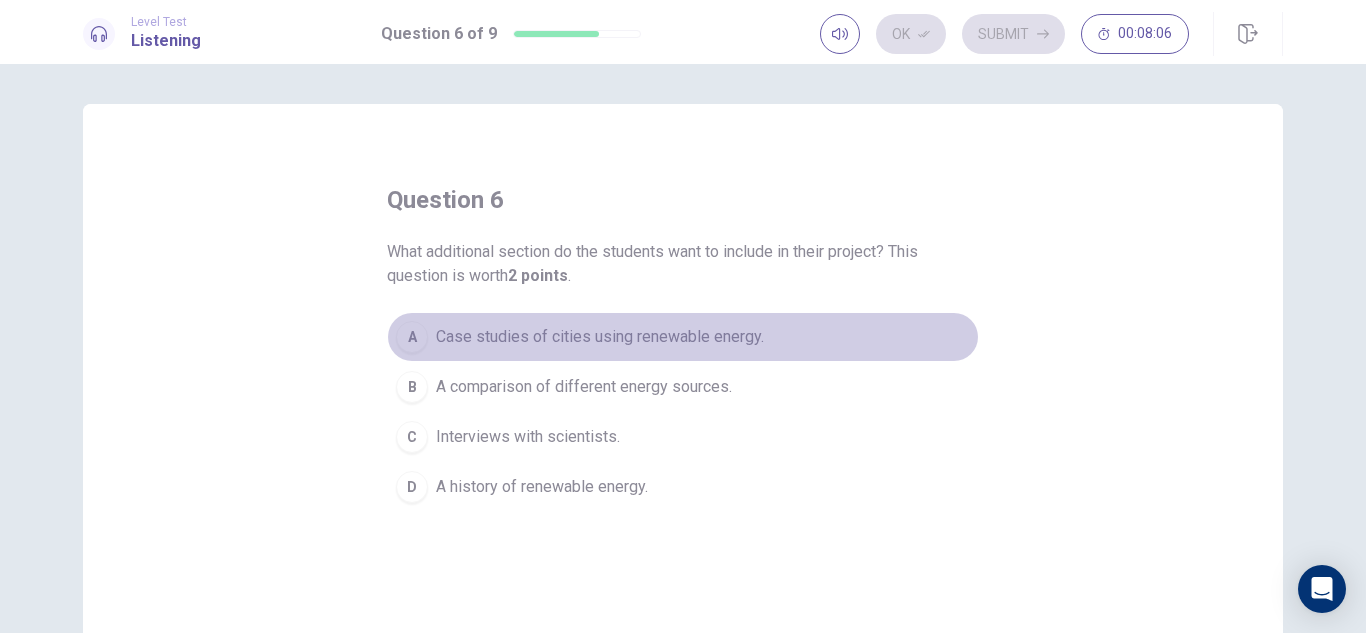 click on "Case studies of cities using renewable energy." at bounding box center [600, 337] 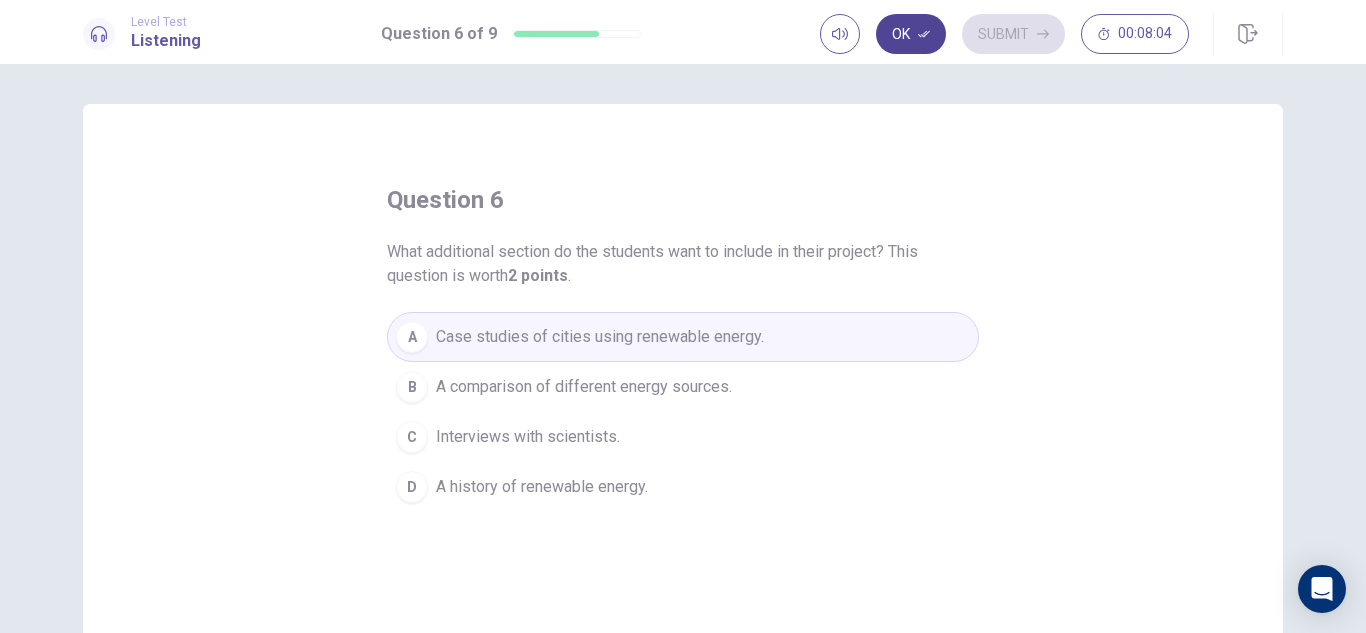 click on "Ok" at bounding box center [911, 34] 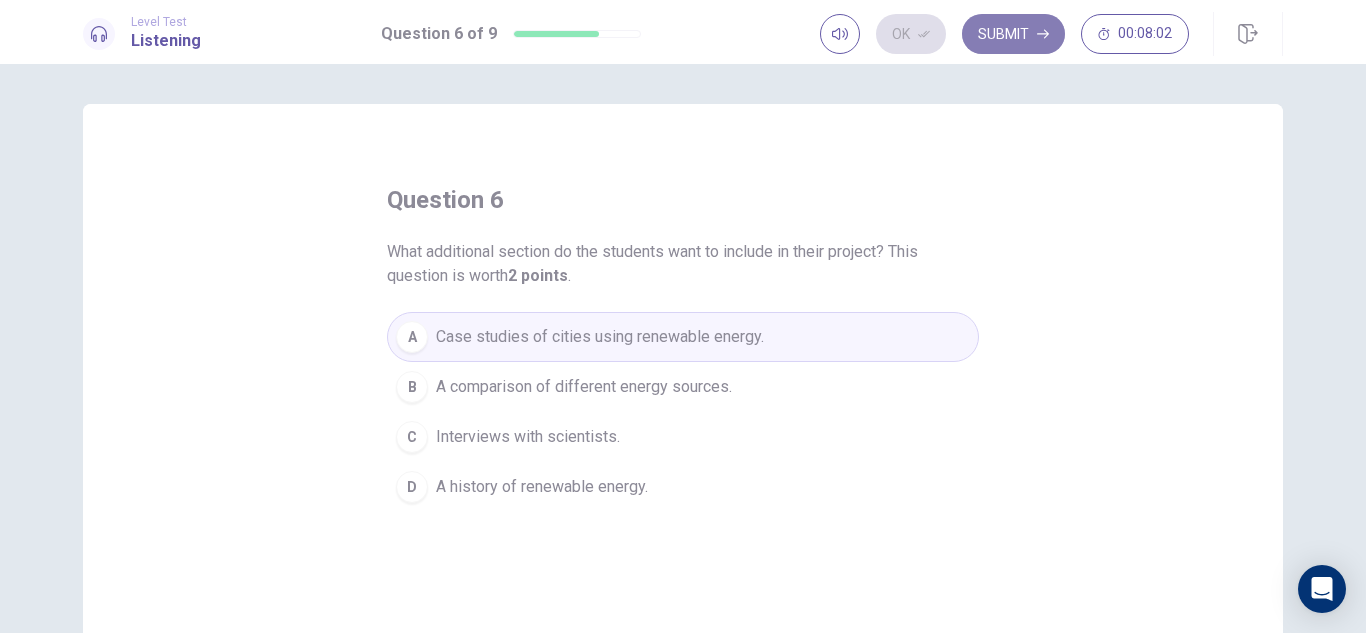 click on "Submit" at bounding box center [1013, 34] 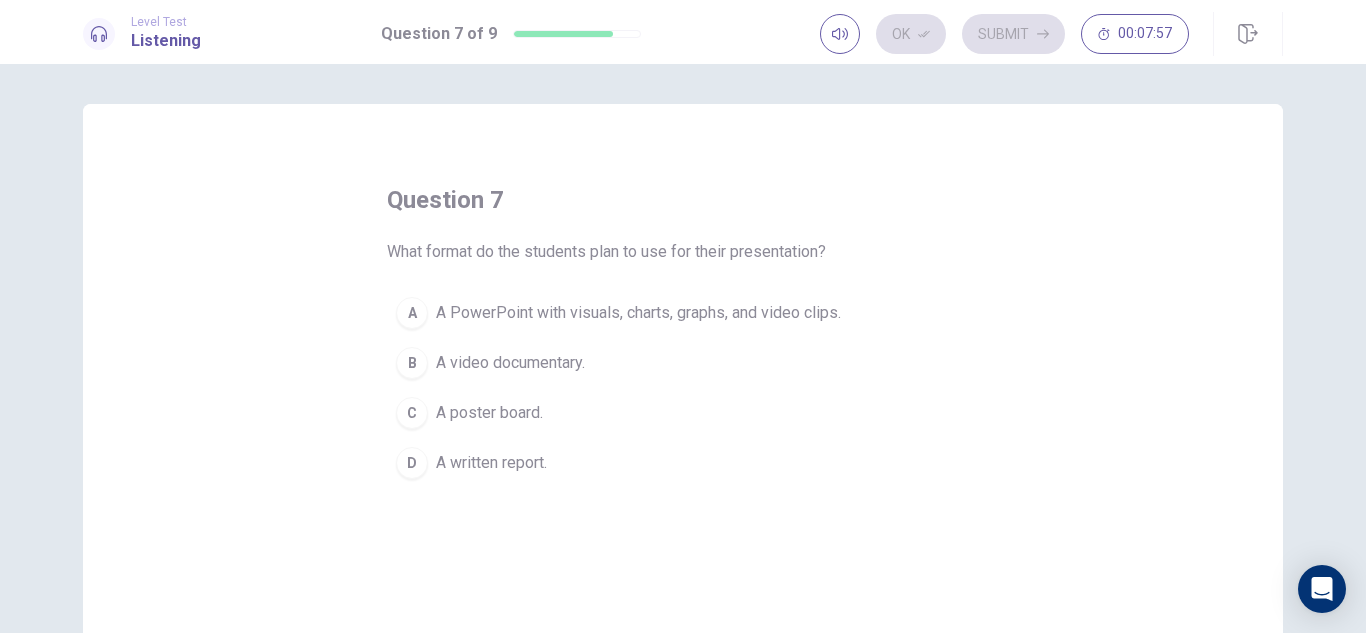 click on "A PowerPoint with visuals, charts, graphs, and video clips." at bounding box center (638, 313) 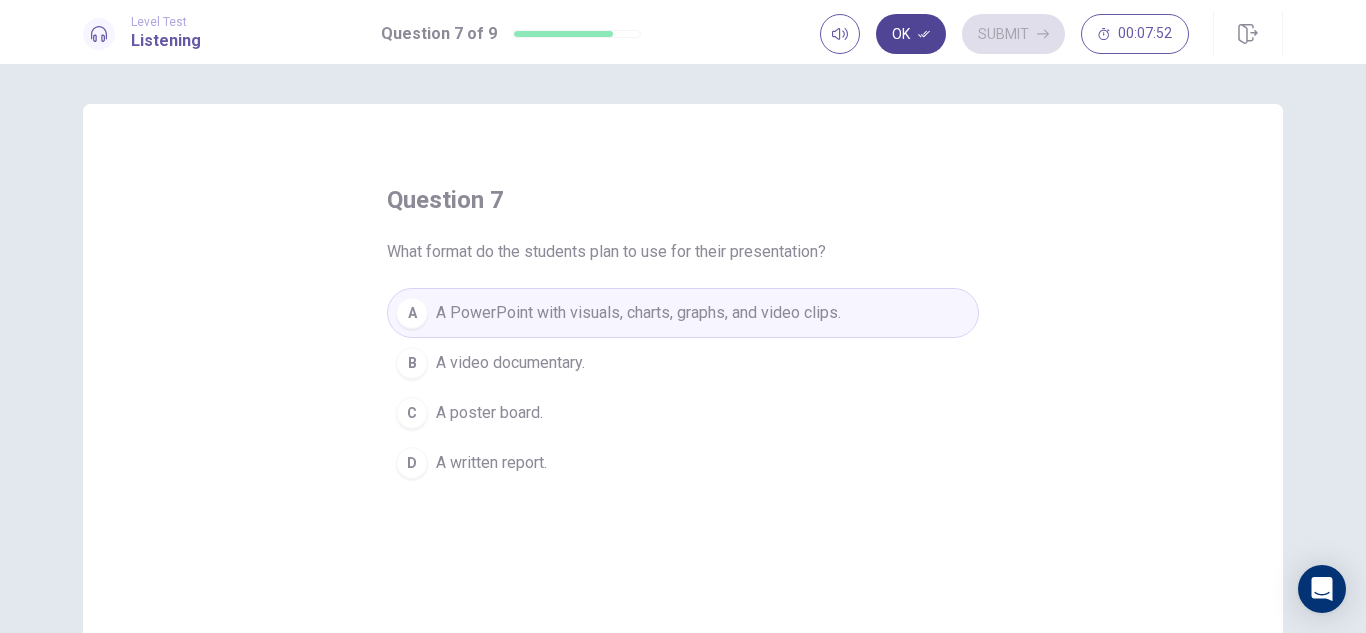 click on "Ok" at bounding box center (911, 34) 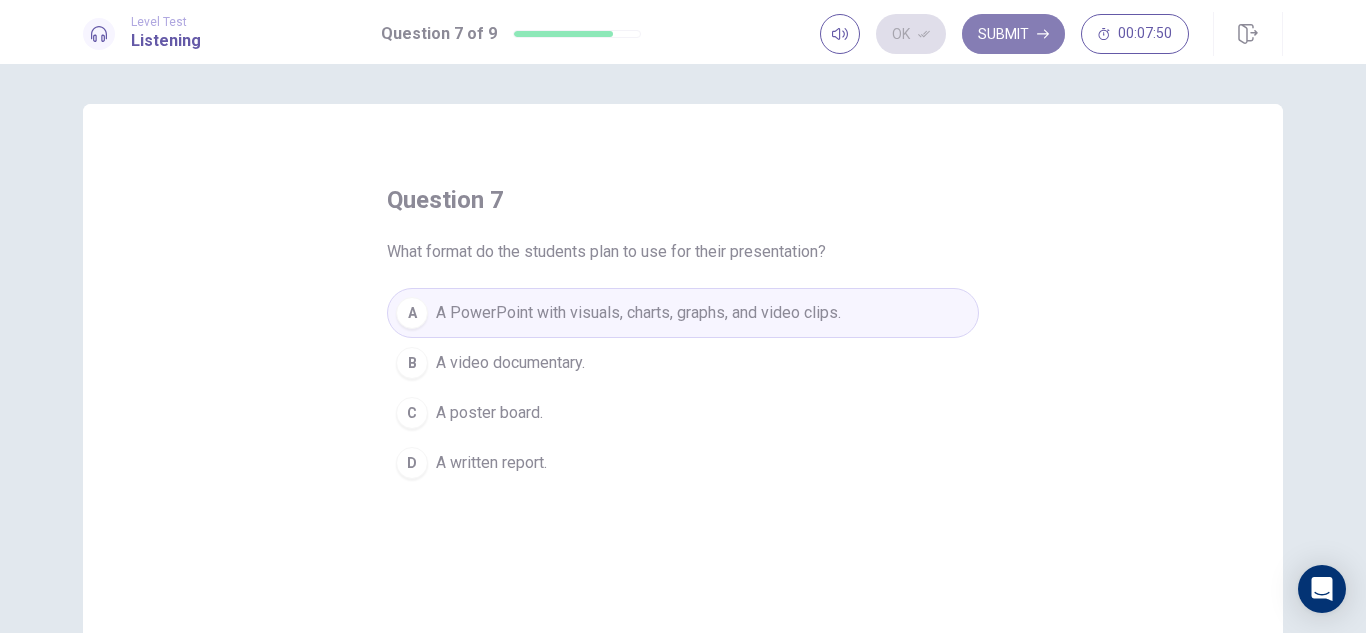 click on "Submit" at bounding box center [1013, 34] 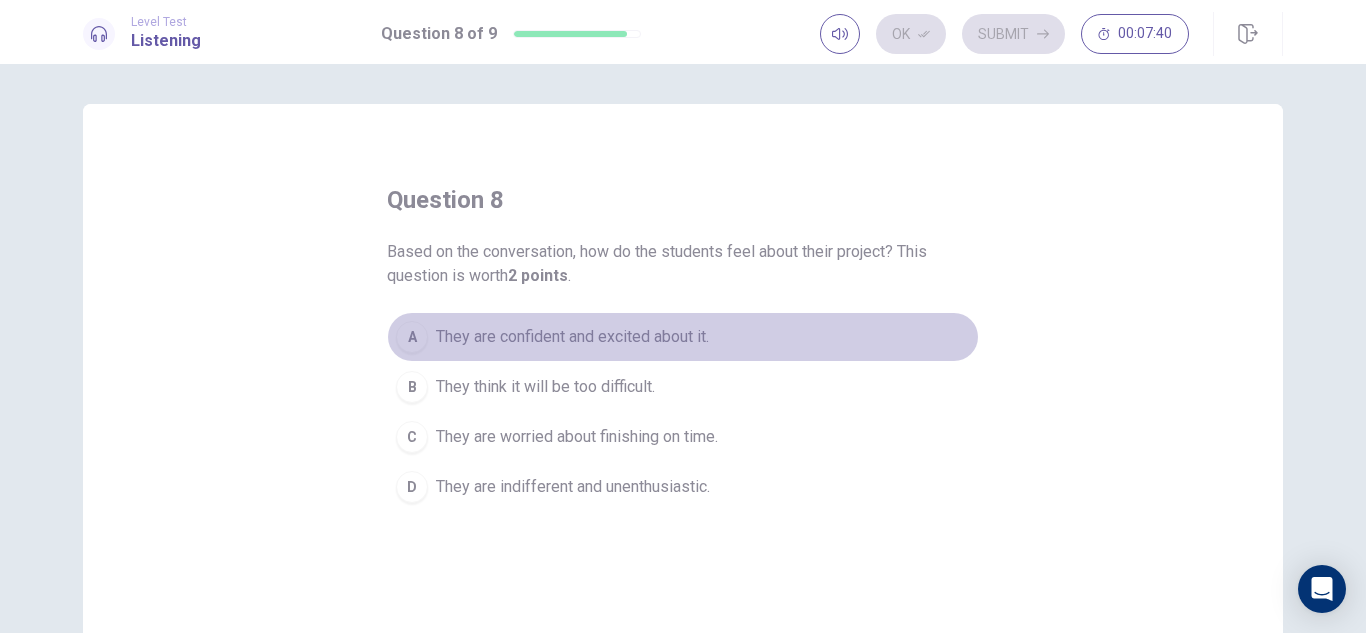 click on "A They are confident and excited about it." at bounding box center [683, 337] 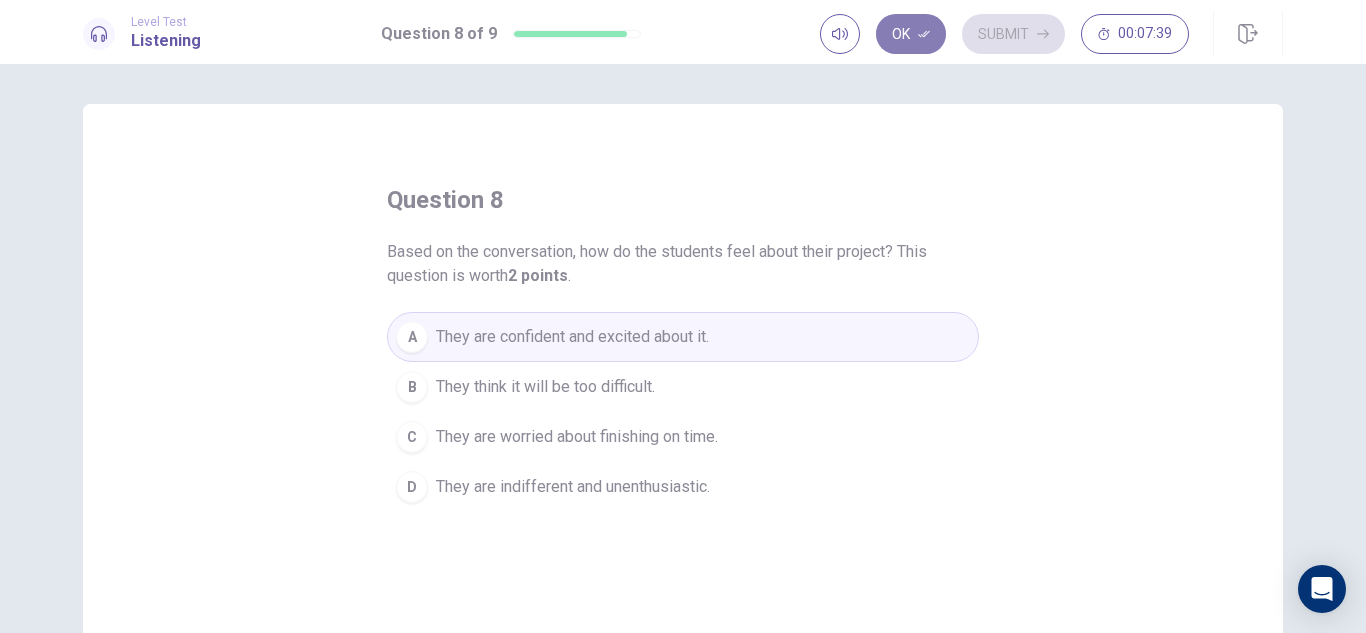 click on "Ok" at bounding box center [911, 34] 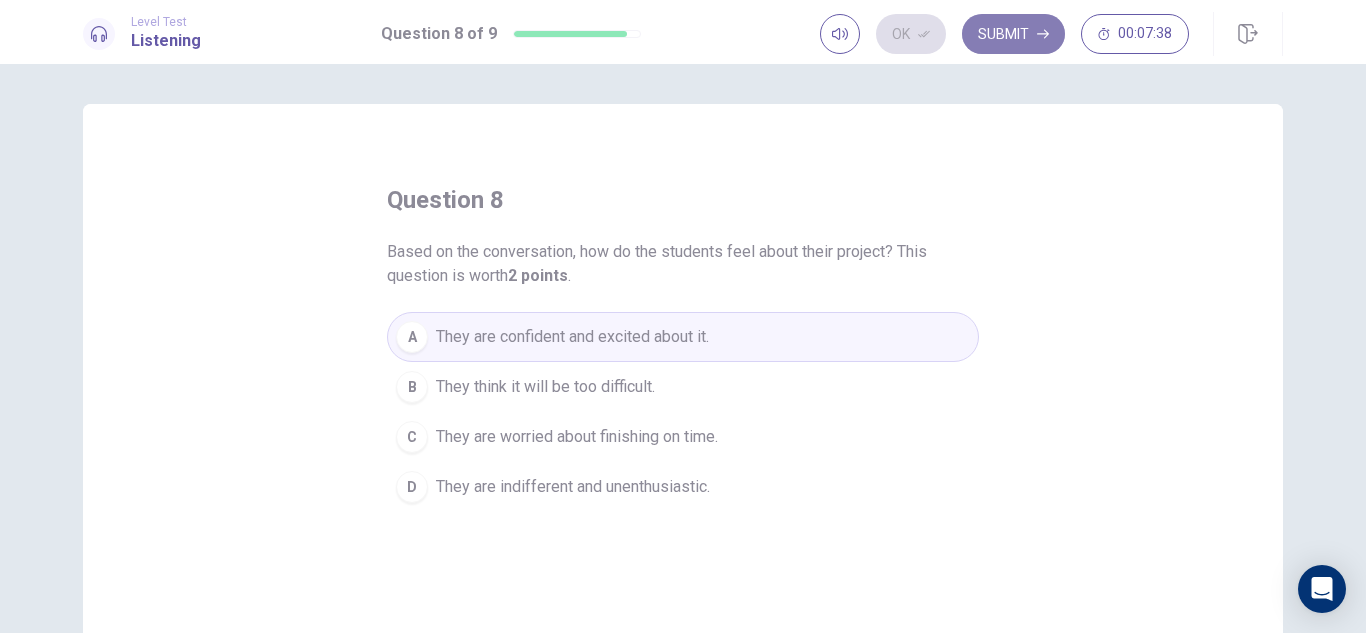 click on "Submit" at bounding box center [1013, 34] 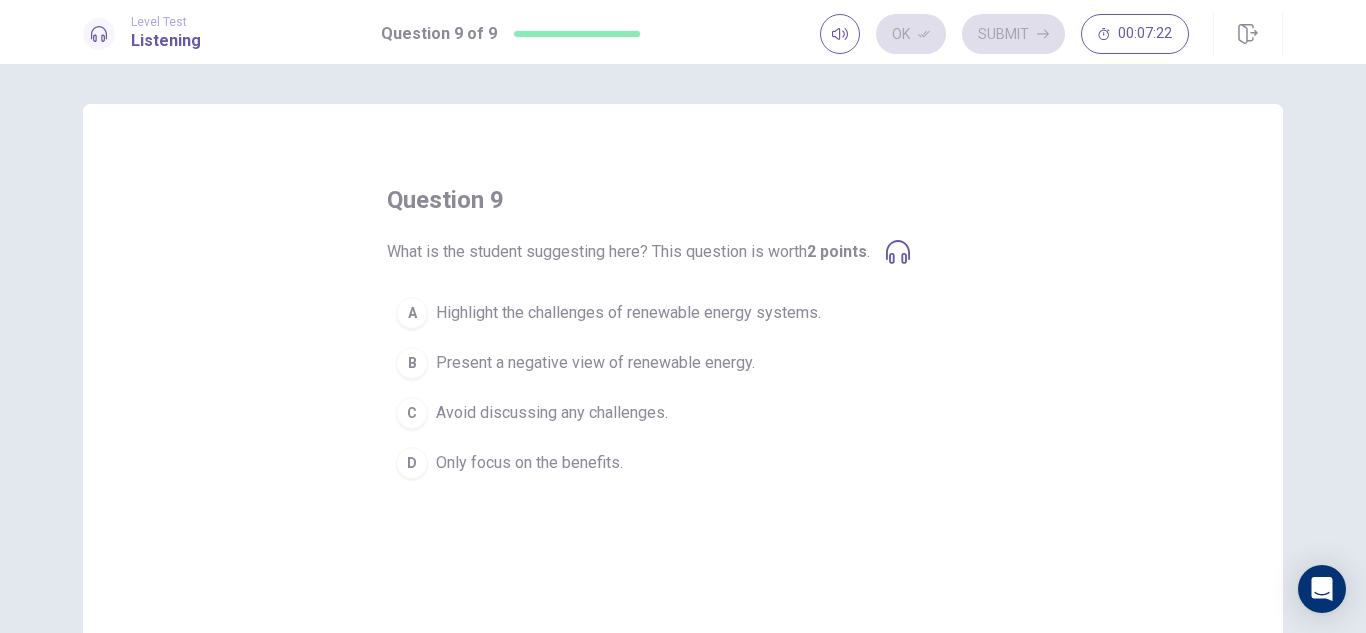 click on "Highlight the challenges of renewable energy systems." at bounding box center [628, 313] 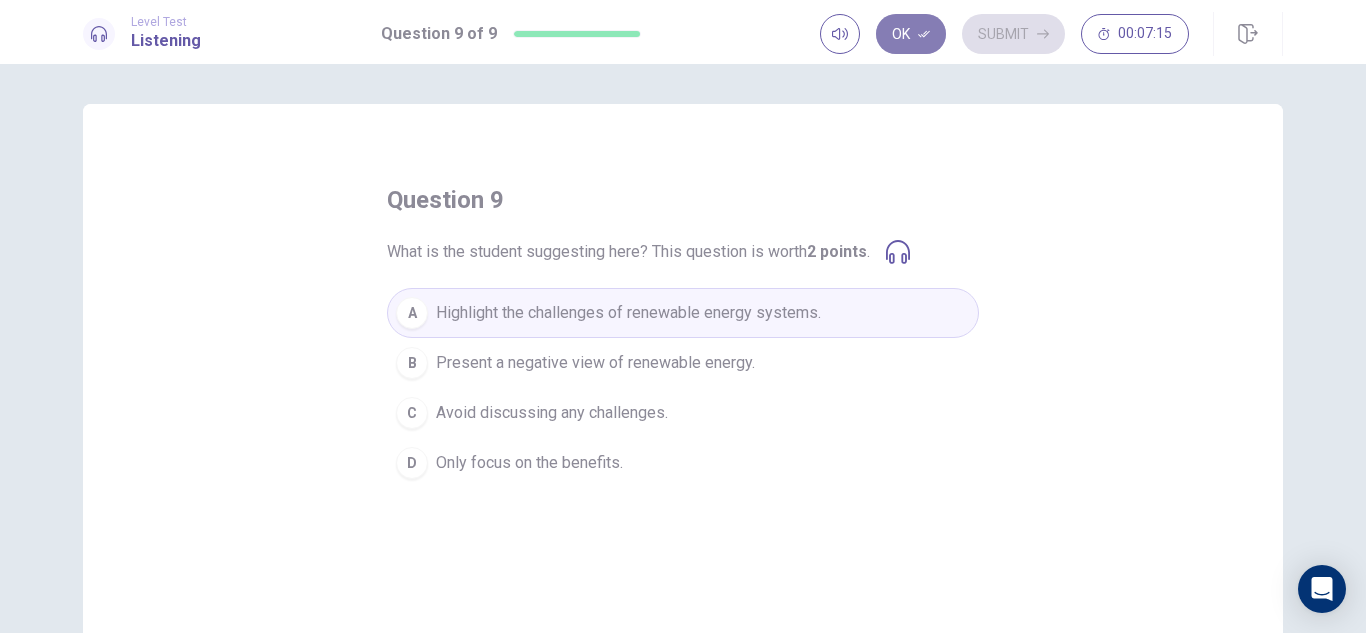click 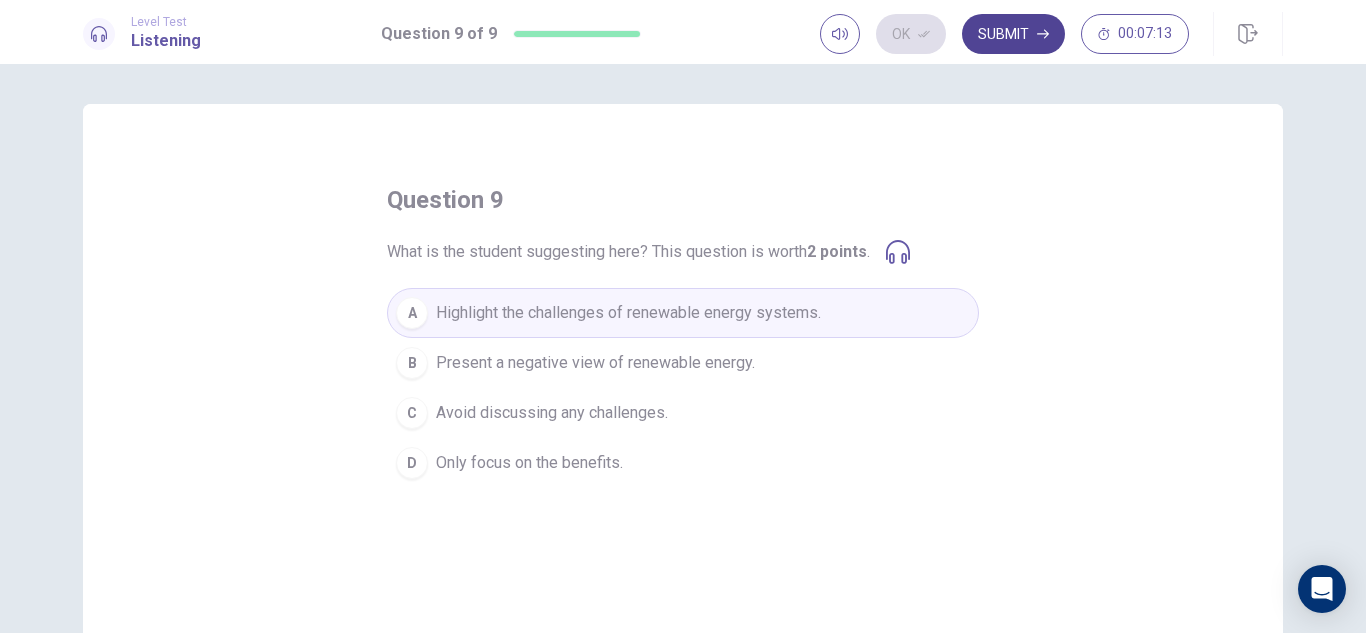 click on "Submit" at bounding box center (1013, 34) 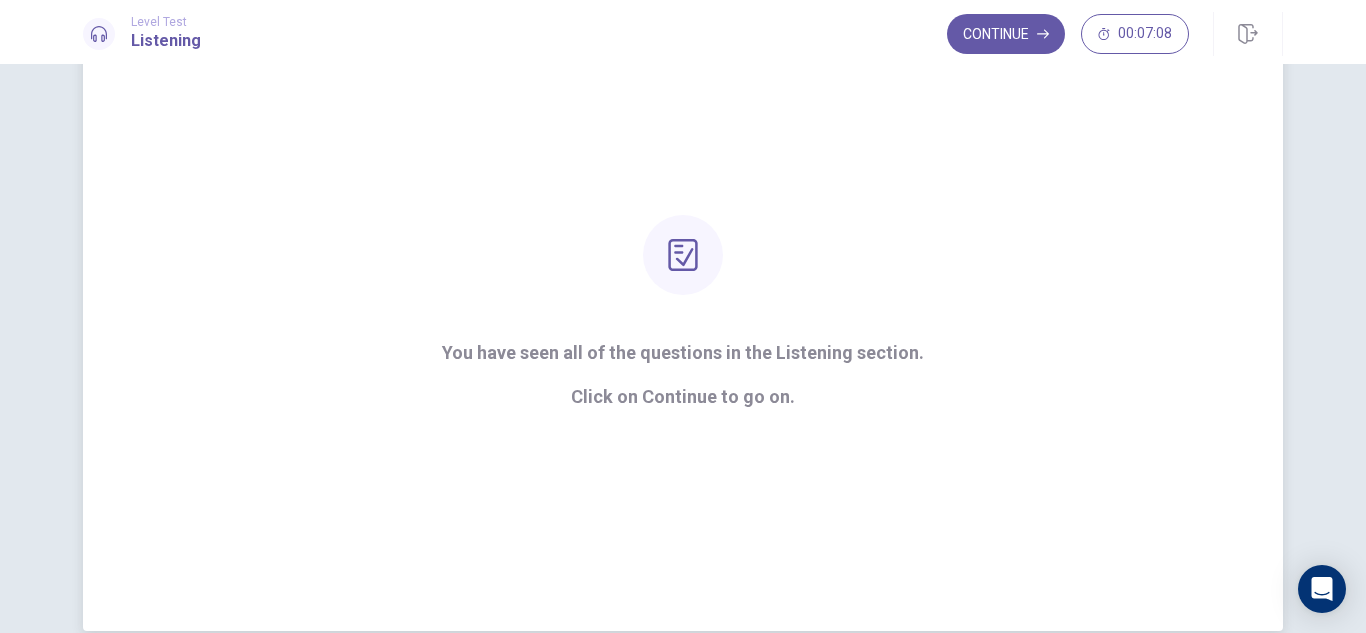 scroll, scrollTop: 15, scrollLeft: 0, axis: vertical 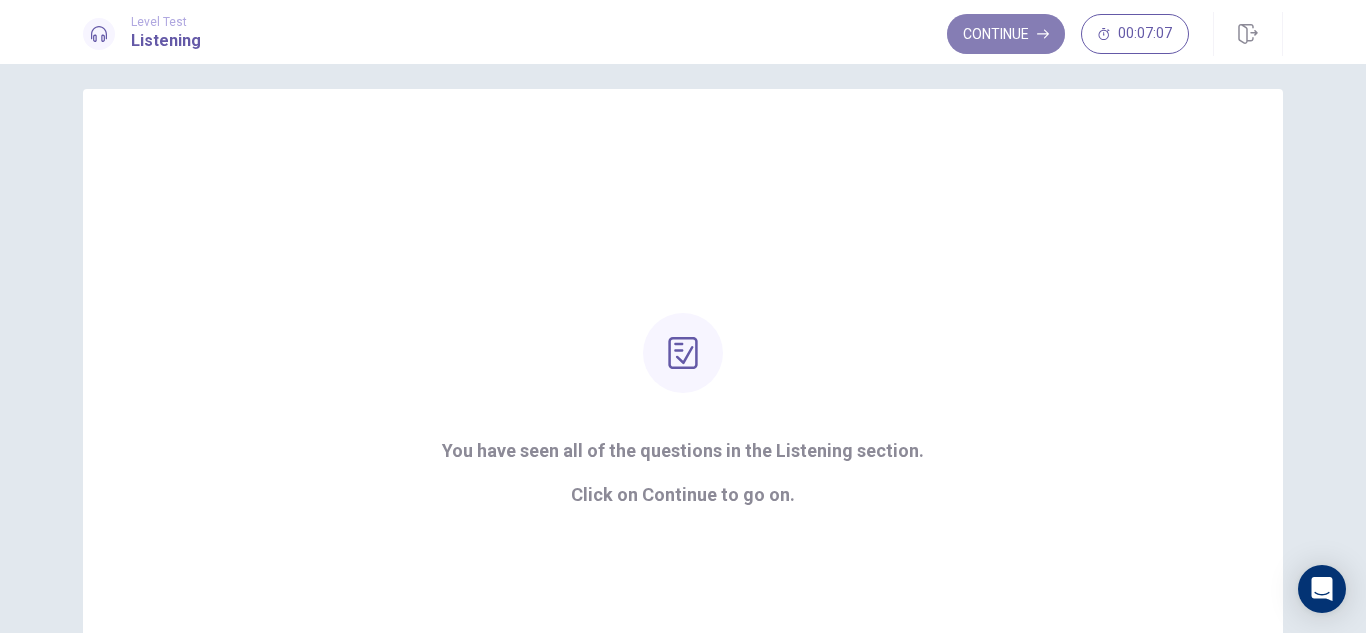 click on "Continue" at bounding box center (1006, 34) 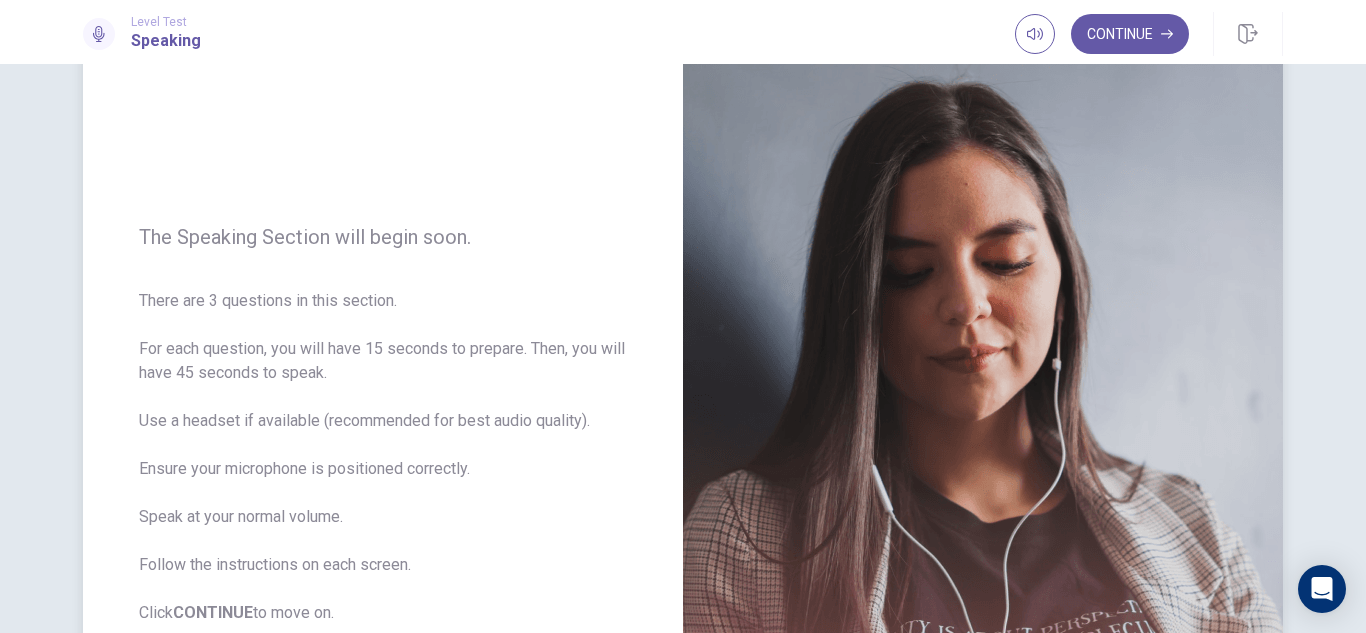 scroll, scrollTop: 215, scrollLeft: 0, axis: vertical 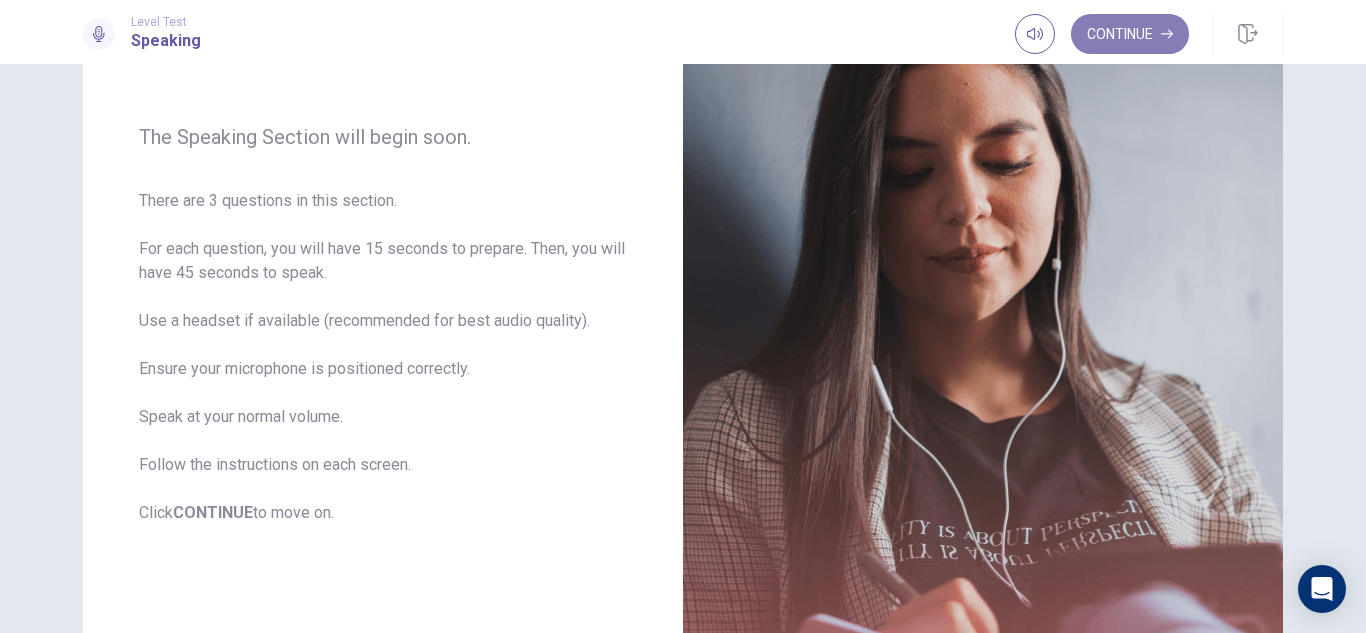 click on "Continue" at bounding box center [1130, 34] 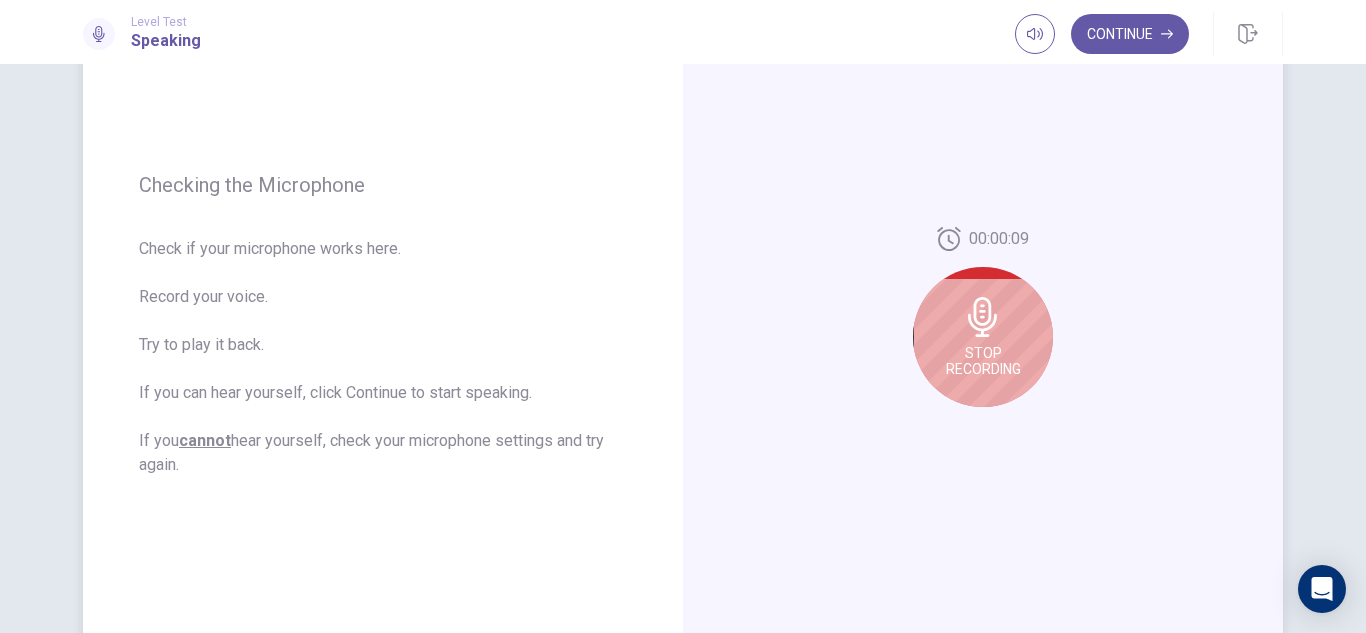 click 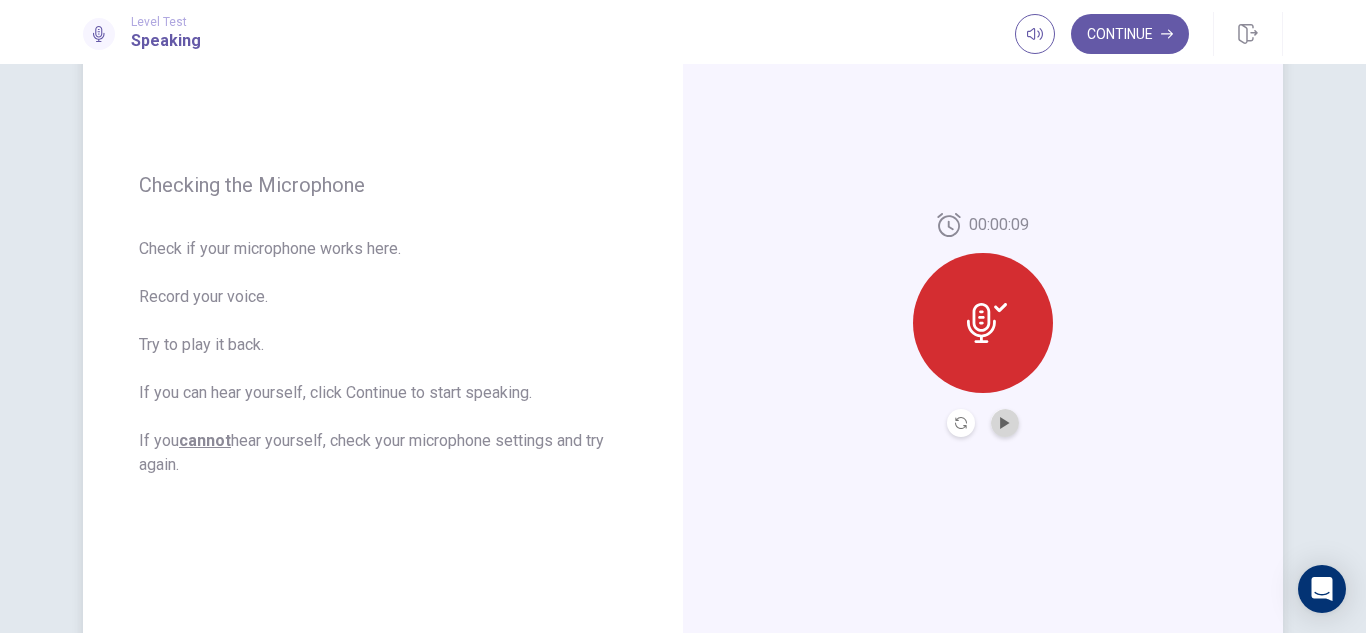 click at bounding box center [1005, 423] 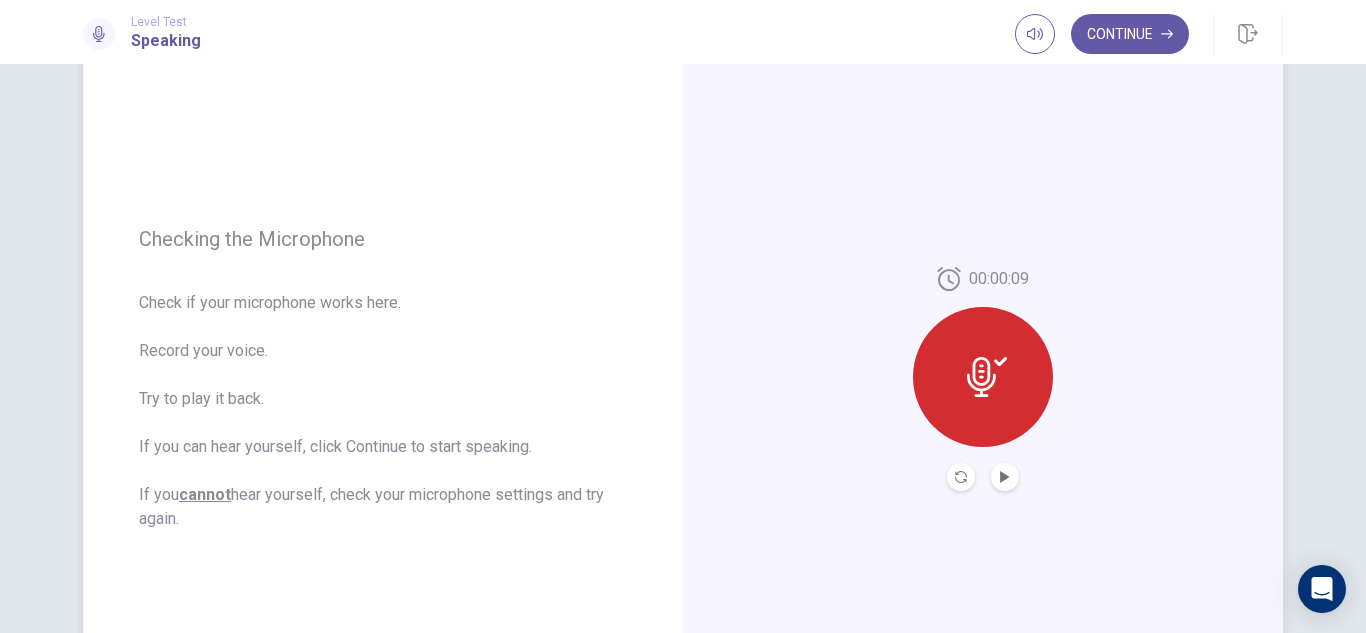 scroll, scrollTop: 115, scrollLeft: 0, axis: vertical 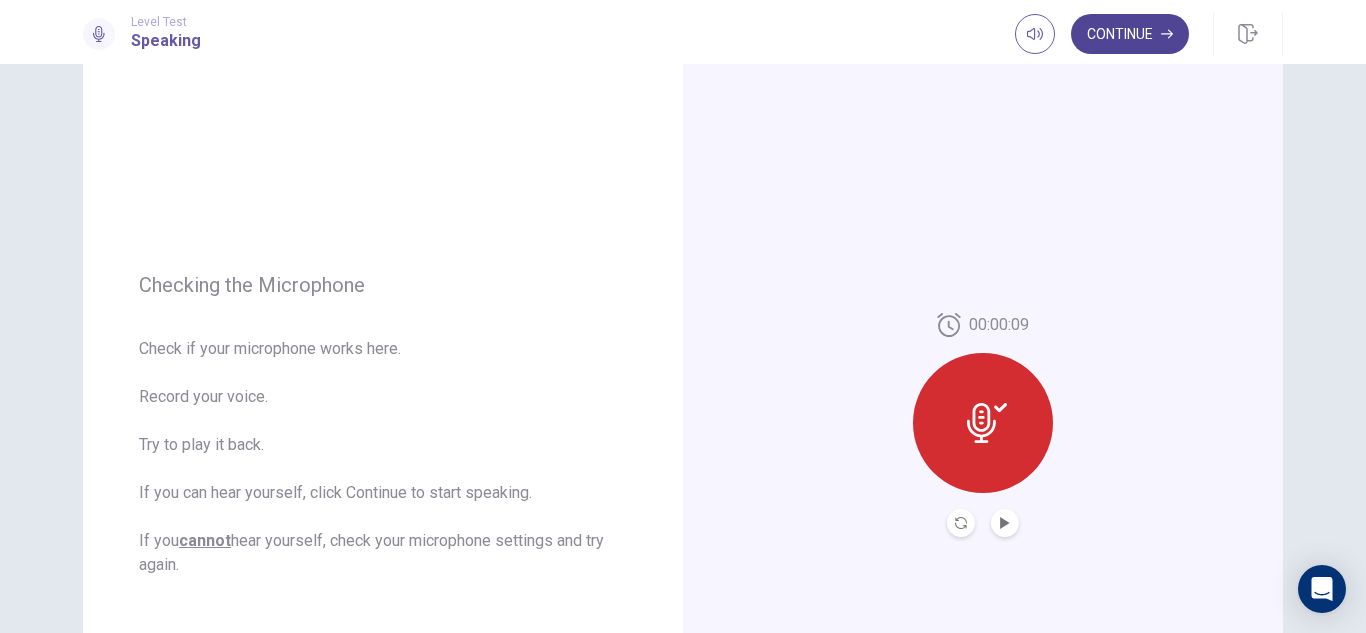 click on "Continue" at bounding box center [1130, 34] 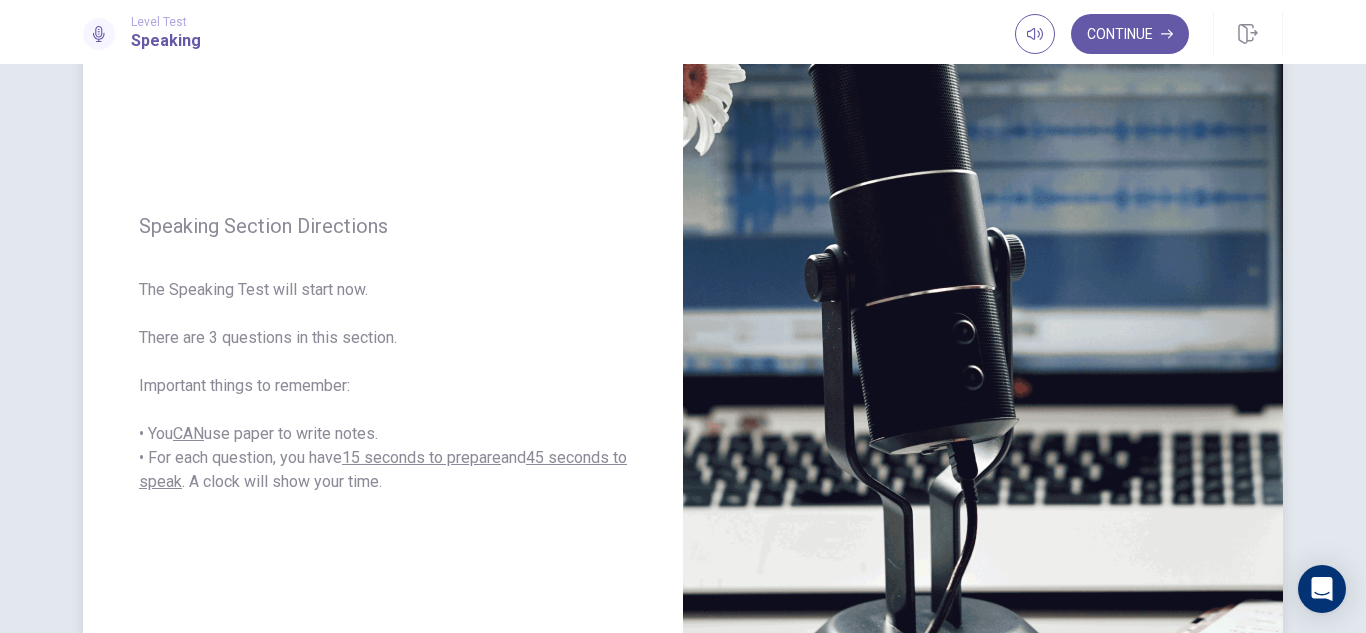 scroll, scrollTop: 215, scrollLeft: 0, axis: vertical 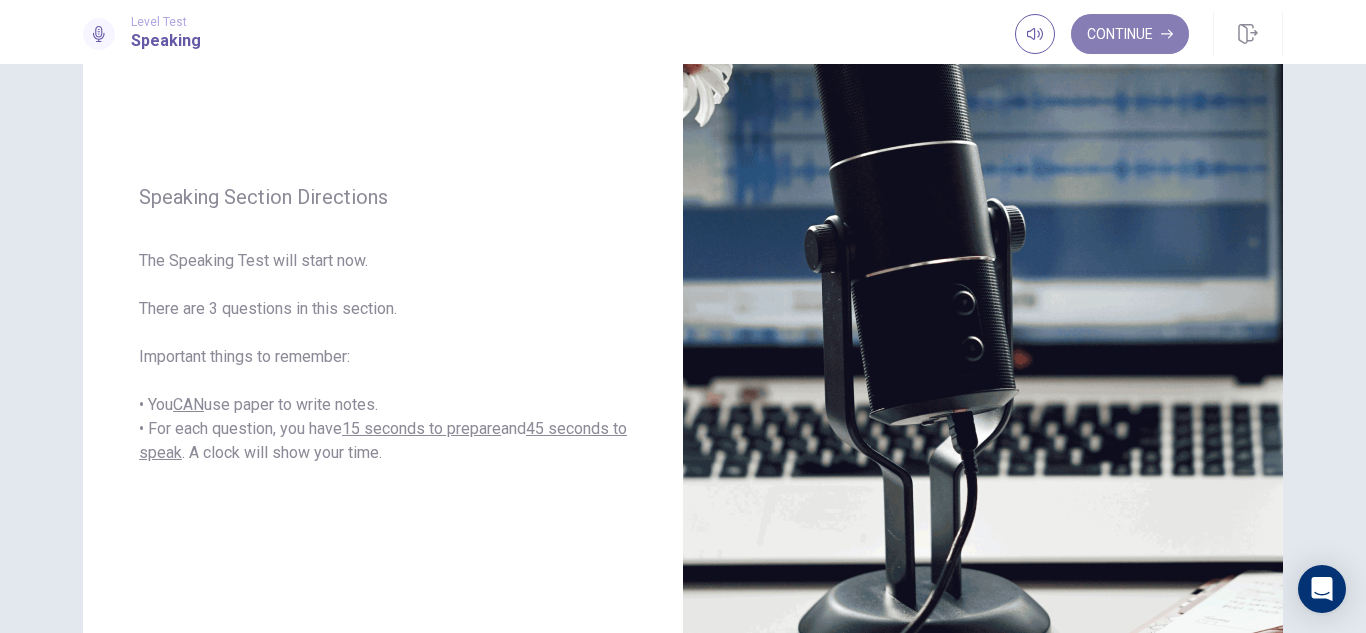 click on "Continue" at bounding box center [1130, 34] 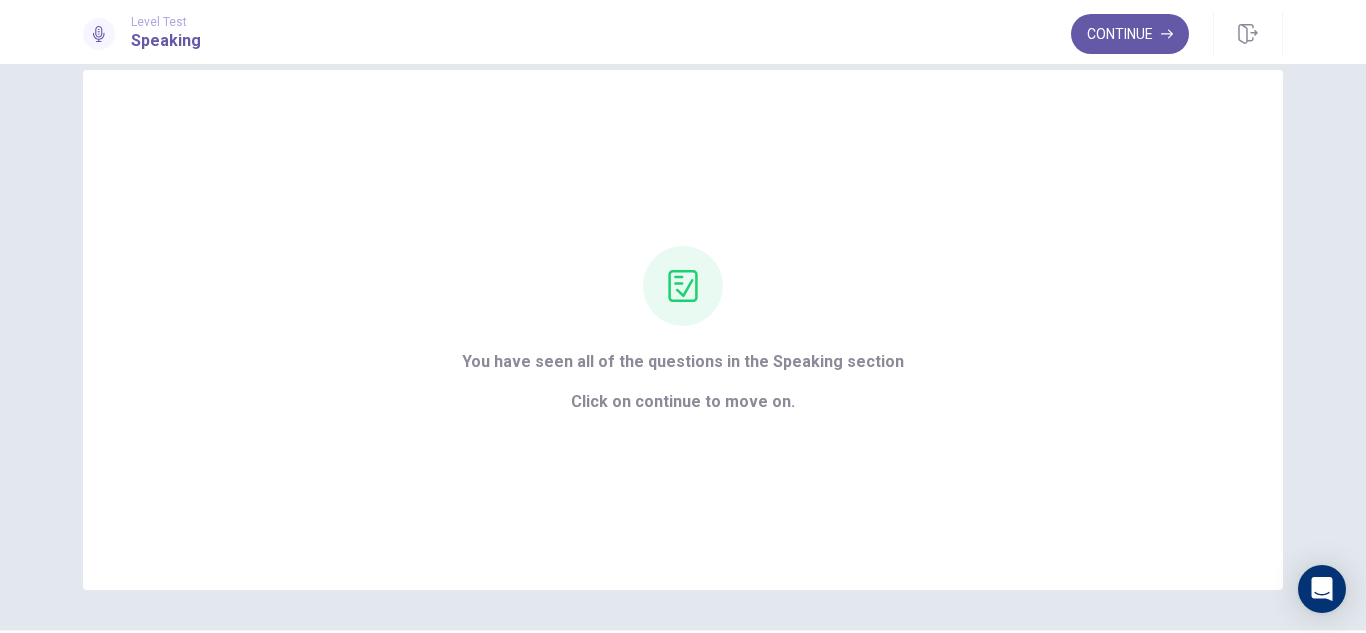 scroll, scrollTop: 0, scrollLeft: 0, axis: both 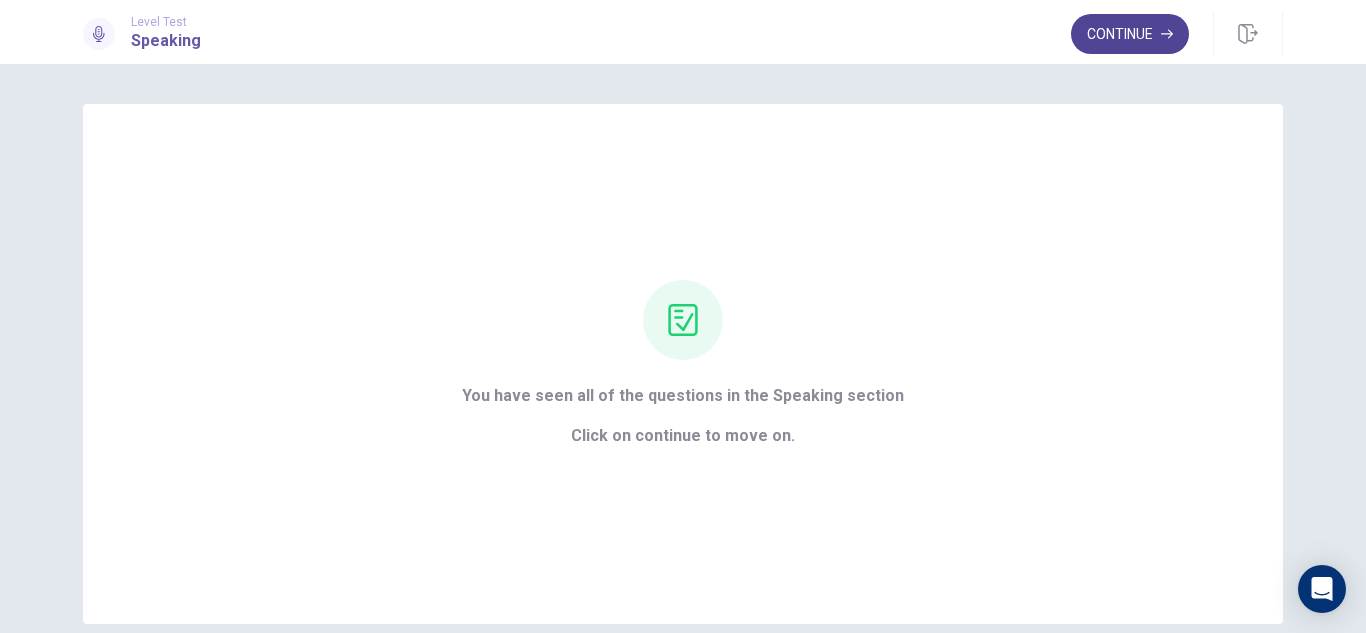 click on "Continue" at bounding box center (1130, 34) 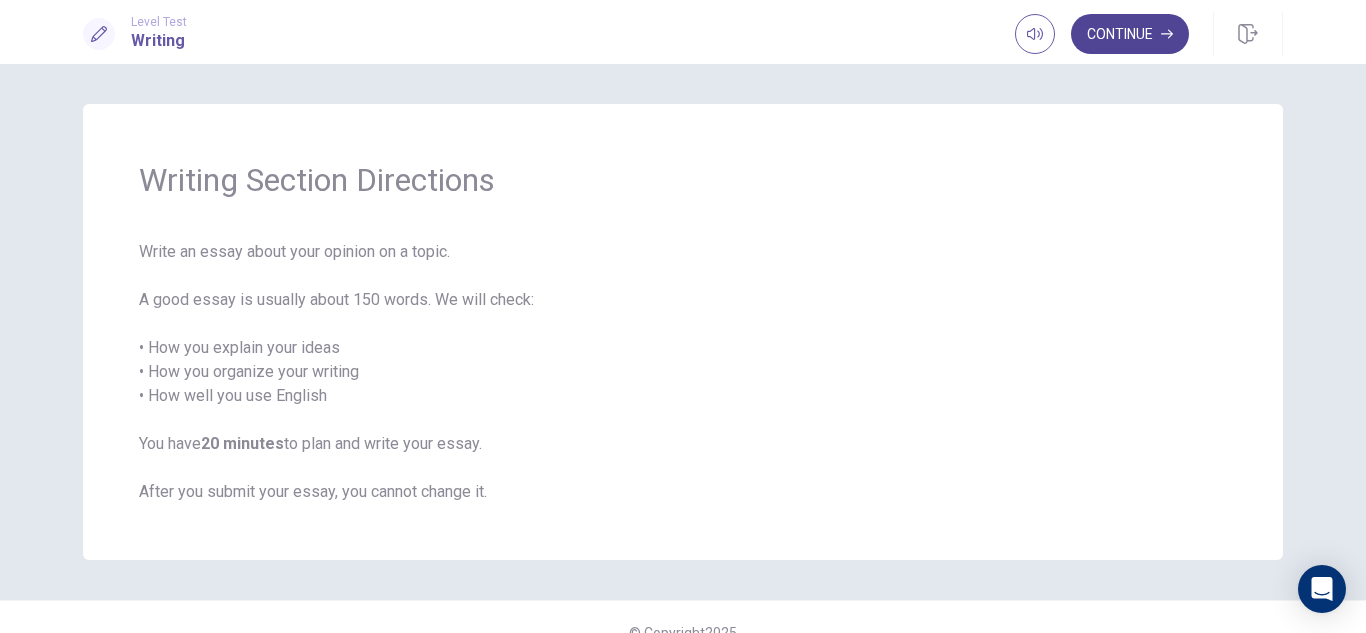 click on "Continue" at bounding box center (1130, 34) 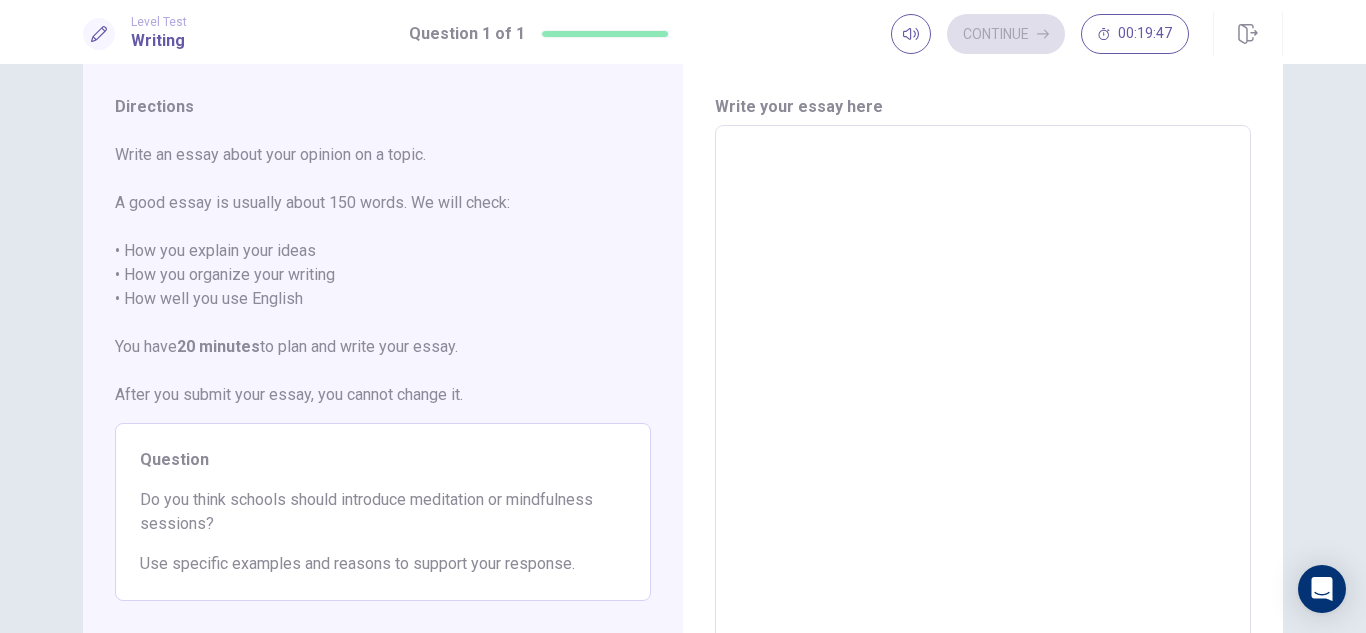 scroll, scrollTop: 0, scrollLeft: 0, axis: both 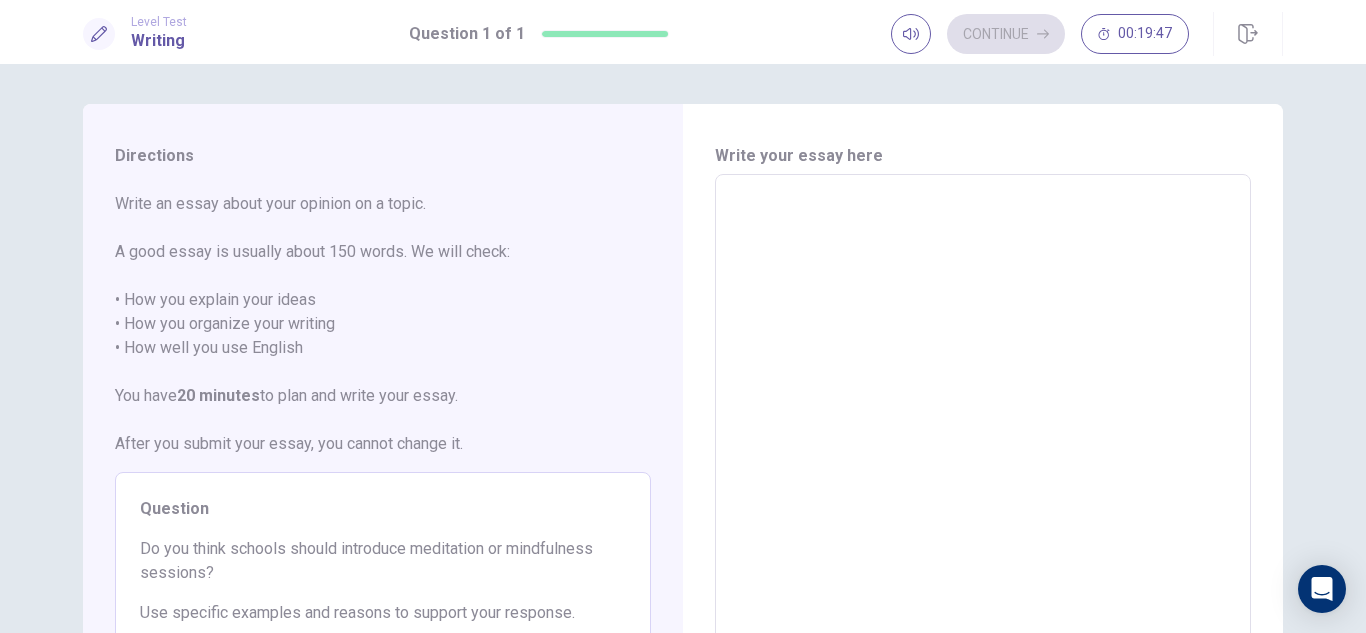 click at bounding box center (983, 451) 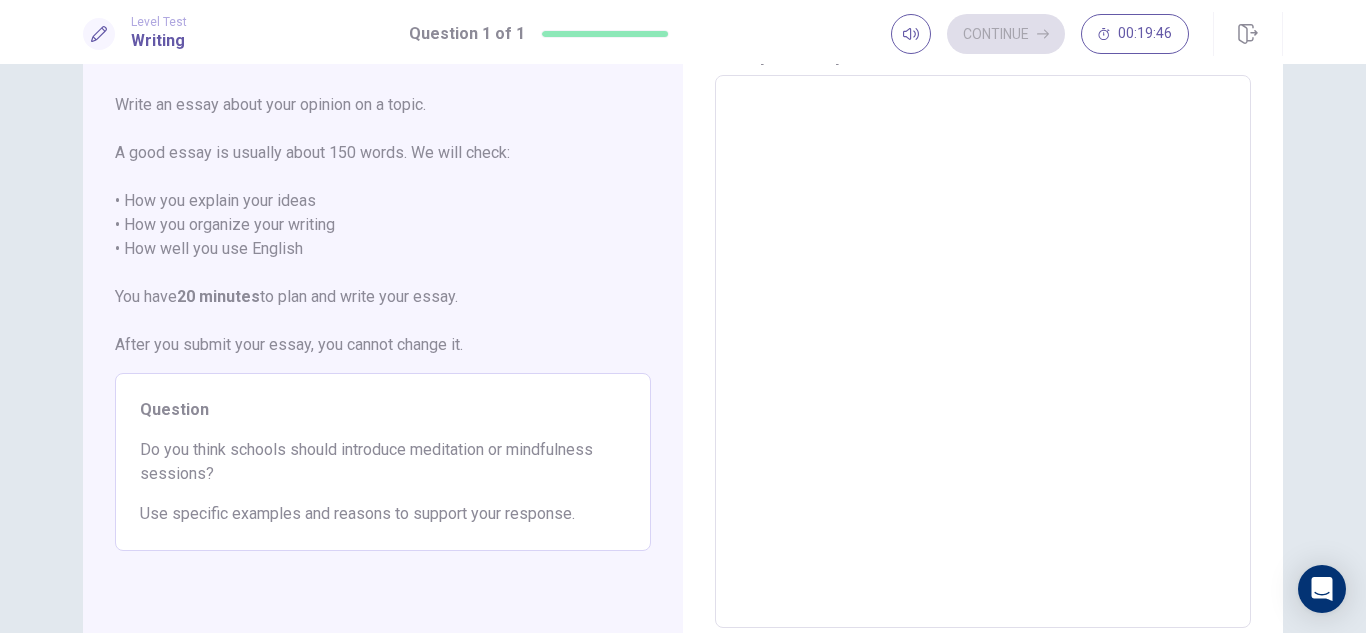 scroll, scrollTop: 100, scrollLeft: 0, axis: vertical 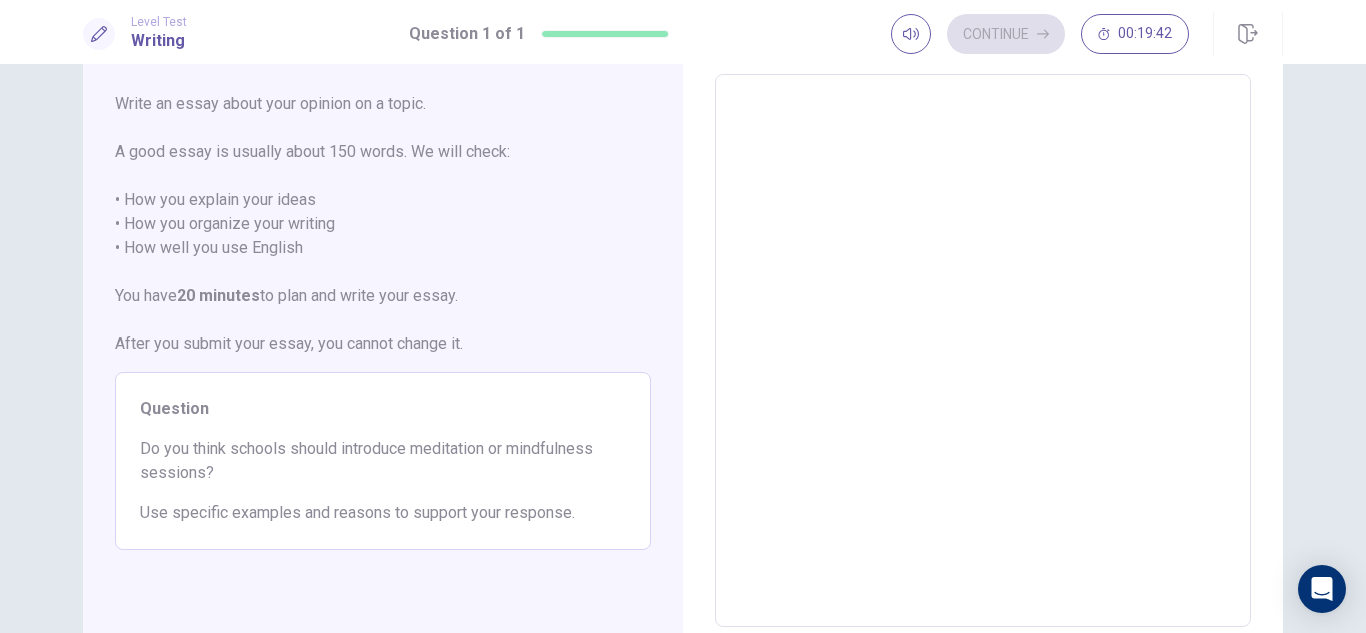 type on "*" 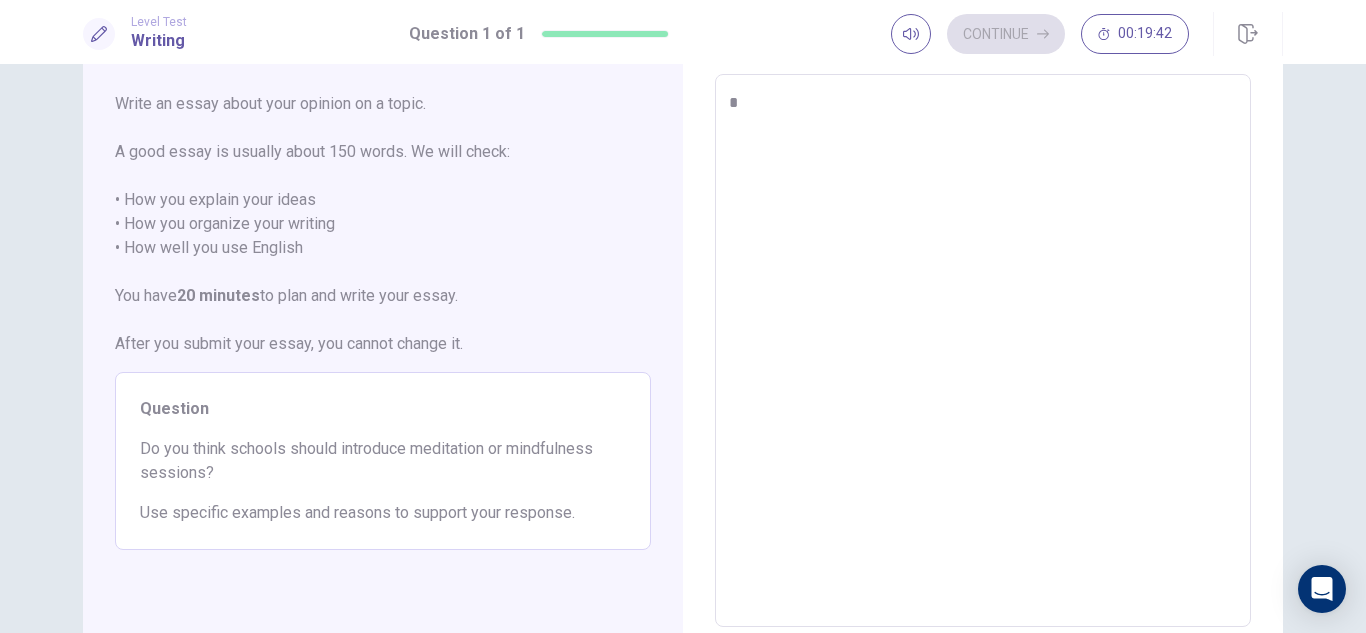 type on "*" 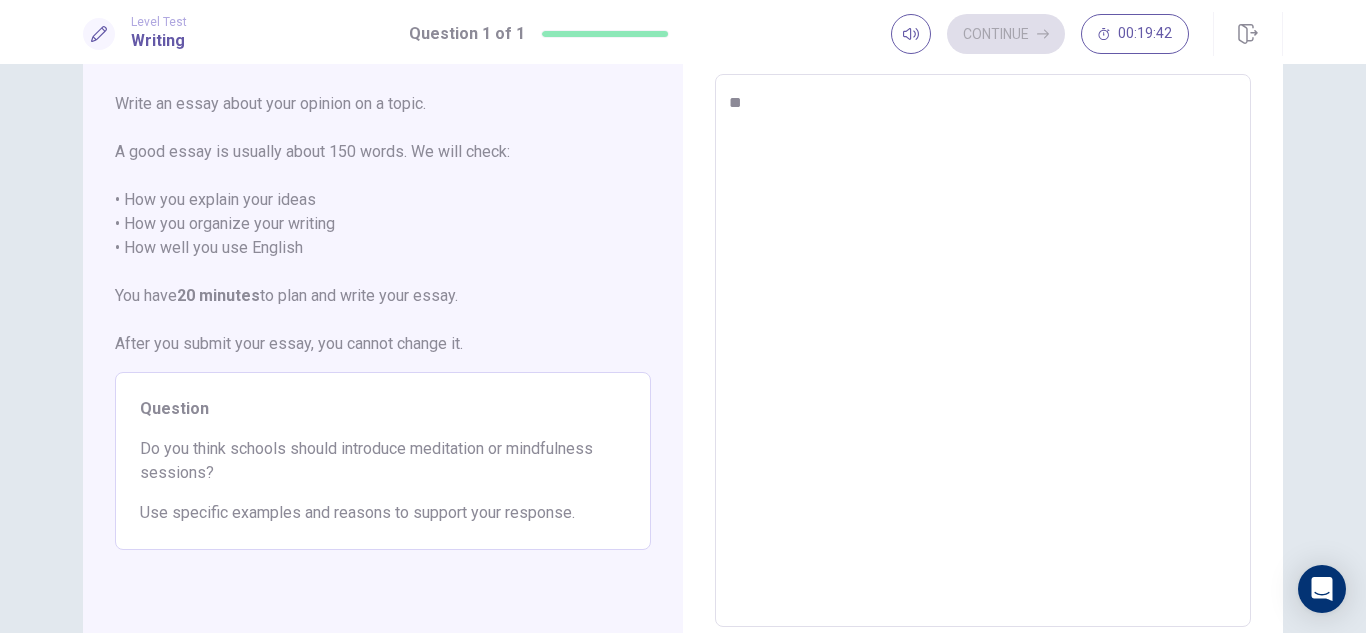 type on "*" 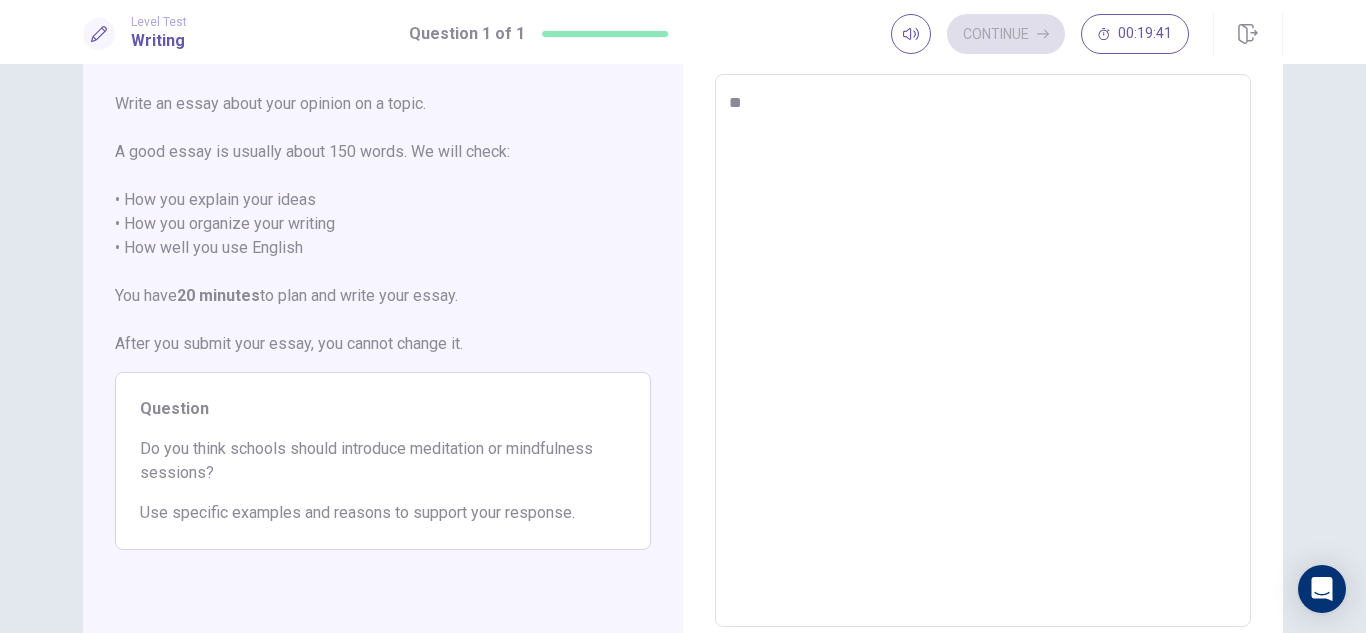type on "***" 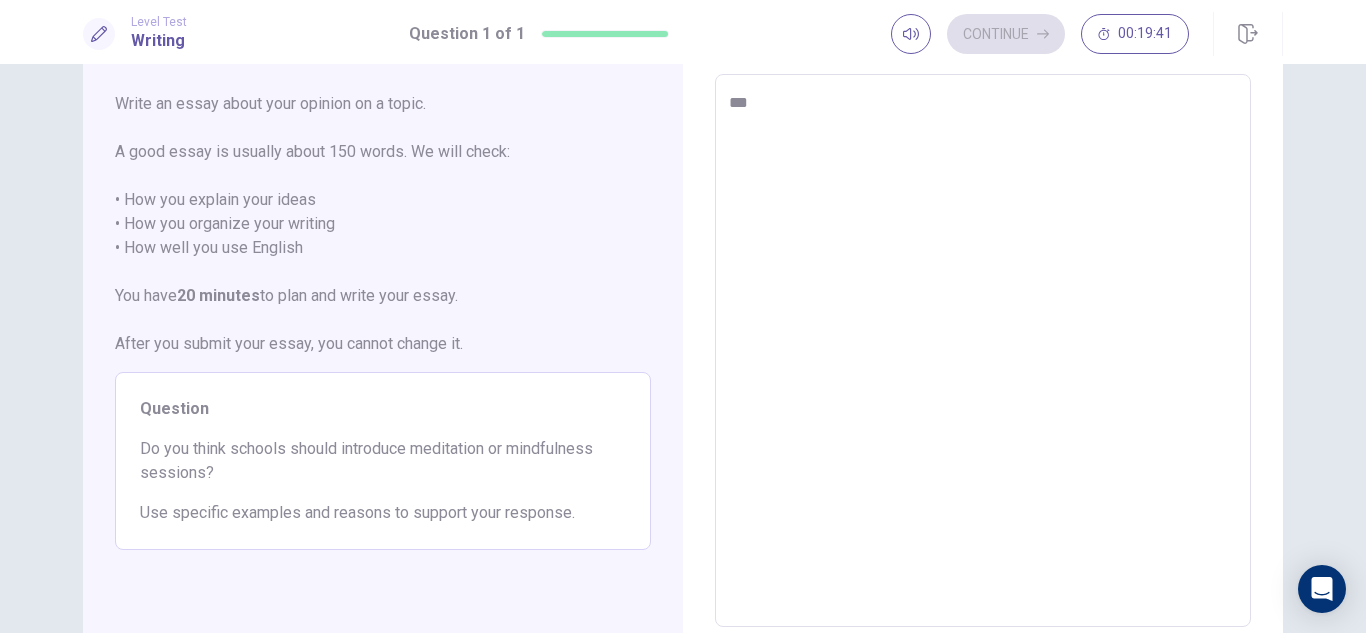 type on "*" 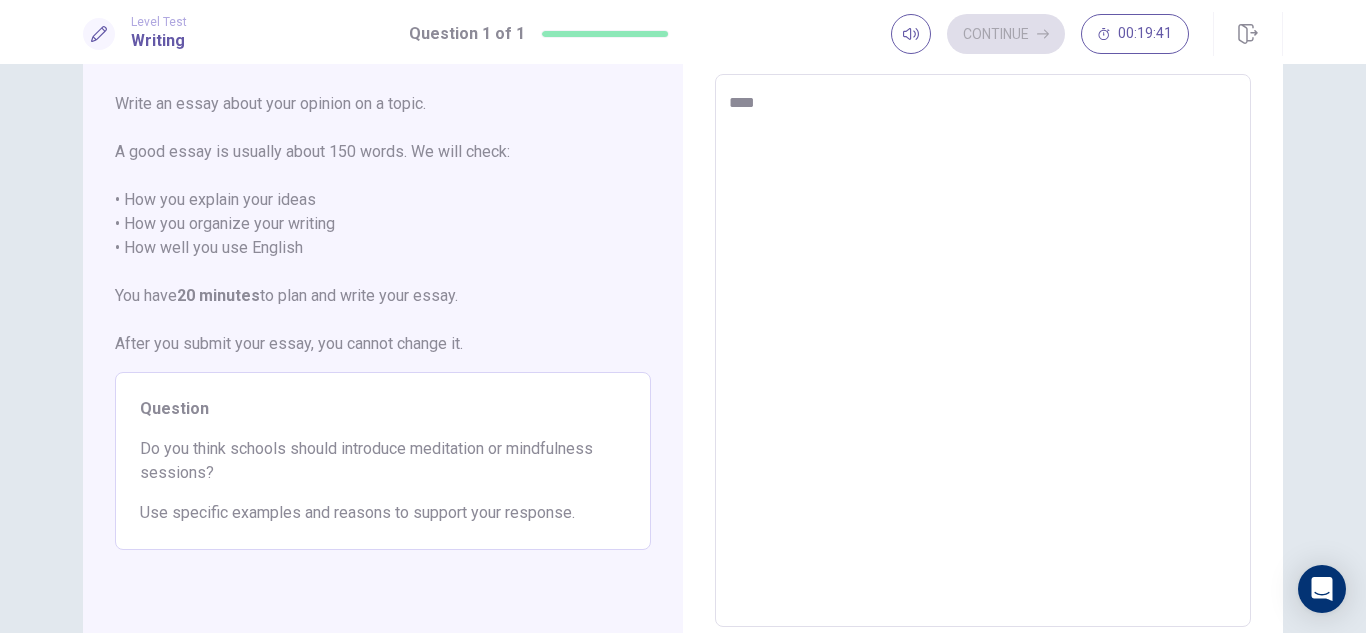type on "*" 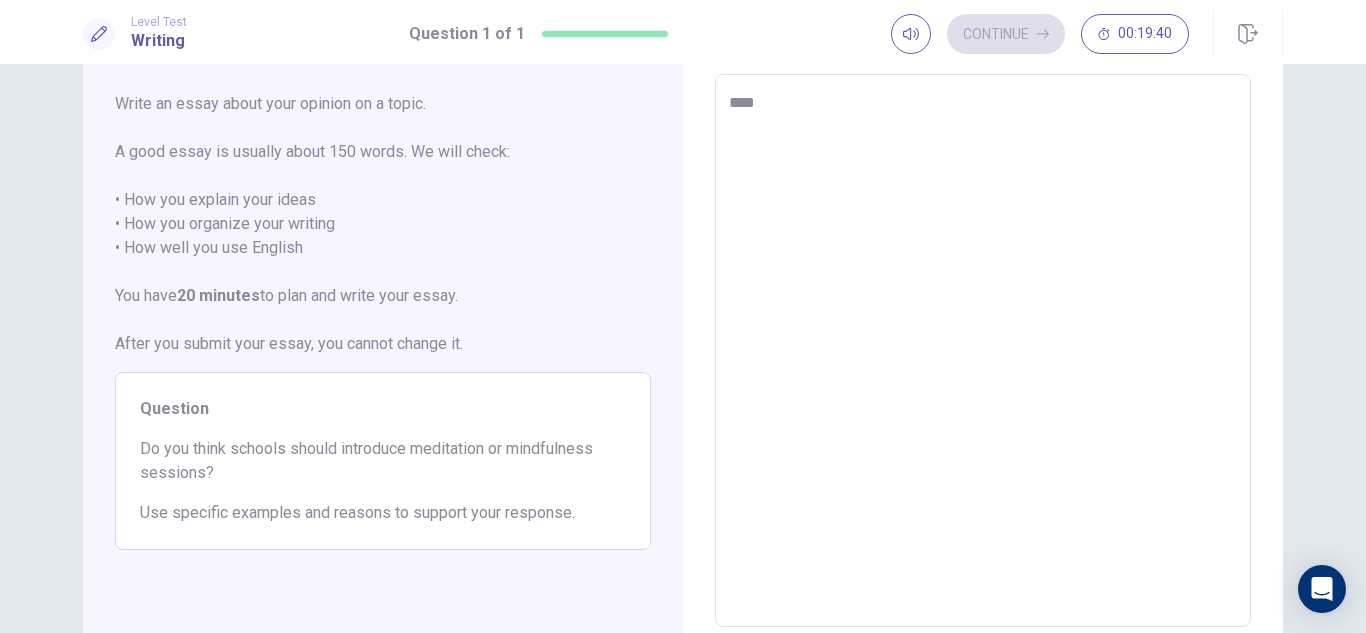 type on "*****" 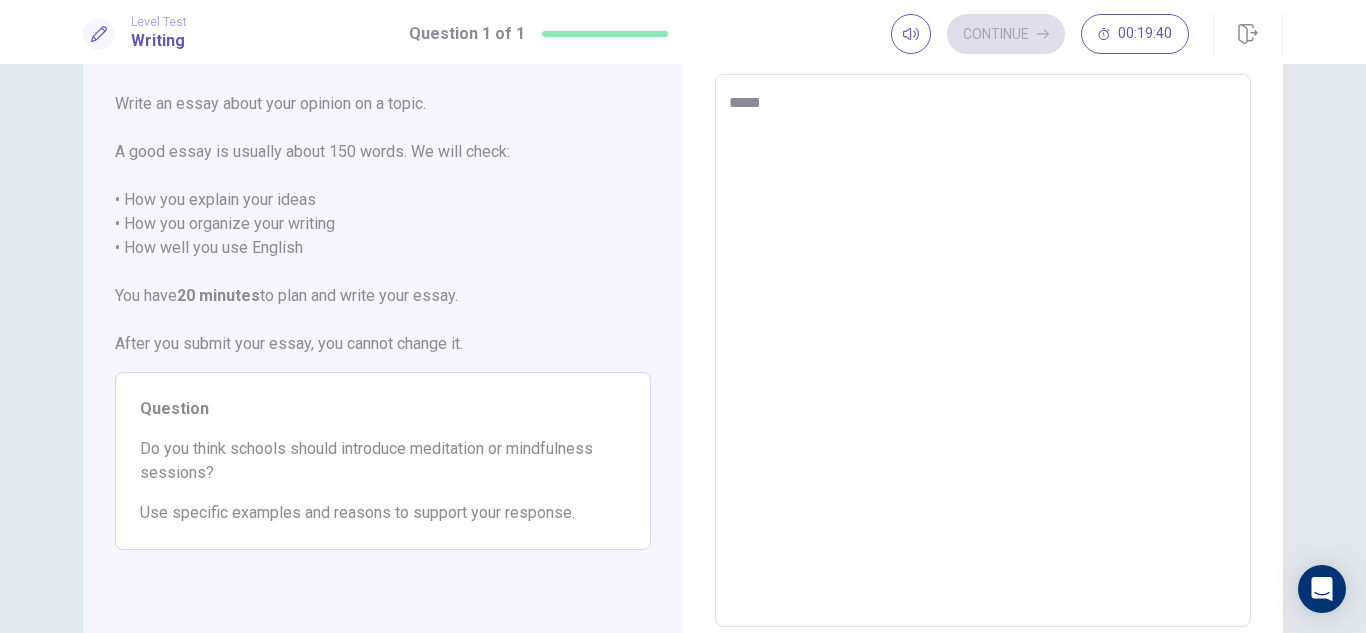 type on "*" 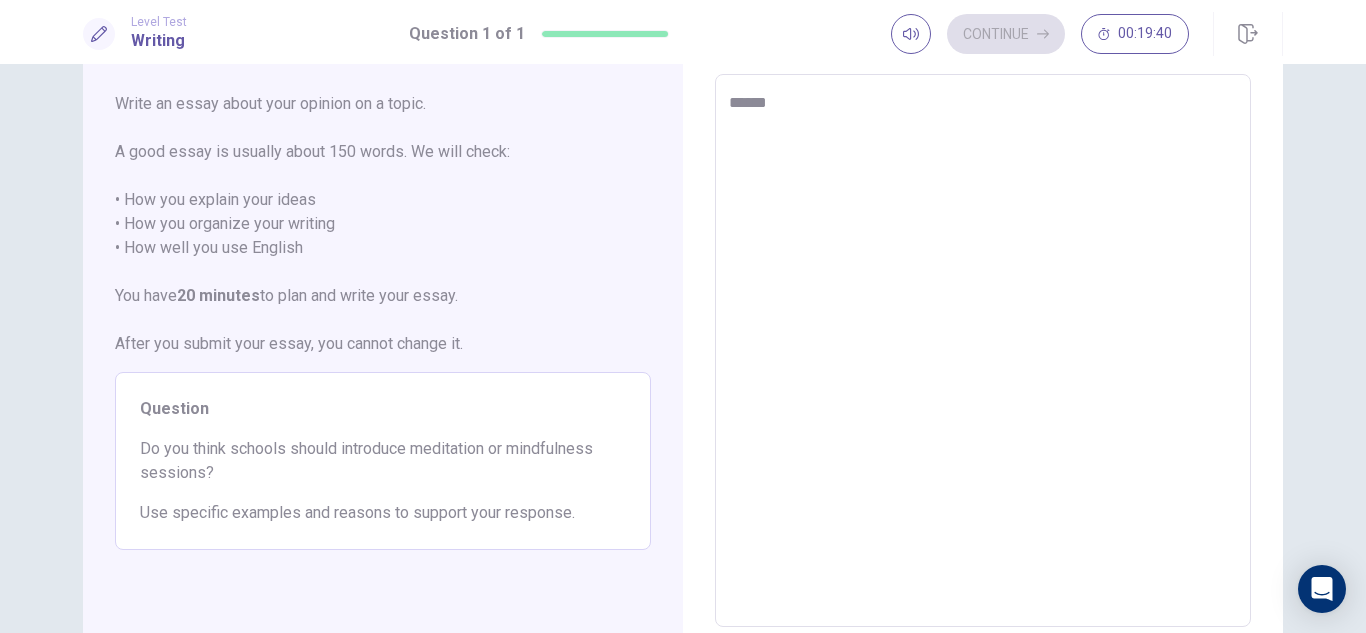 type on "*" 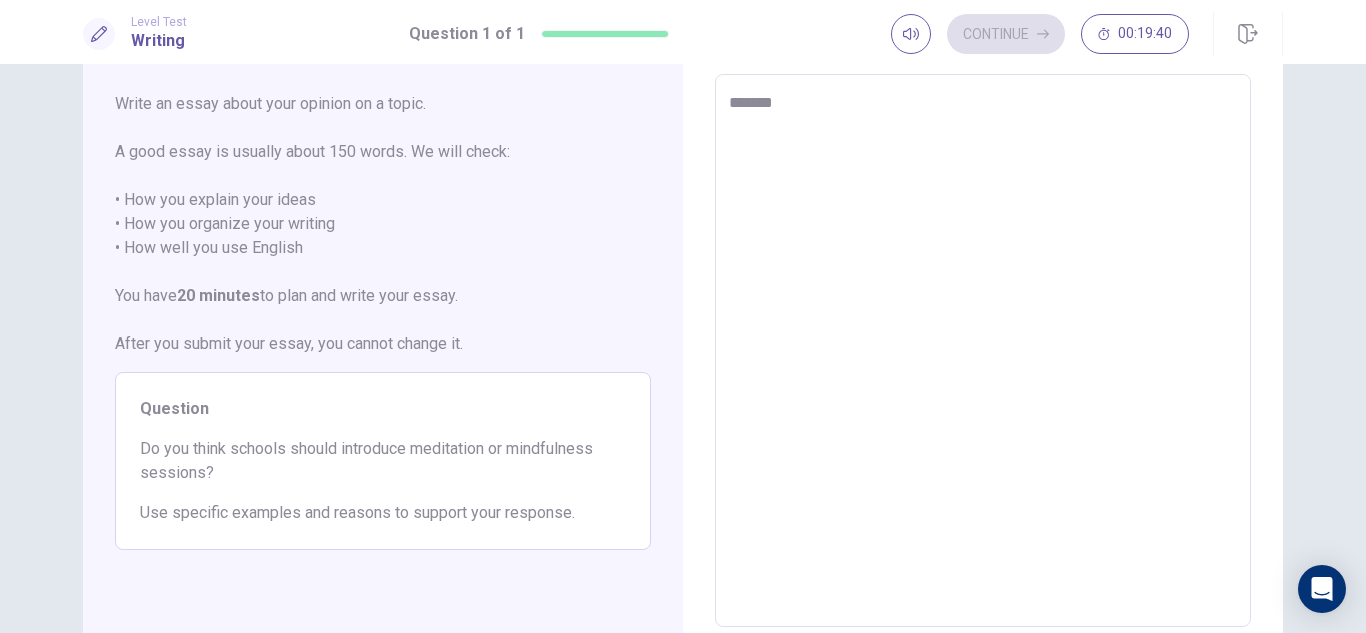 type on "*" 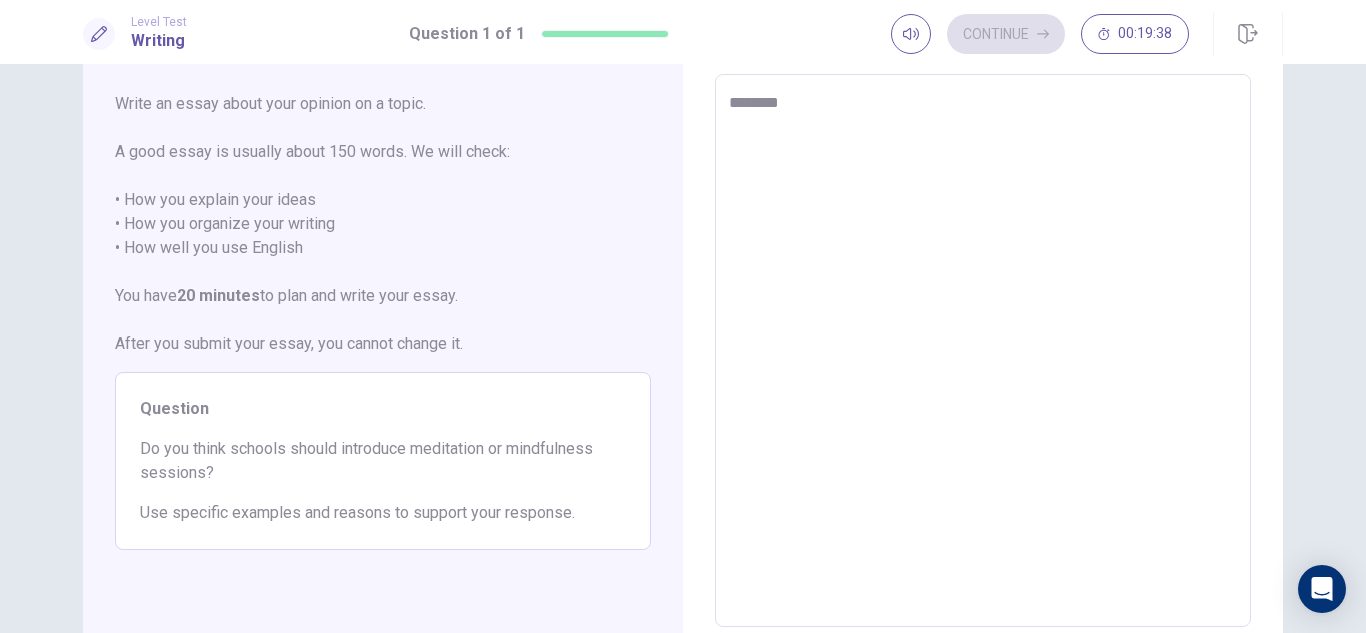 type on "*" 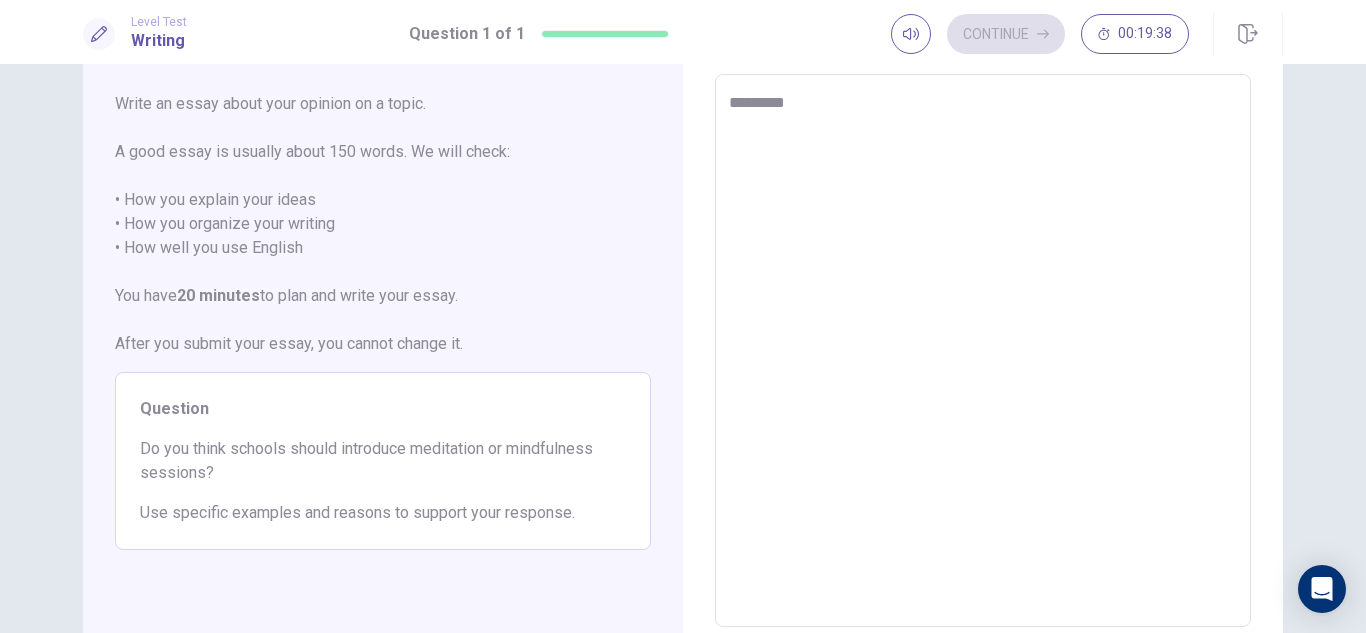 type on "*" 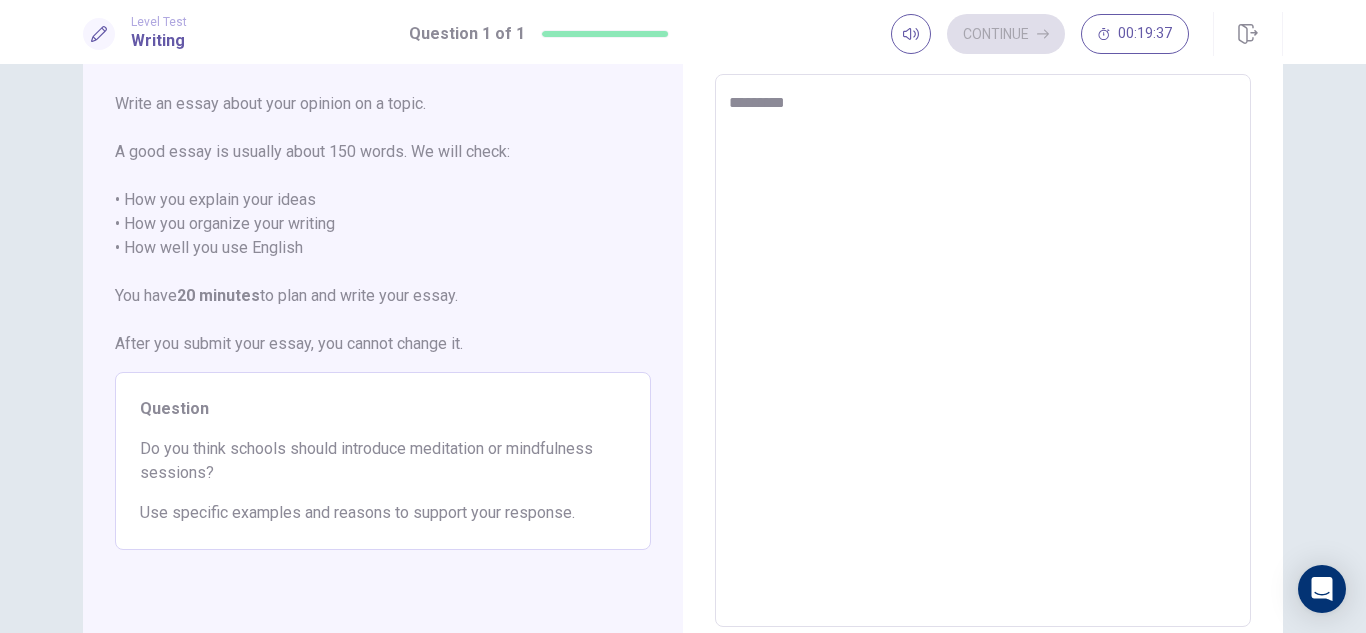 type on "*********" 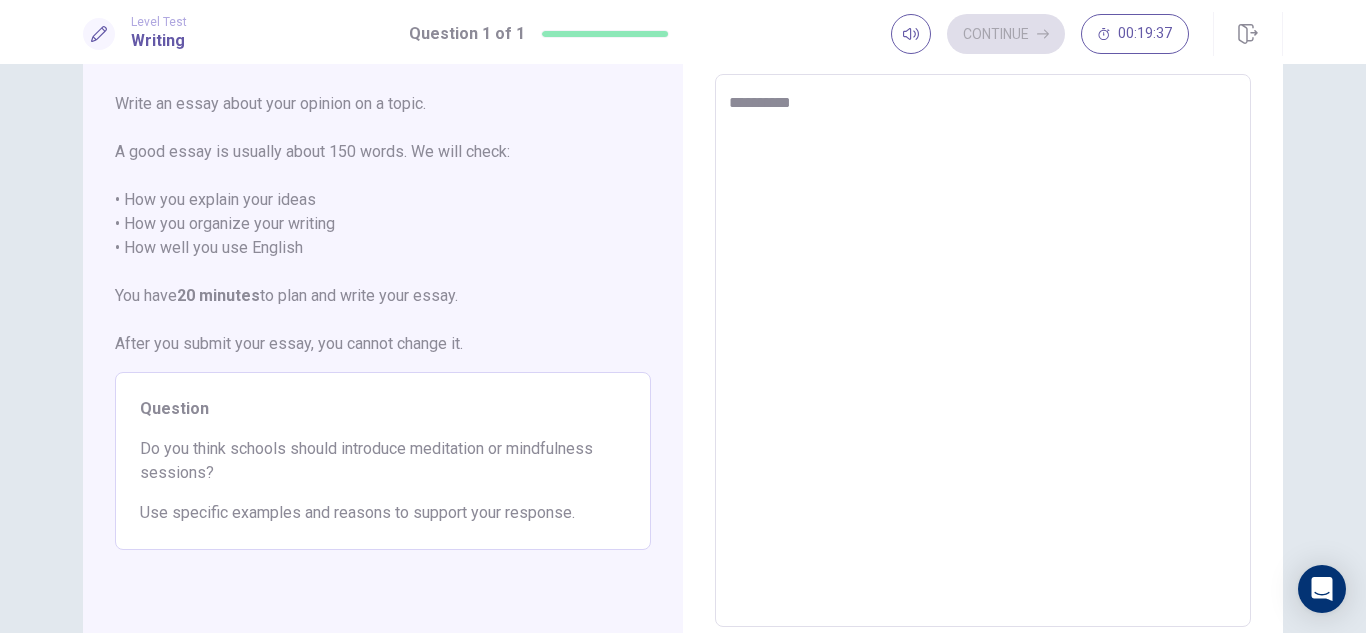 type on "*" 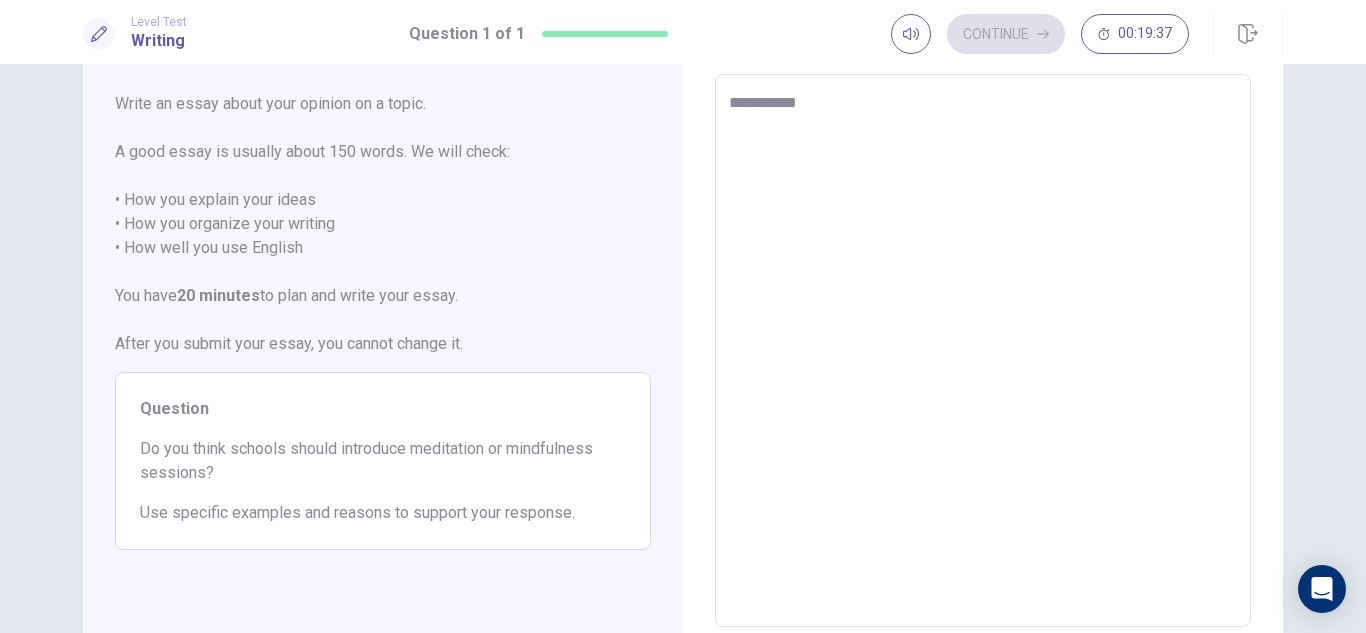 type on "*" 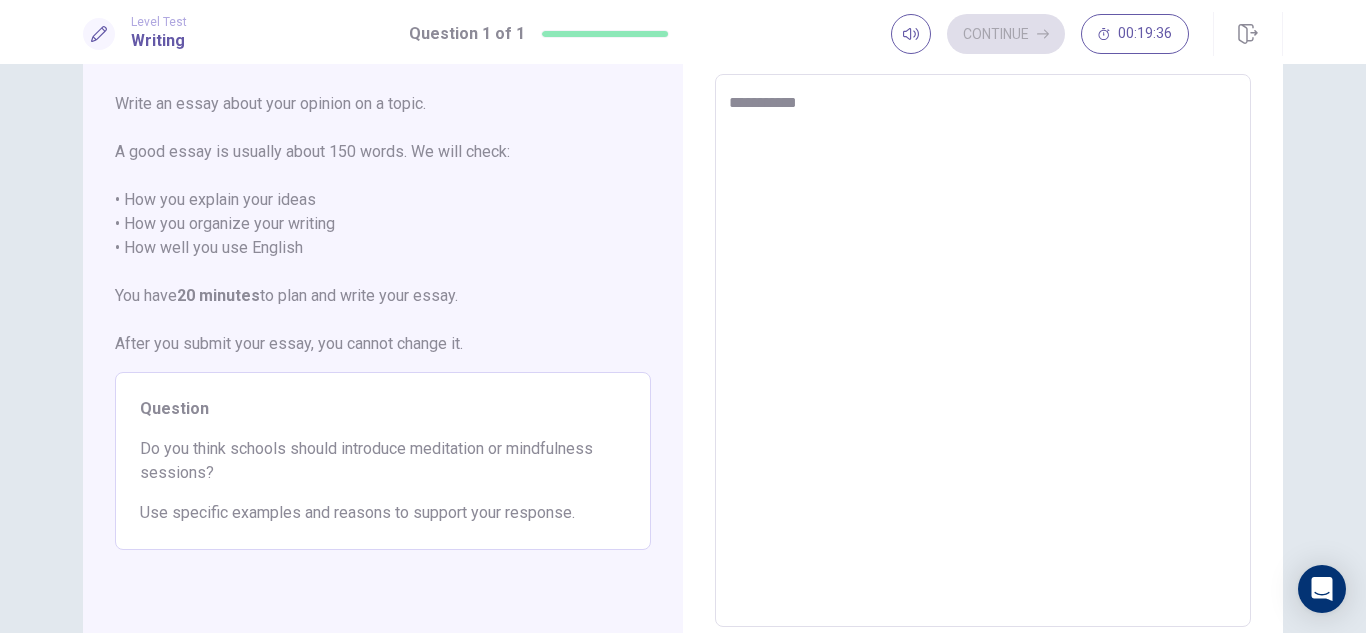 type on "**********" 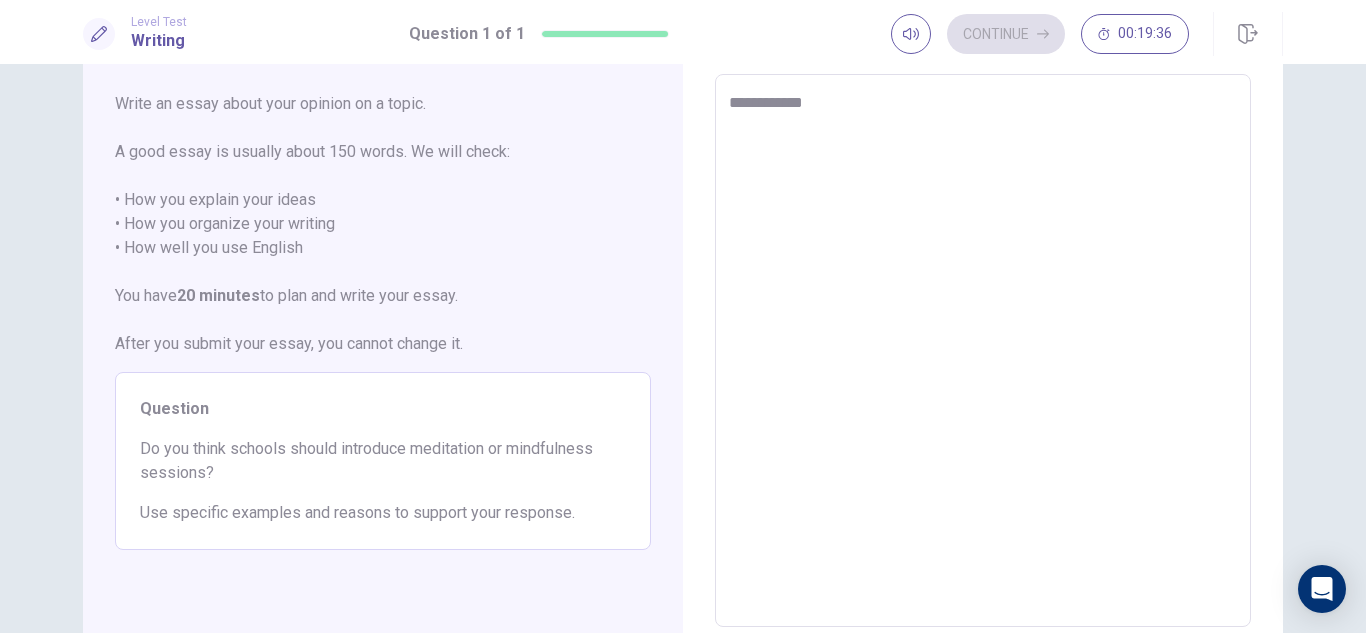 type on "*" 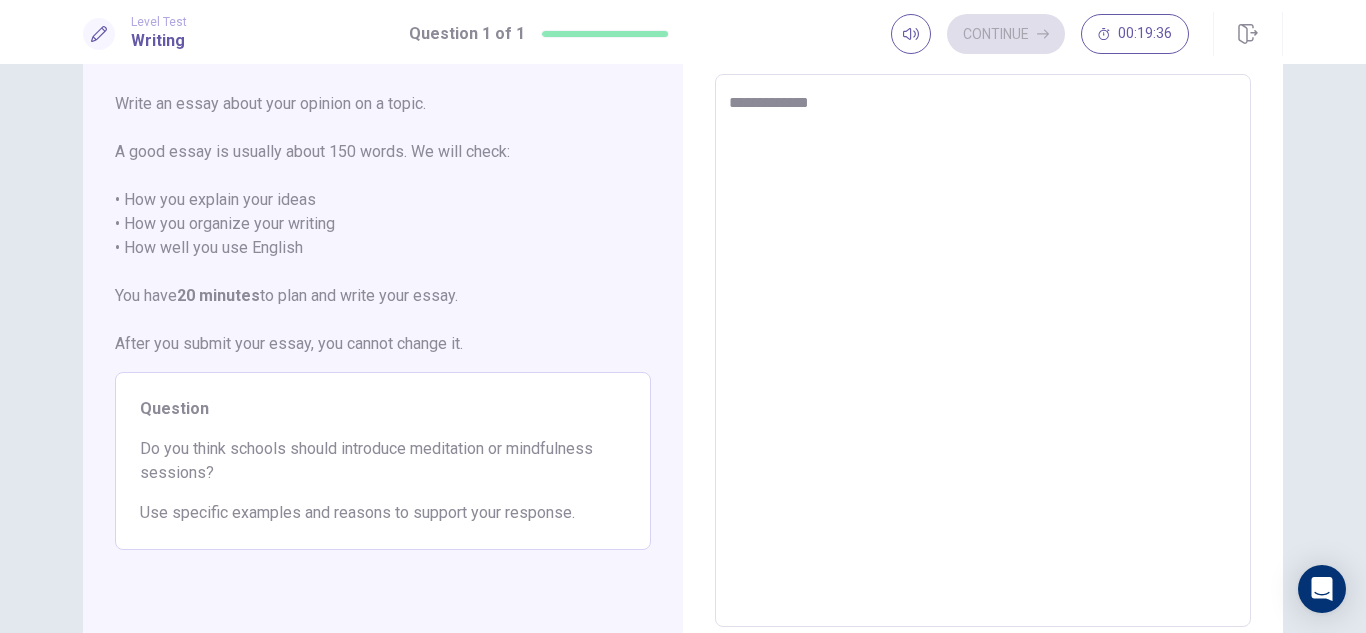 type on "*" 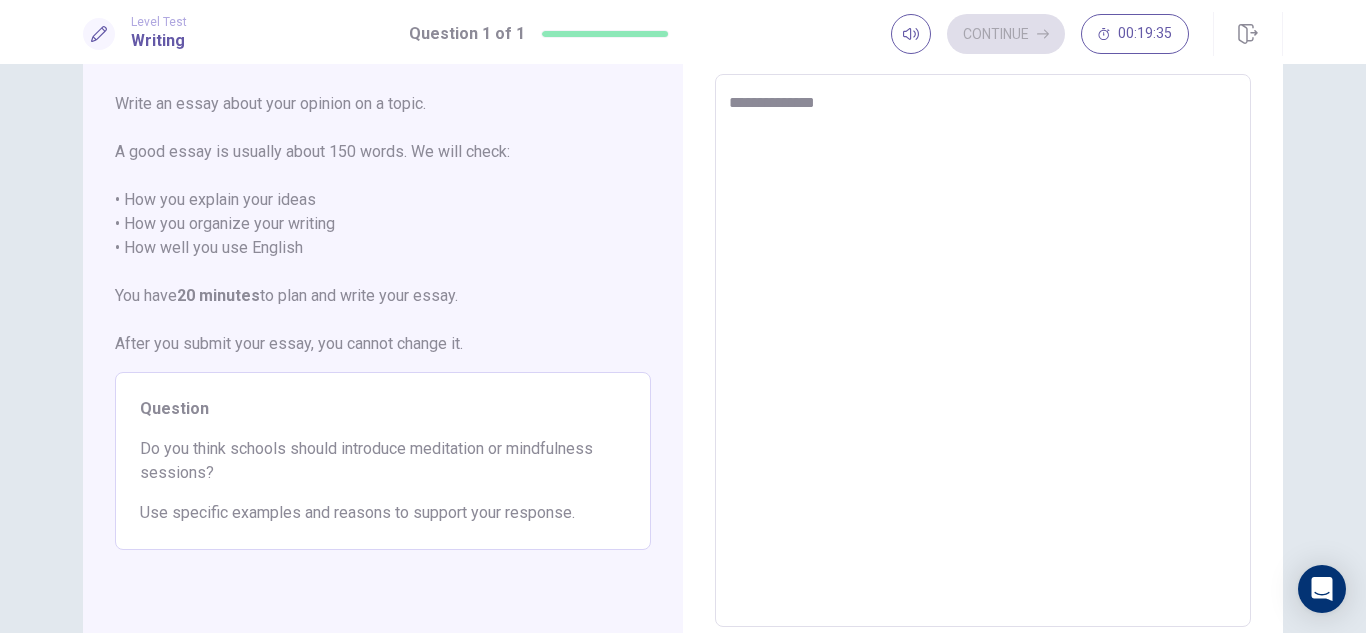 type on "*" 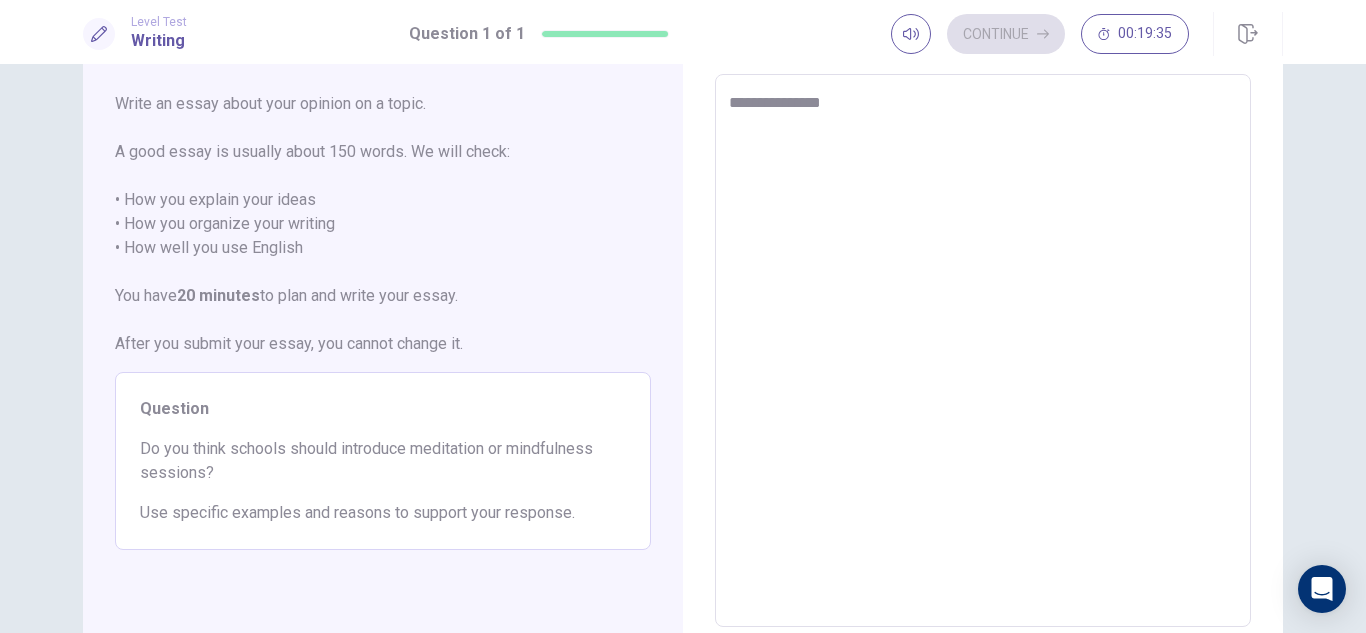 type on "*" 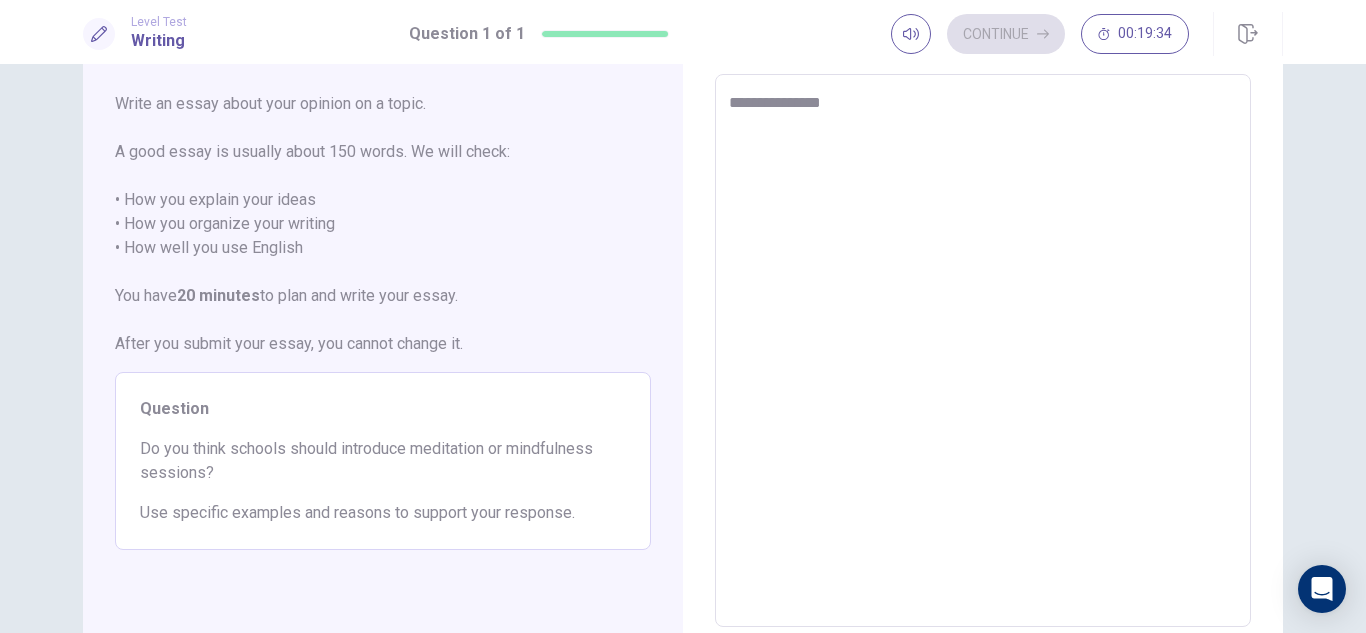 type on "**********" 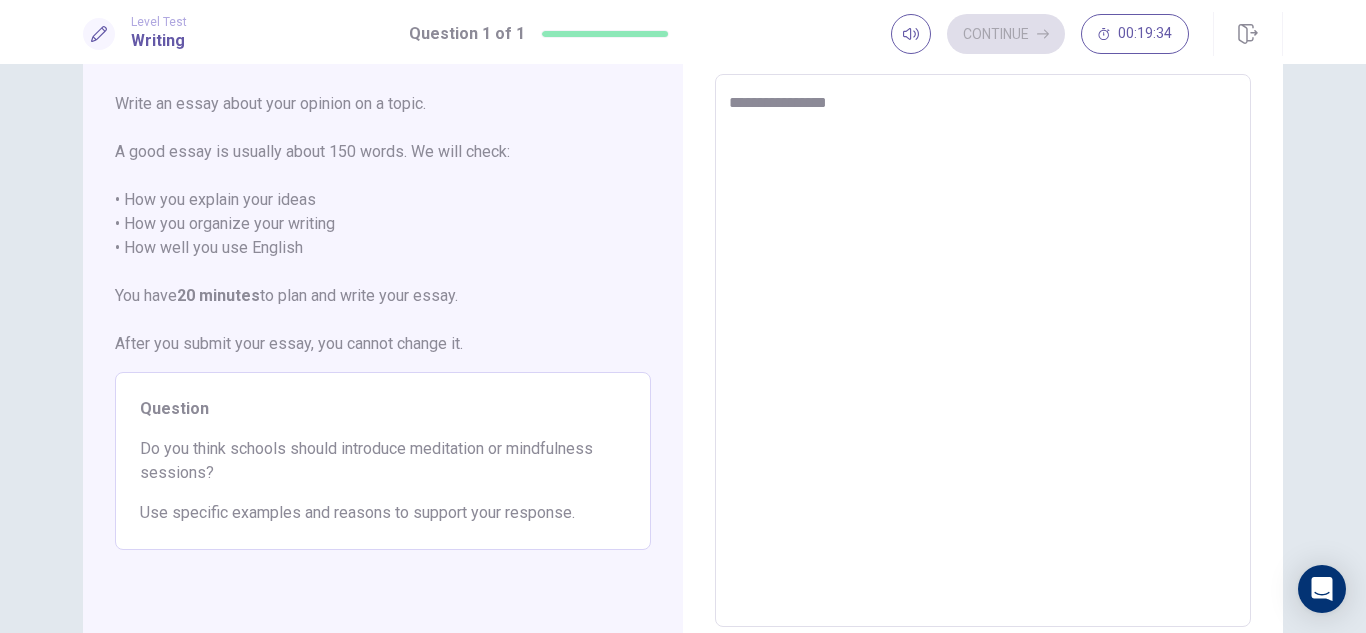 type on "*" 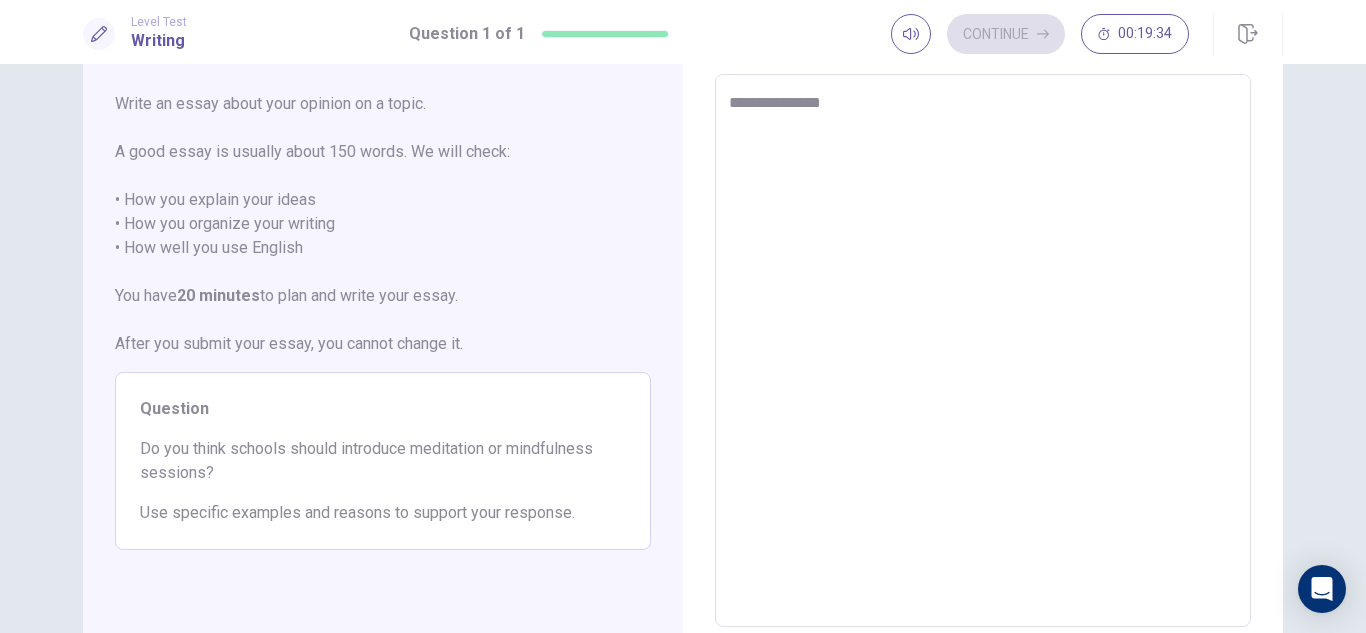 type on "*" 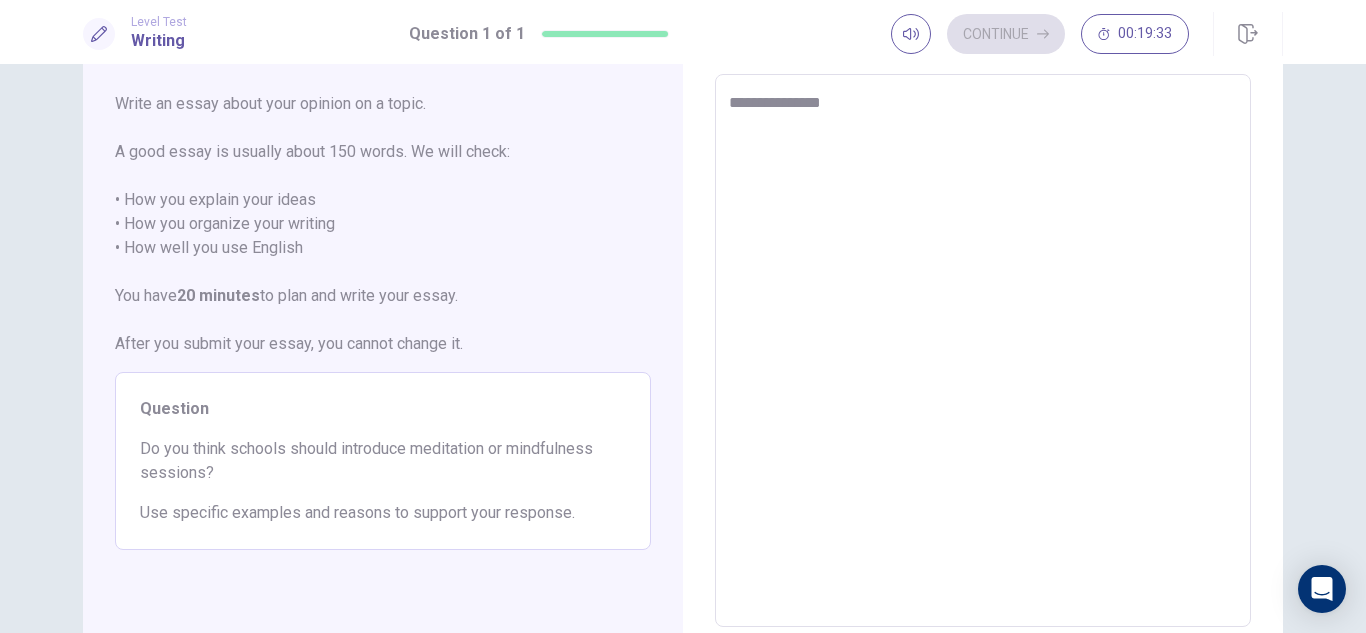 type on "**********" 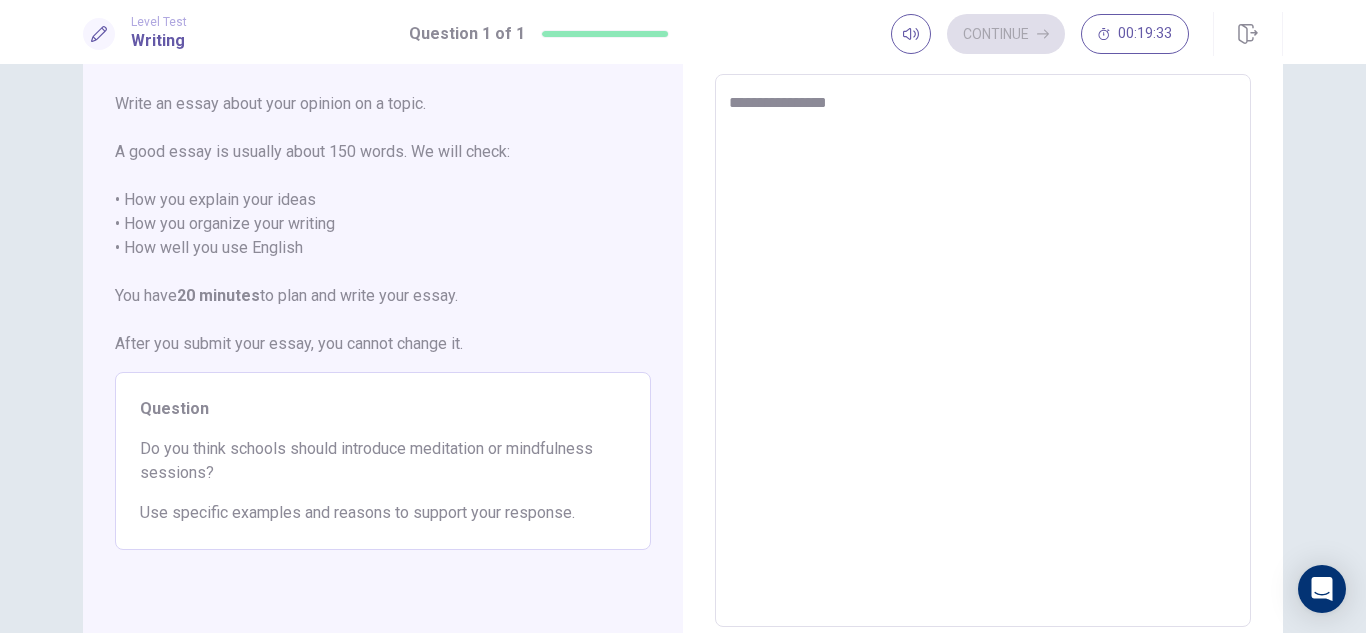 type on "*" 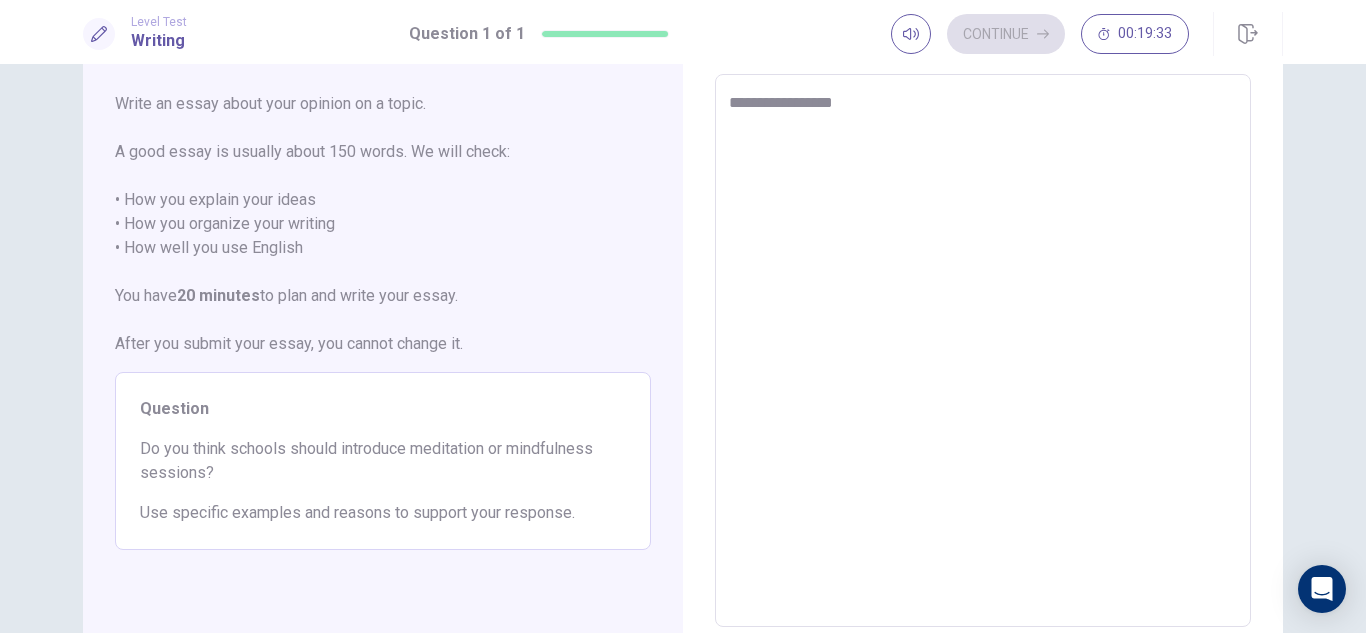 type on "*" 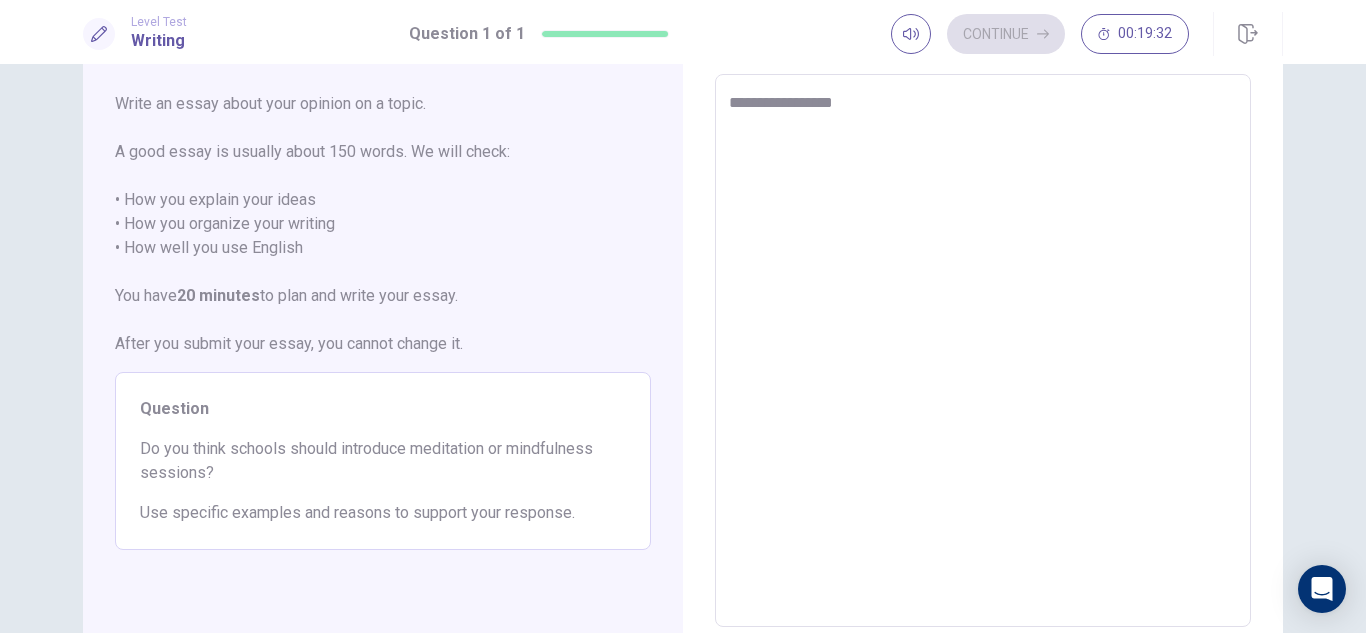 type on "**********" 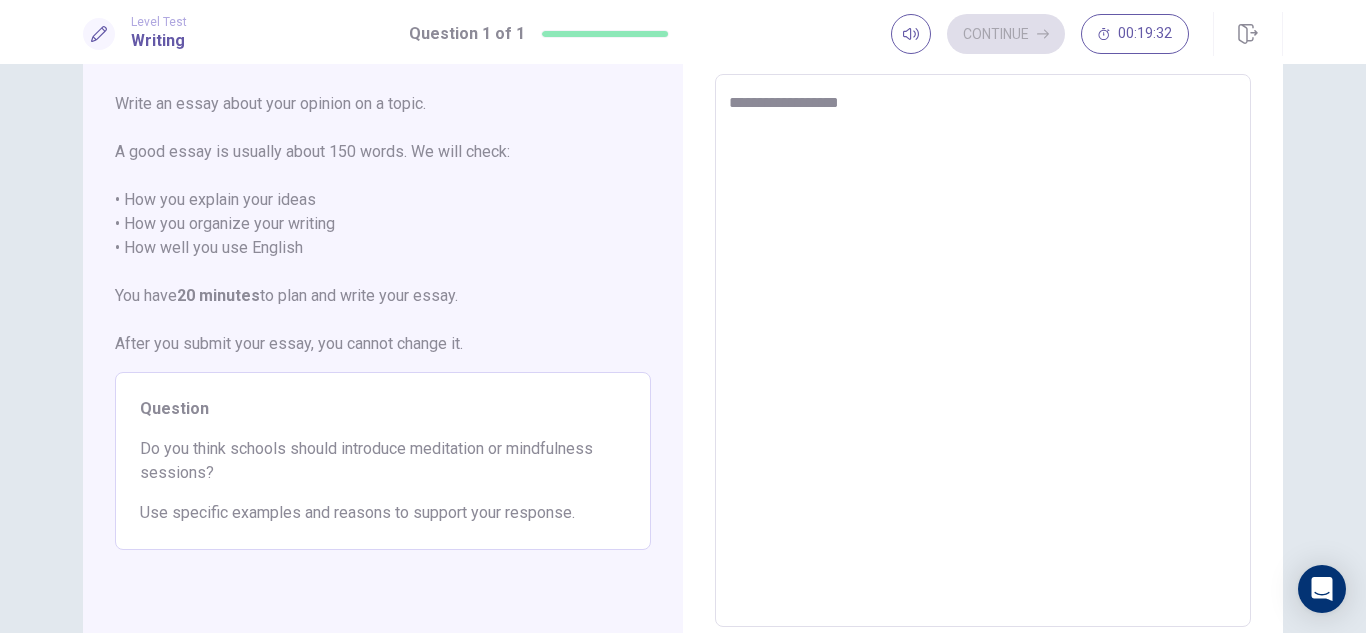type on "*" 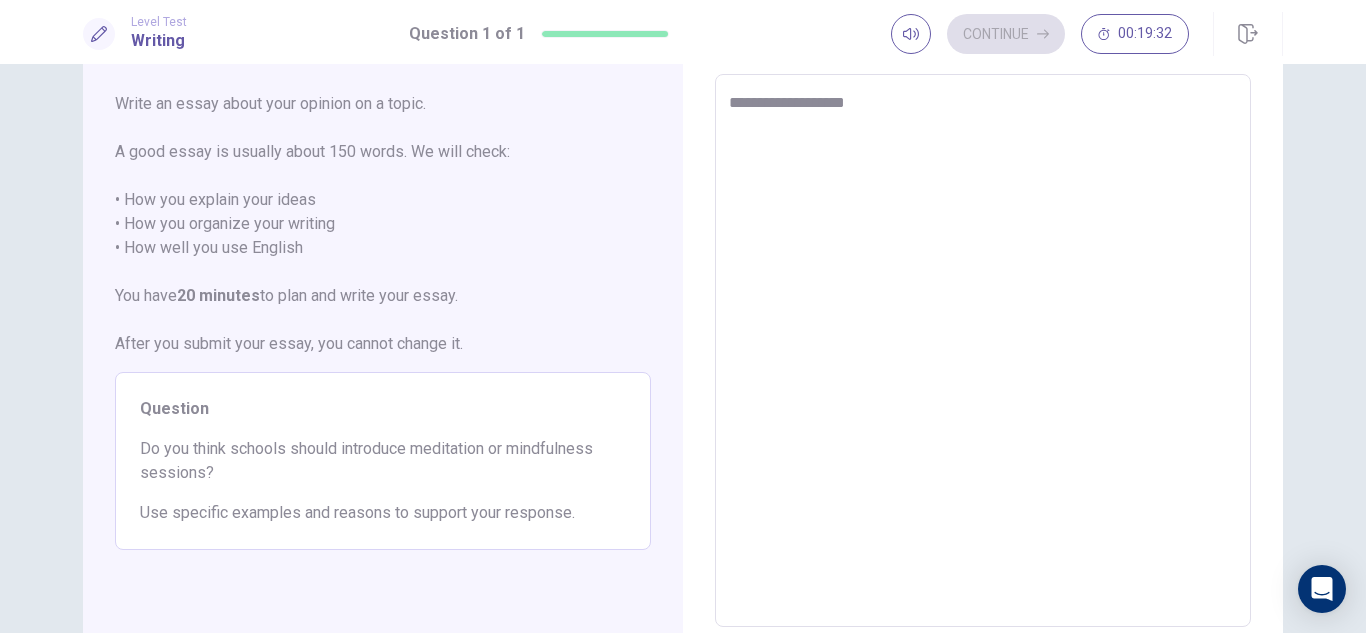 type on "*" 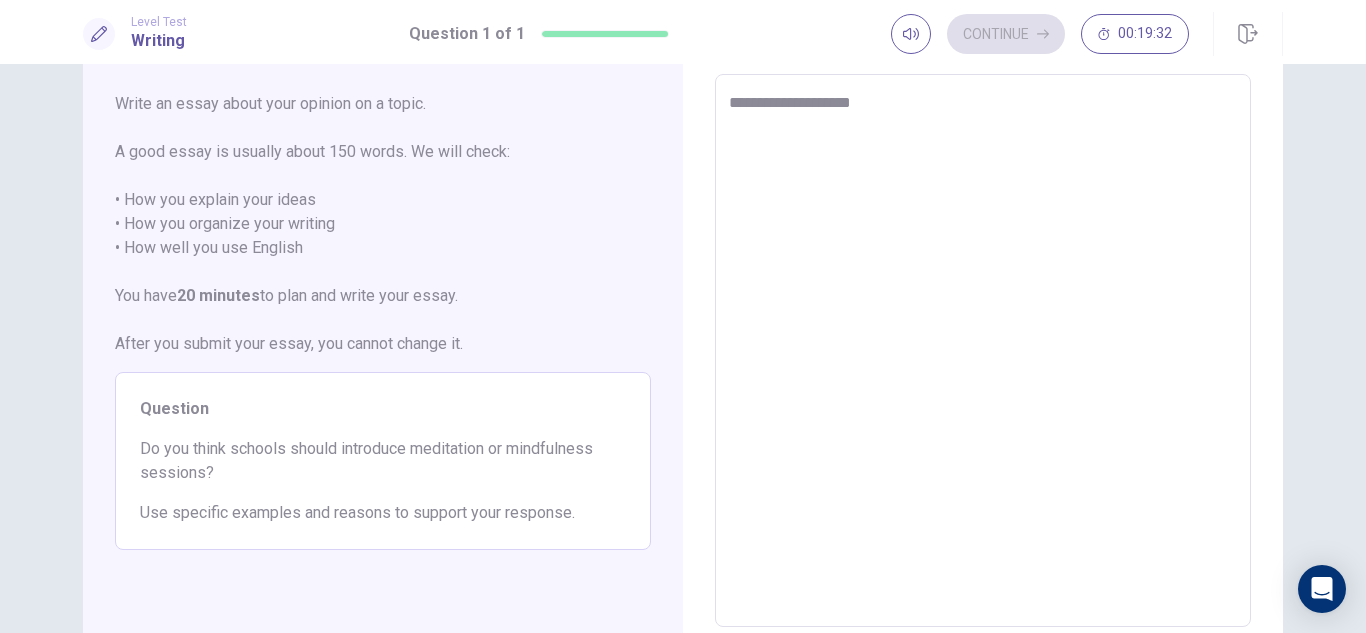 type on "*" 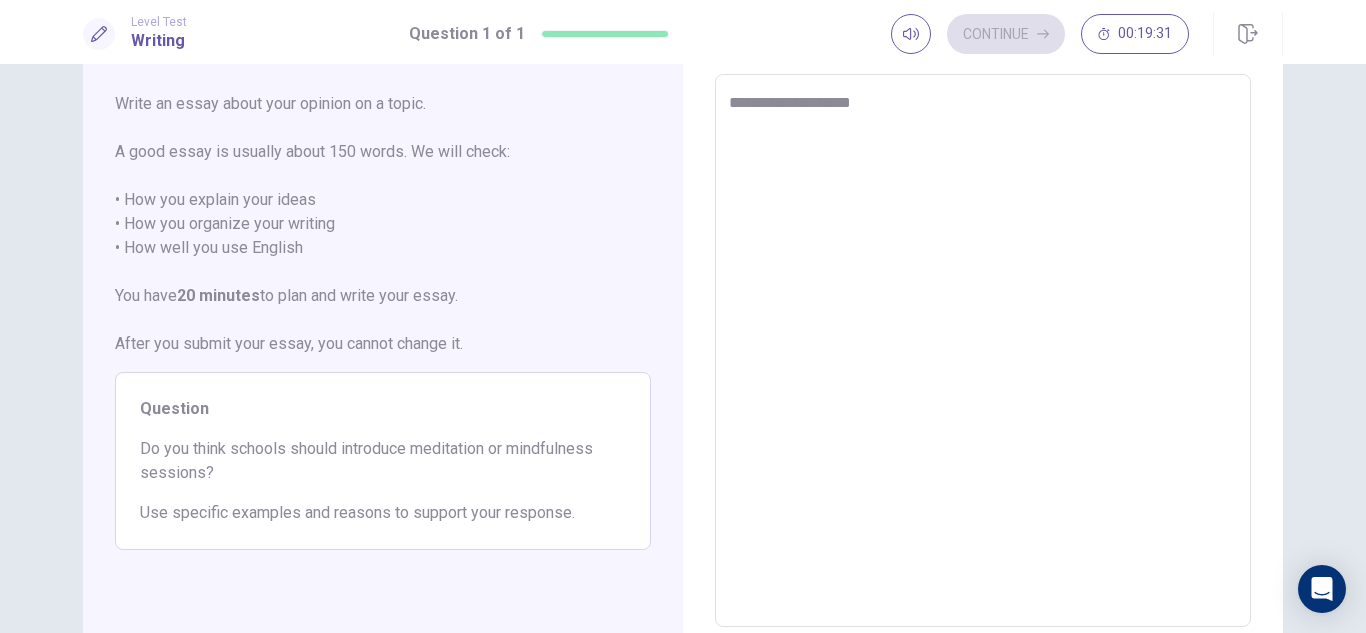 type on "**********" 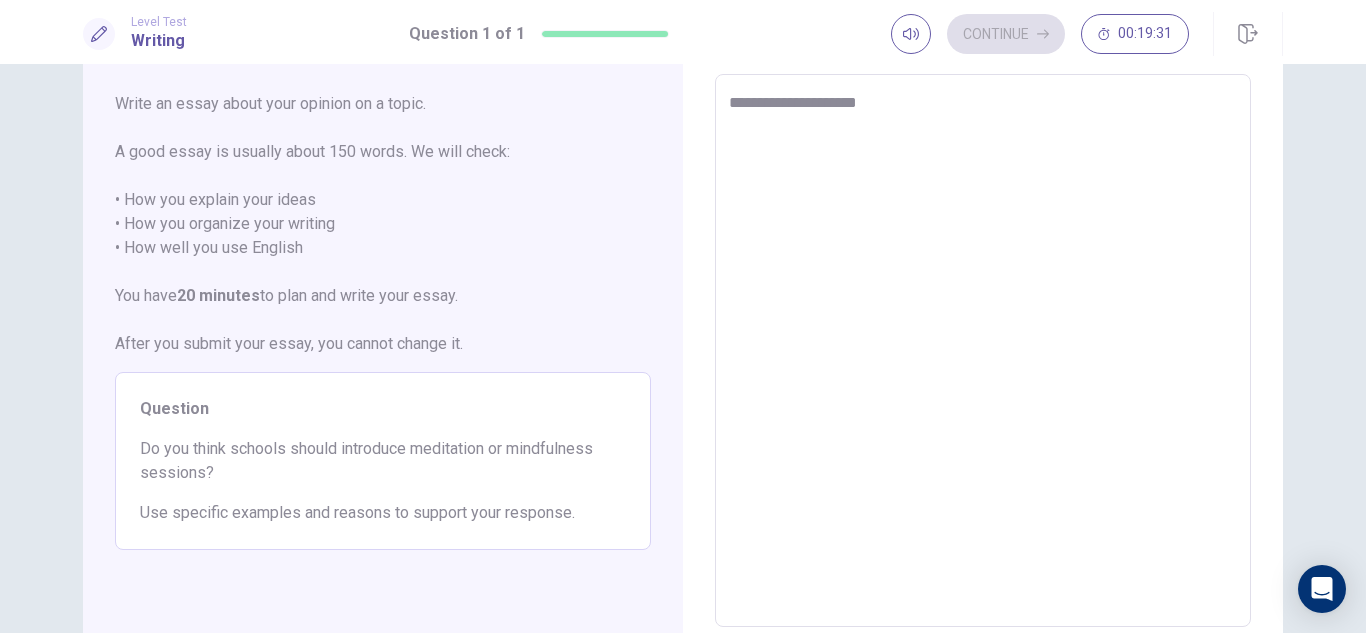 type on "*" 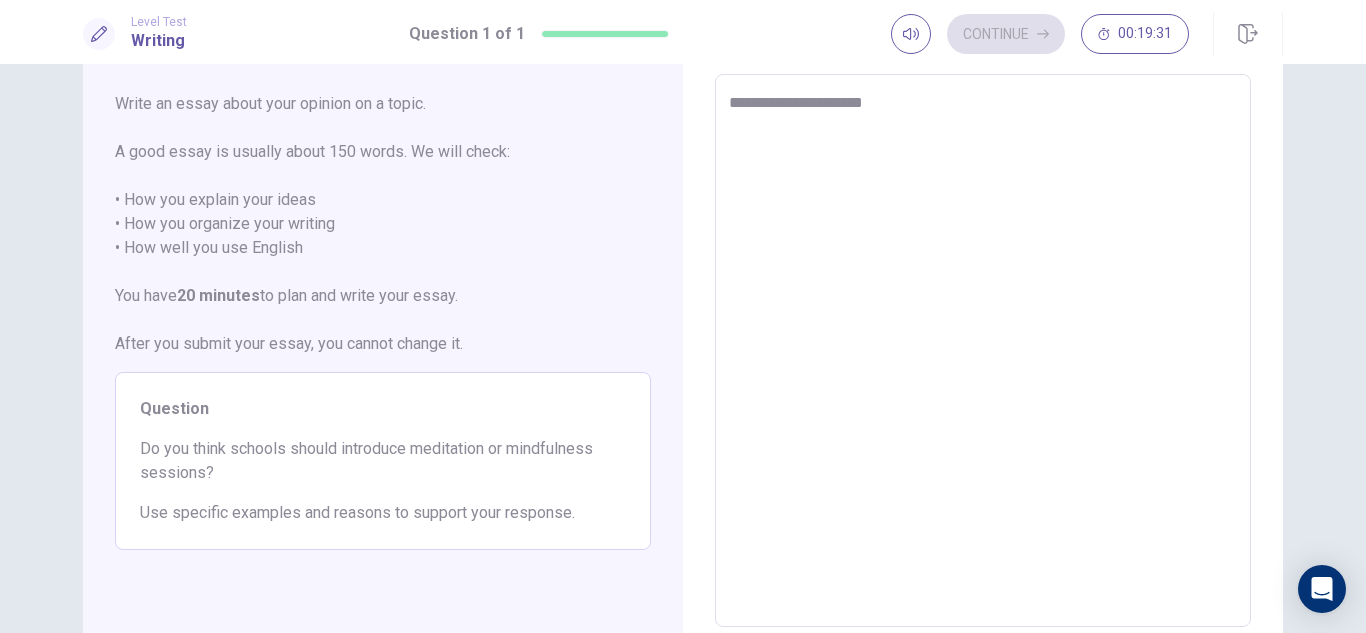 type on "*" 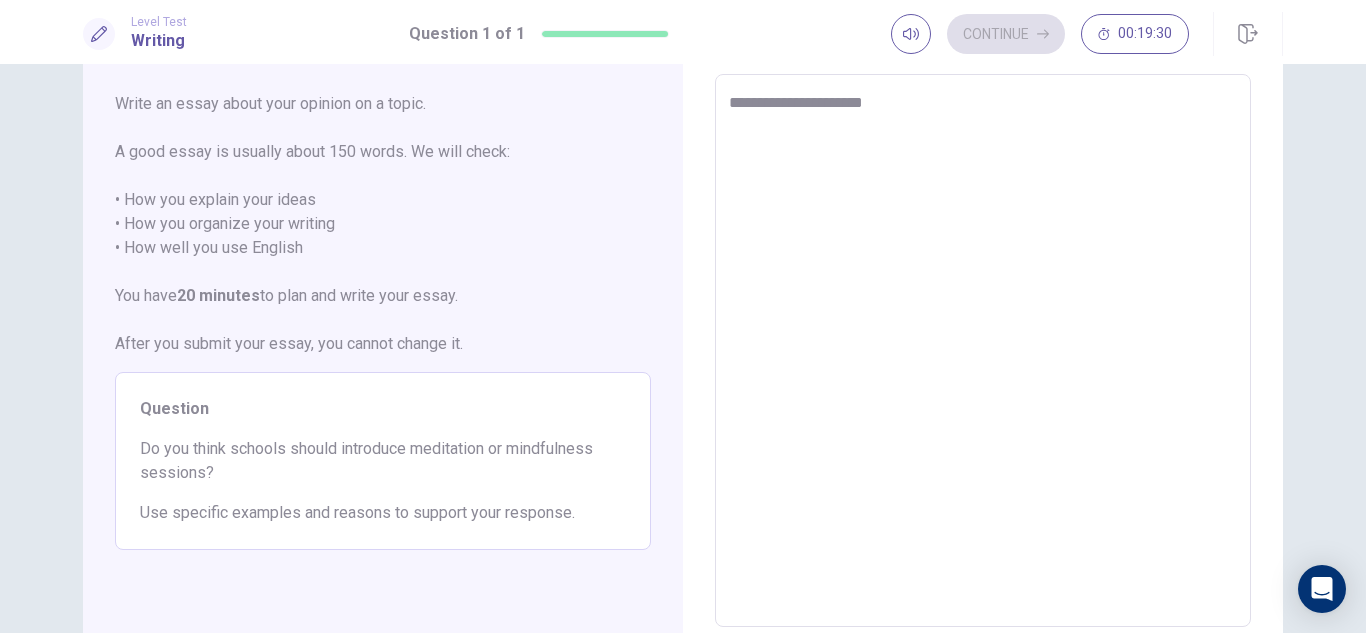type on "**********" 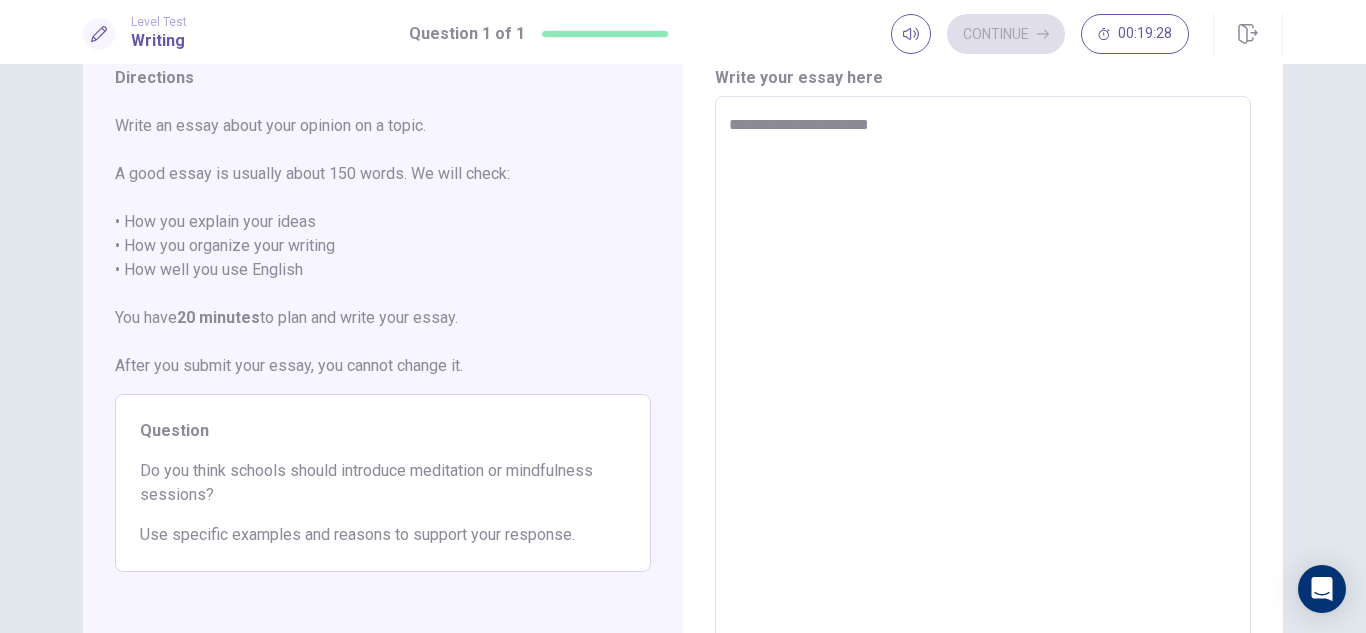 scroll, scrollTop: 70, scrollLeft: 0, axis: vertical 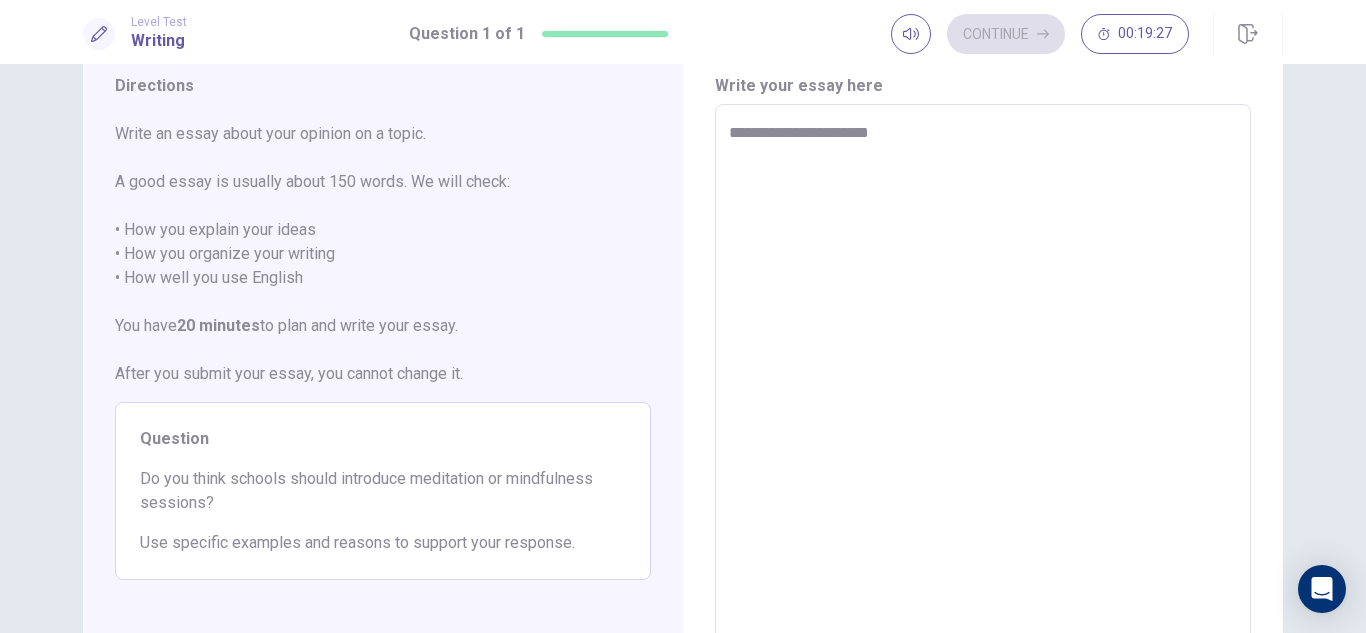 type on "*" 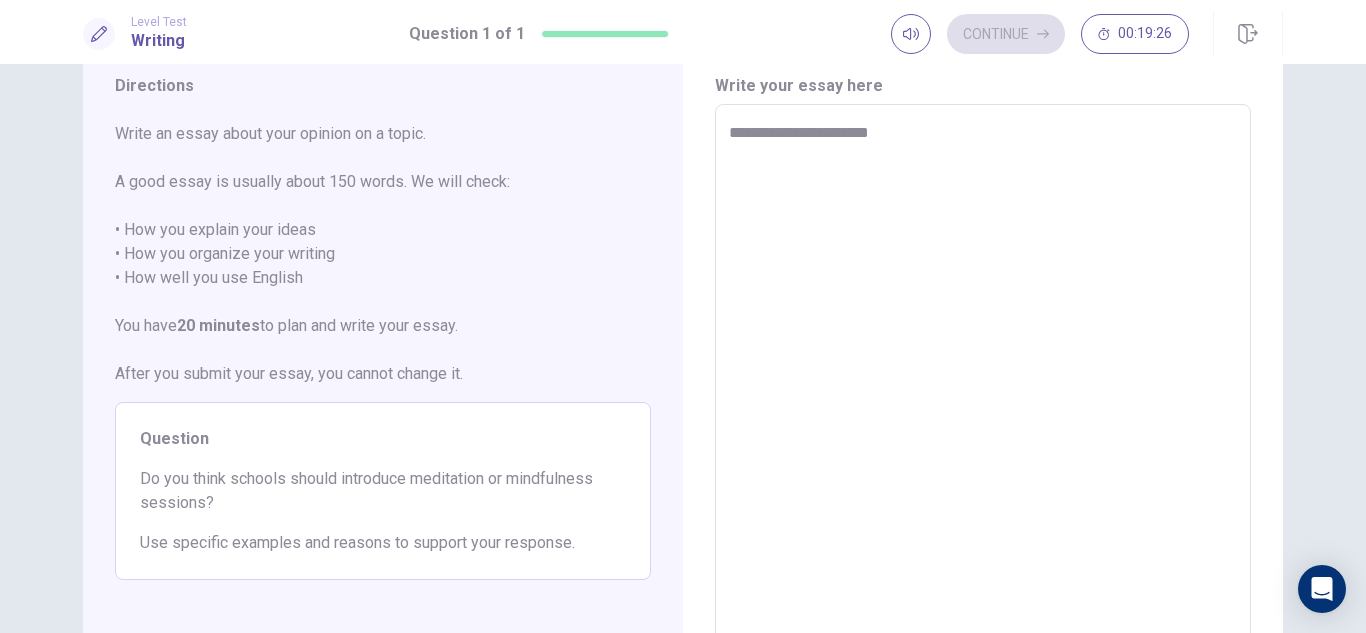 type on "**********" 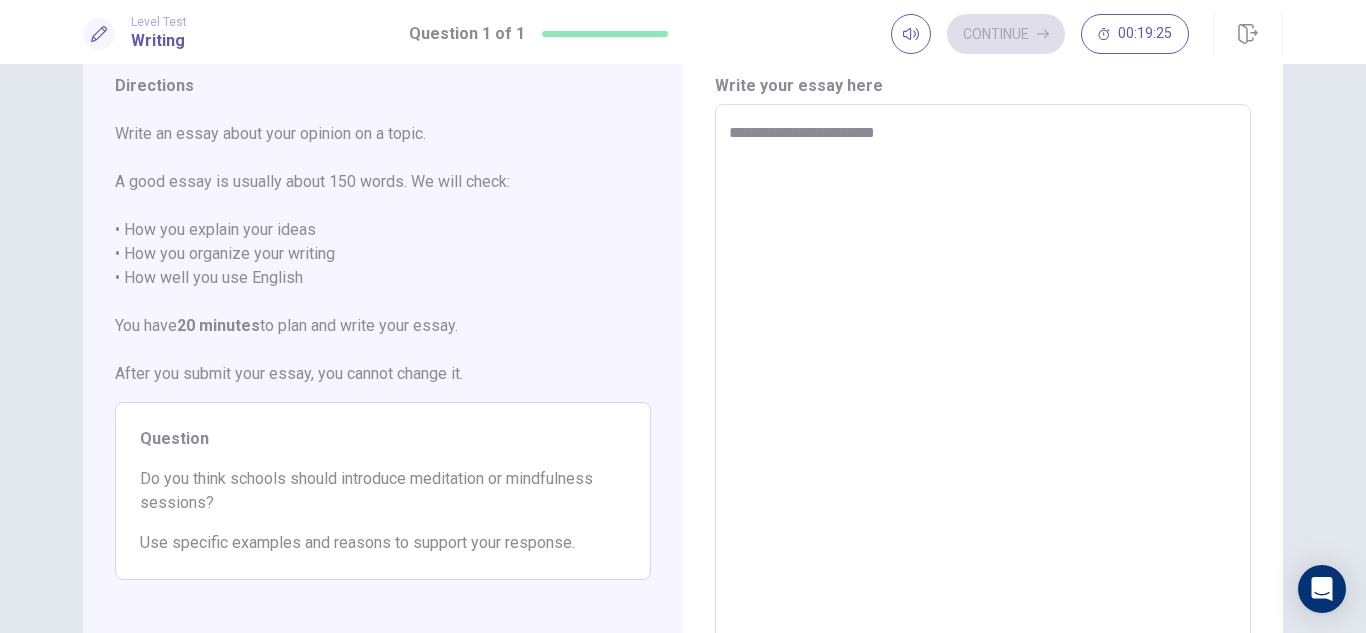 type on "*" 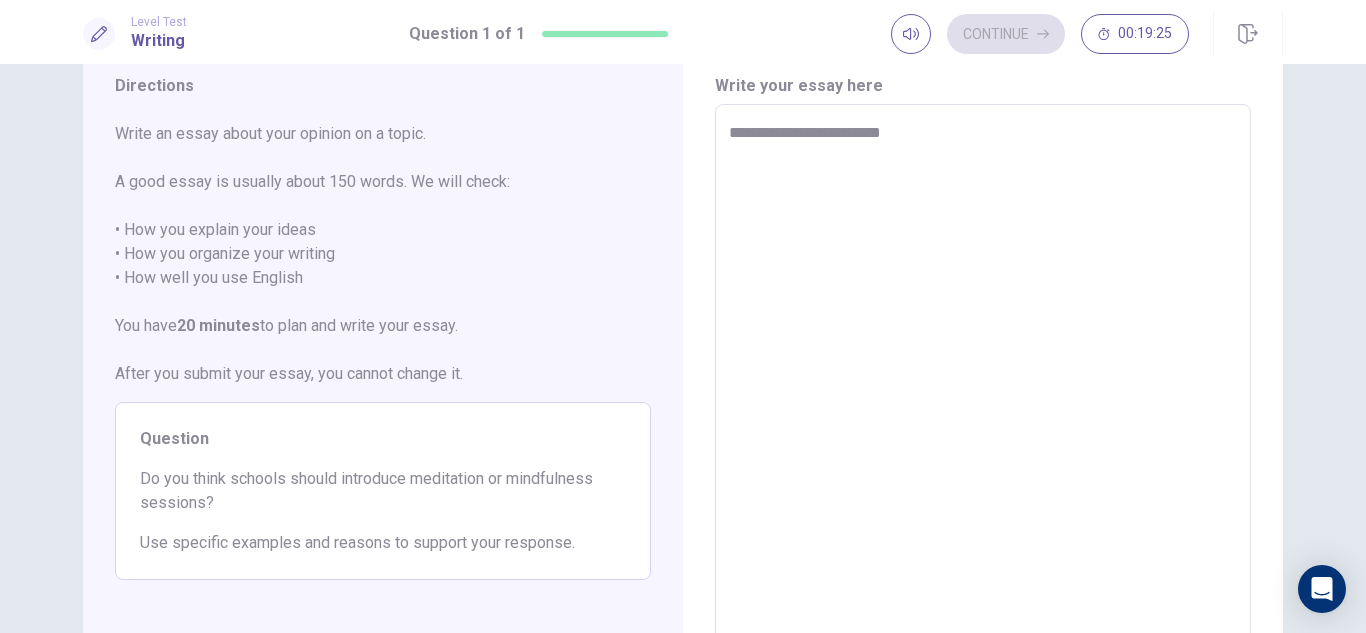 type on "*" 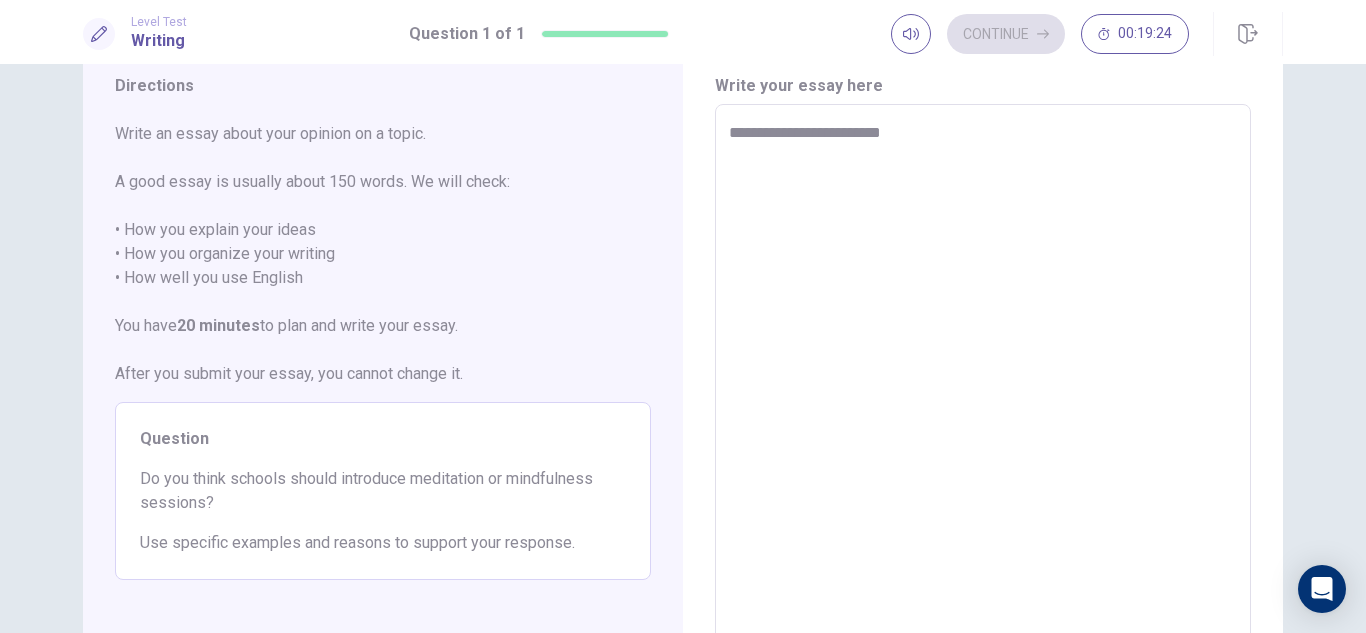 type on "**********" 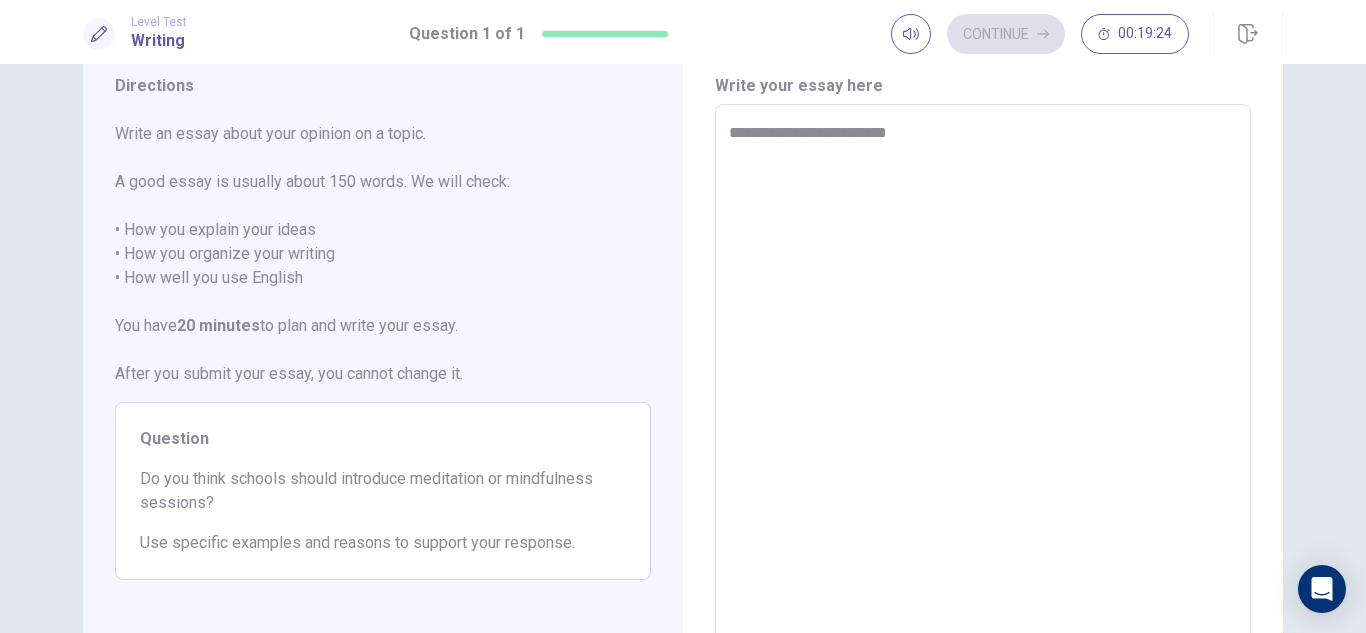 type on "*" 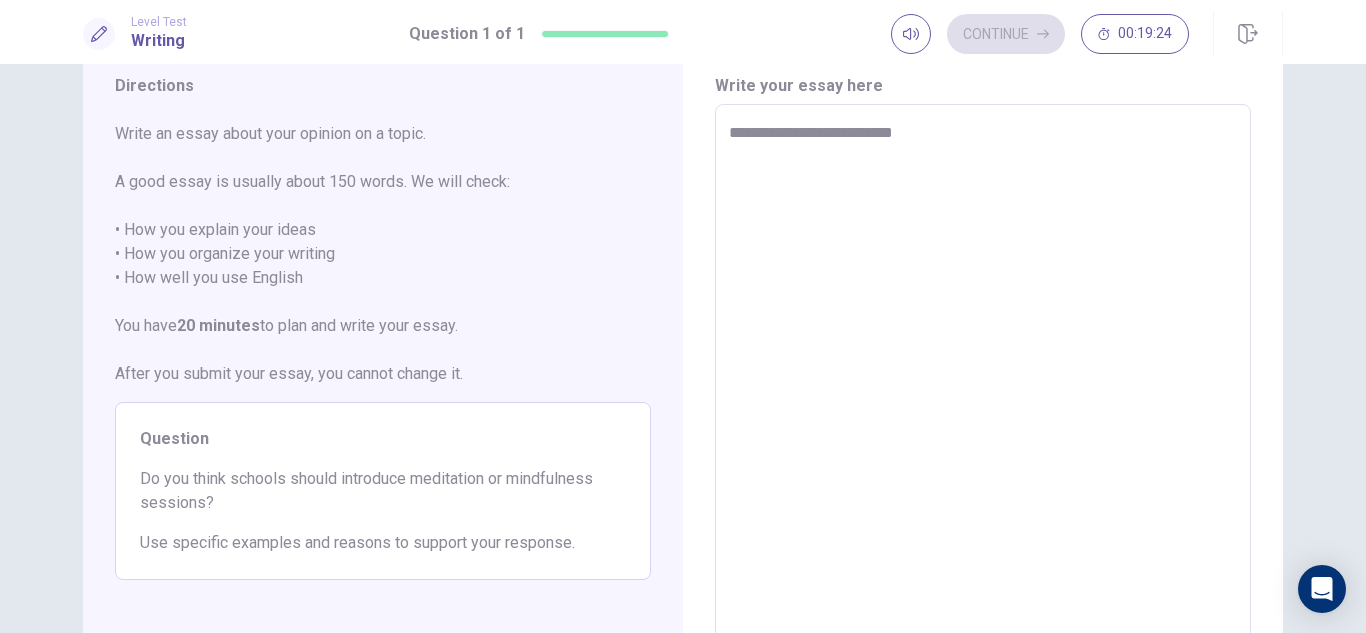 type on "*" 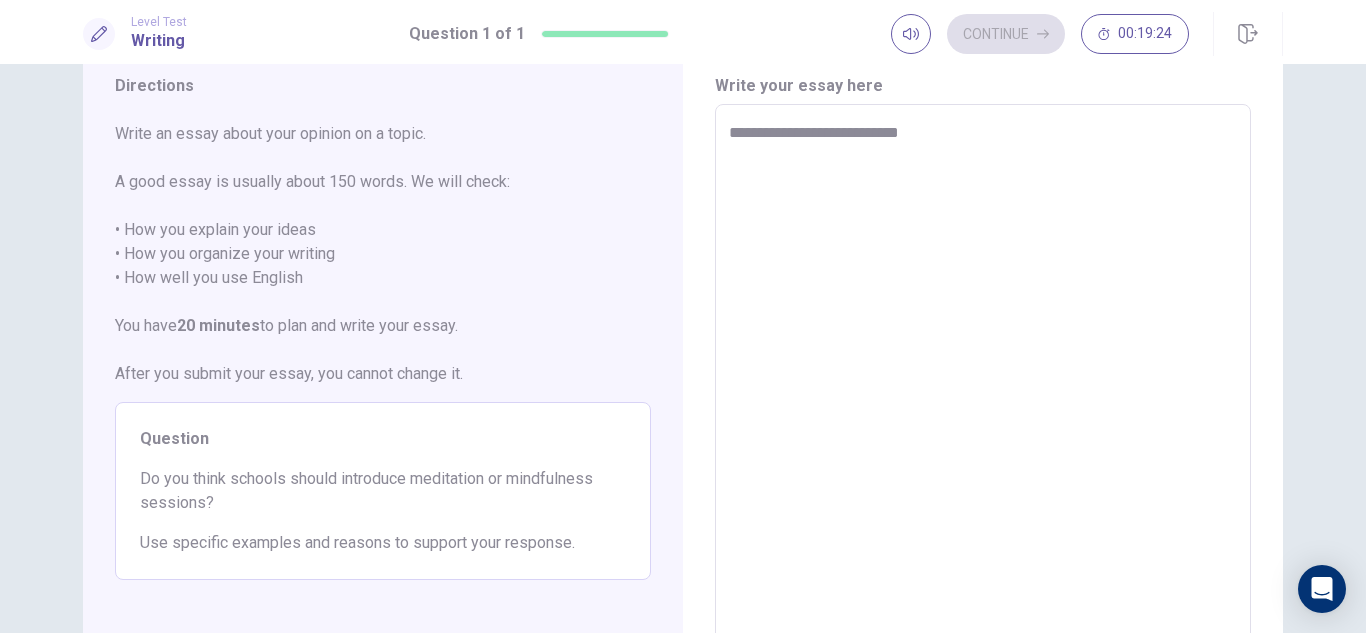 type on "*" 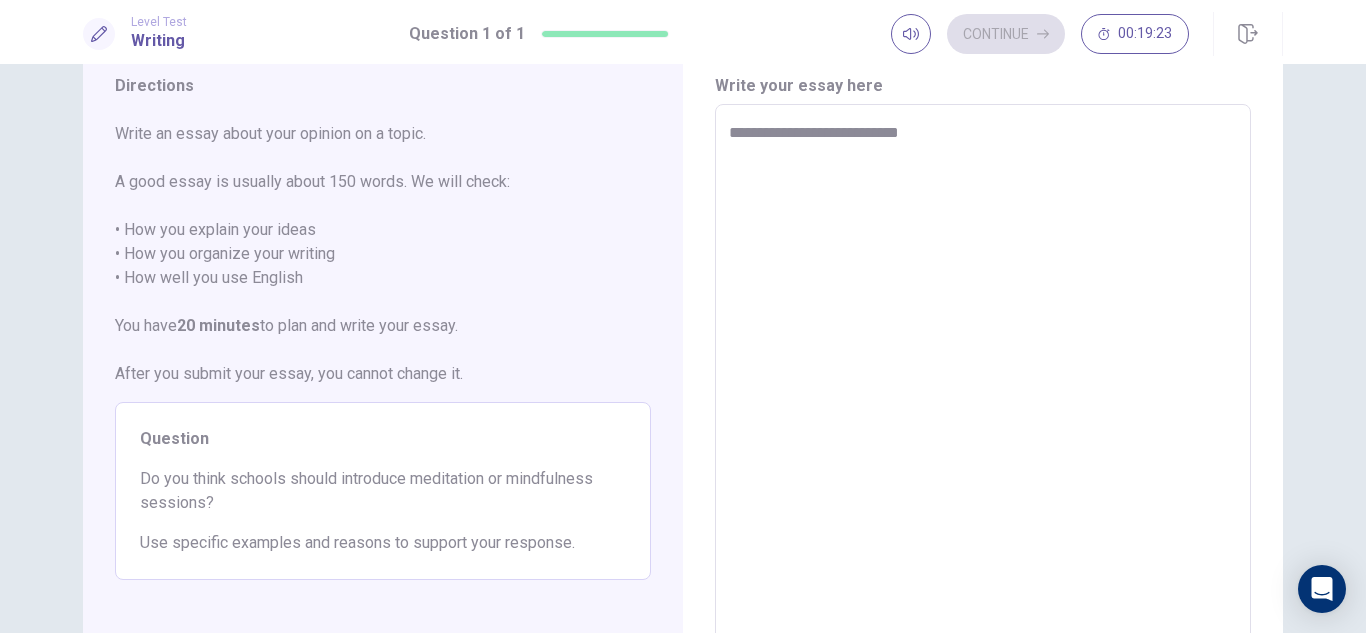 type on "**********" 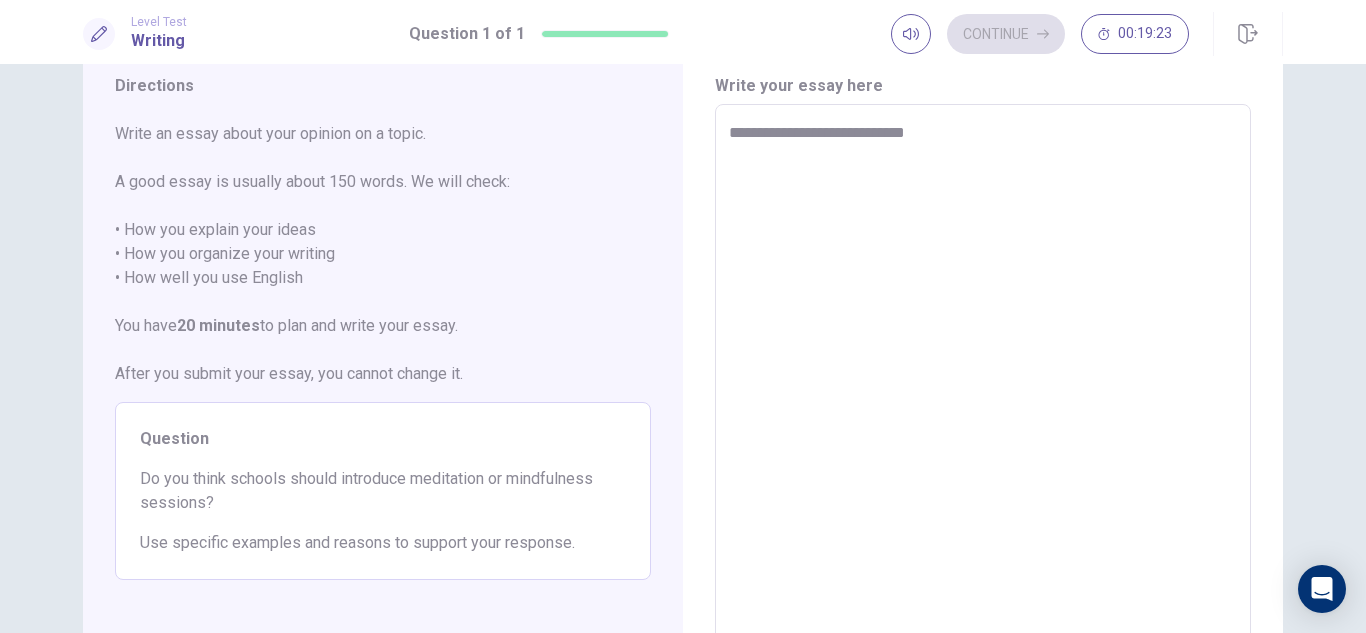 type on "*" 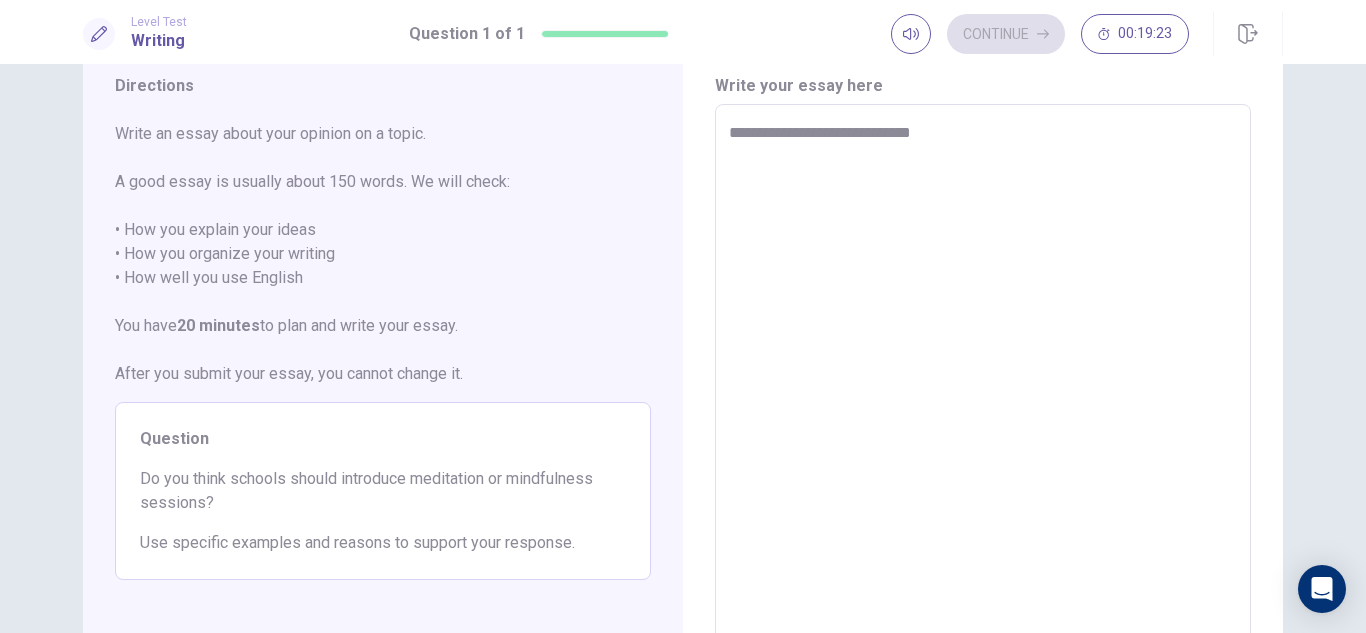 type on "*" 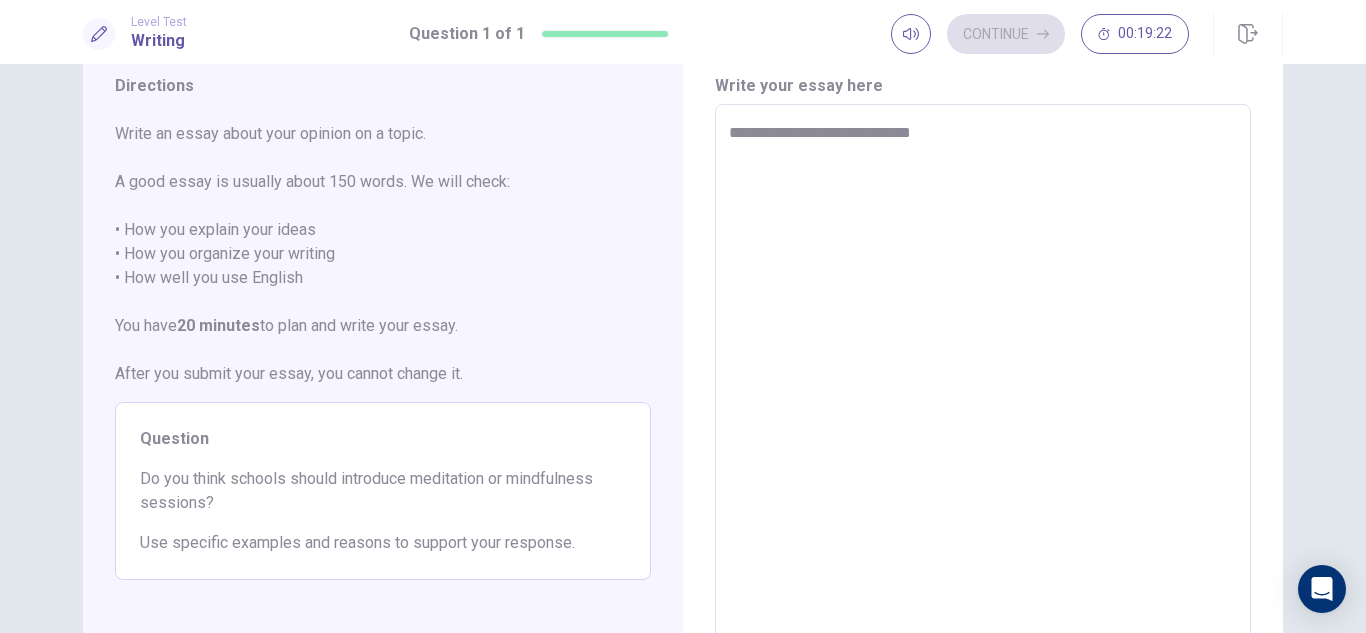 type on "**********" 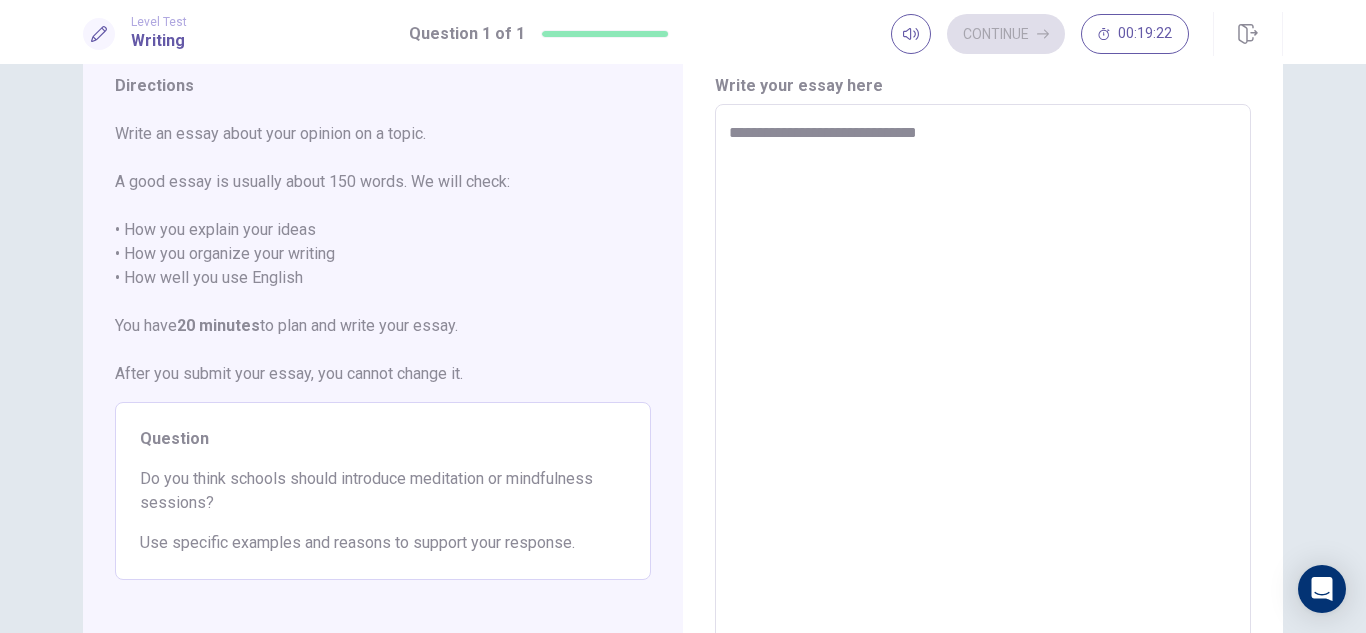 type on "*" 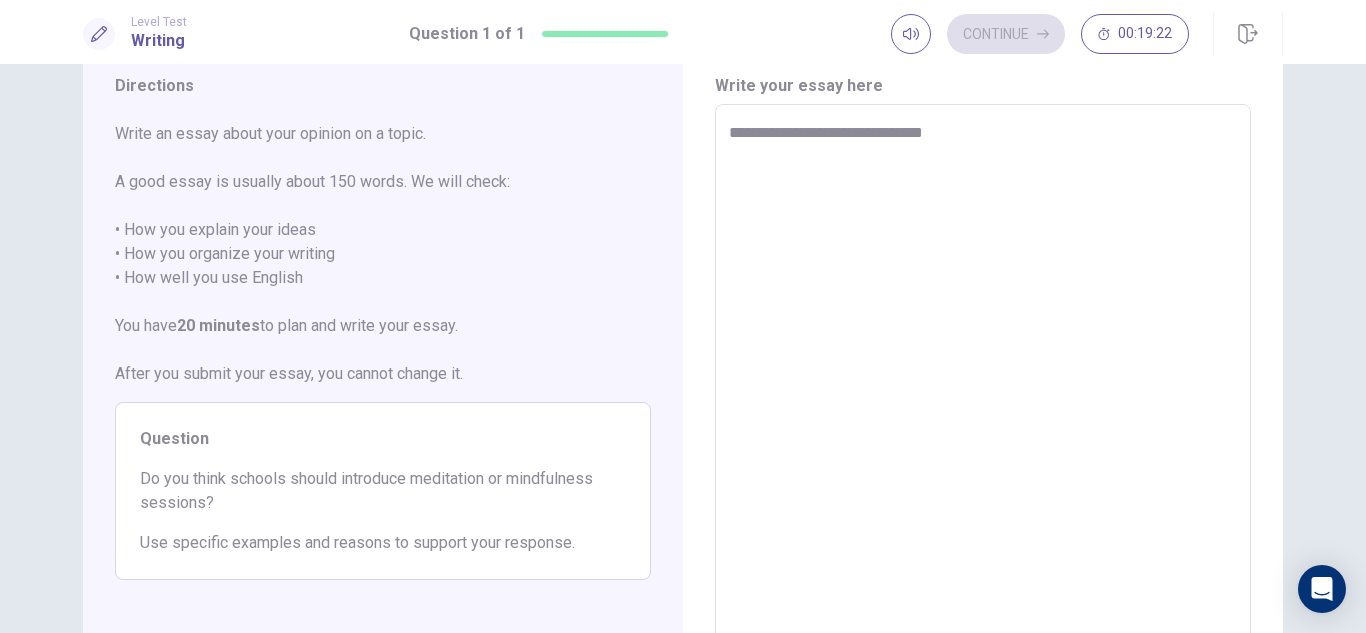 type on "*" 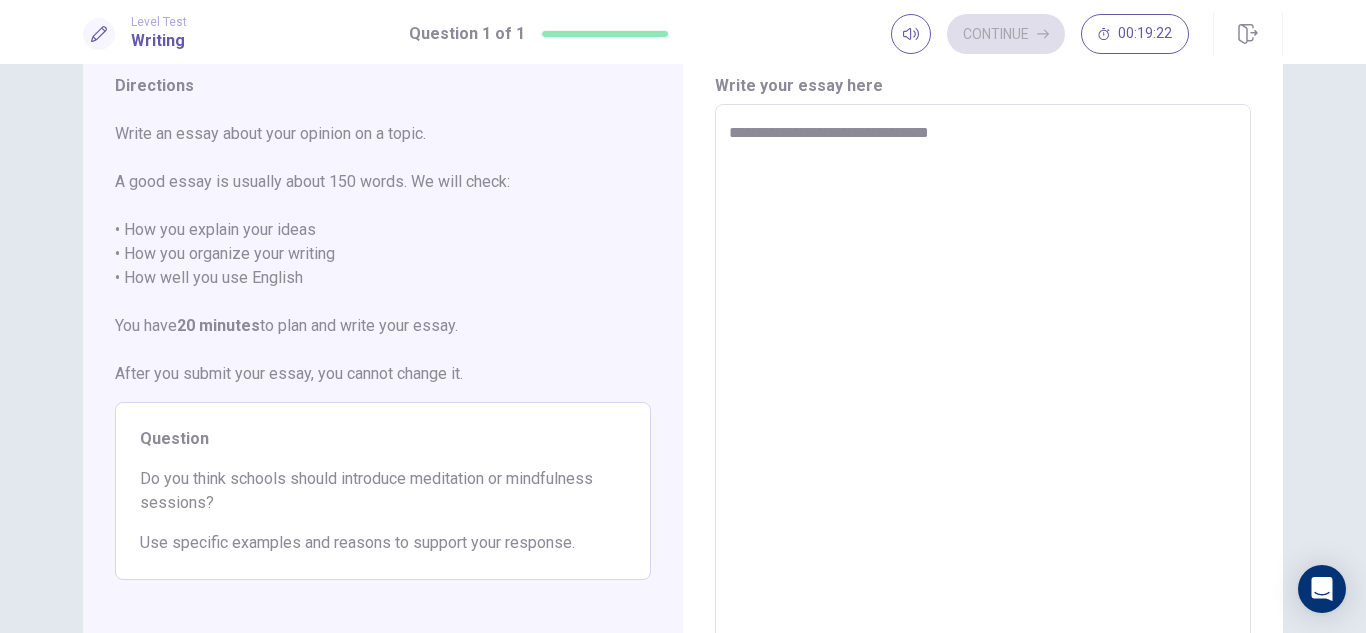 type on "*" 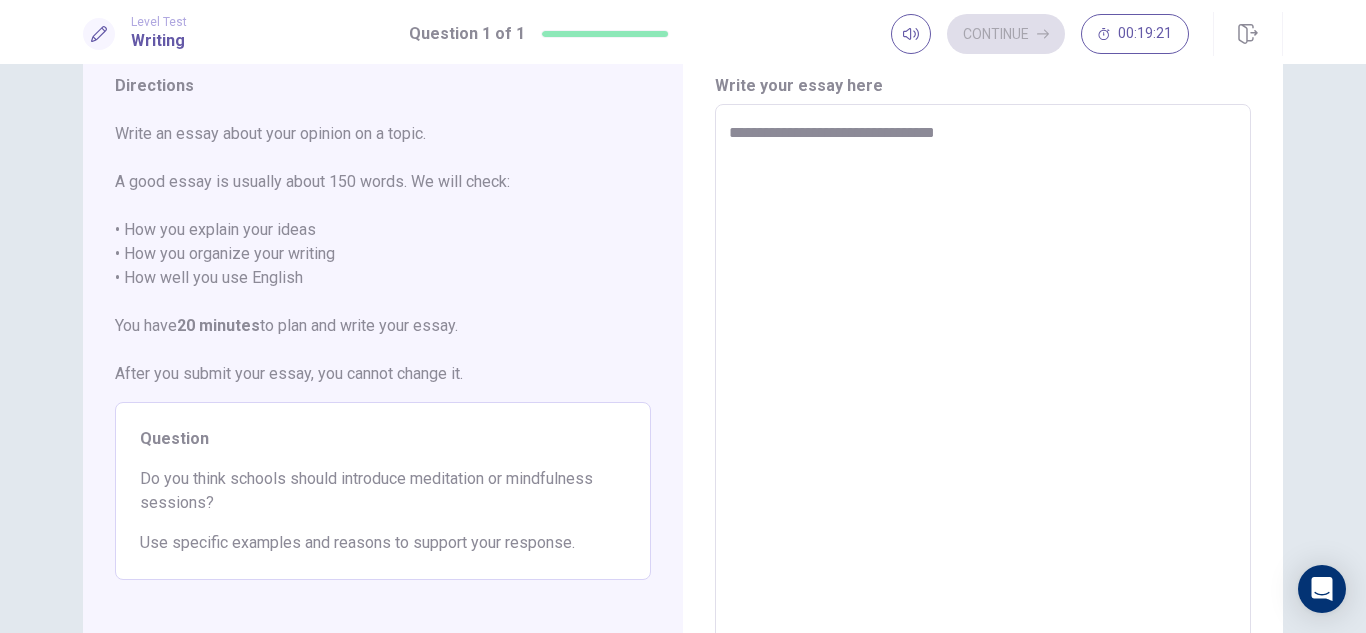 type on "*" 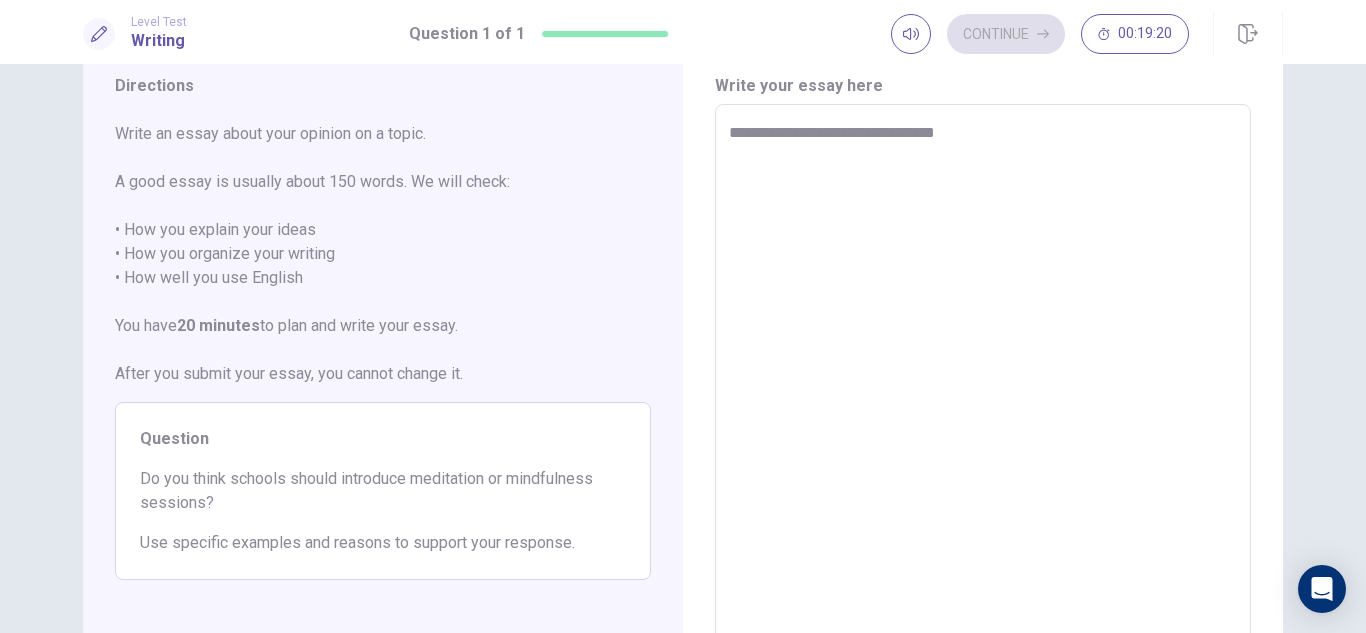 type on "**********" 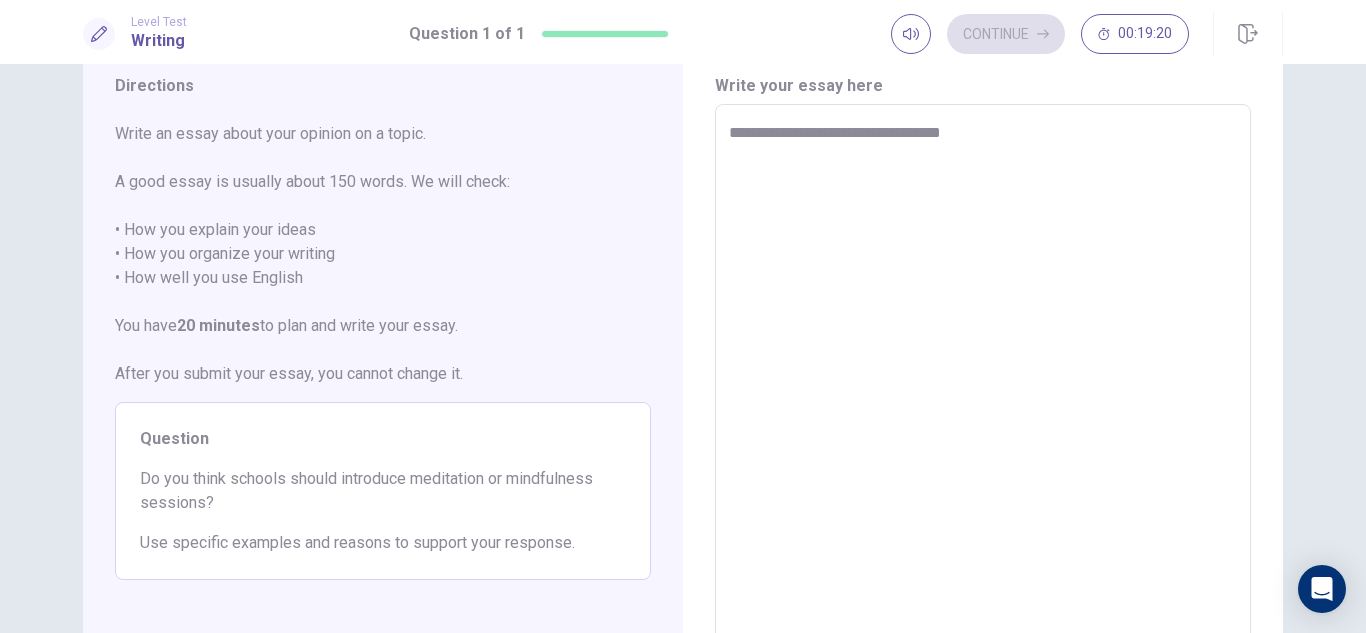 type on "*" 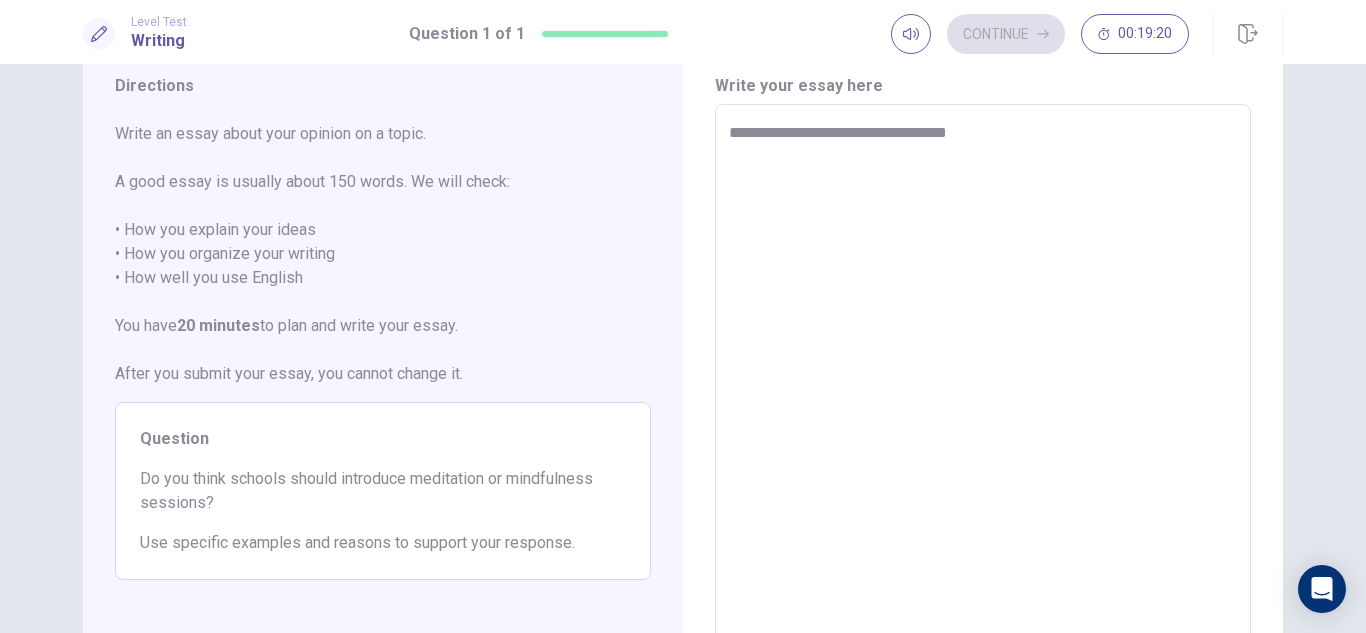 type on "*" 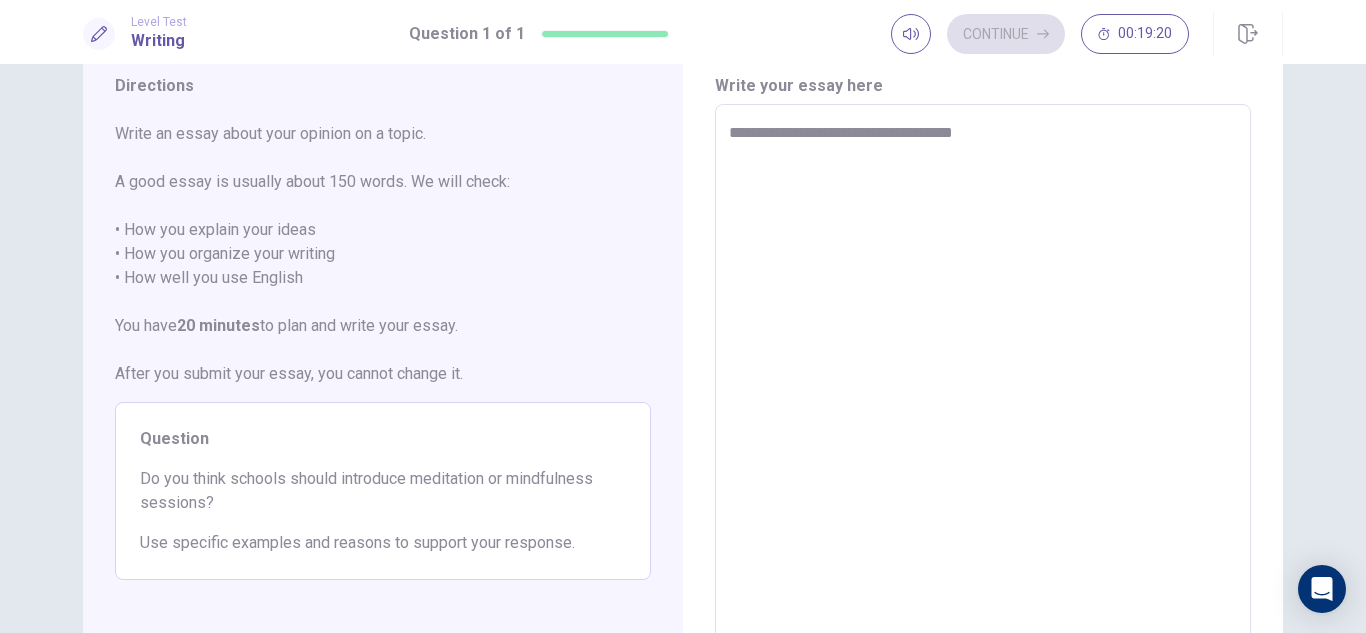 type on "*" 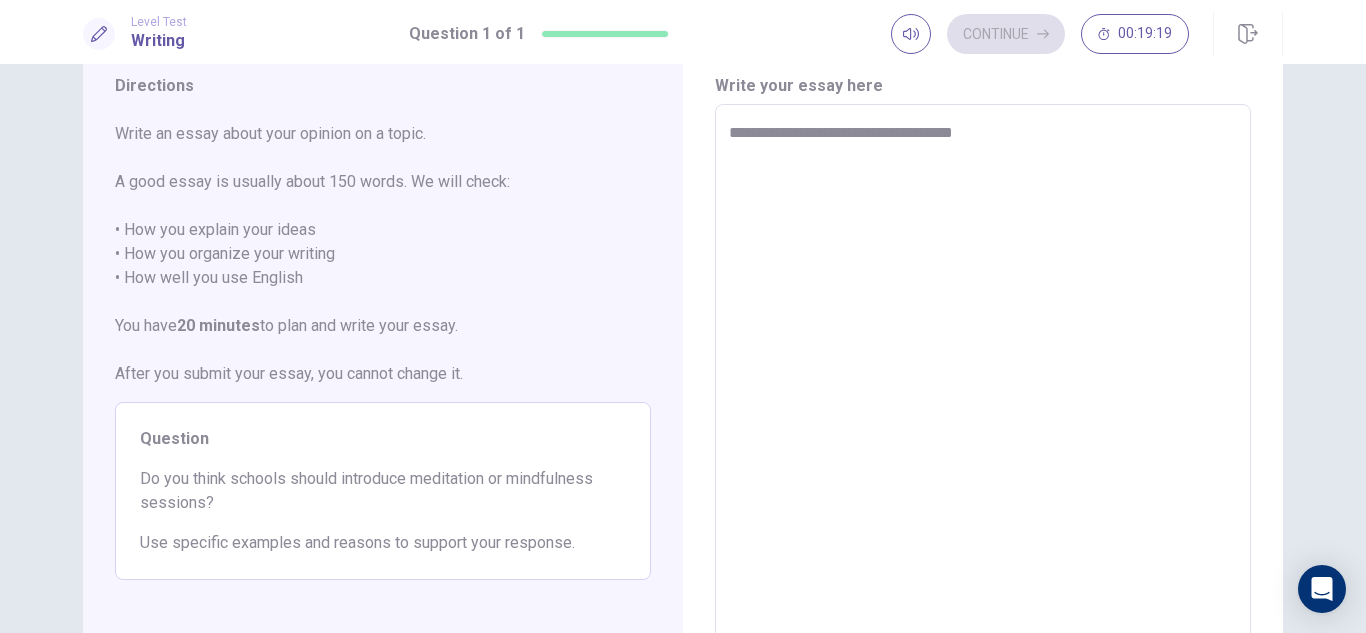 type on "**********" 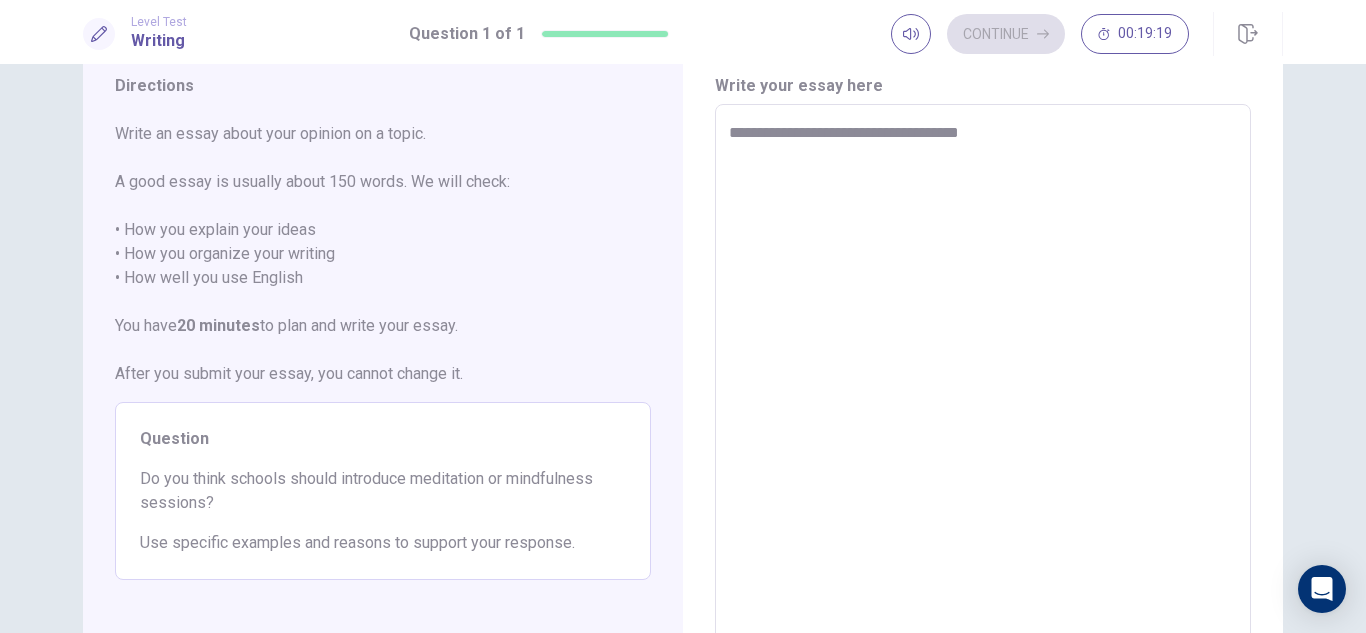 type on "*" 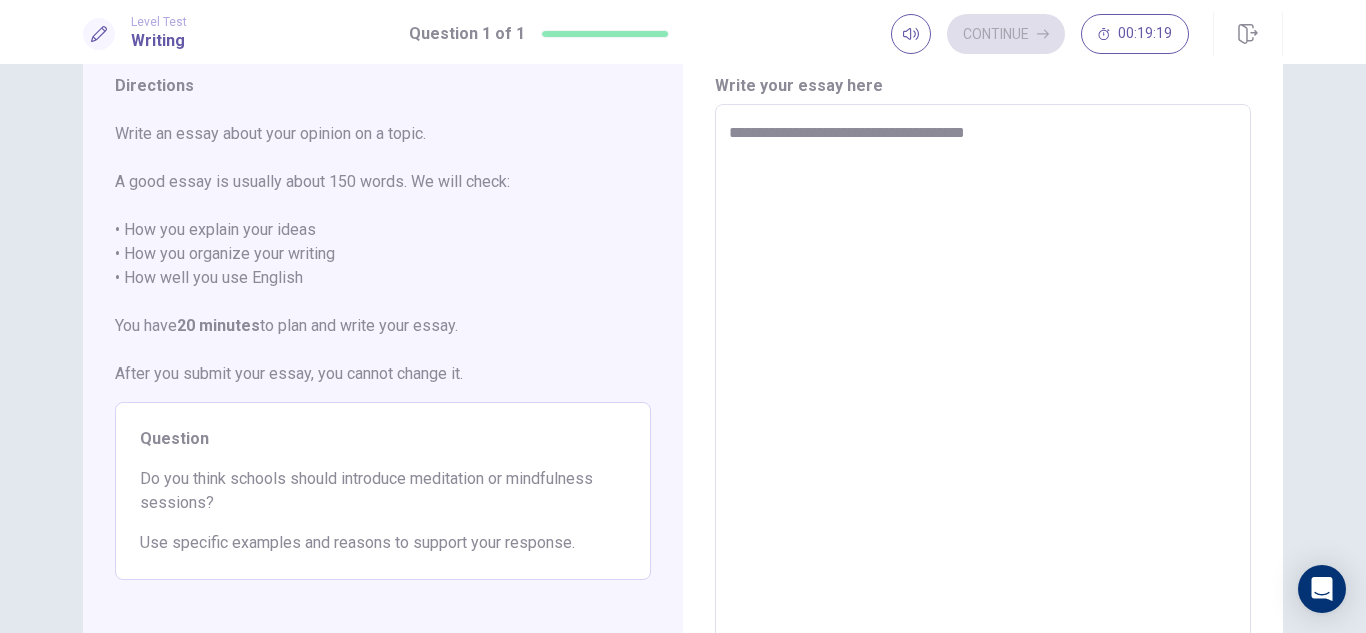 type on "*" 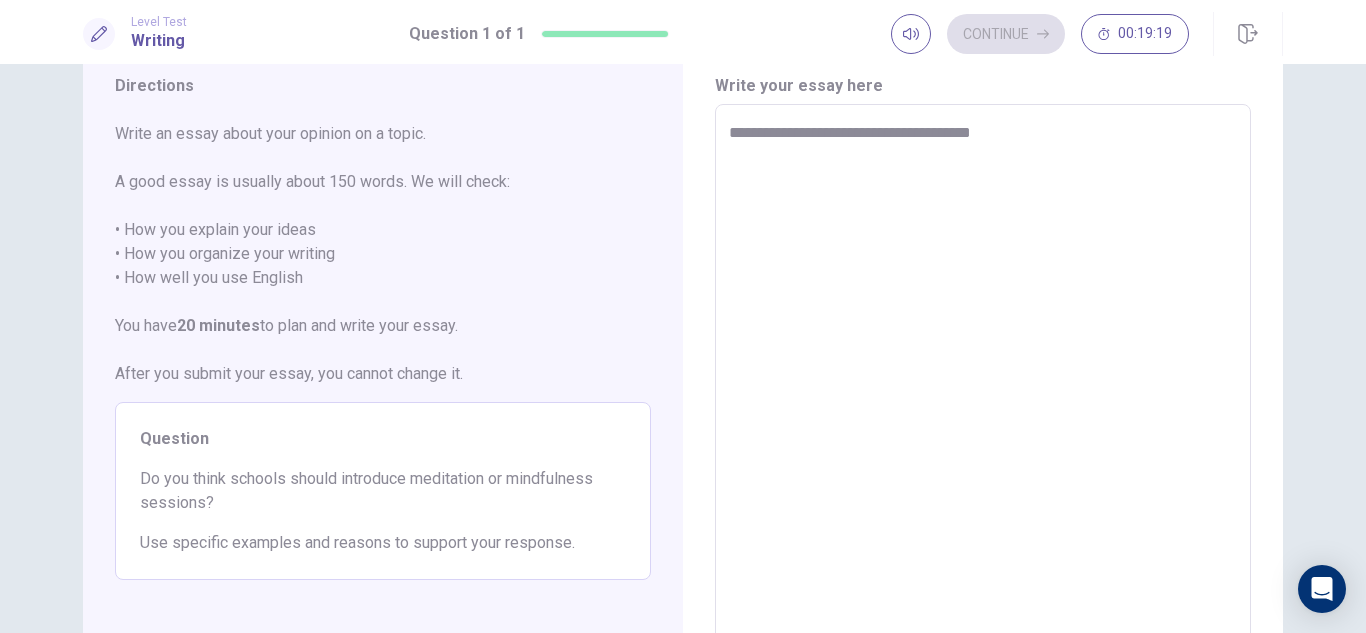 type on "*" 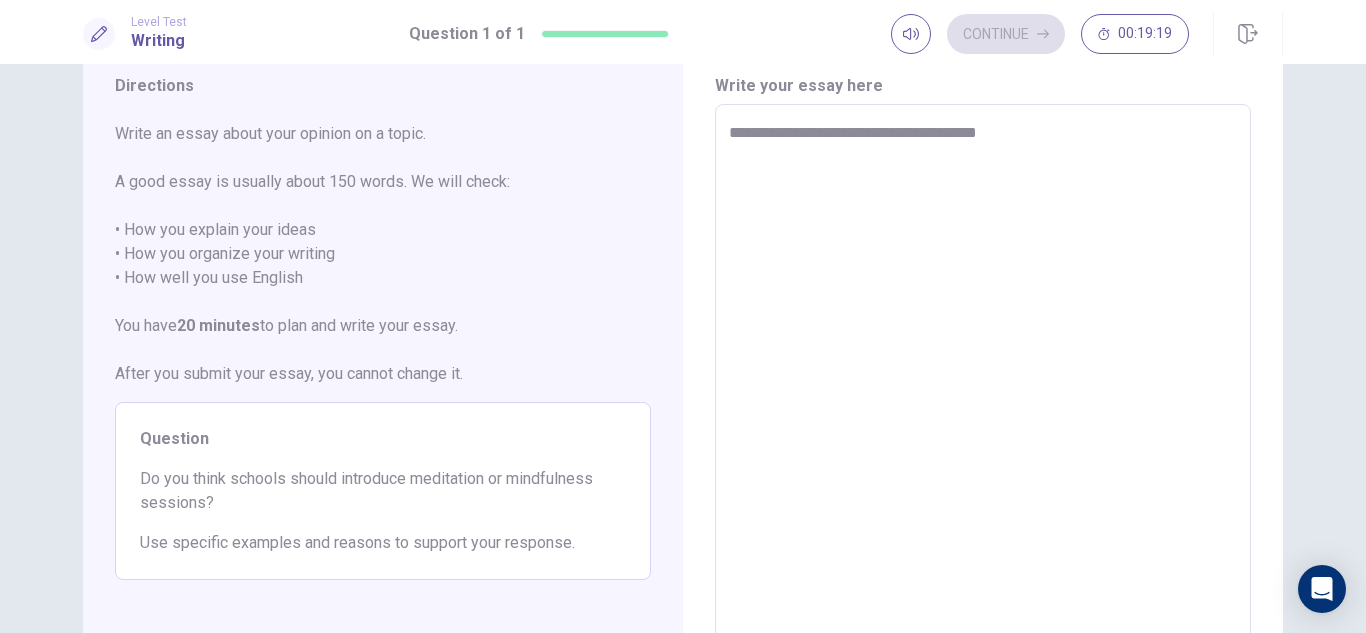 type on "*" 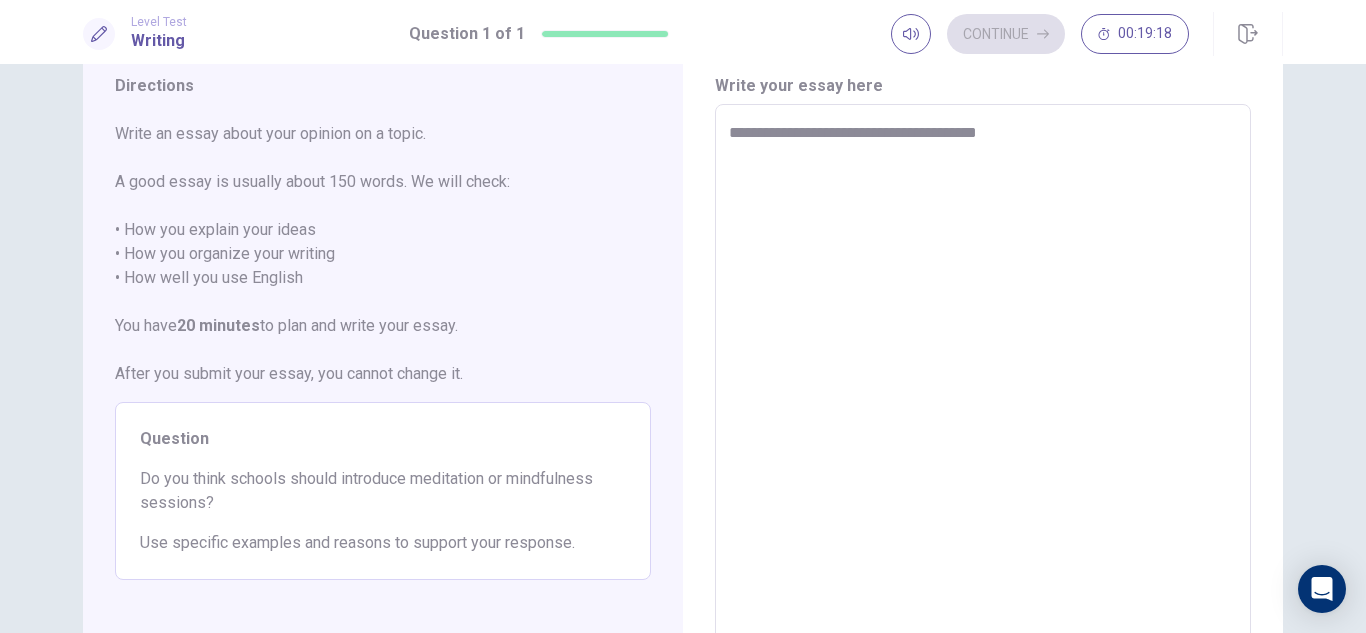 type on "**********" 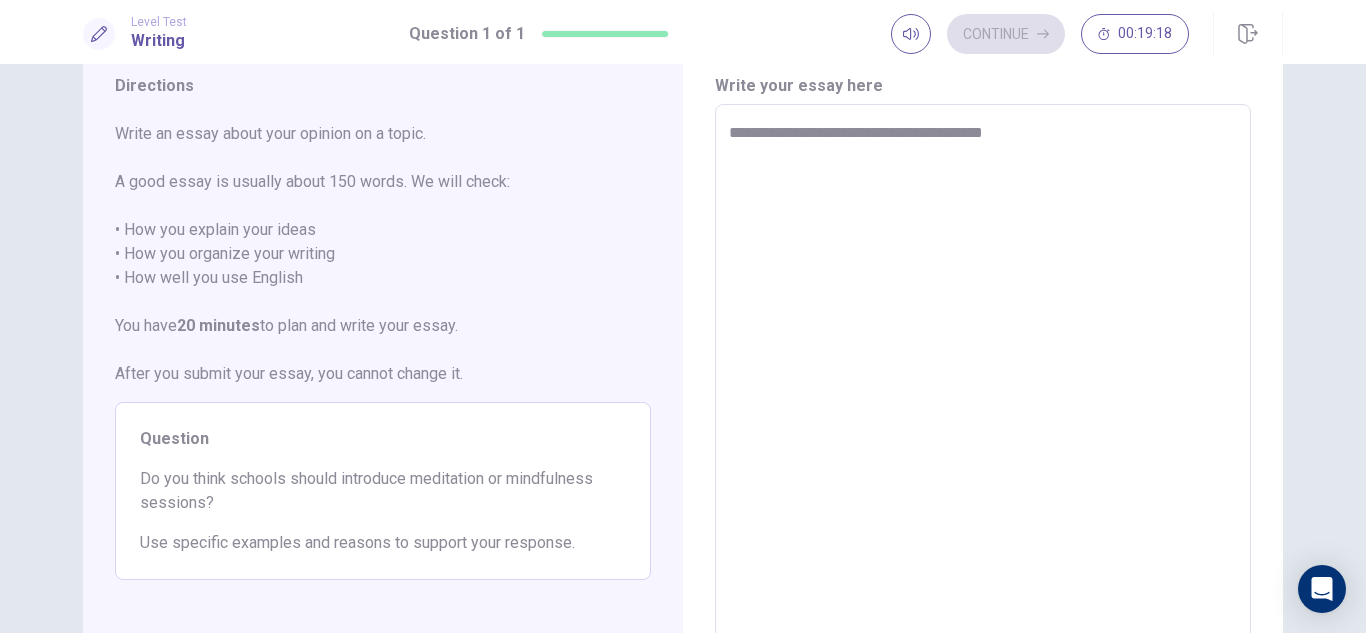 type on "*" 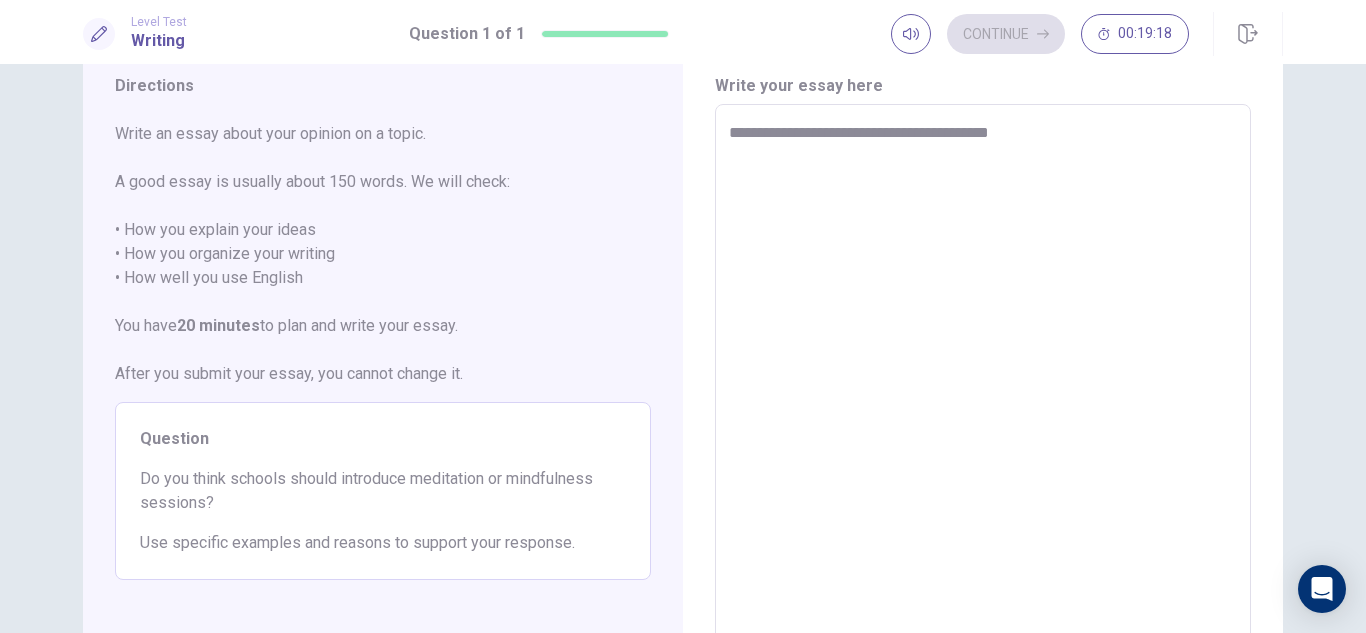type on "*" 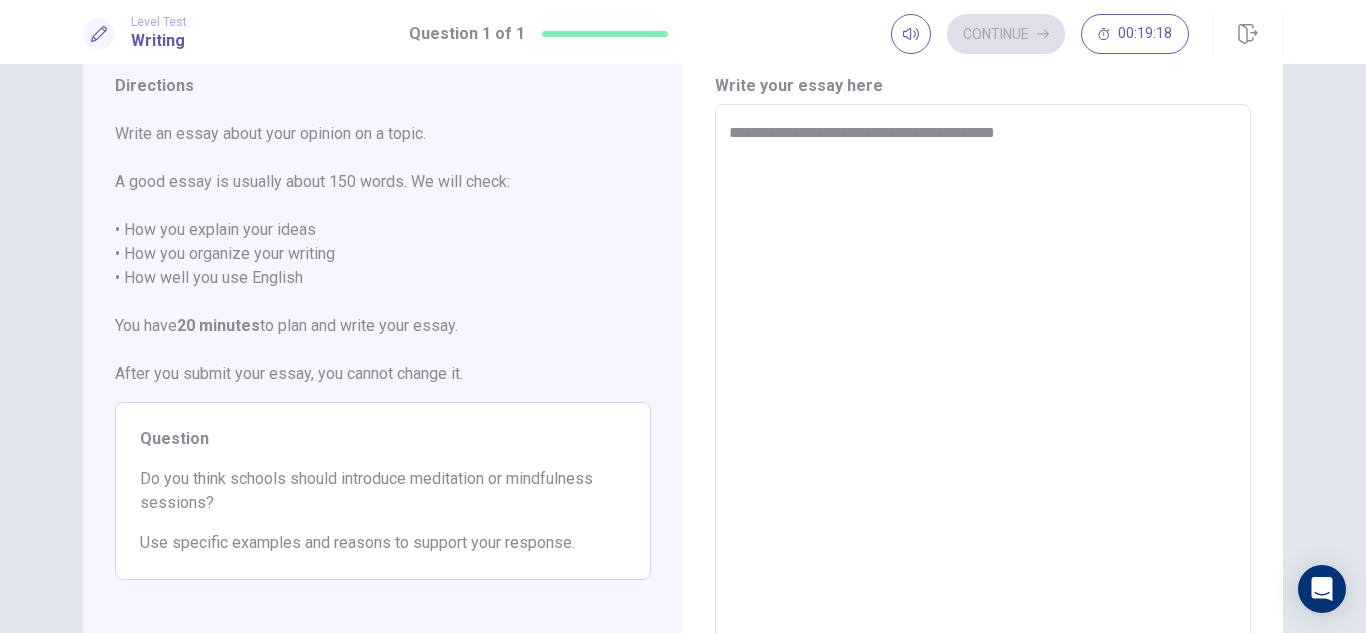 type on "*" 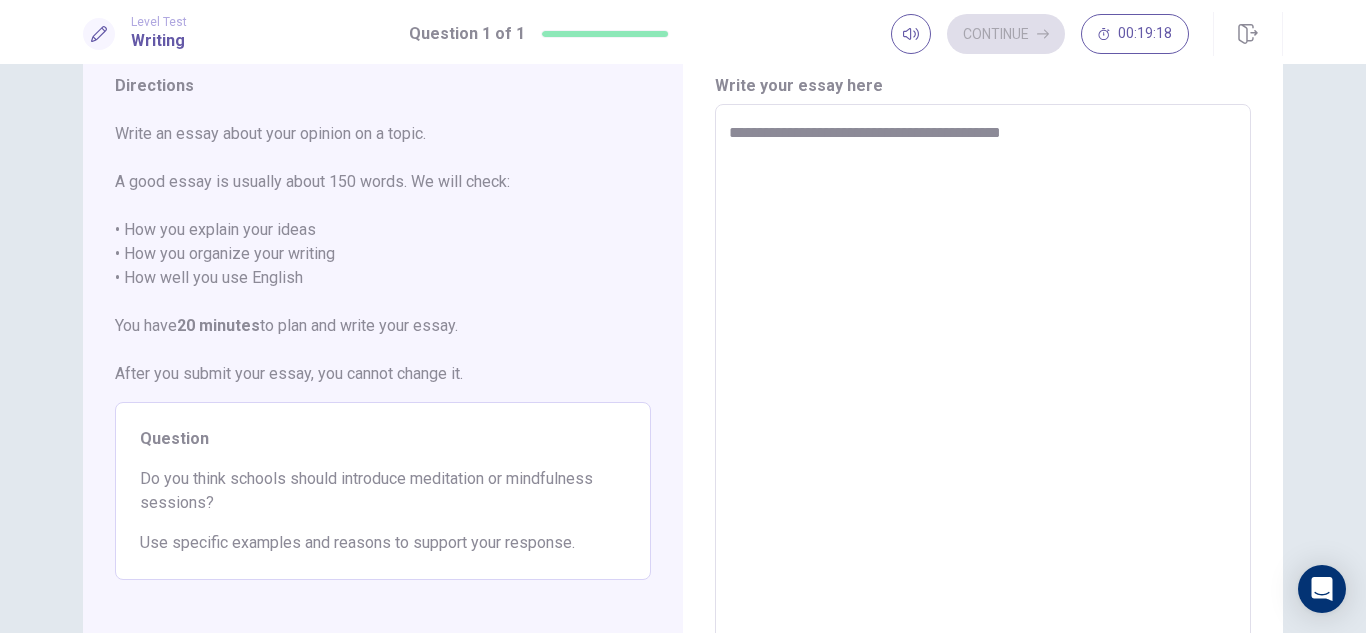 type on "*" 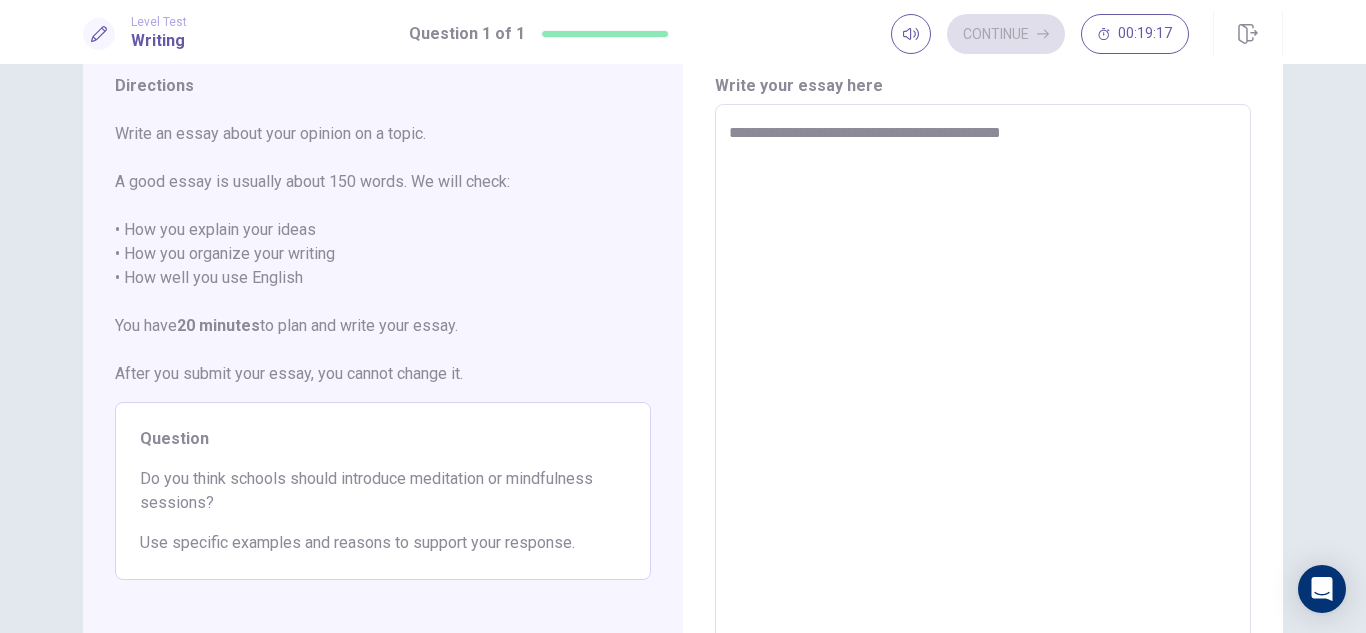 type on "**********" 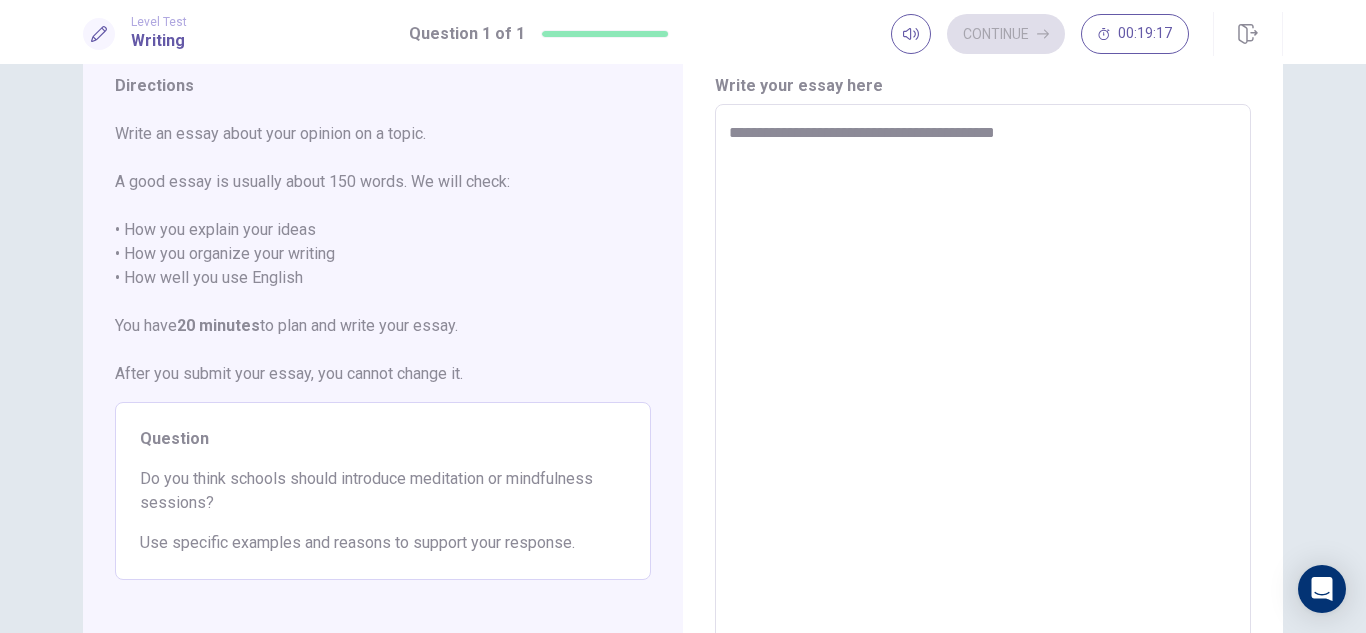 type on "*" 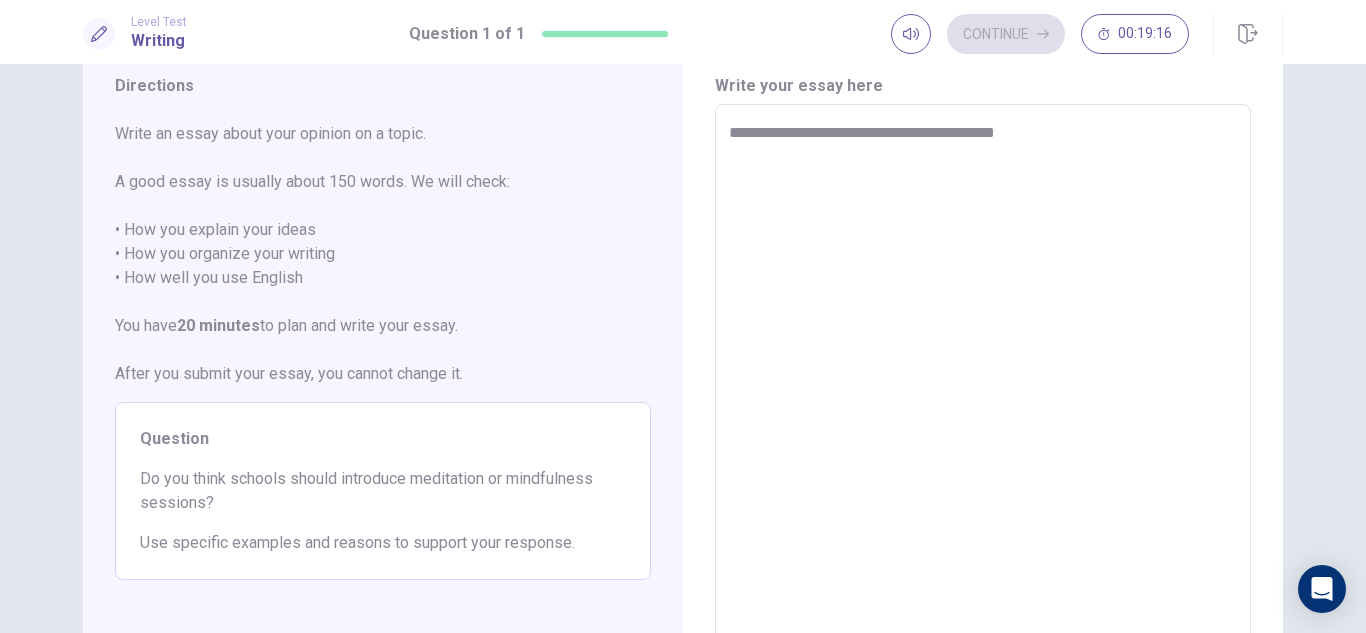 type on "**********" 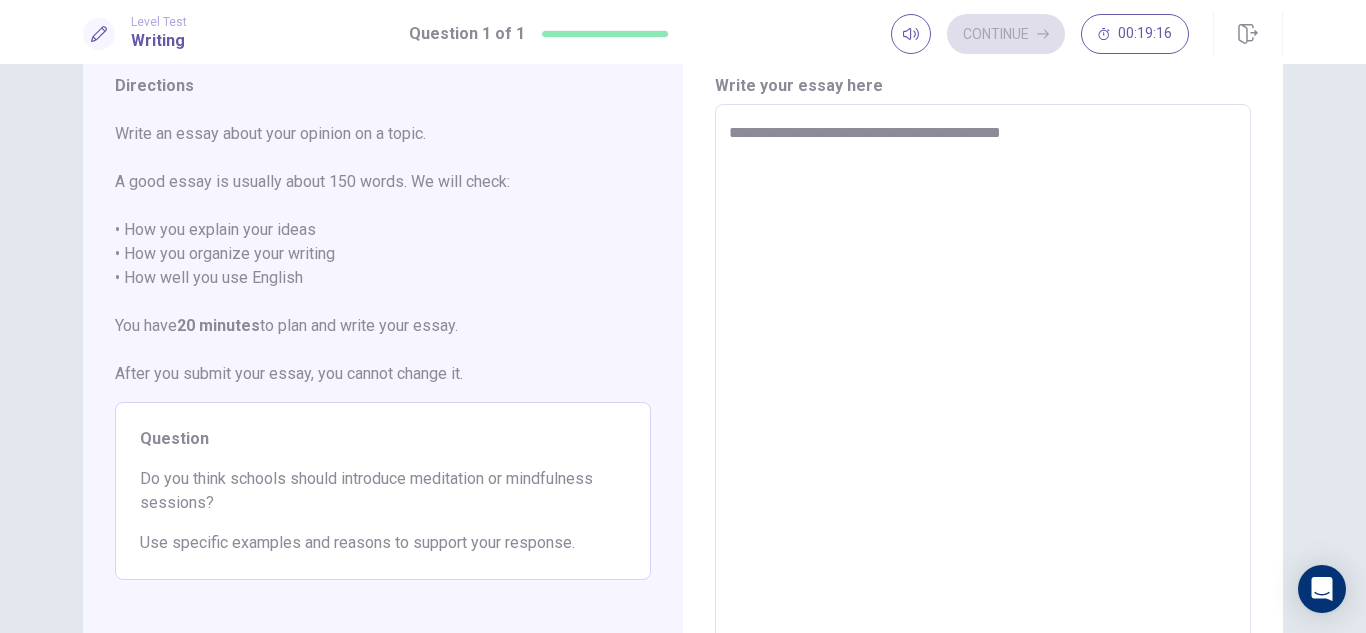 type on "*" 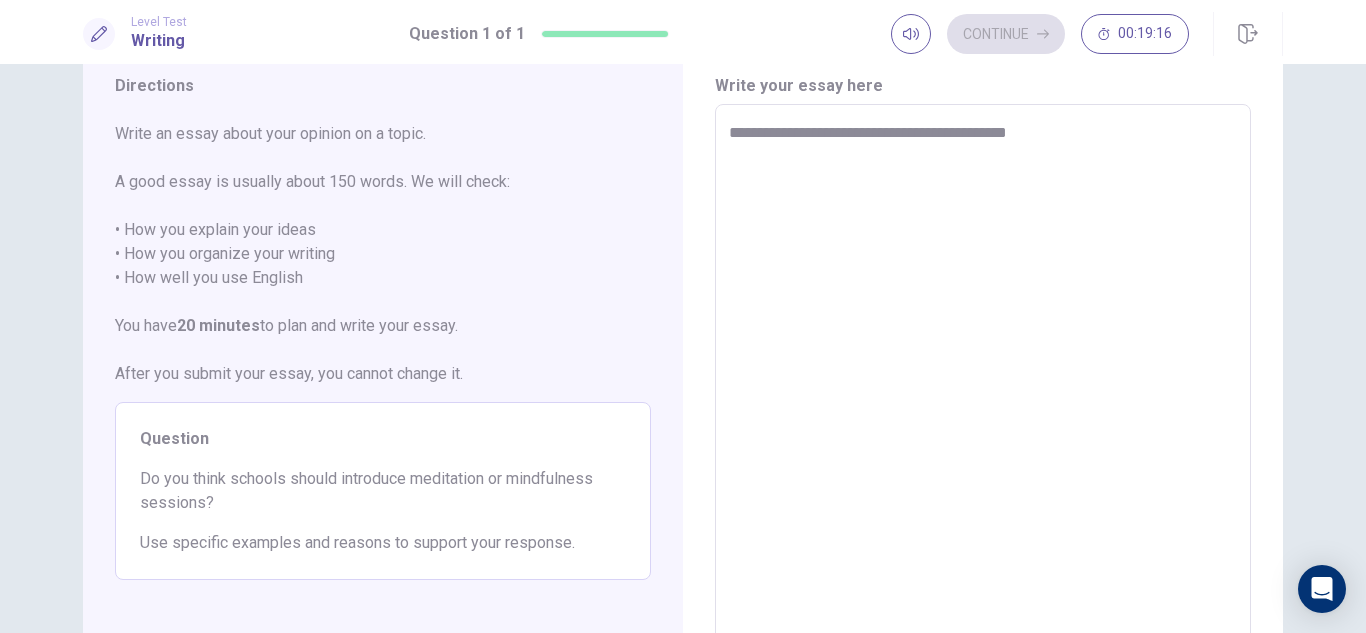 type on "*" 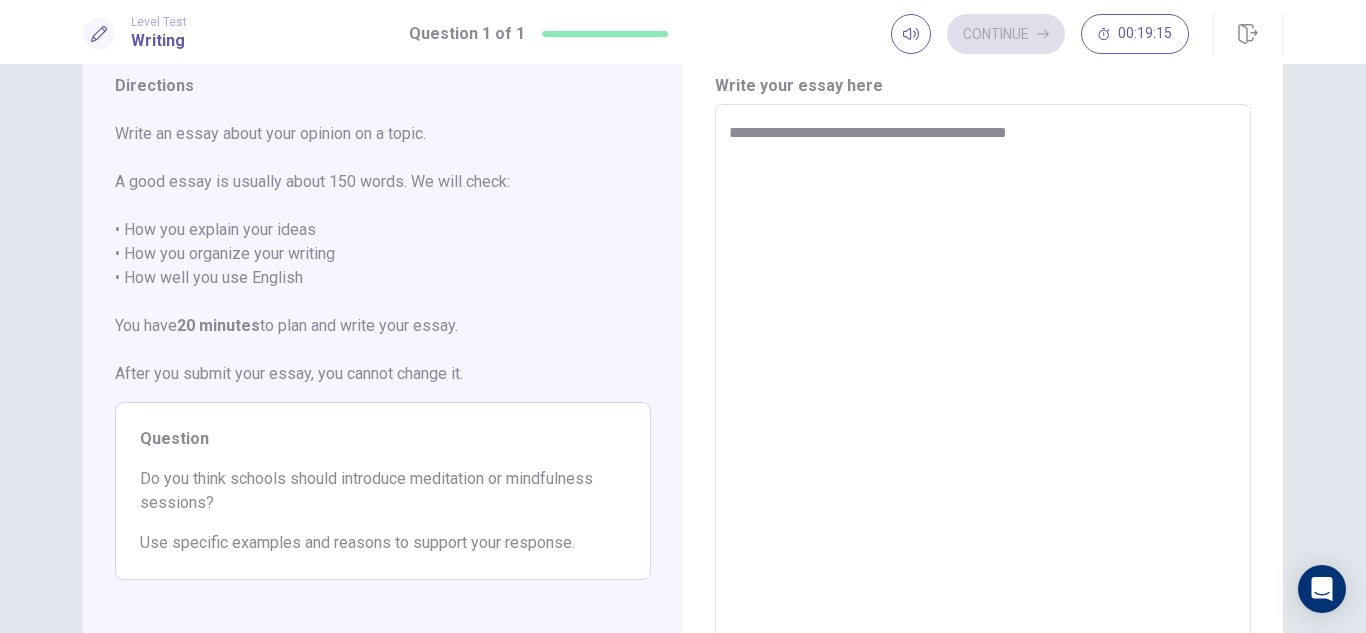 type on "**********" 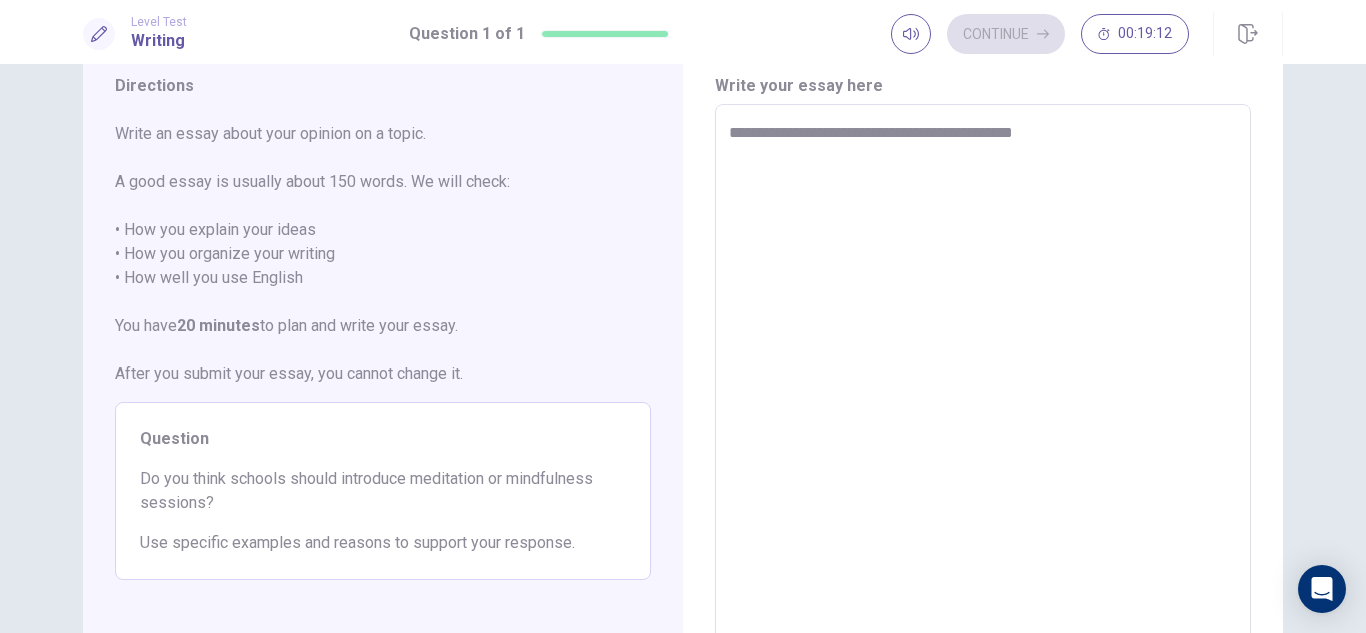 type on "*" 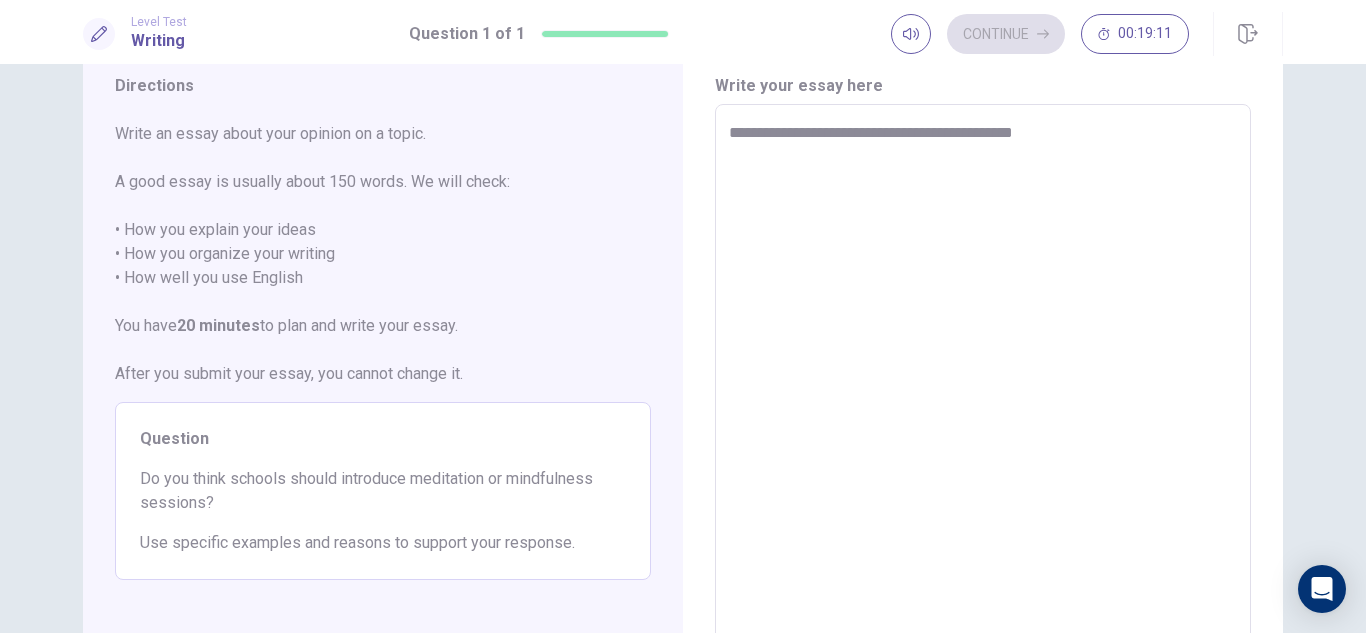 type on "**********" 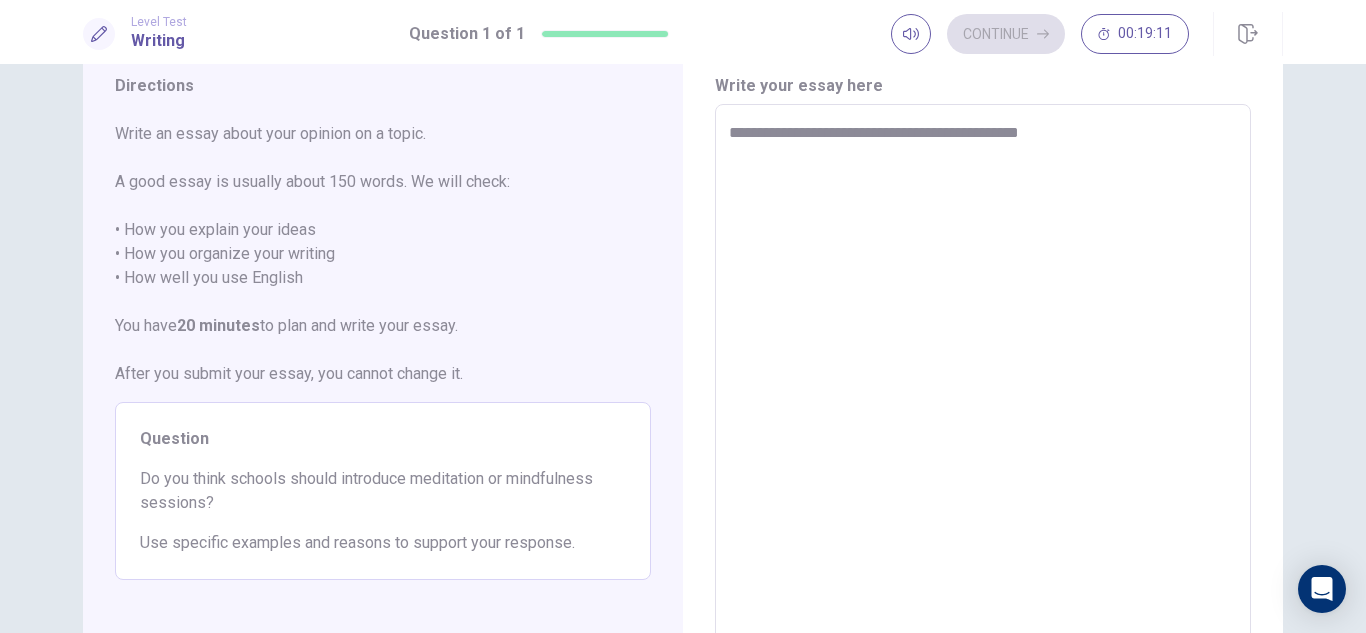 type on "*" 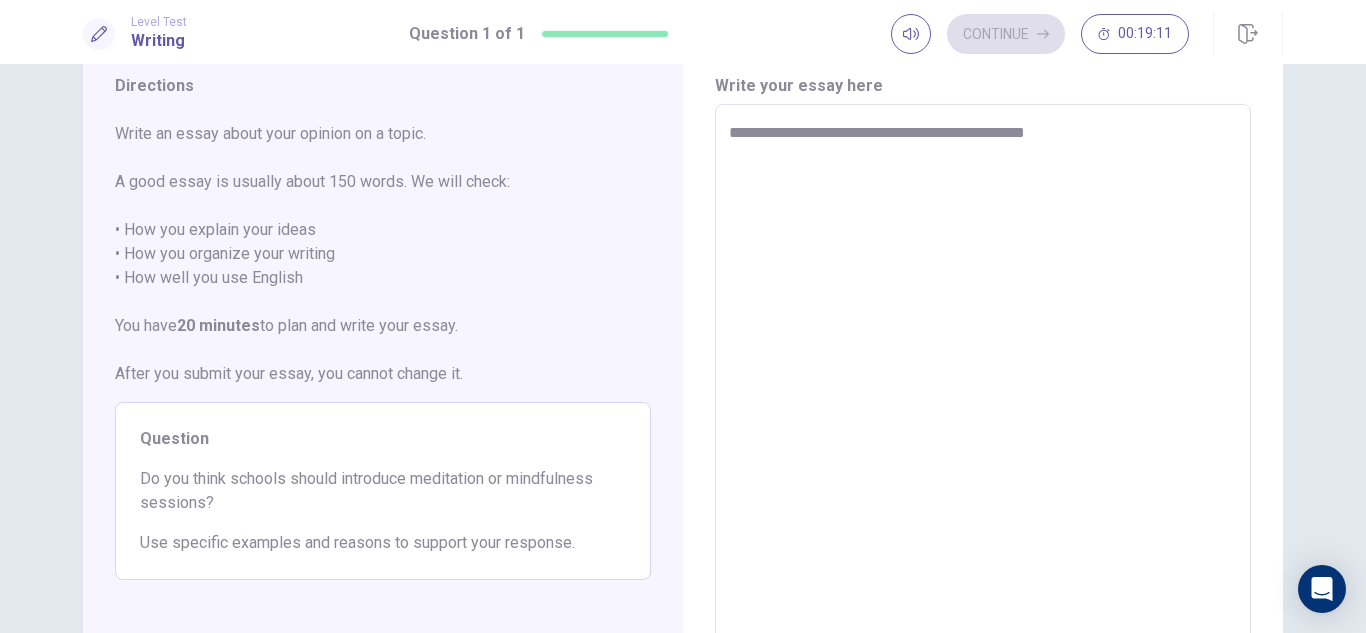 type on "*" 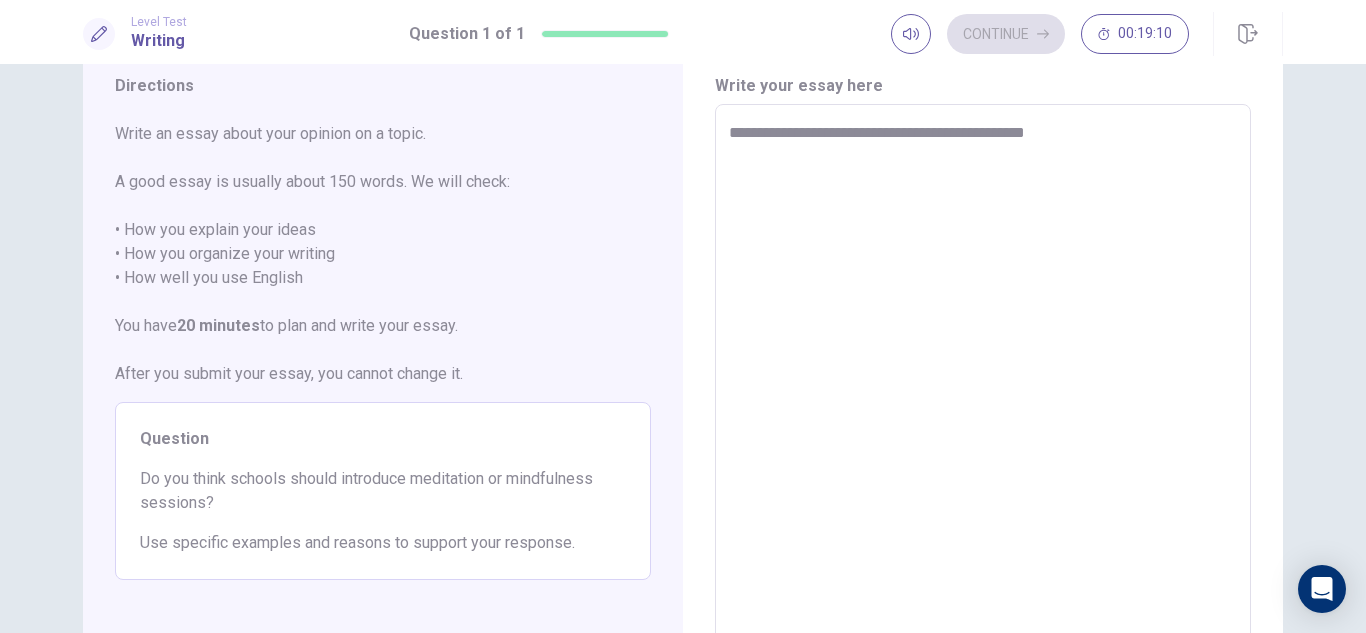 type on "**********" 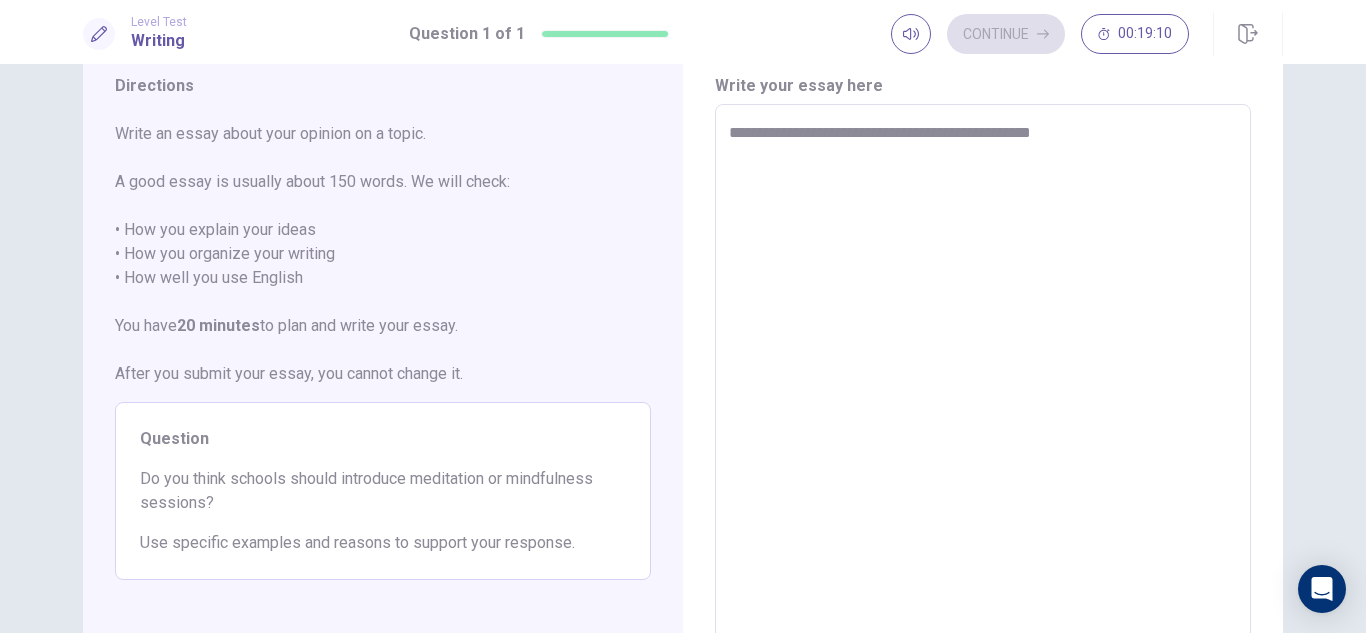 type on "*" 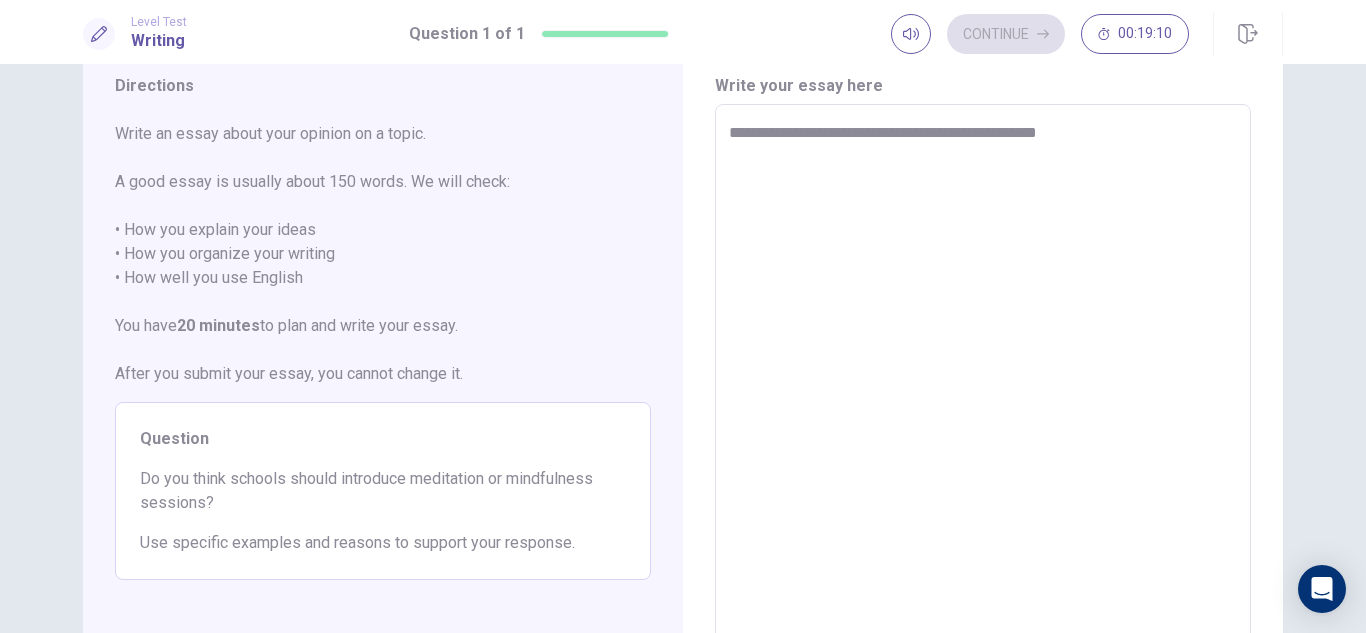 type on "*" 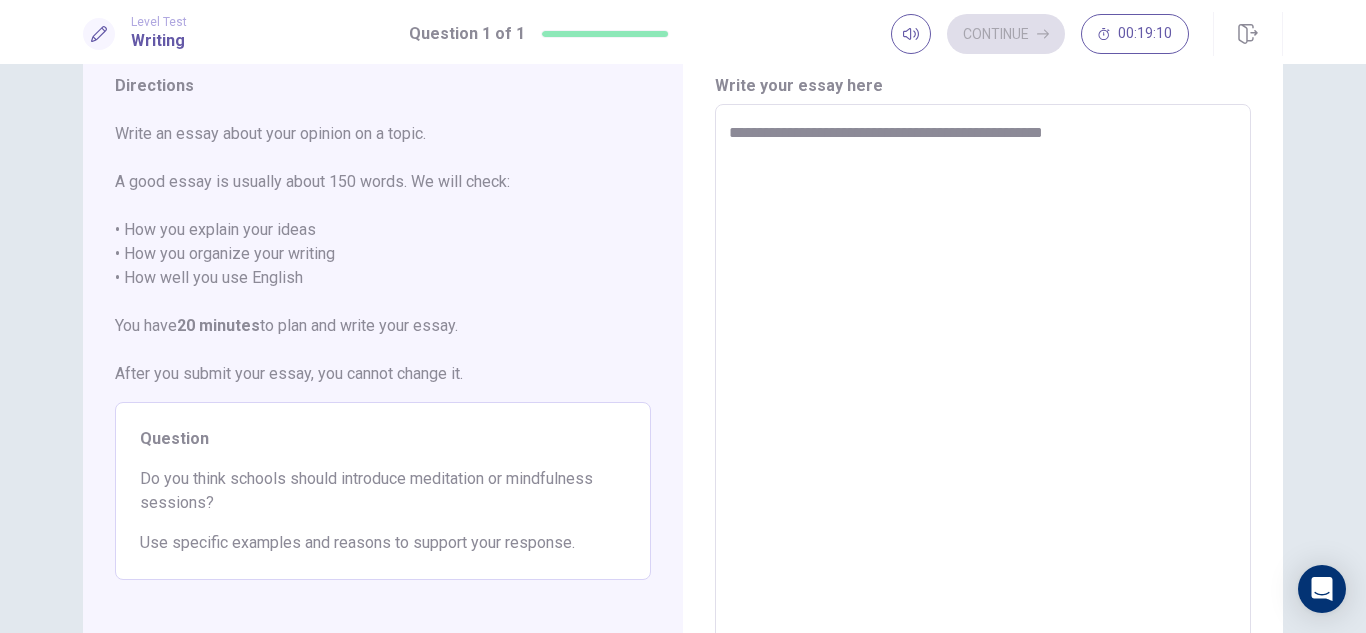 type on "*" 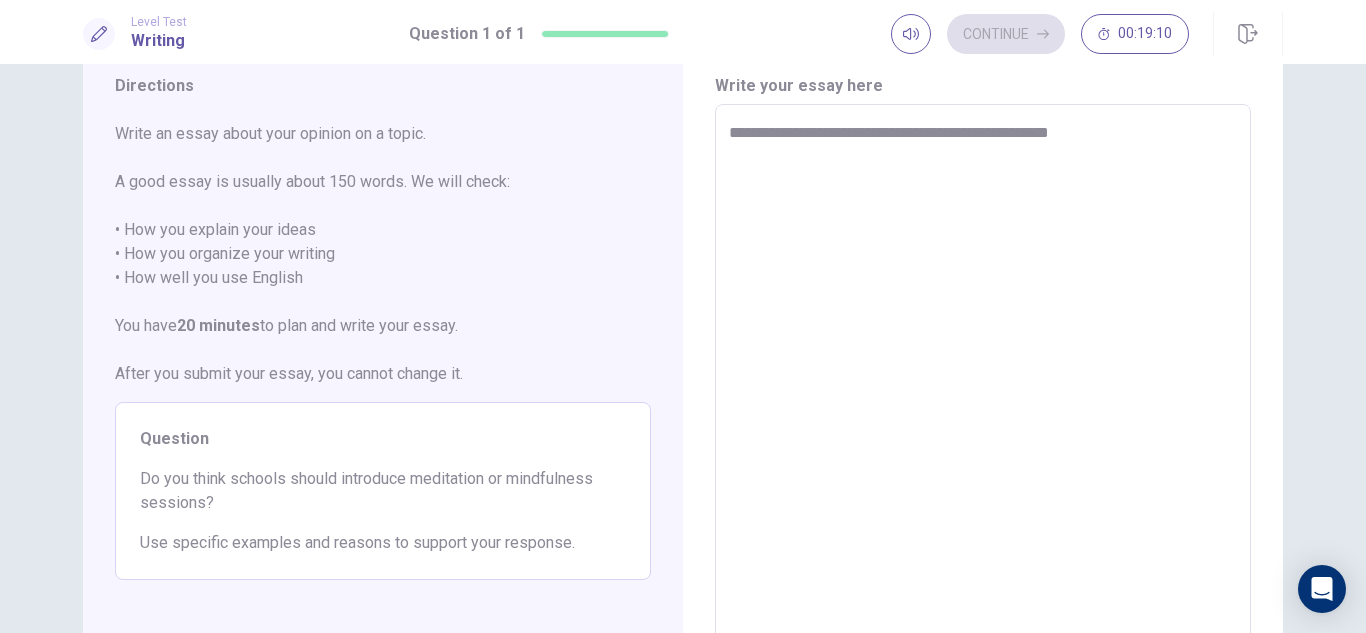 type on "*" 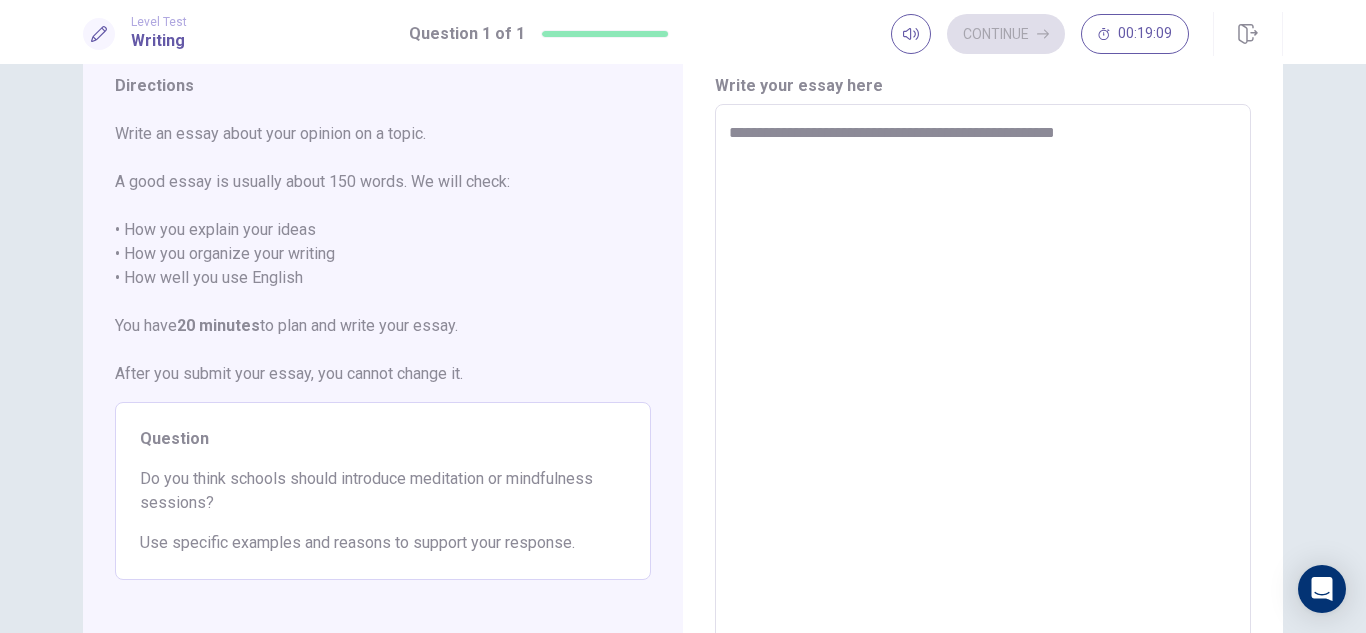 type on "*" 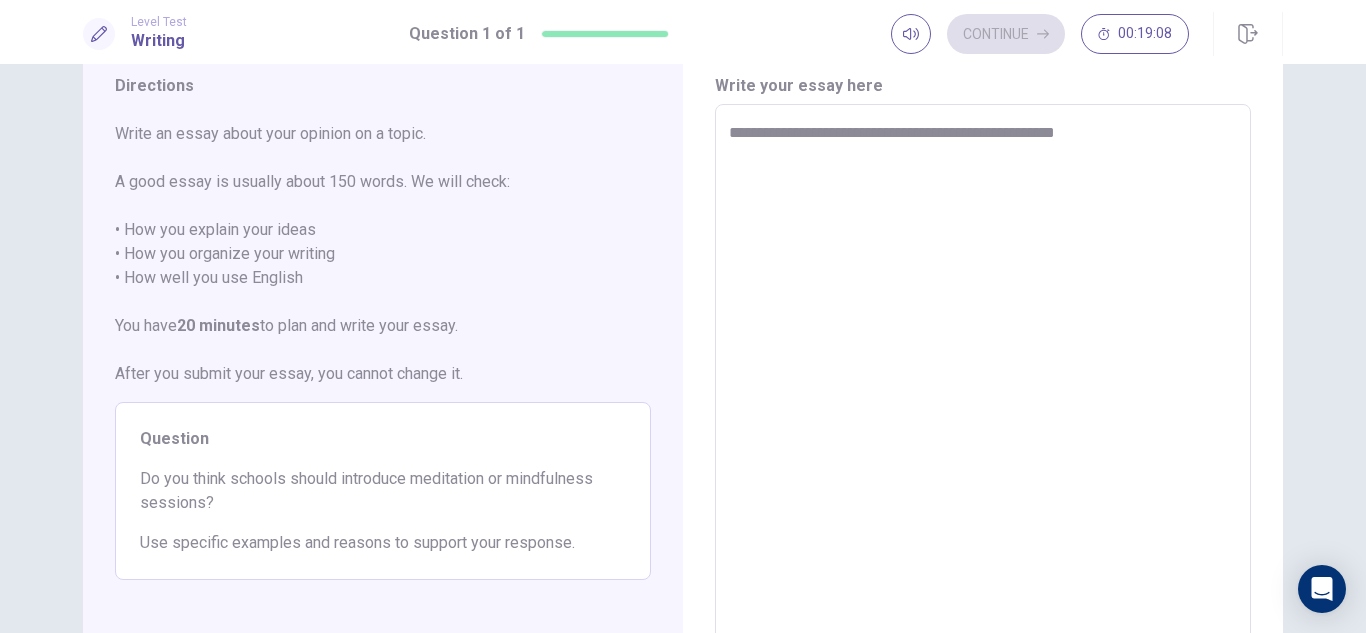 type on "**********" 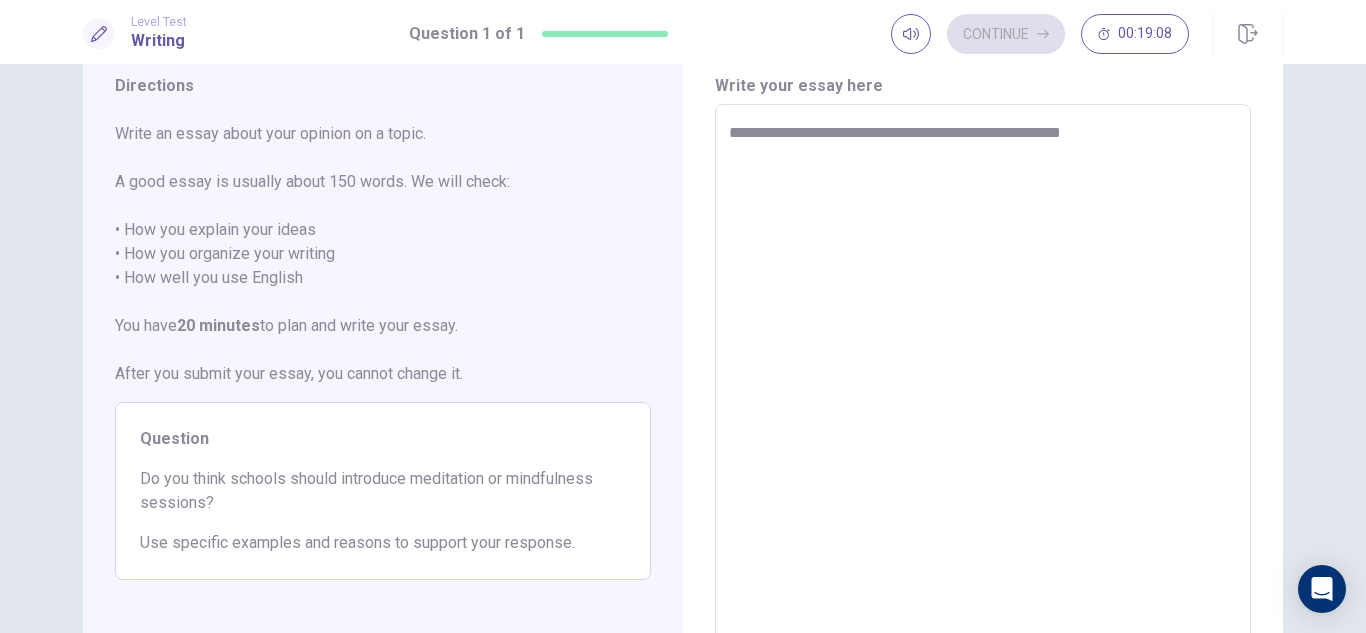 type on "*" 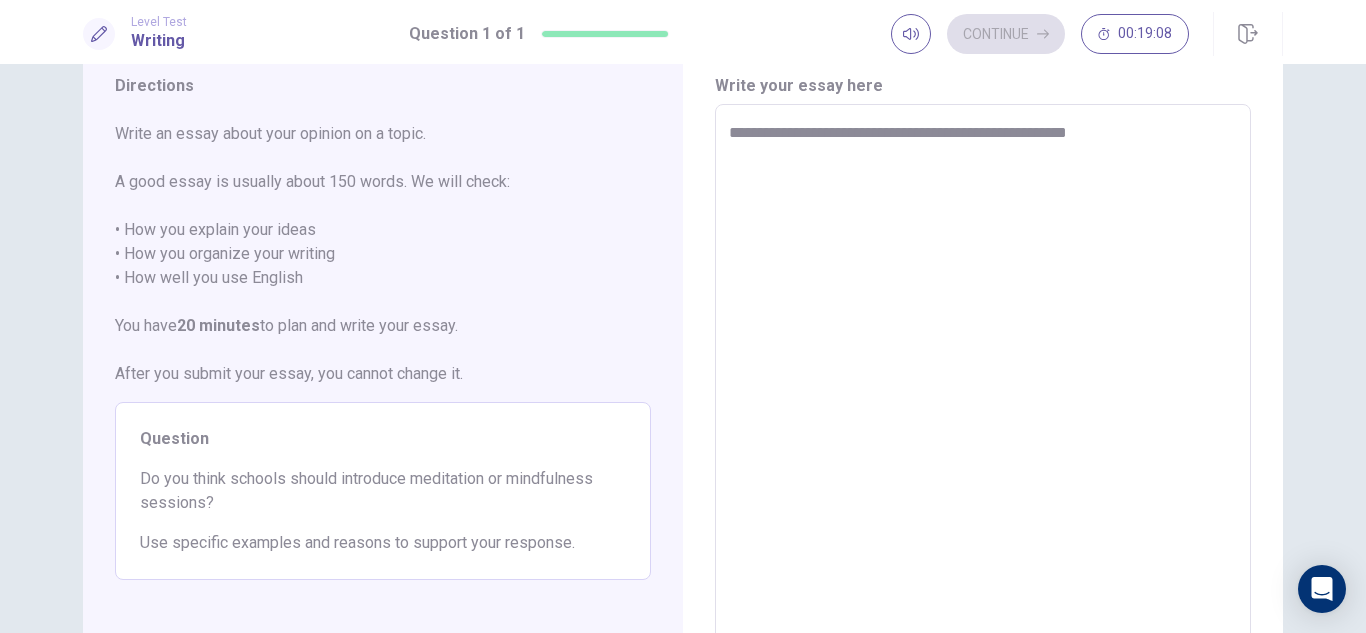 type on "*" 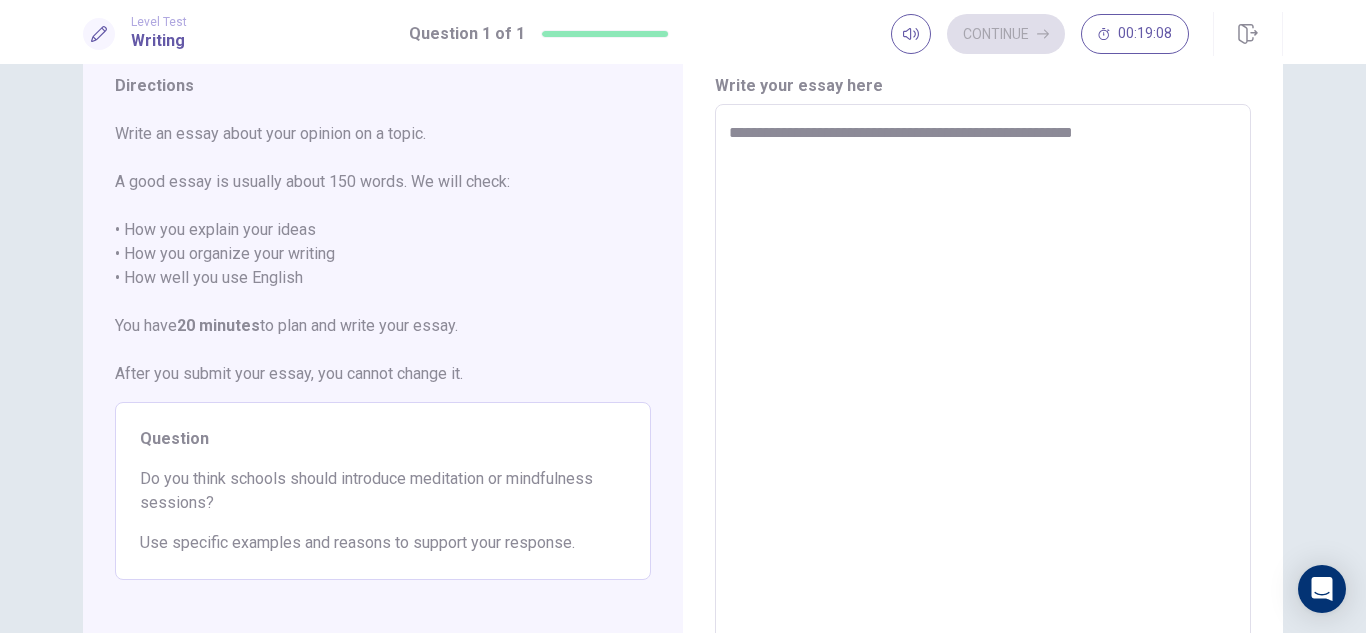 type on "*" 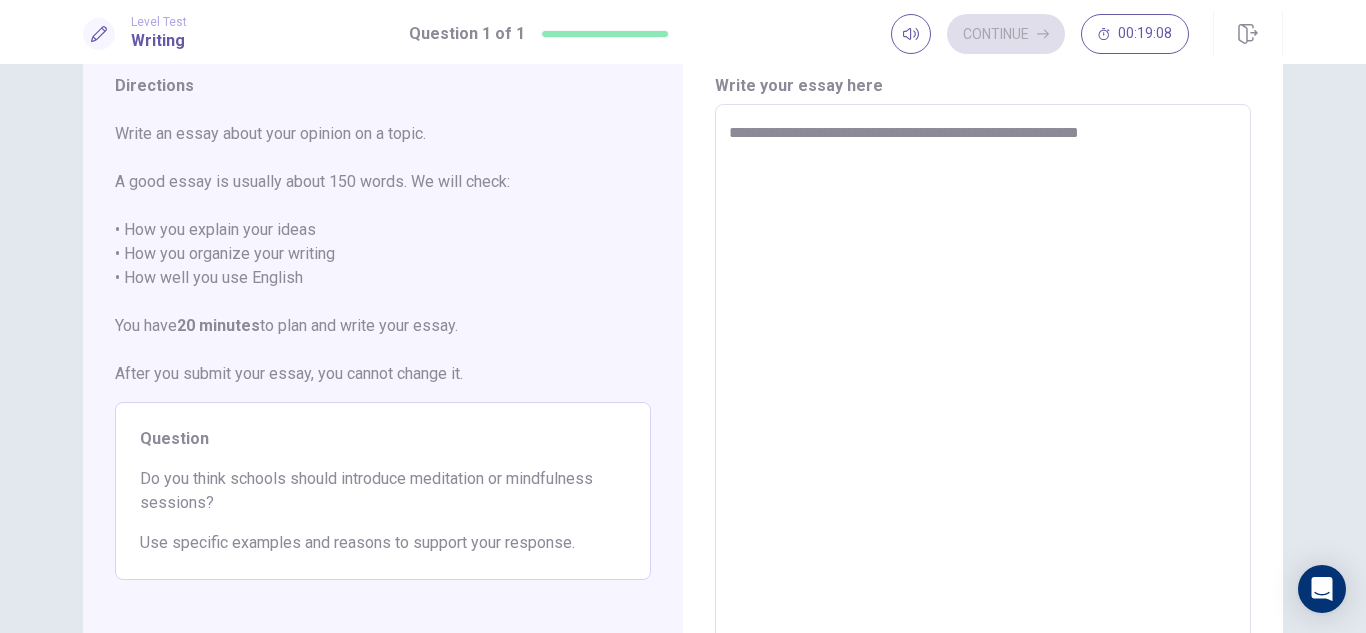 type on "*" 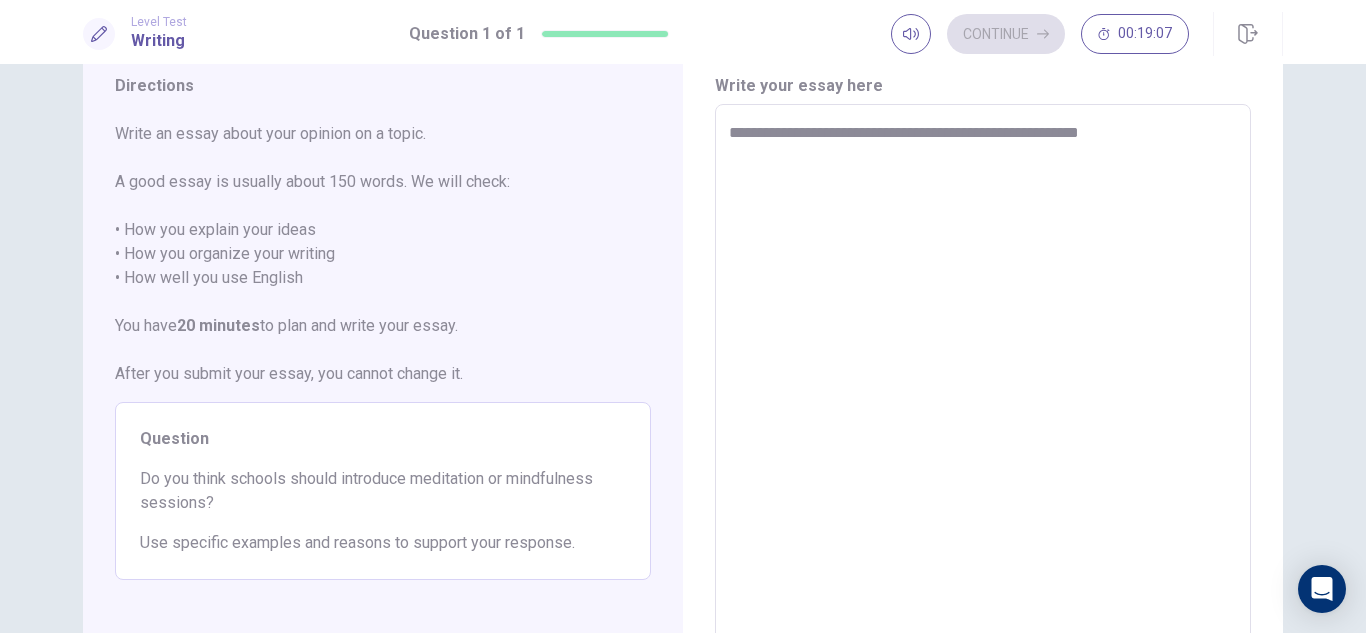 type on "**********" 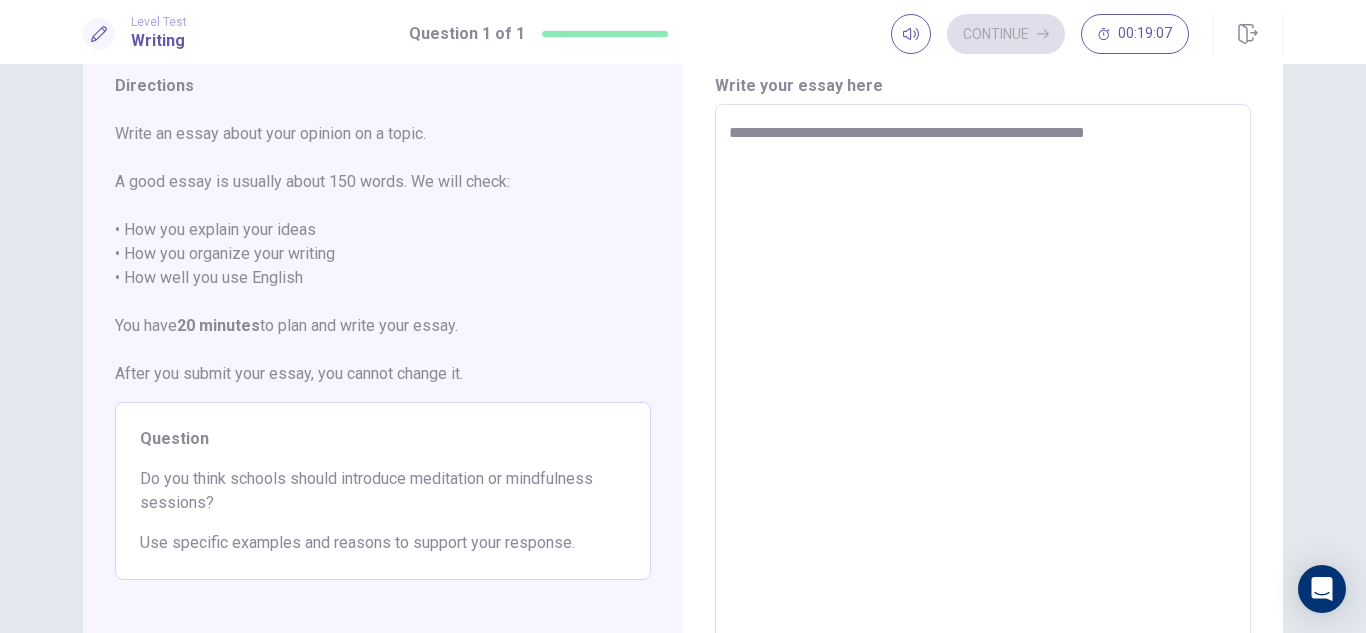 type on "*" 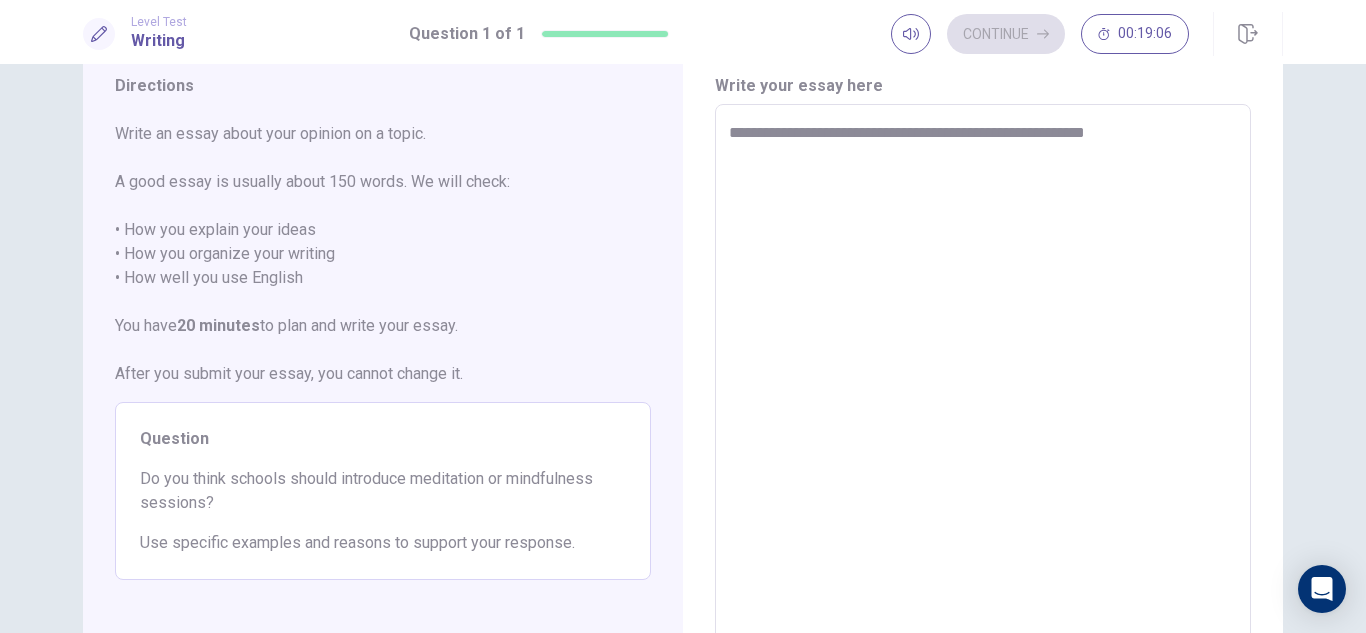 type on "**********" 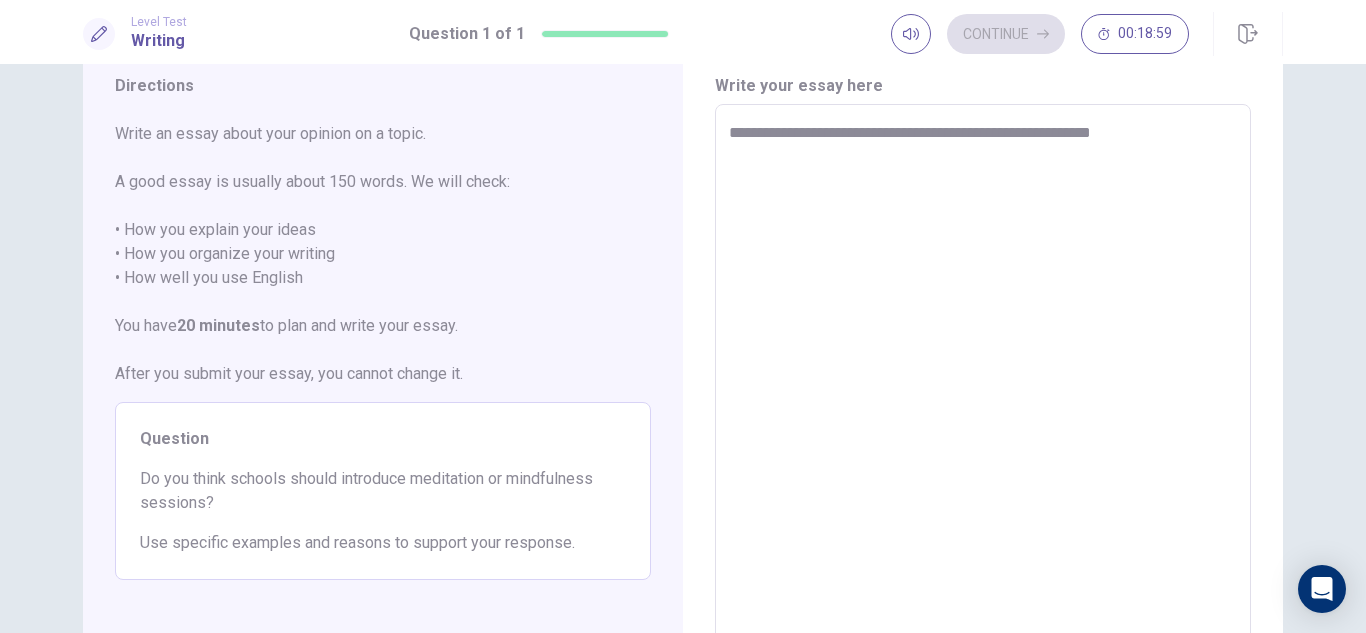 type on "*" 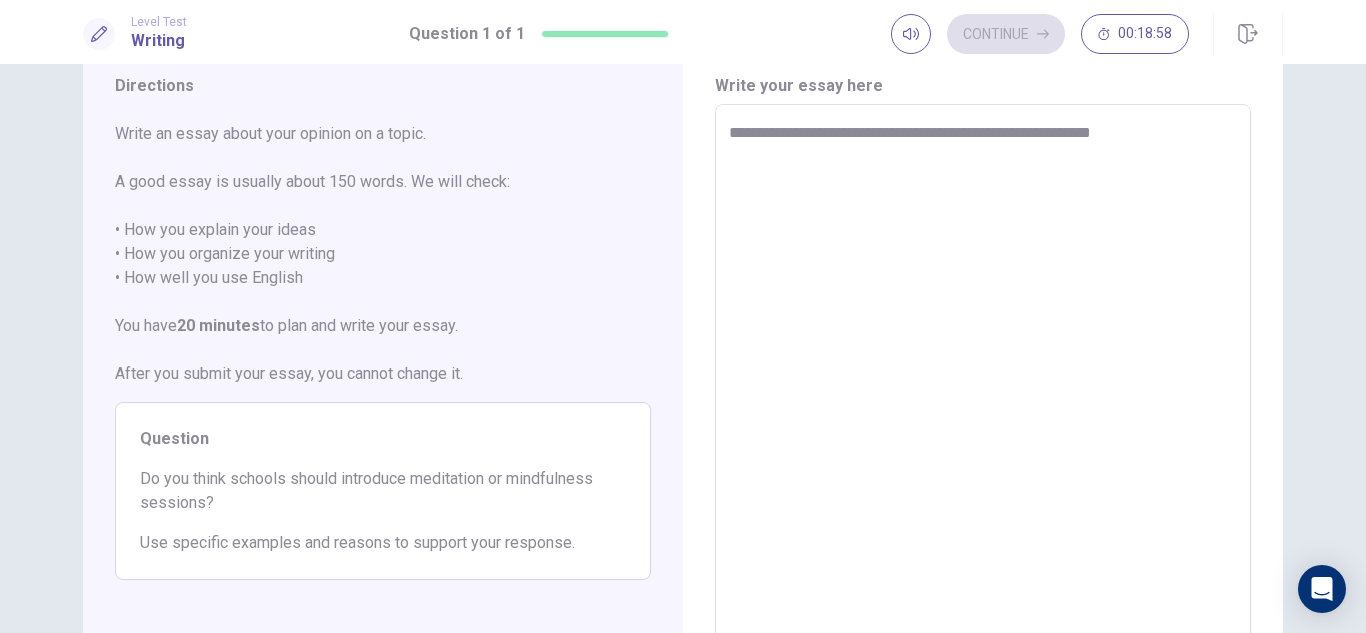 type on "**********" 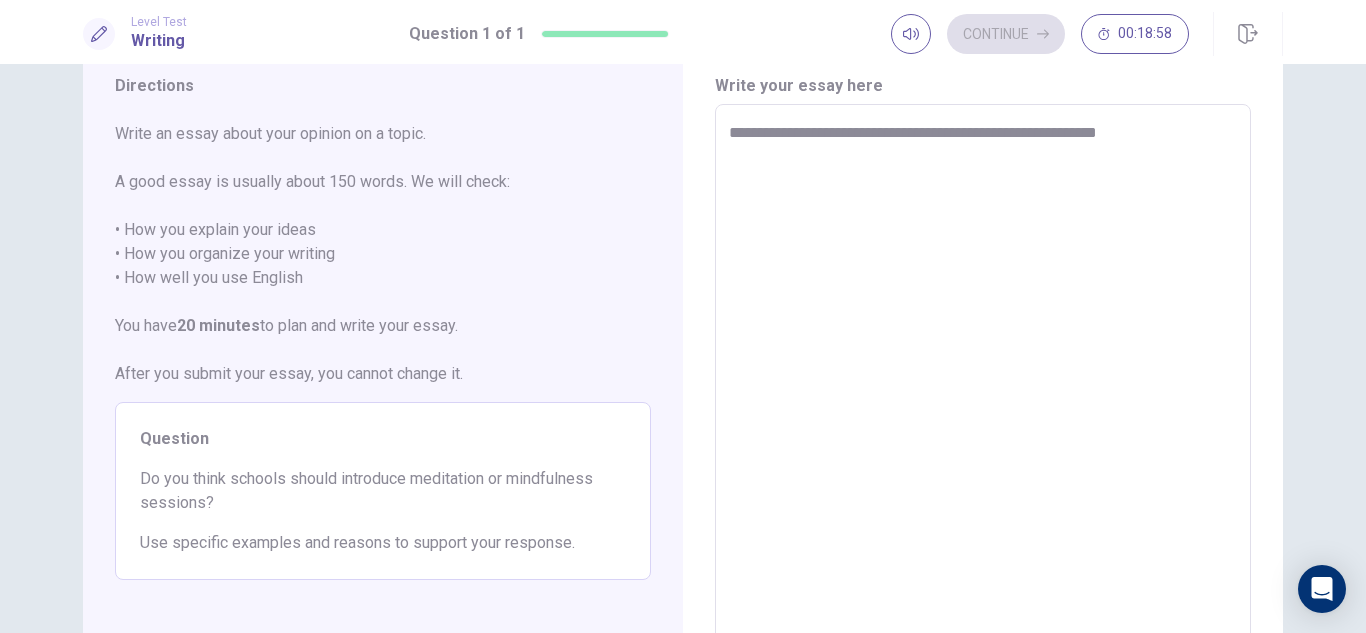 type on "*" 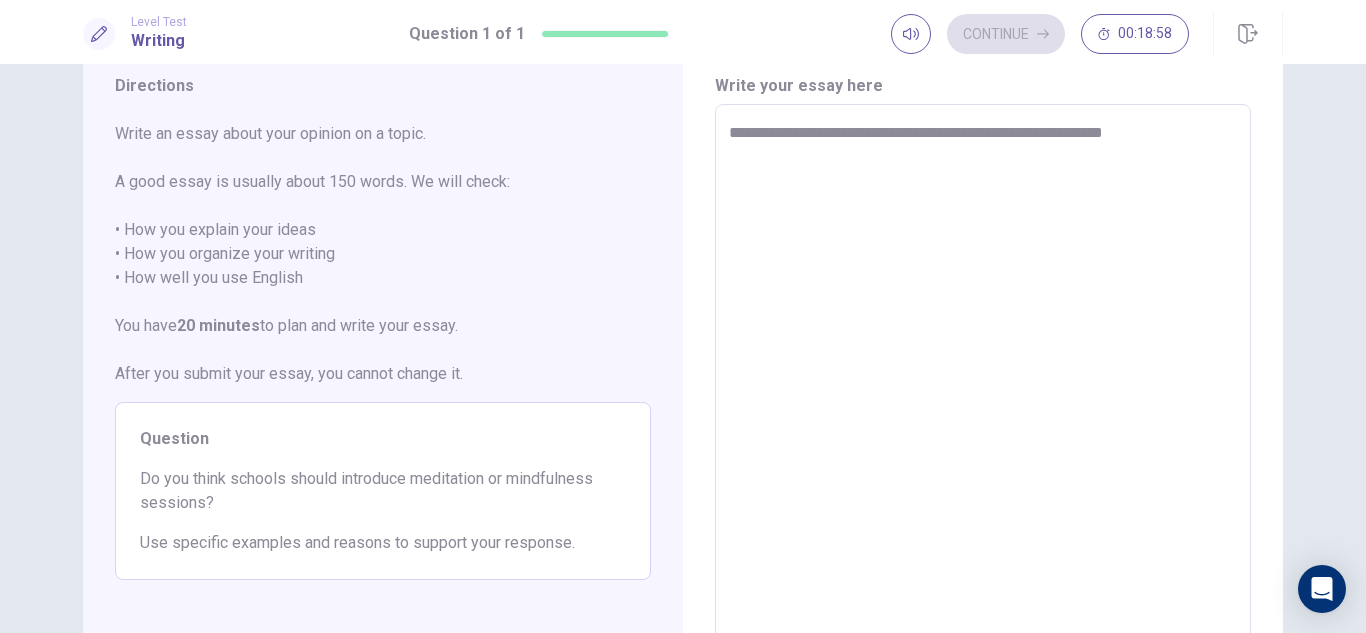 type on "*" 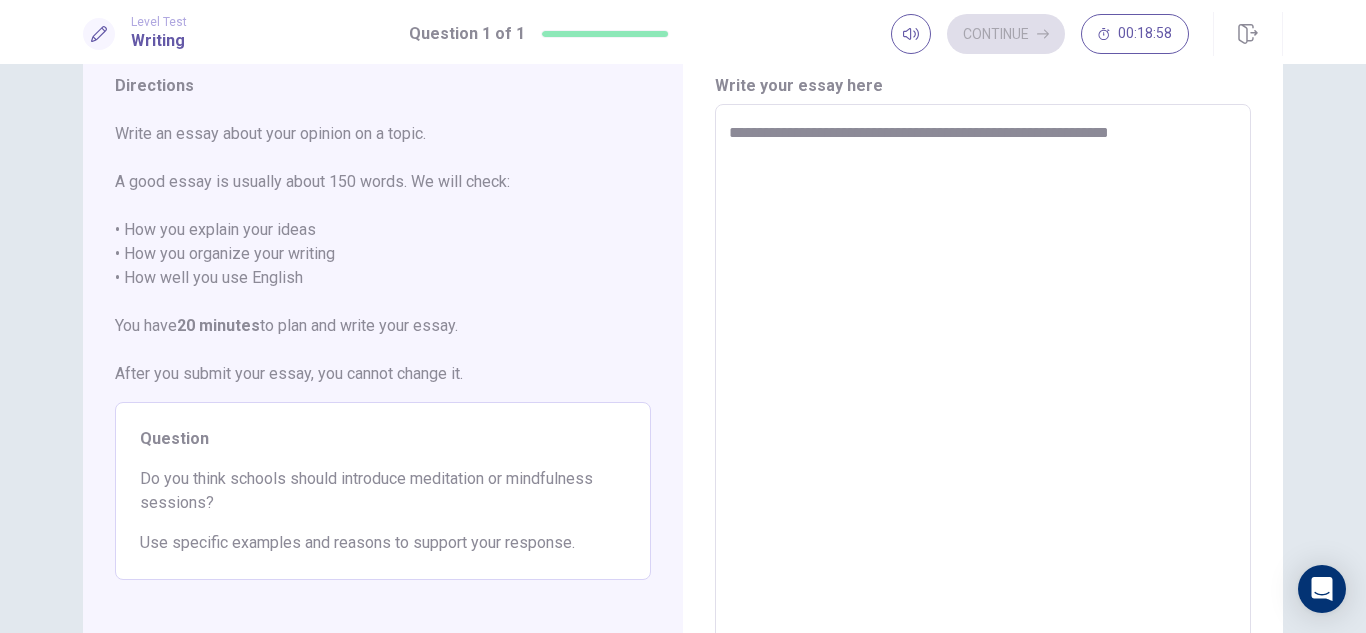 type on "*" 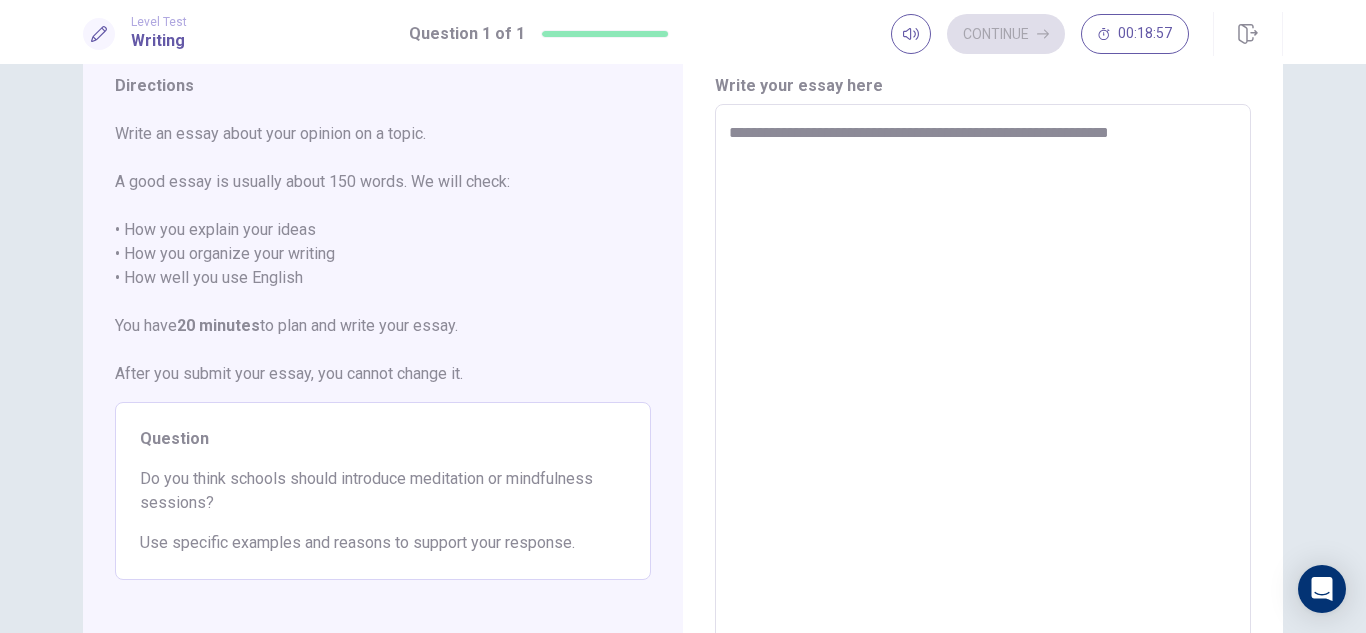type on "**********" 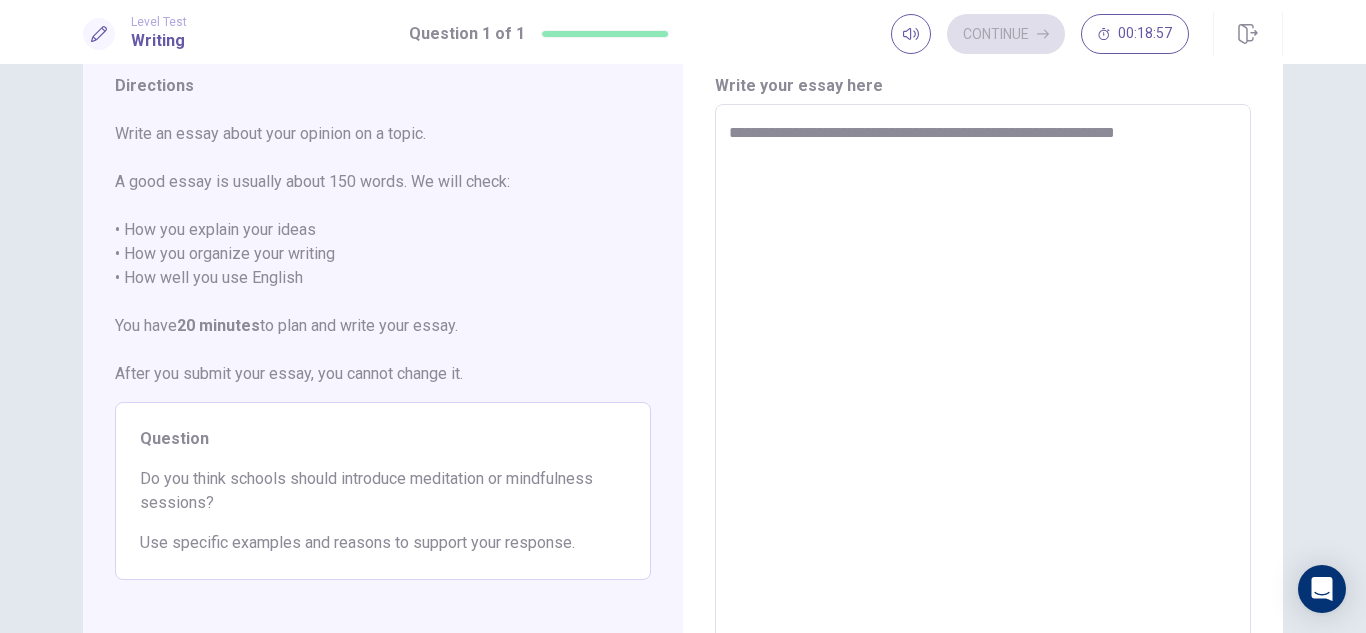 type on "*" 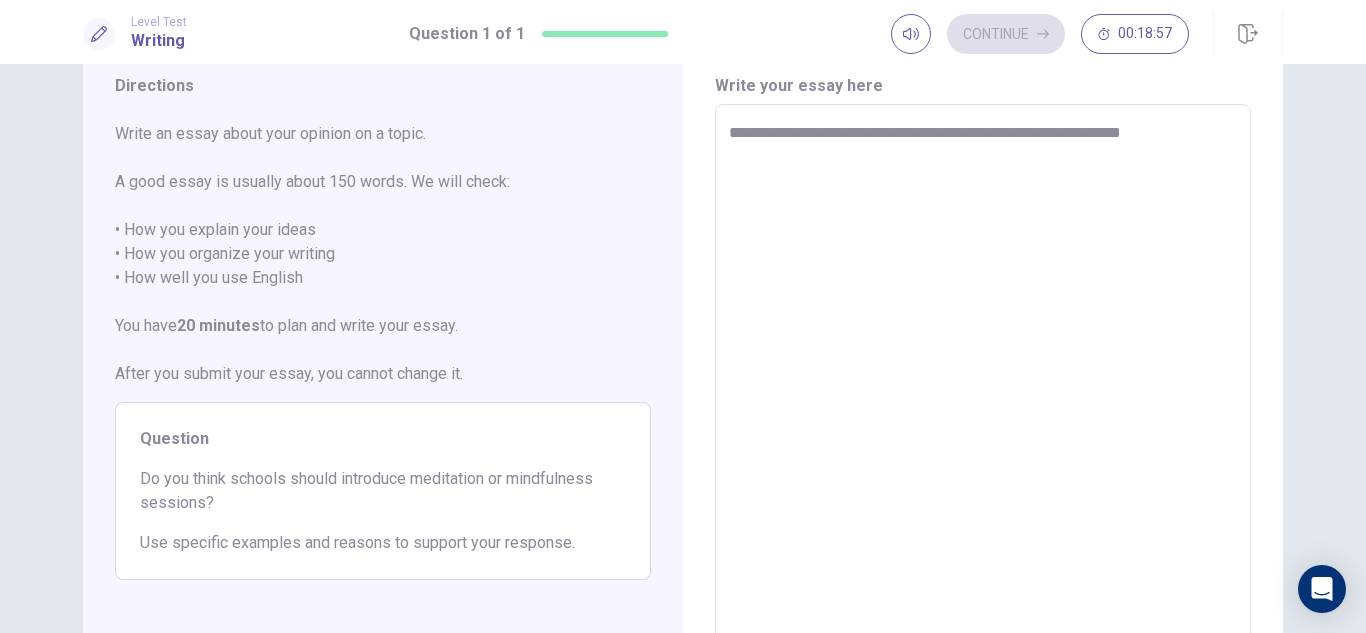 type on "*" 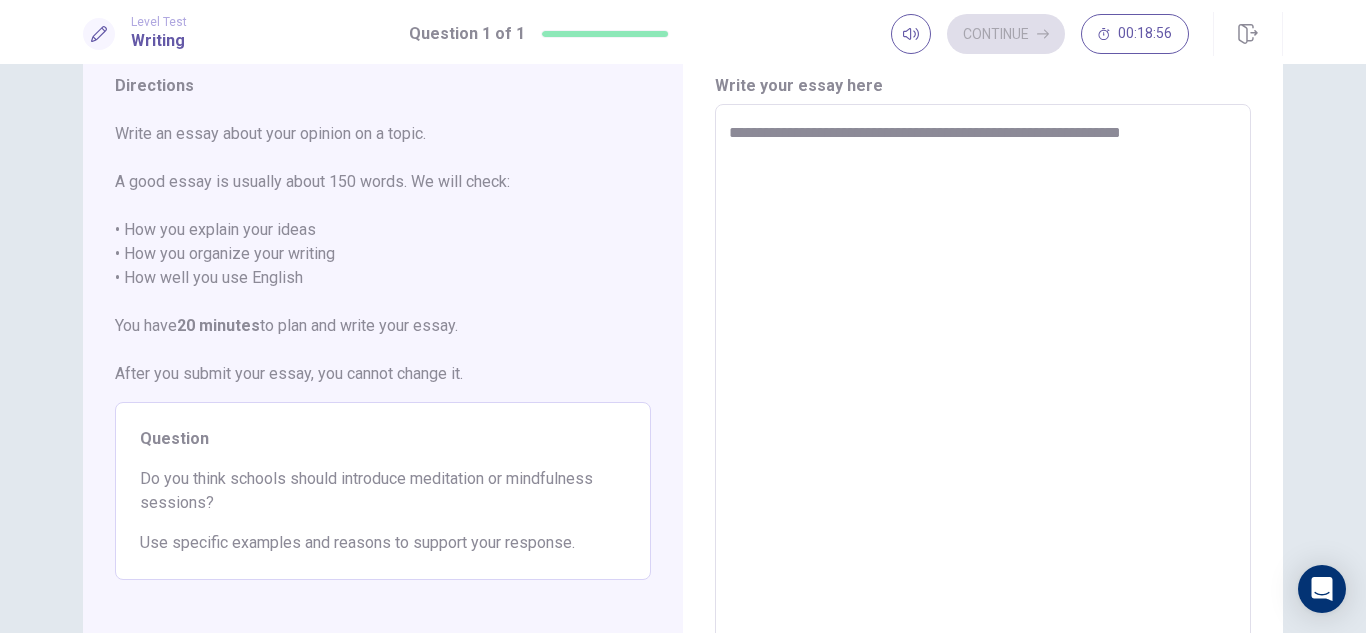 type on "**********" 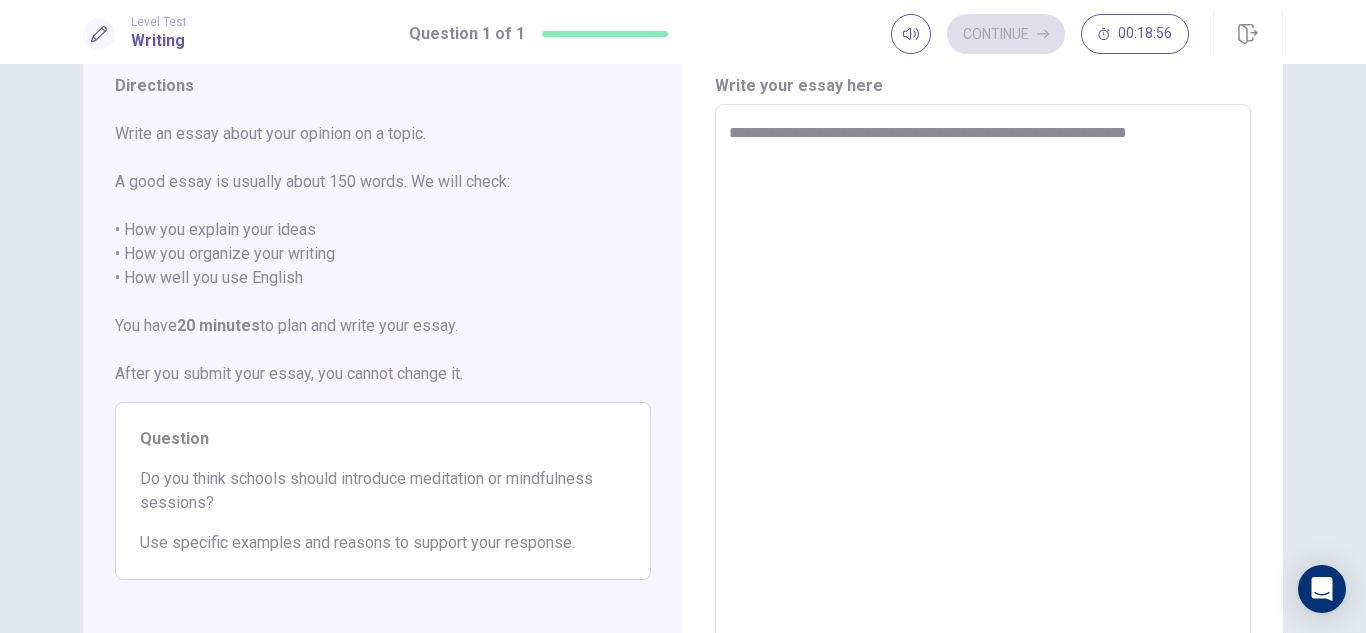 type on "*" 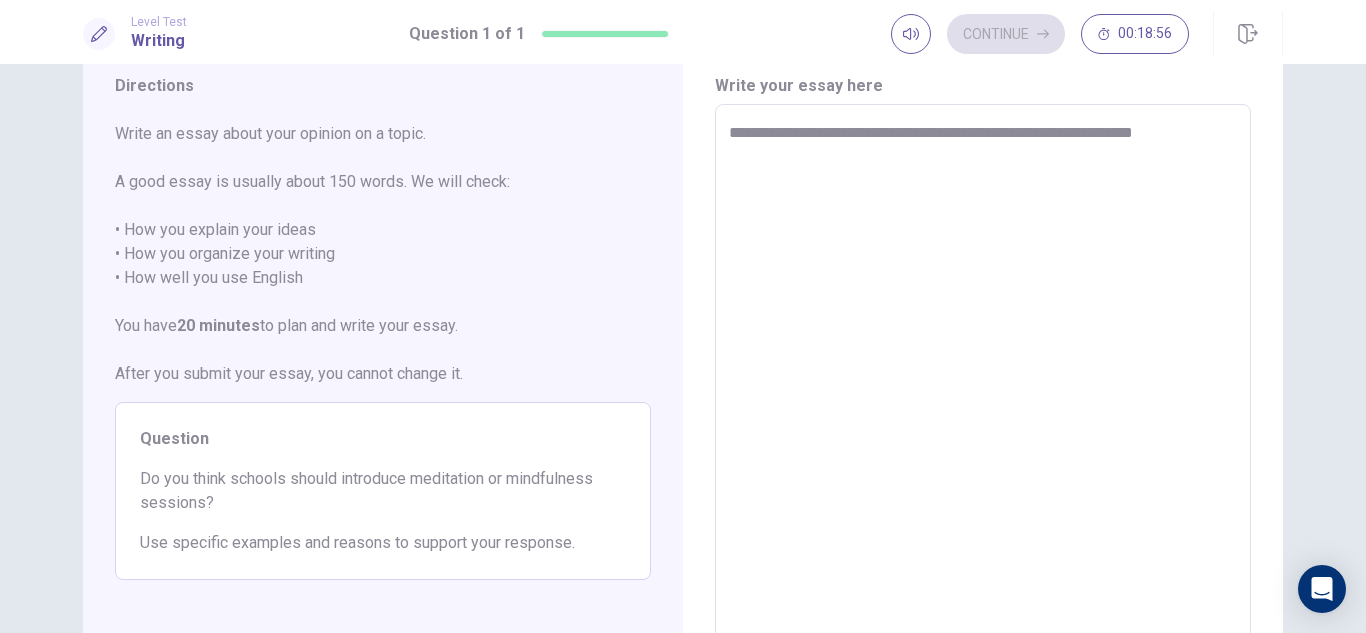 type on "*" 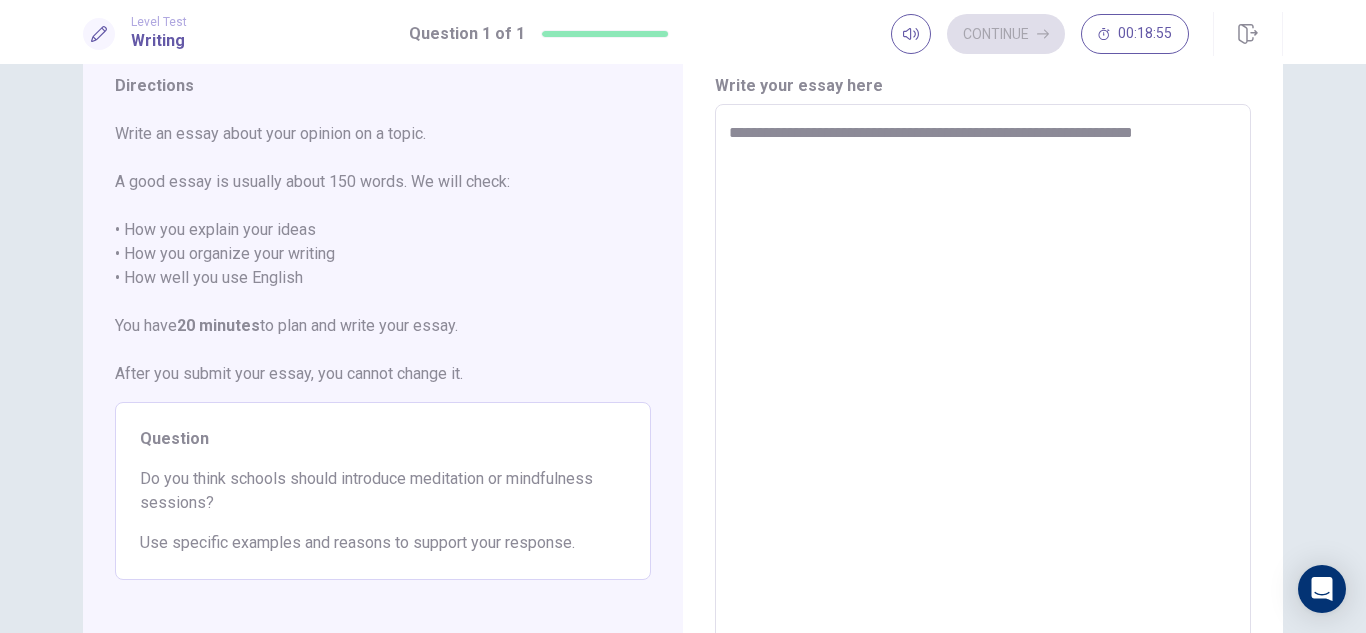 type on "**********" 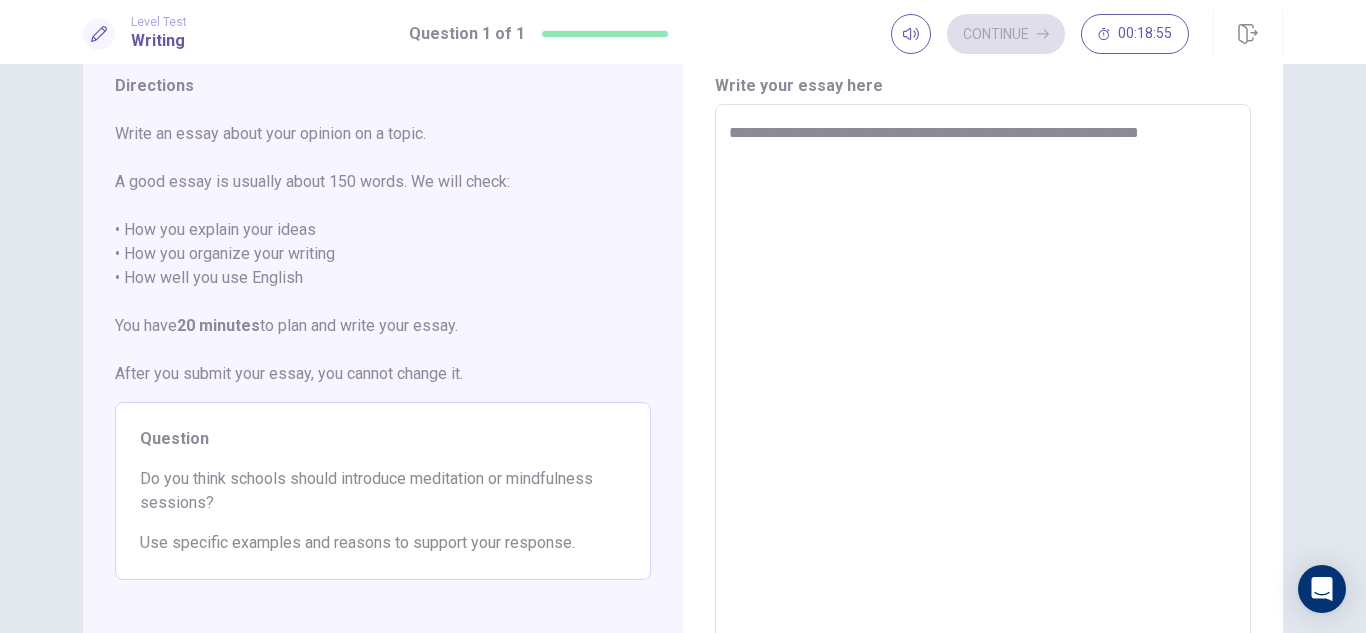 type on "*" 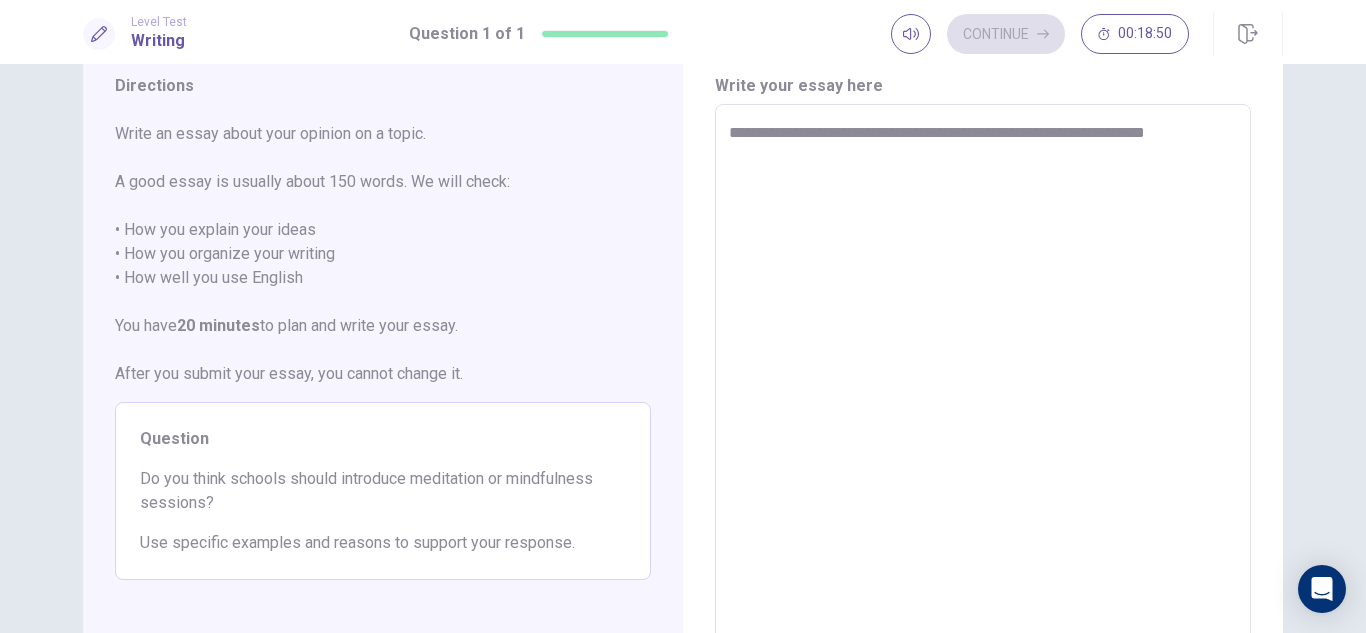 type on "*" 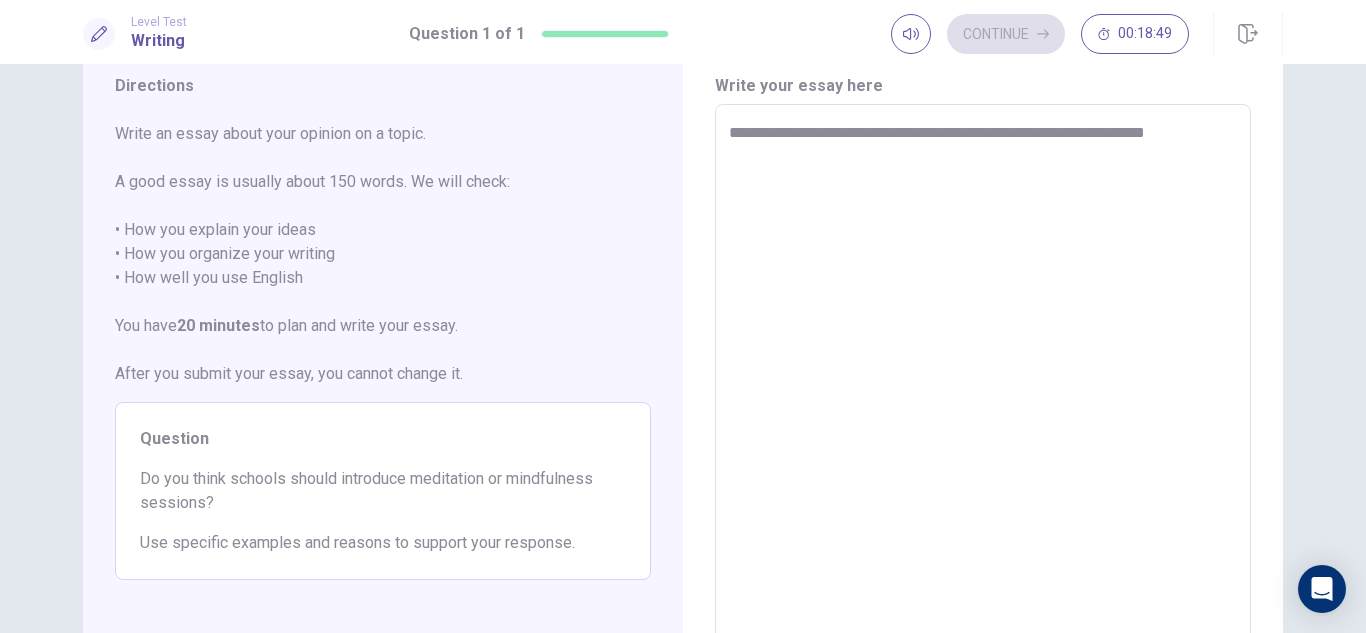 type on "**********" 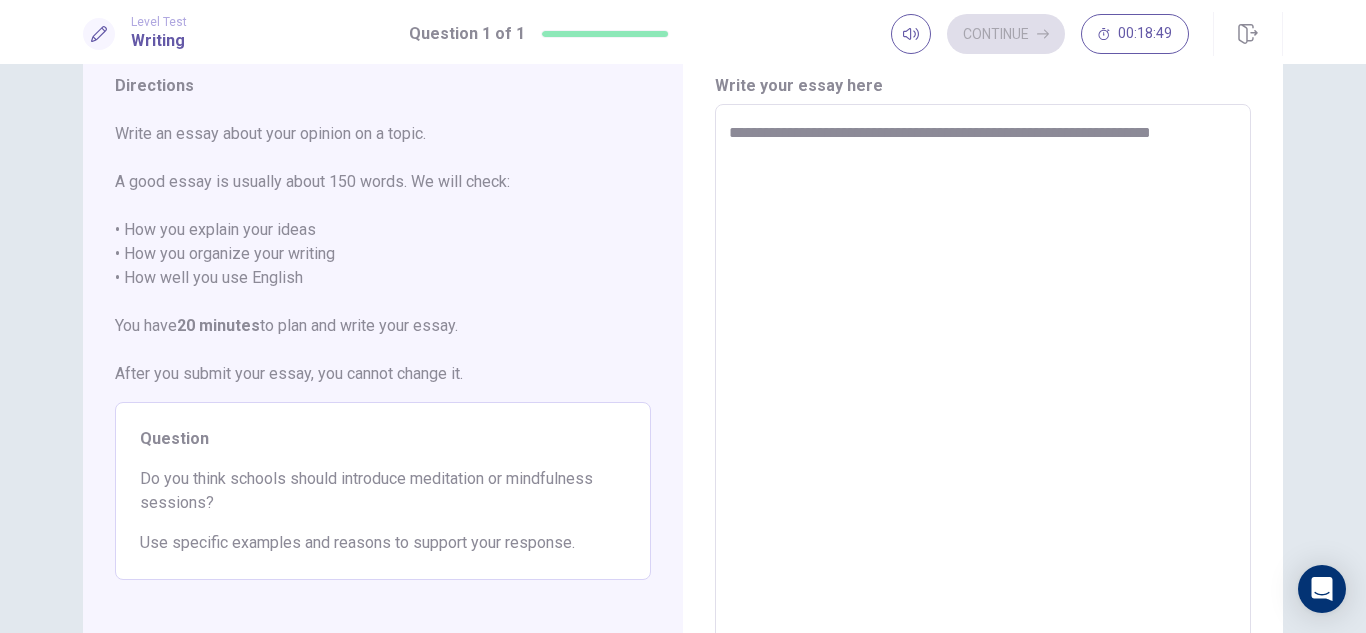 type on "*" 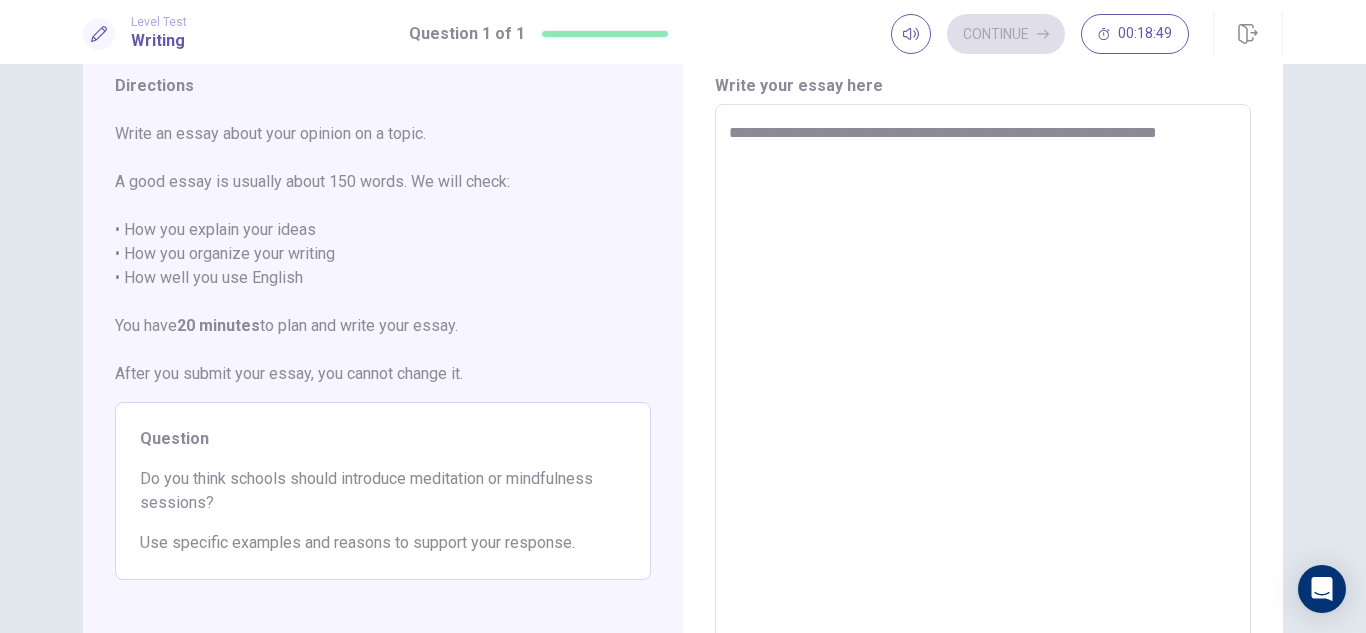 type on "*" 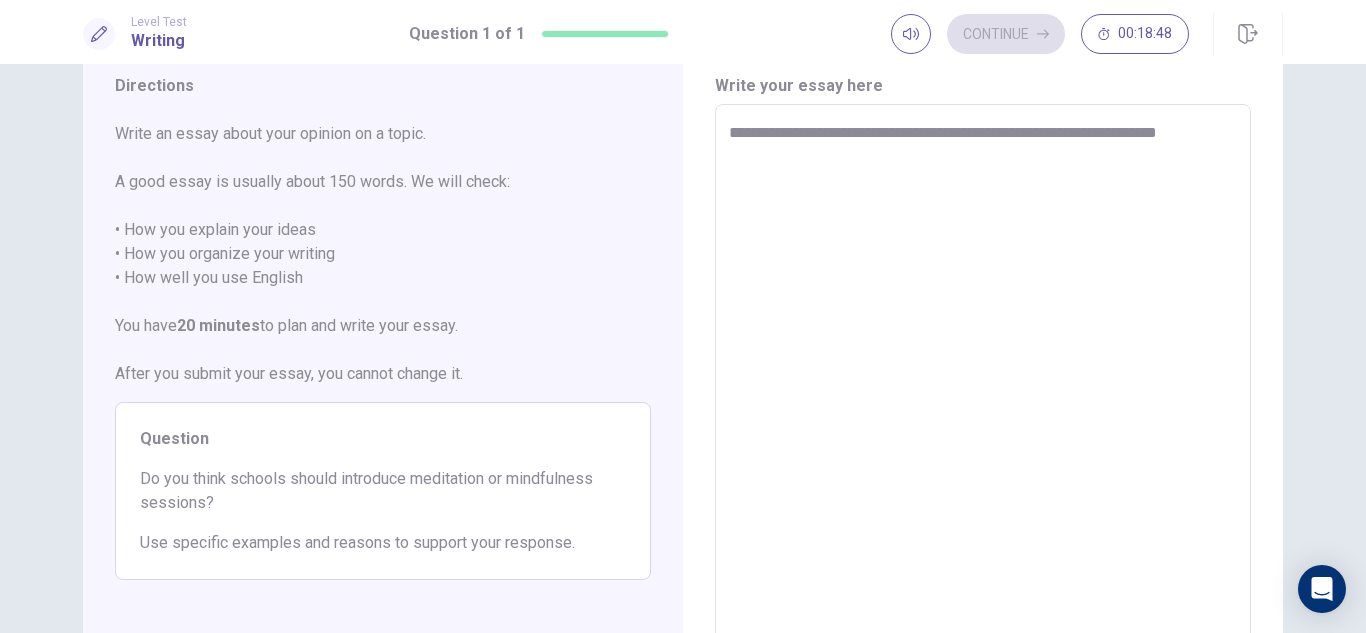 type on "**********" 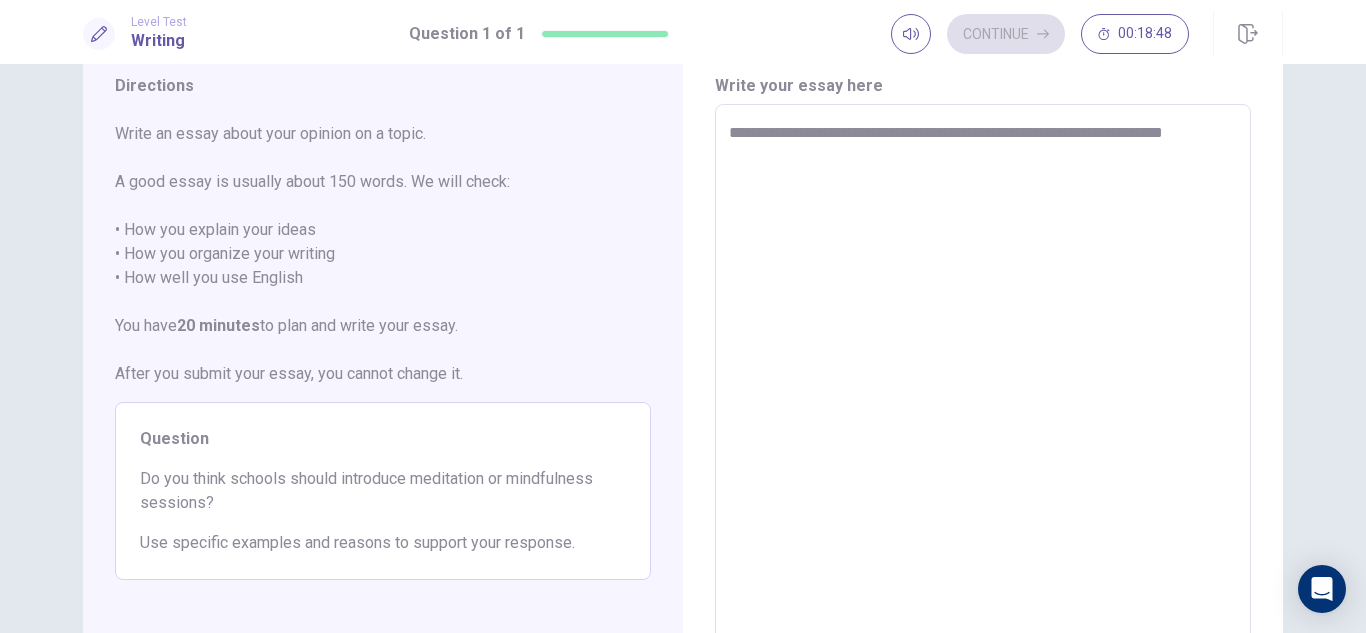 type on "*" 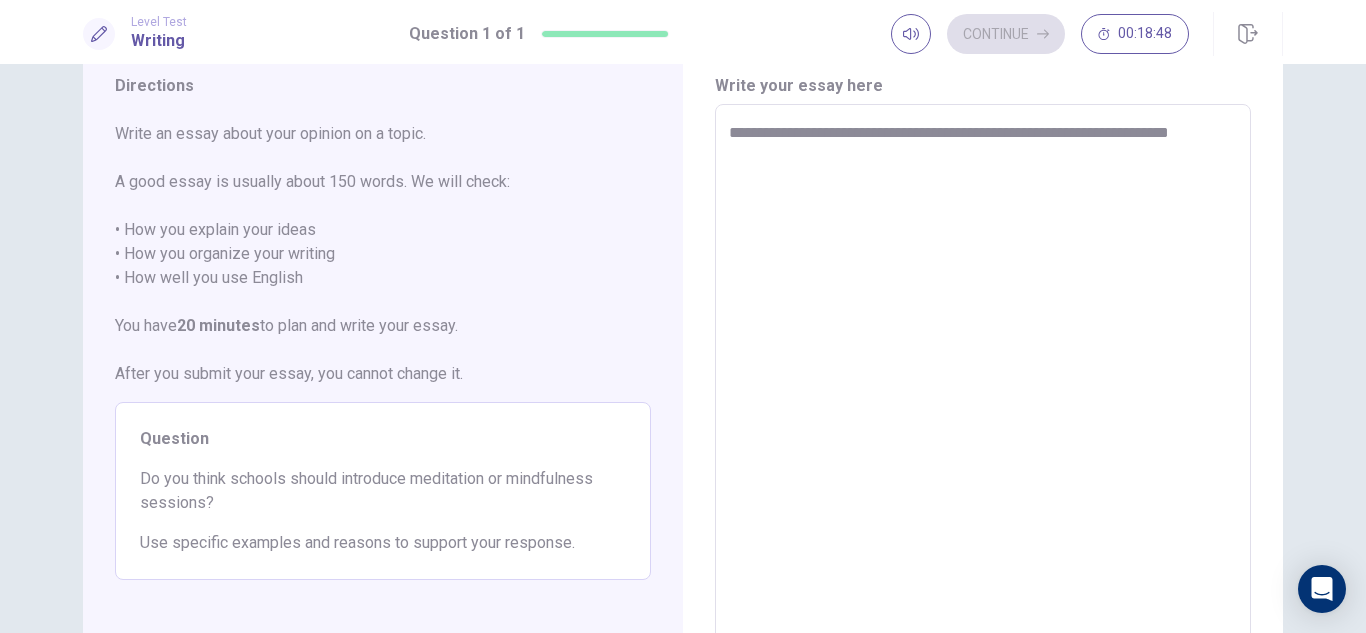 type on "*" 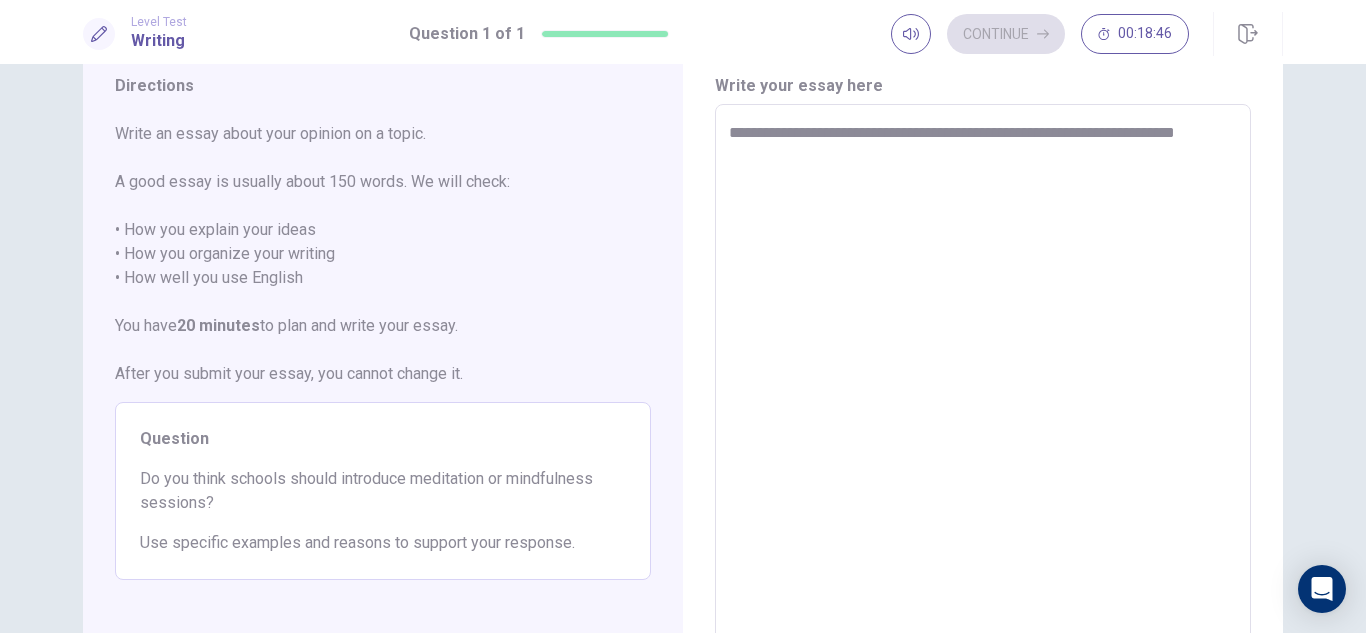 type on "*" 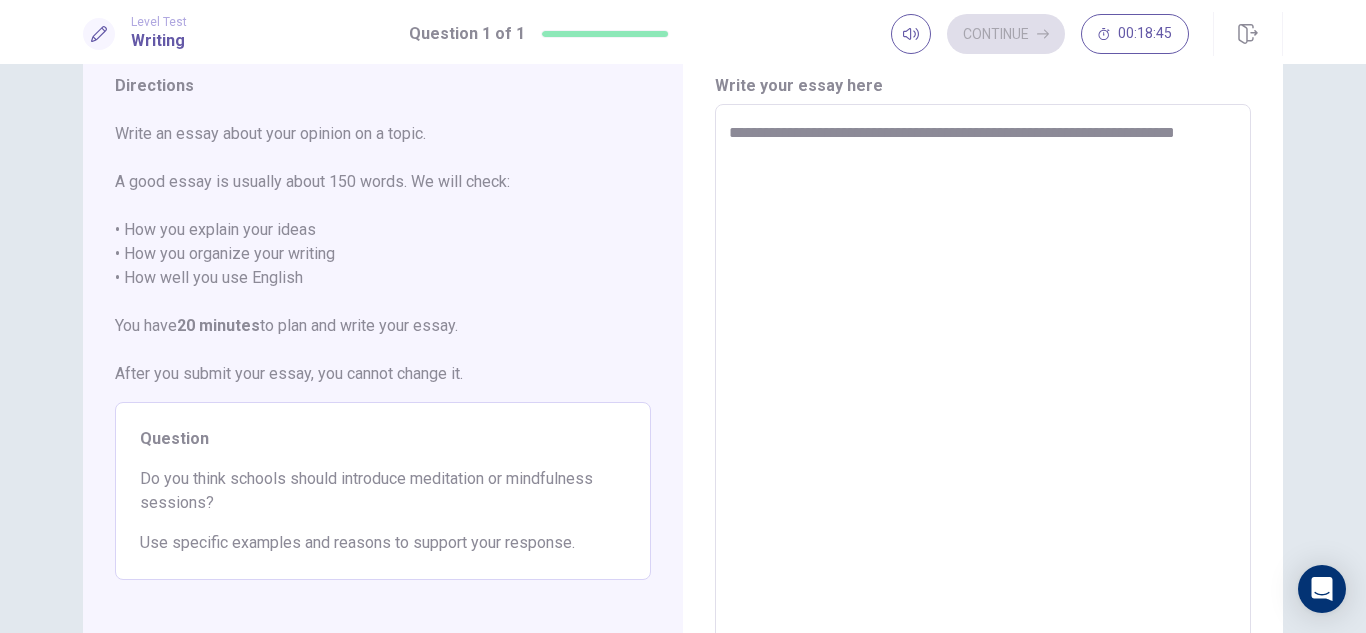 type on "**********" 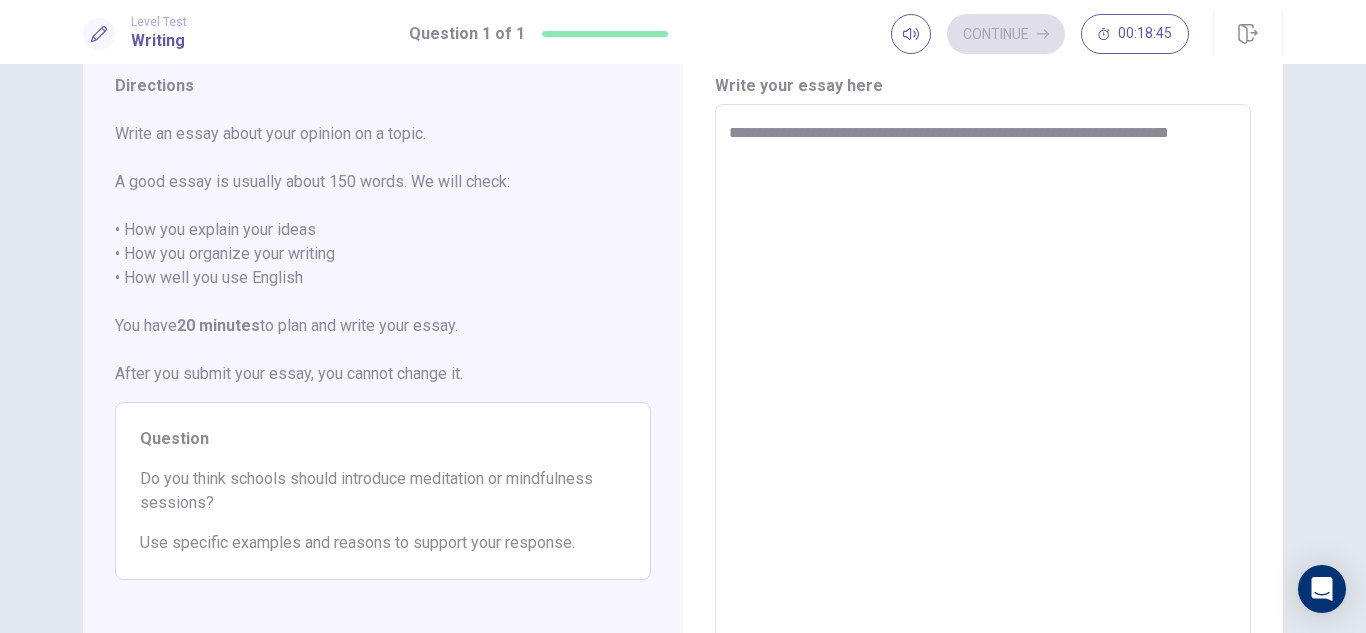 type on "*" 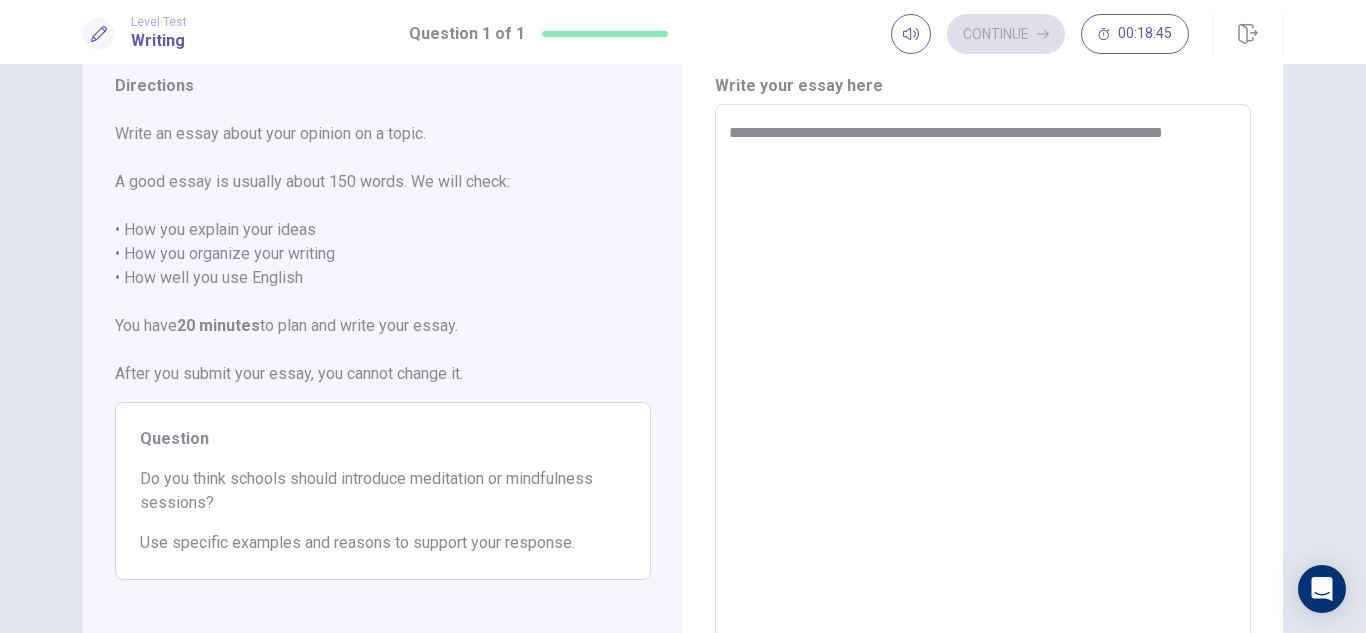 type on "*" 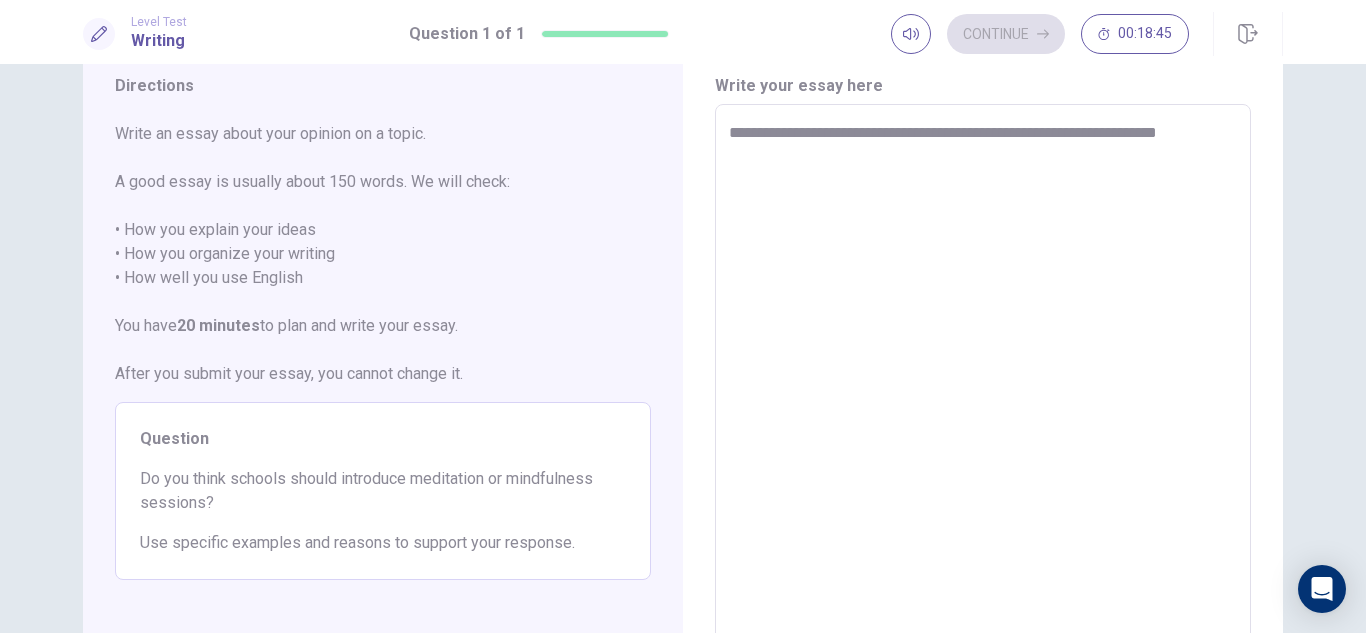 type on "*" 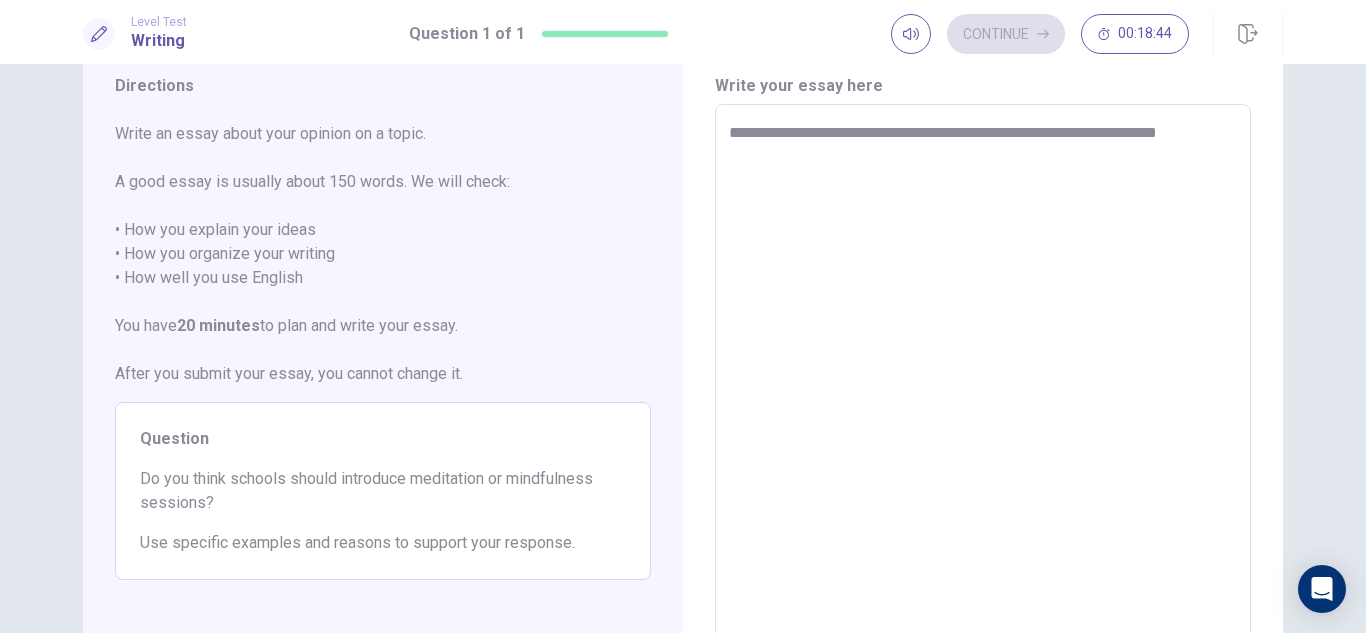 type on "**********" 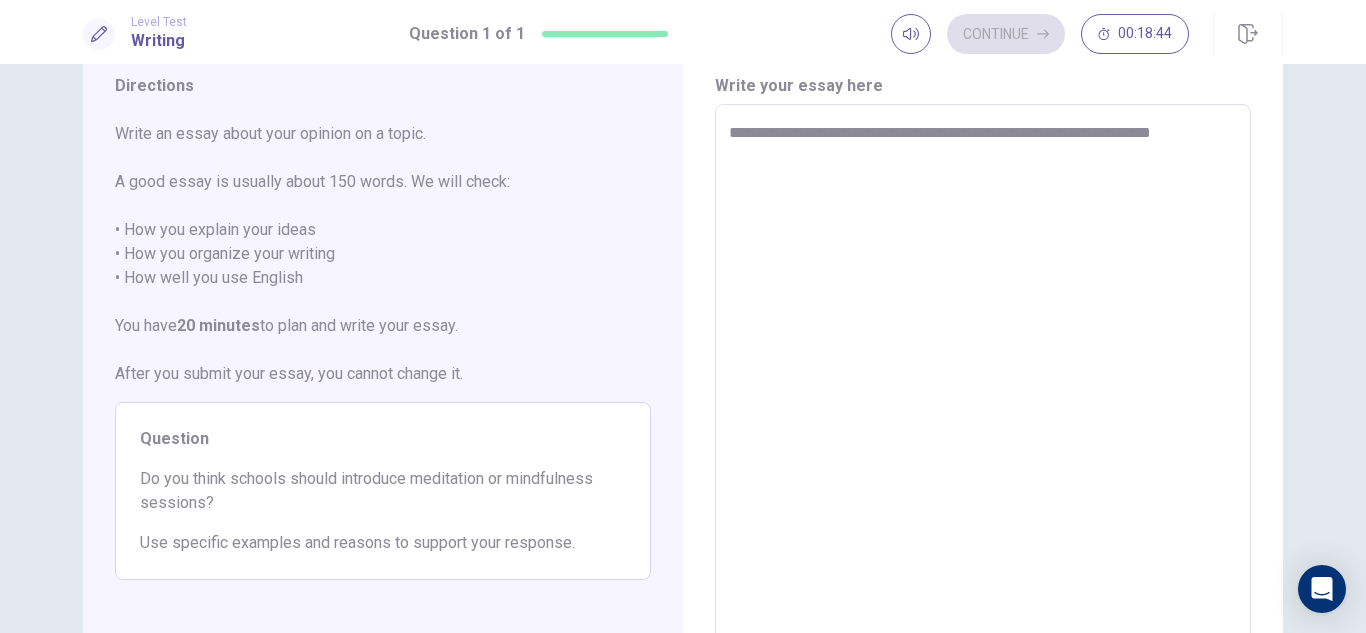type on "*" 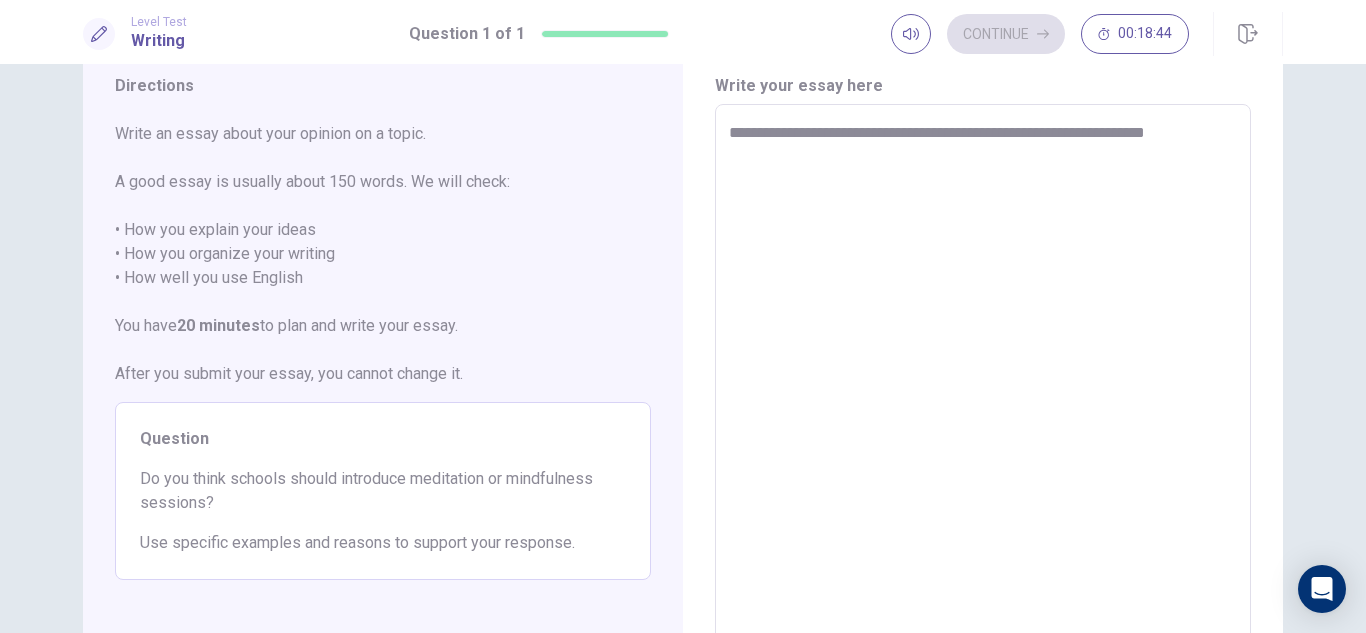 type on "*" 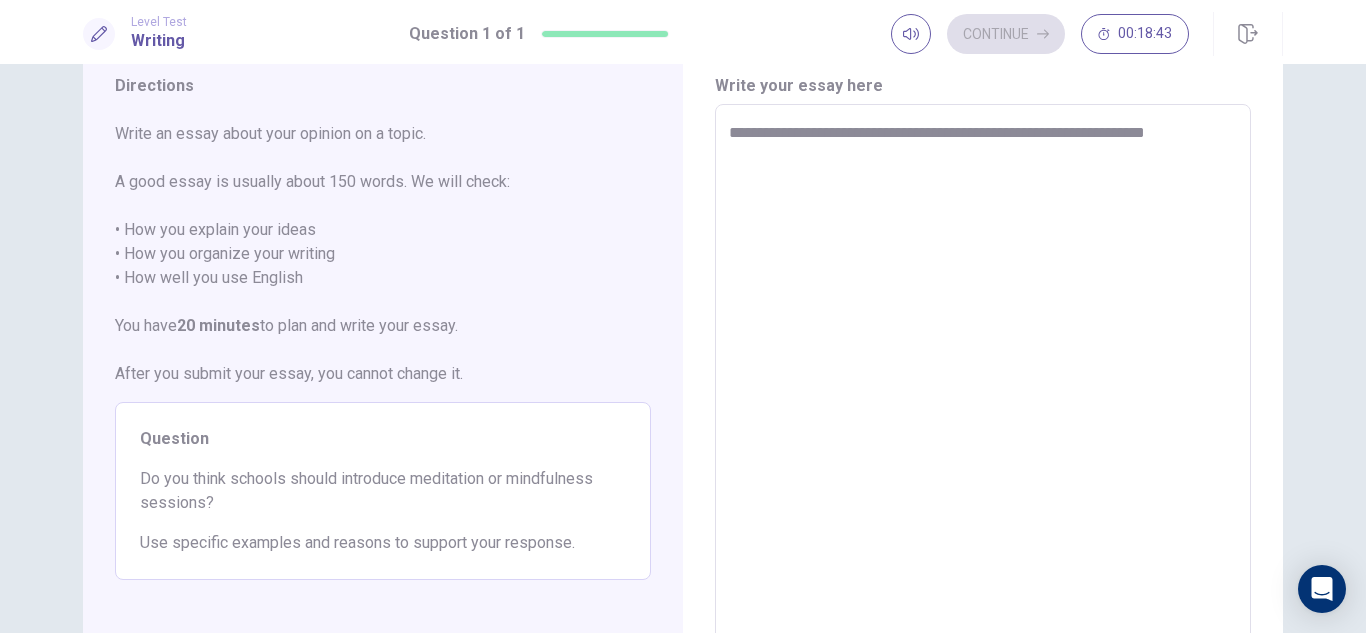 type on "**********" 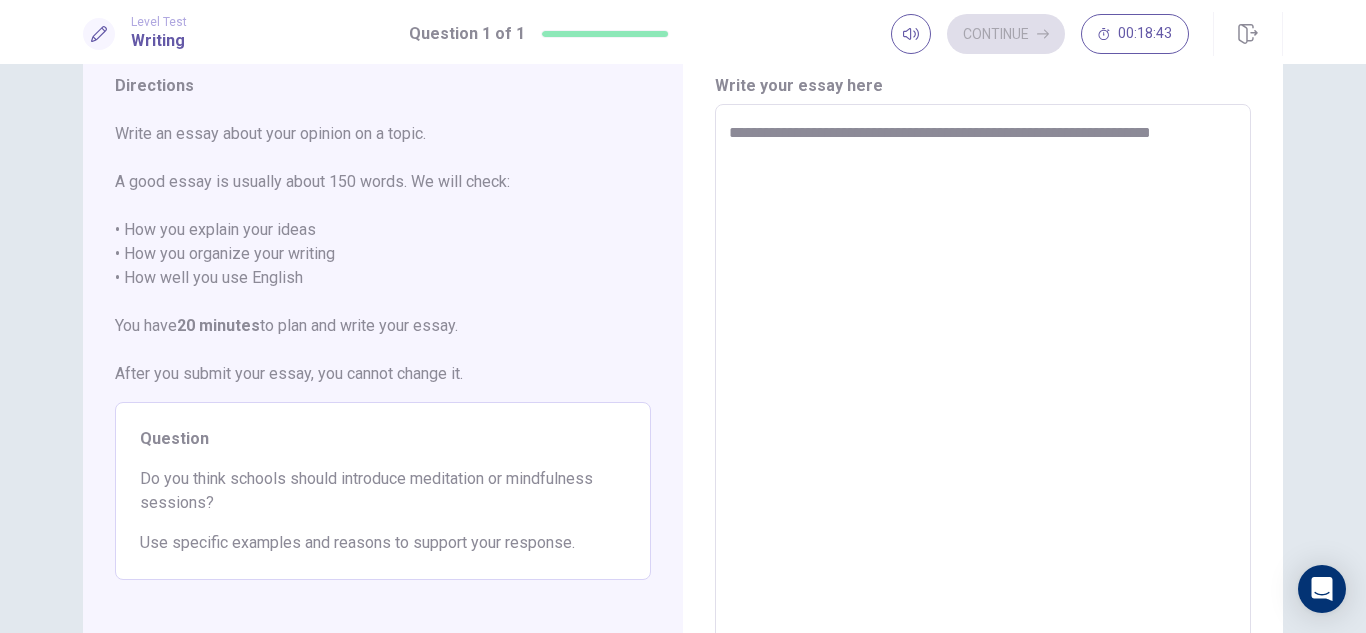 type on "*" 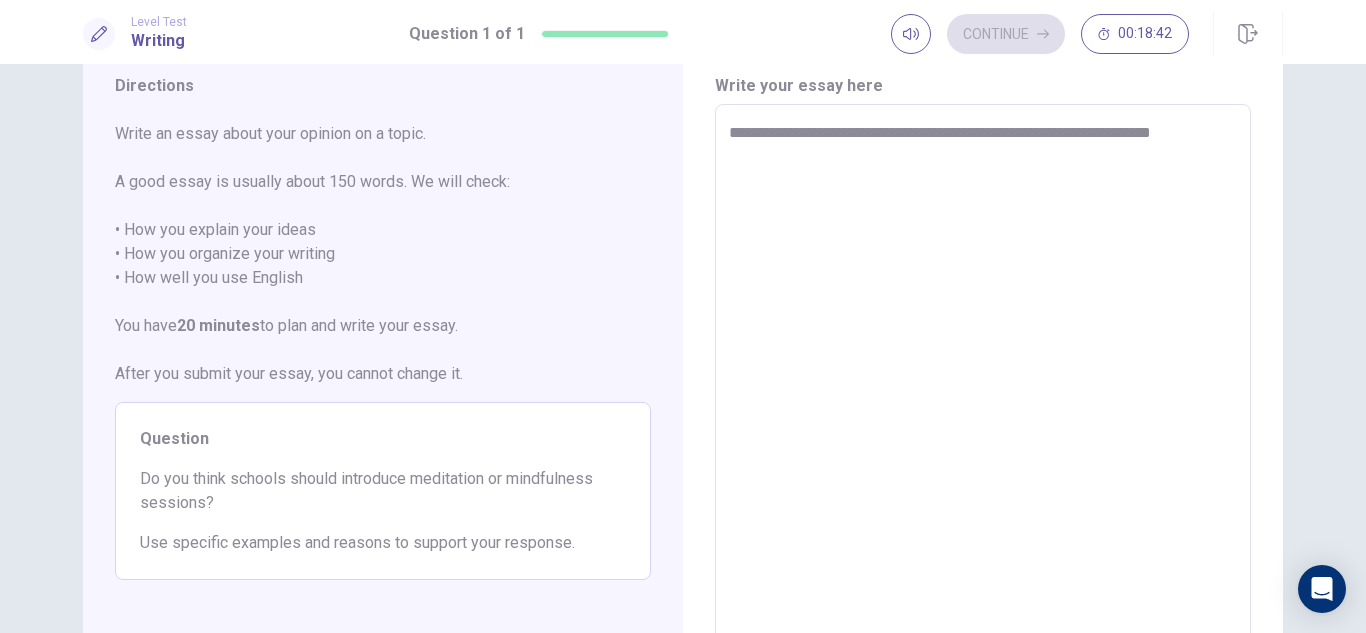 type on "**********" 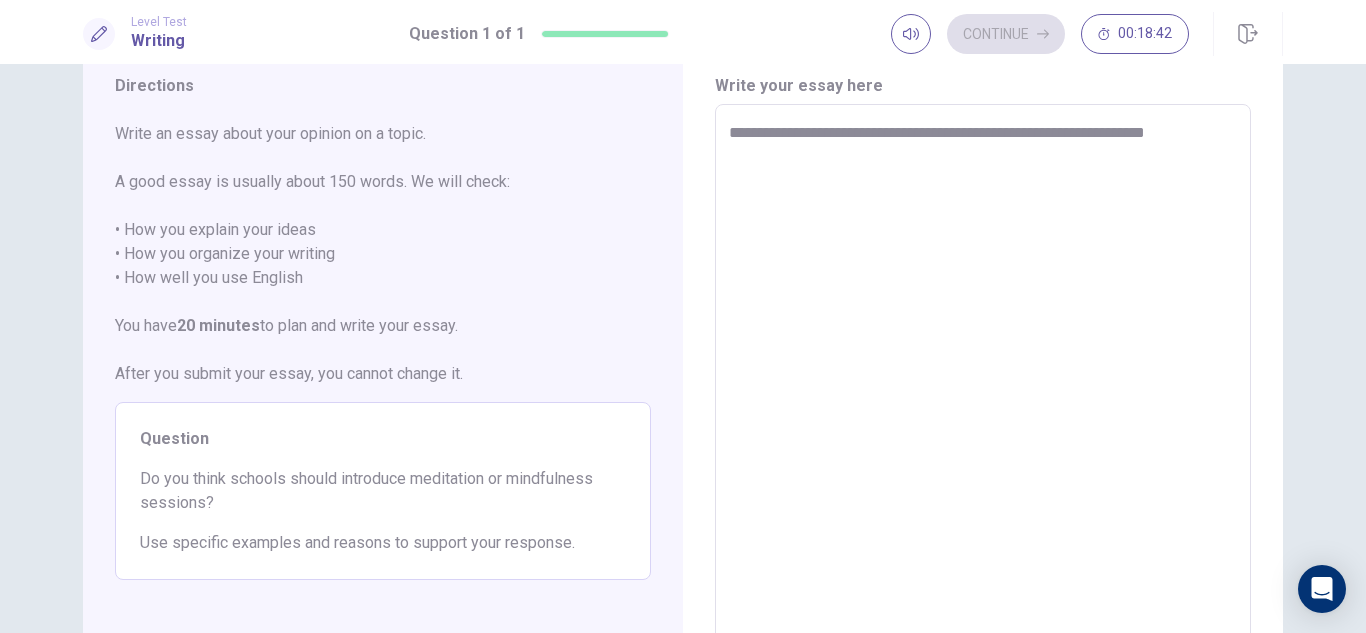 type on "*" 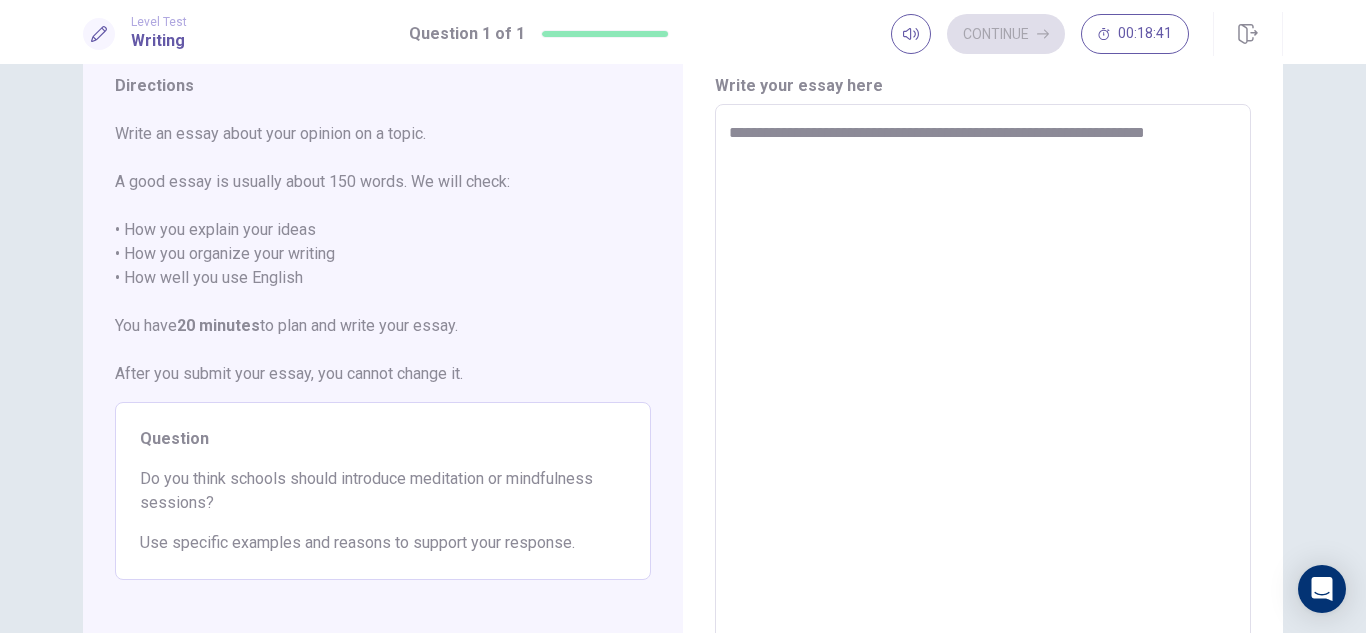 type on "**********" 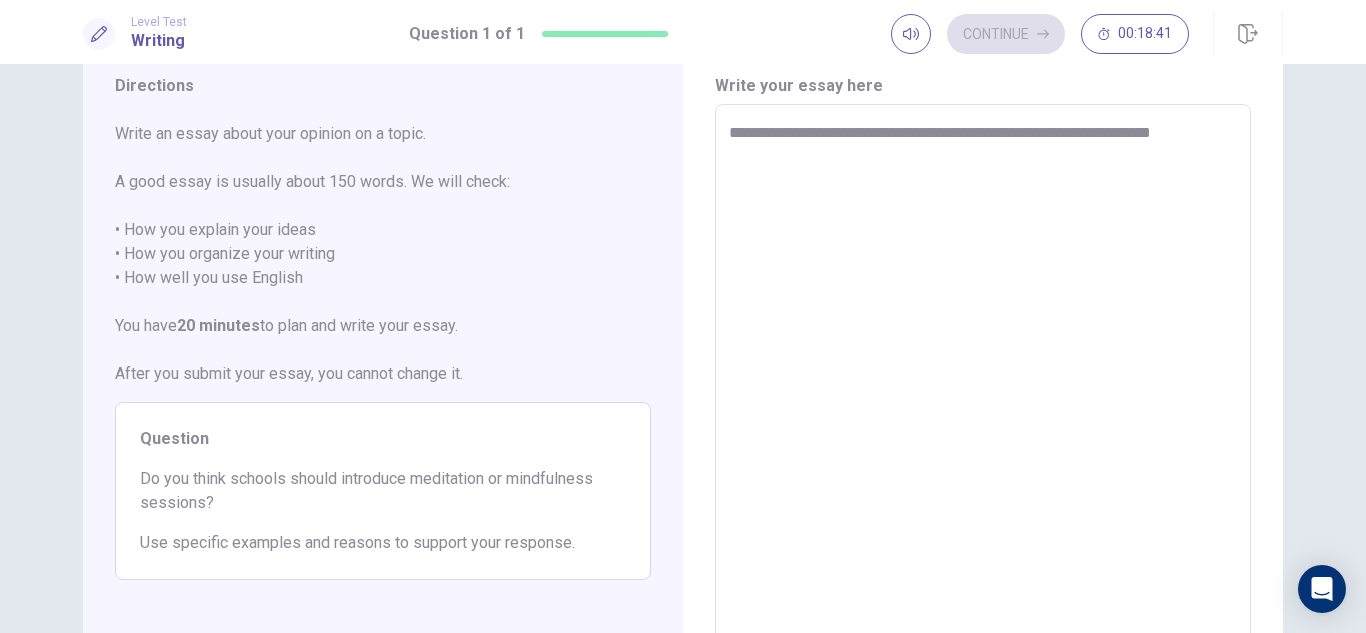 type on "*" 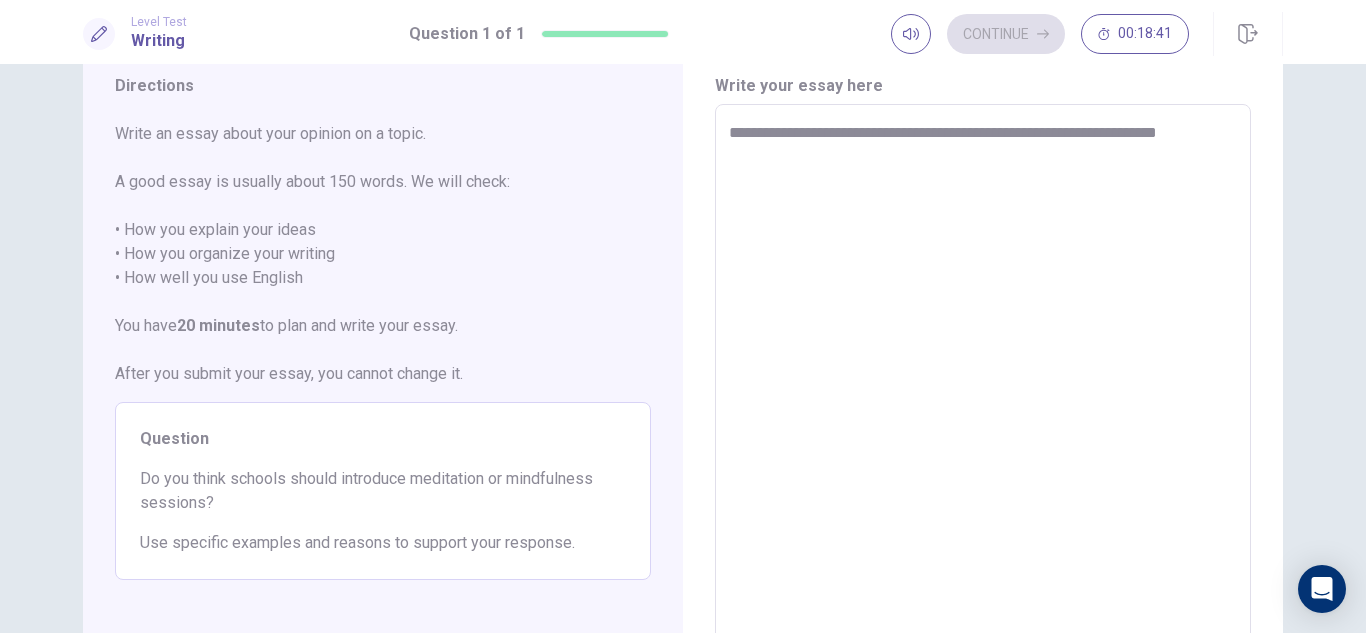 type on "*" 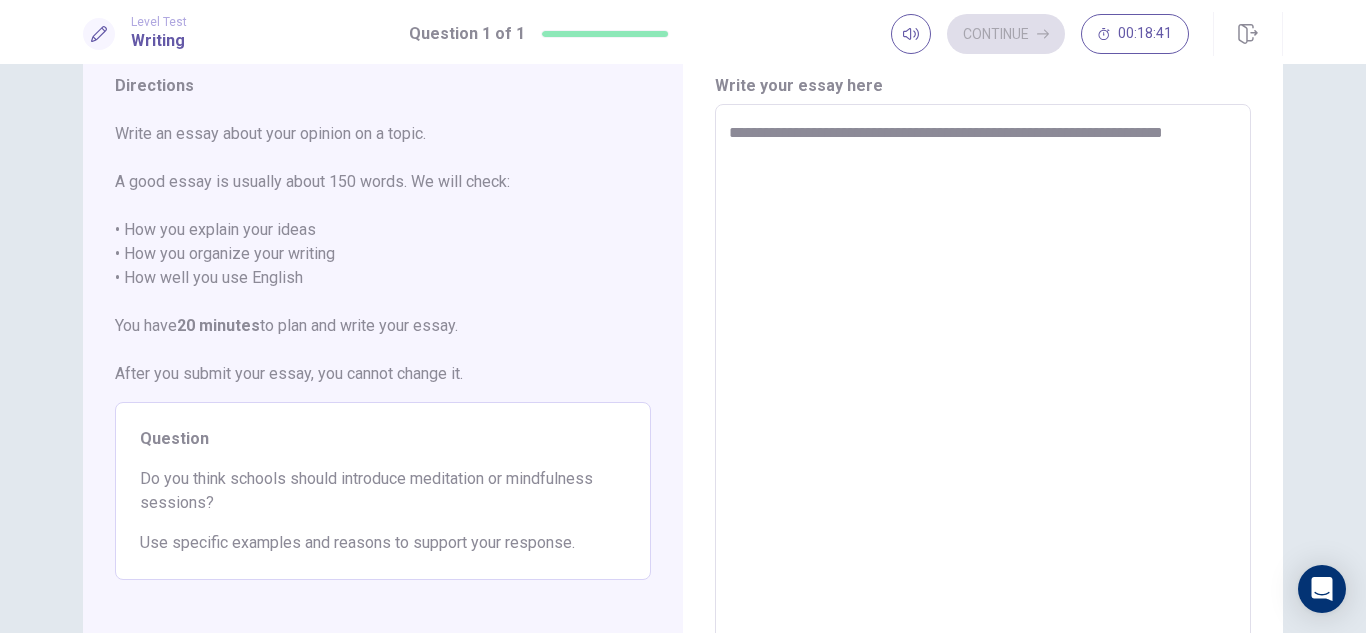 type on "*" 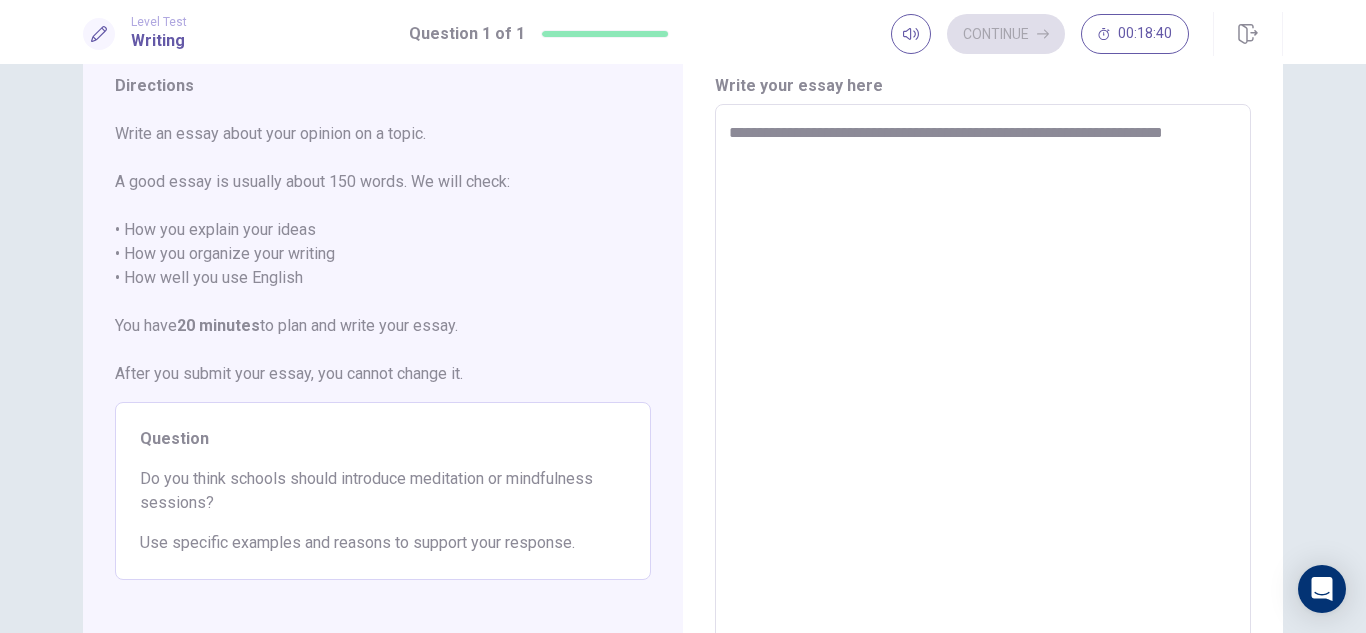 type on "**********" 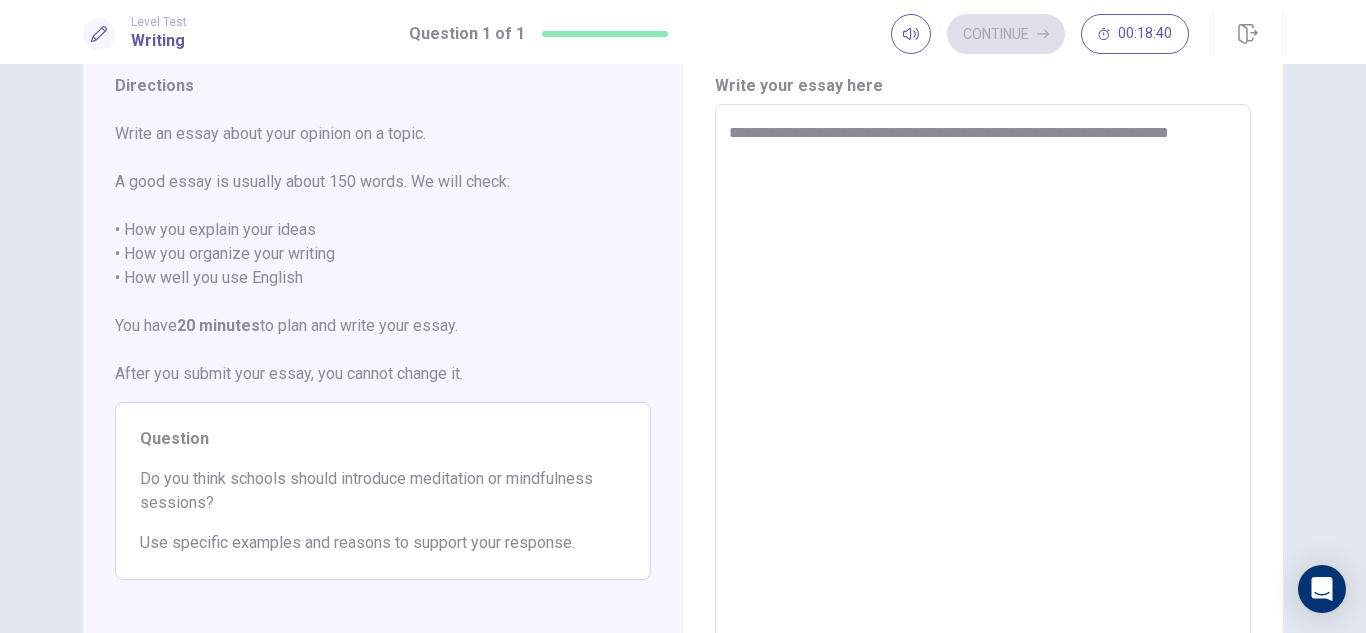type on "*" 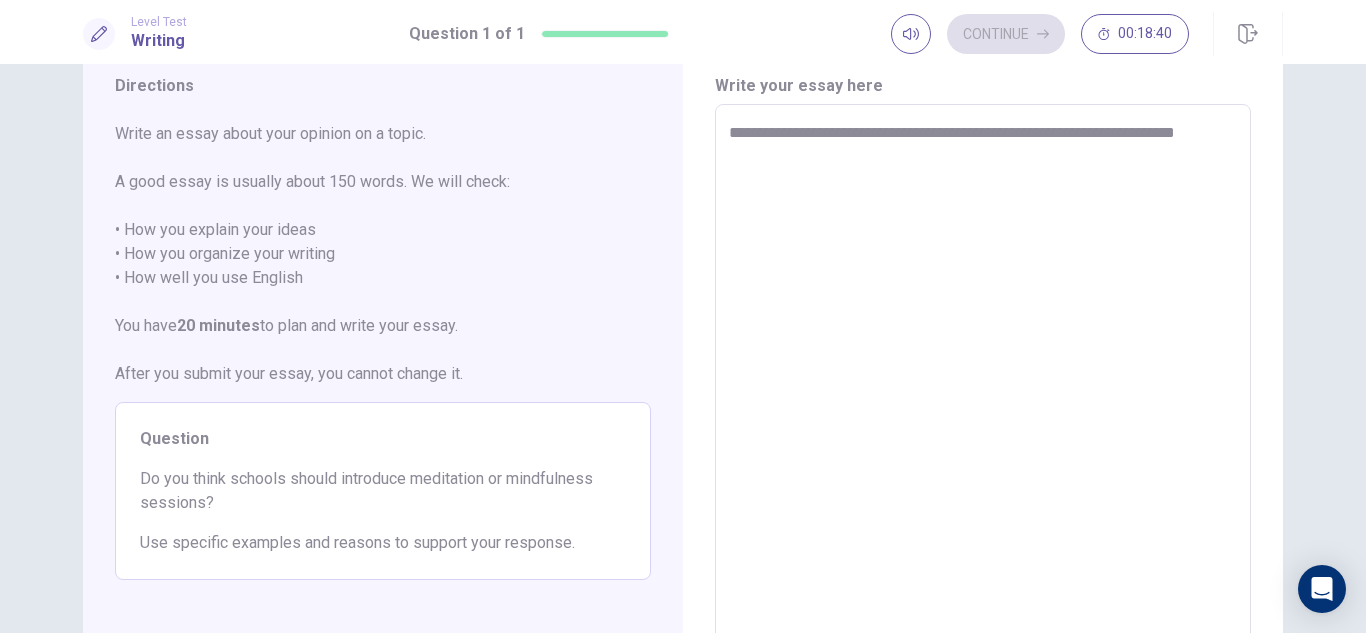 type on "*" 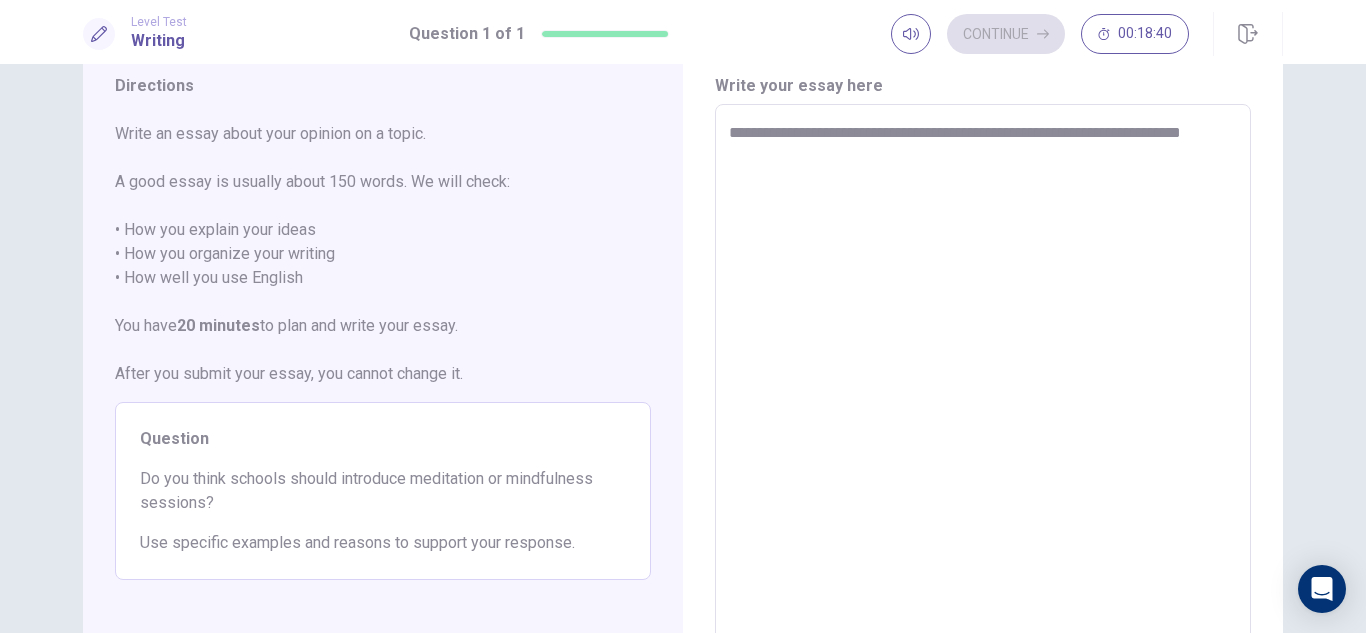 type on "*" 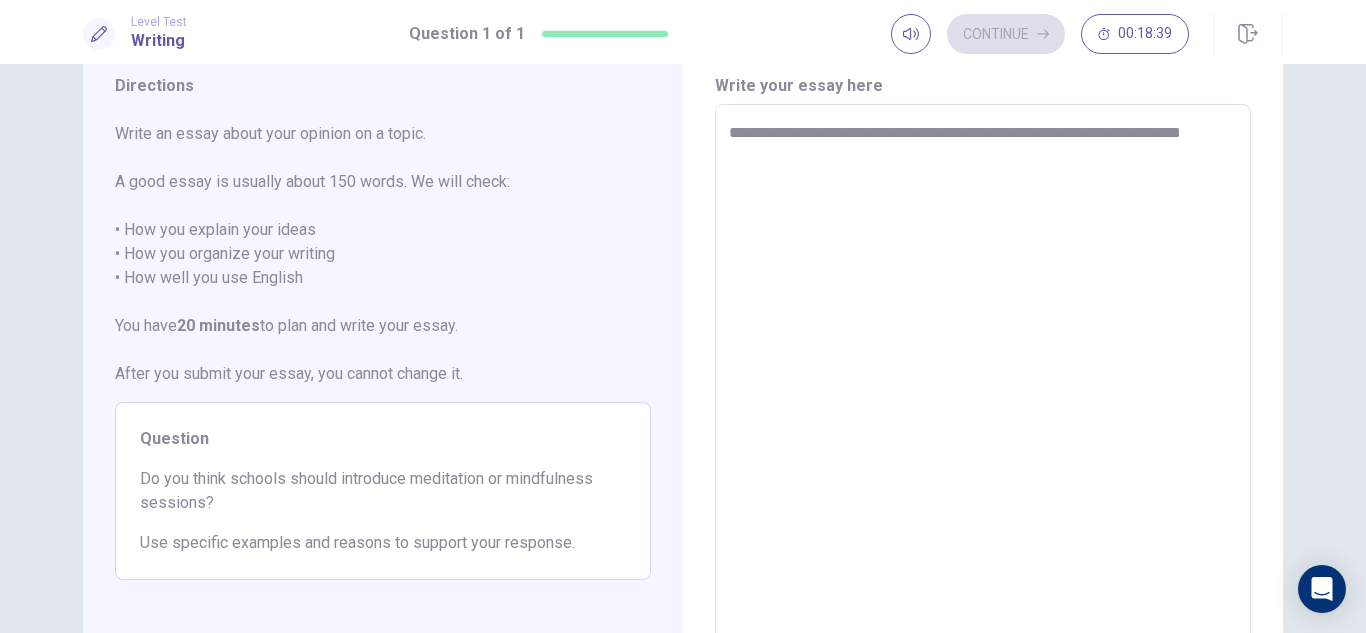 type on "**********" 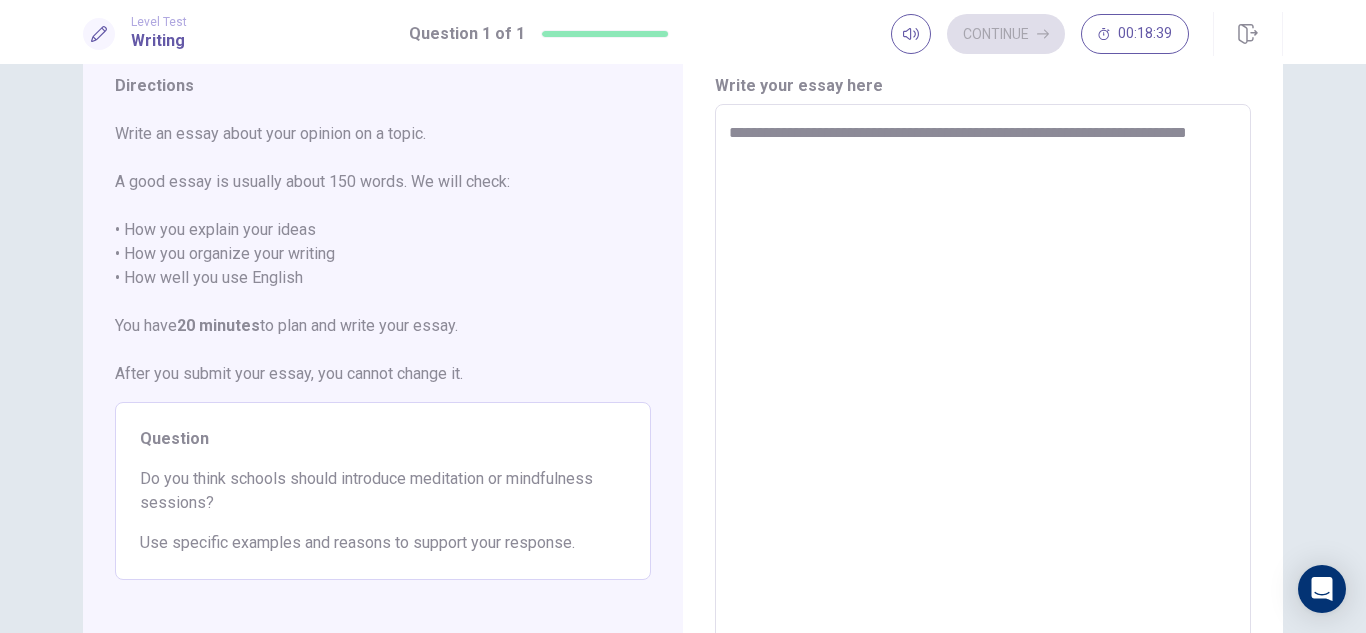 type on "*" 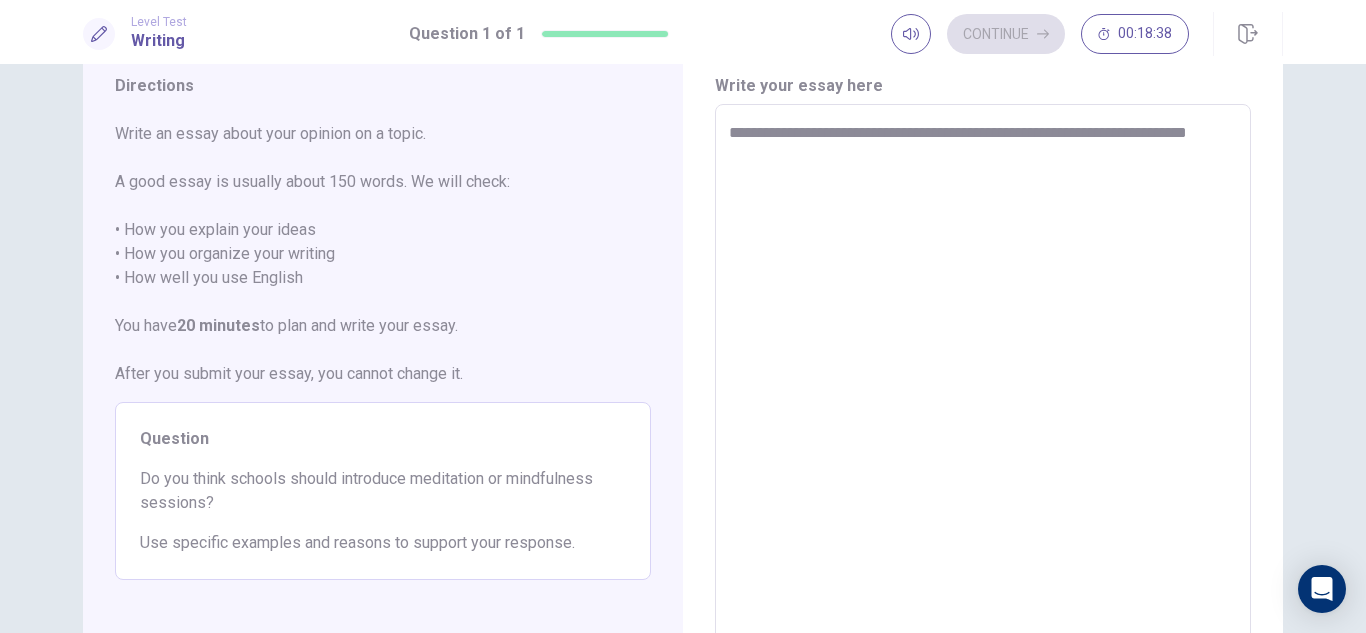type on "**********" 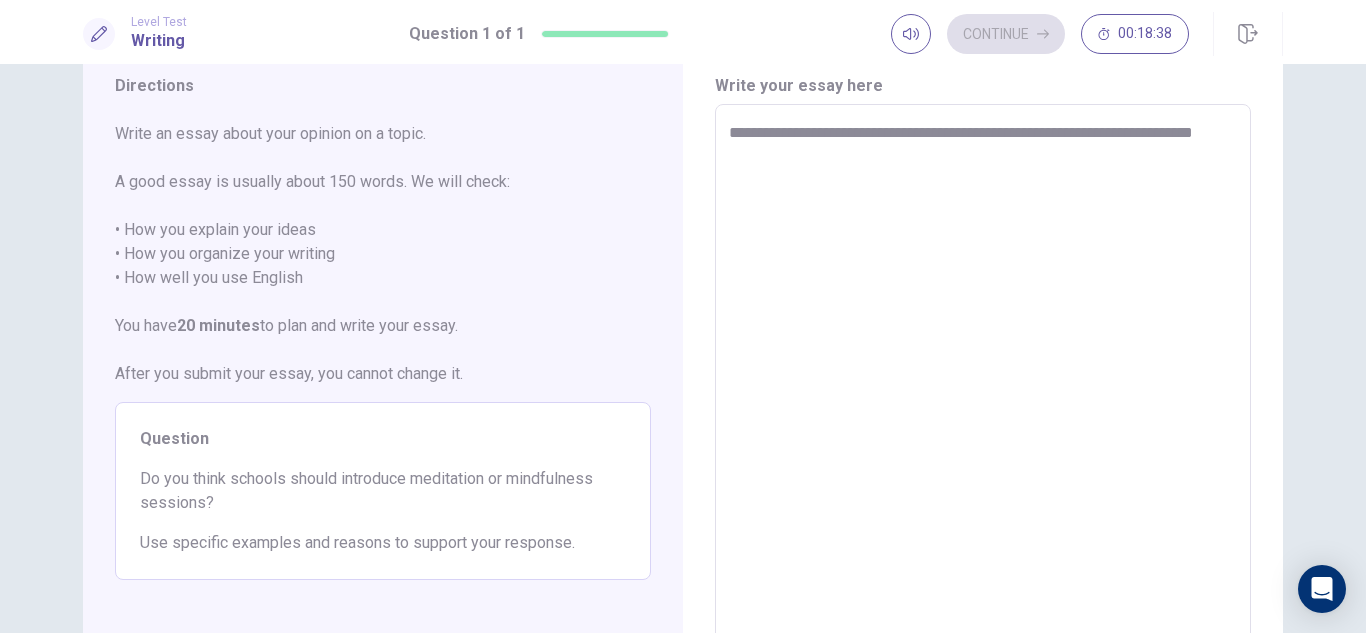 type on "*" 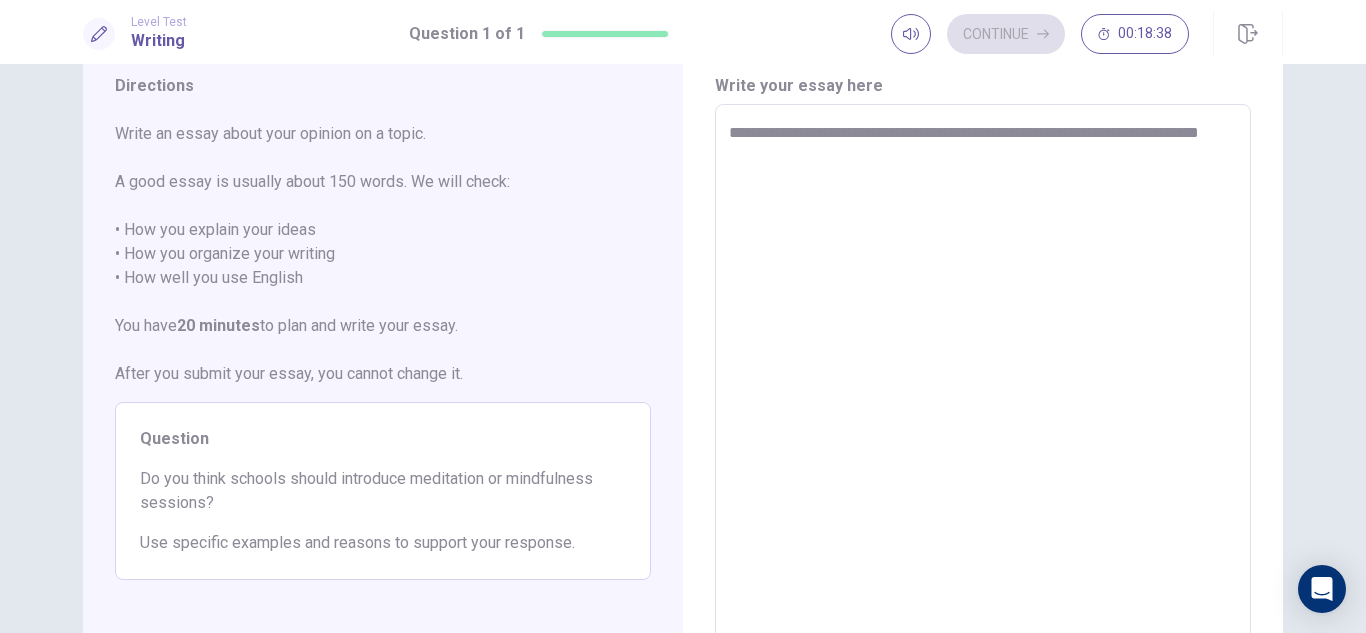 type on "*" 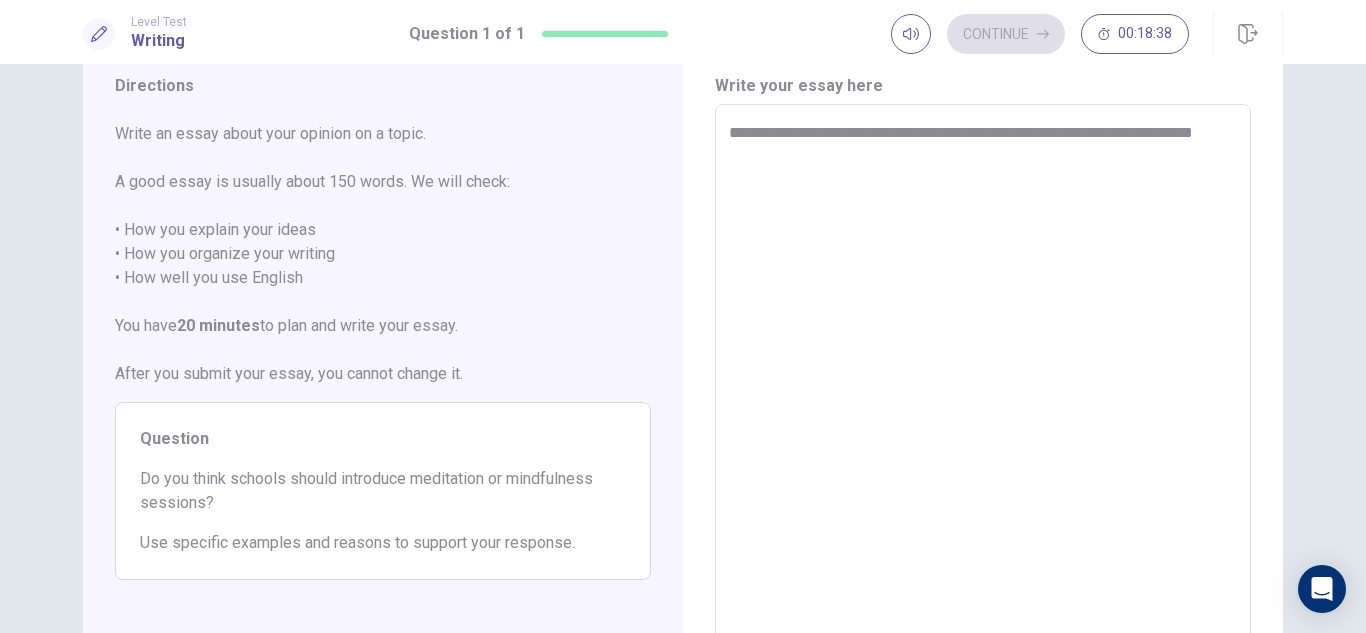 type on "*" 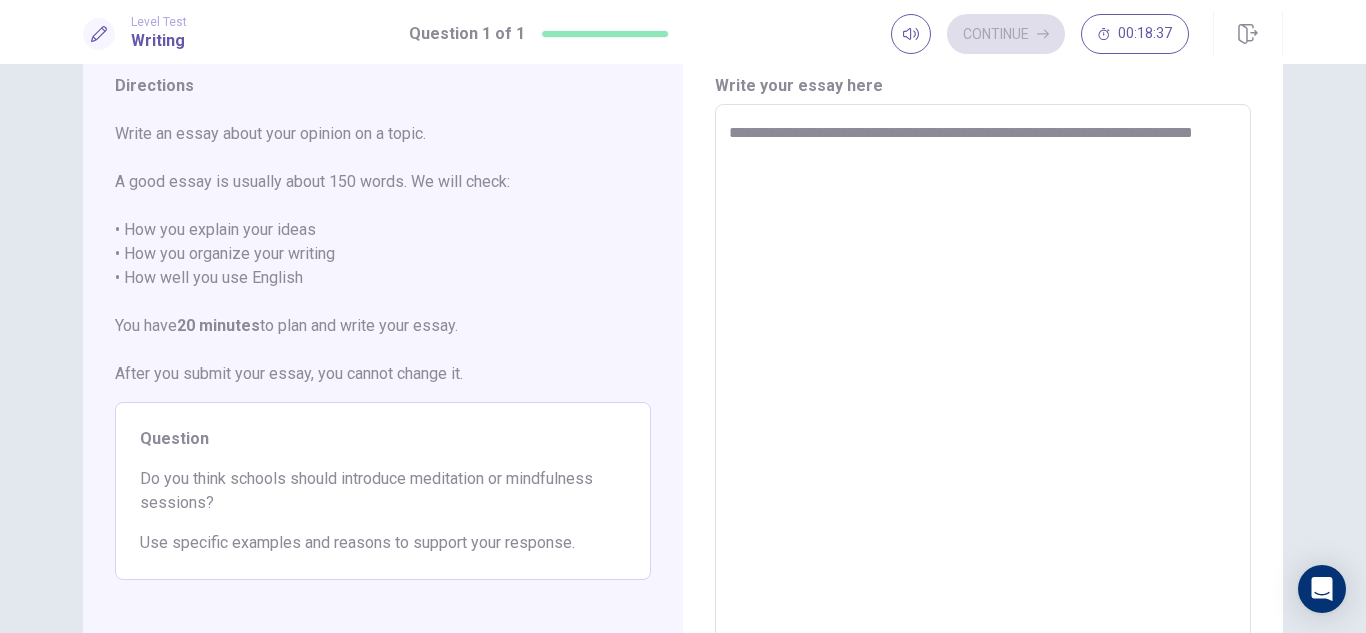 type on "**********" 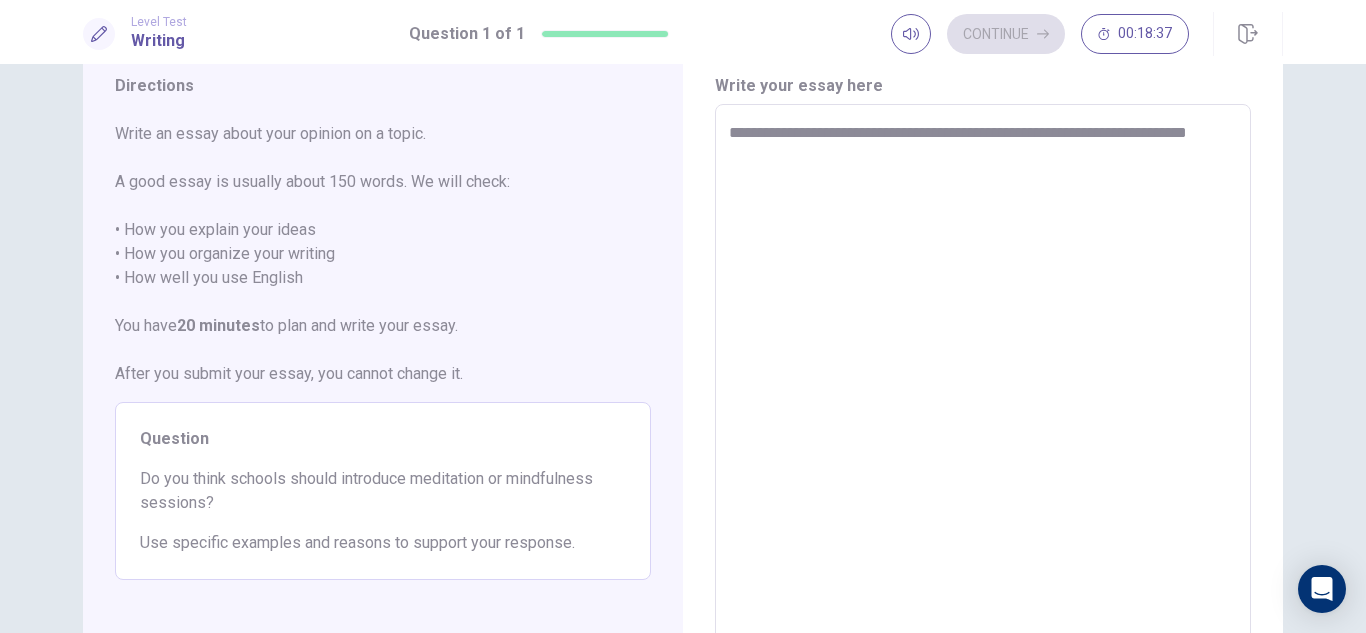 type on "*" 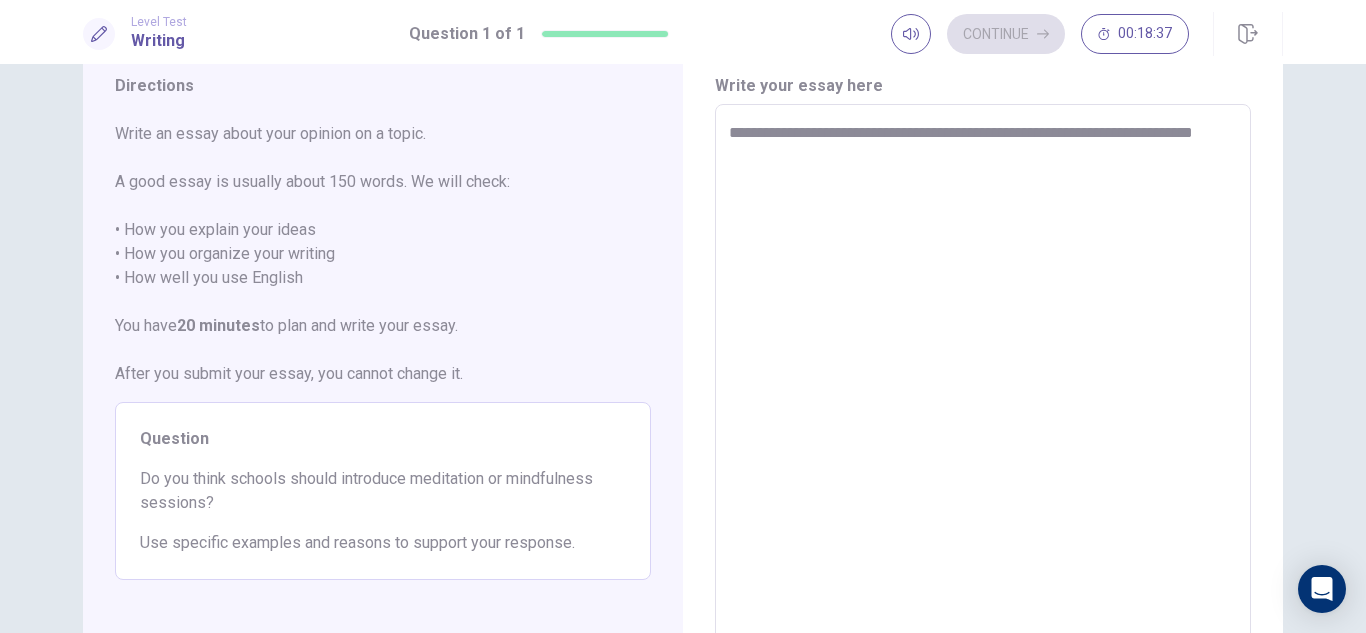 type on "*" 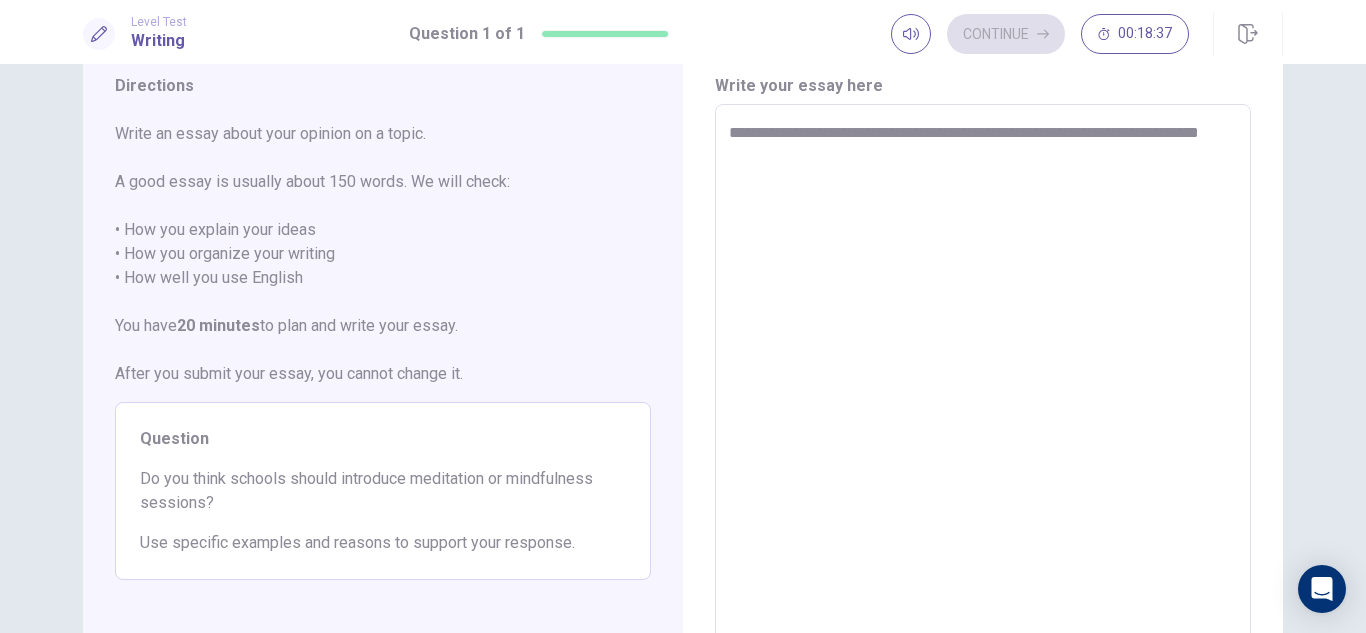 type on "*" 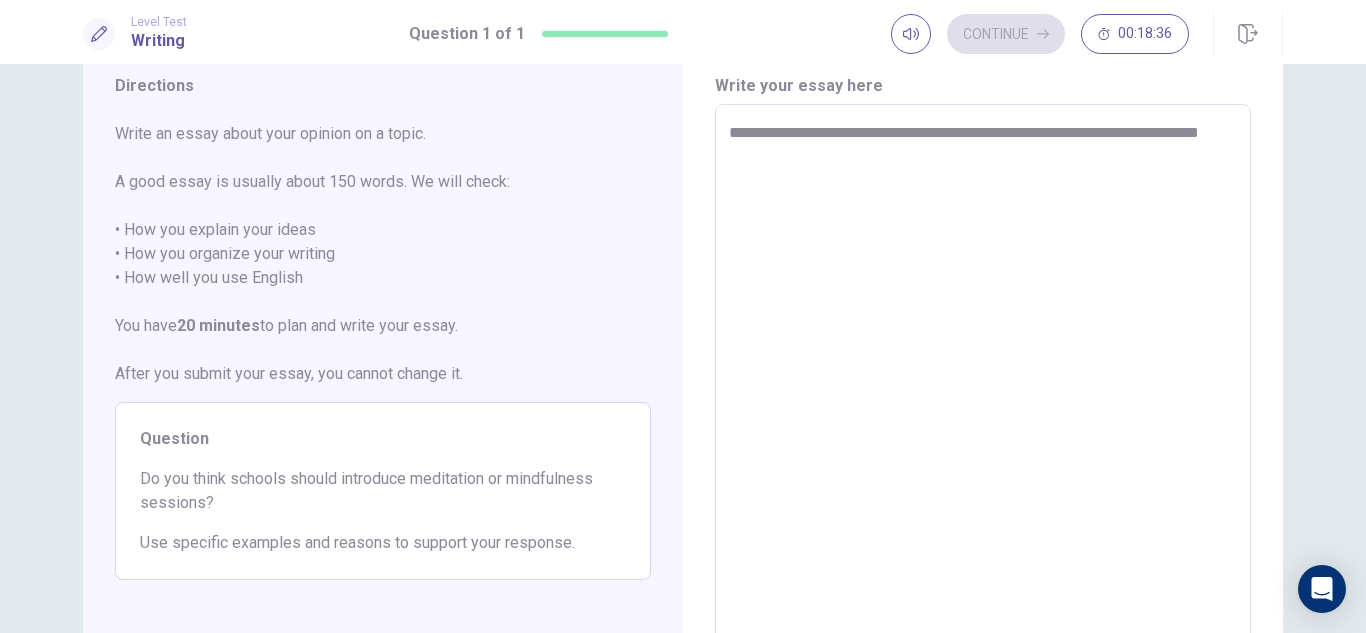 type on "**********" 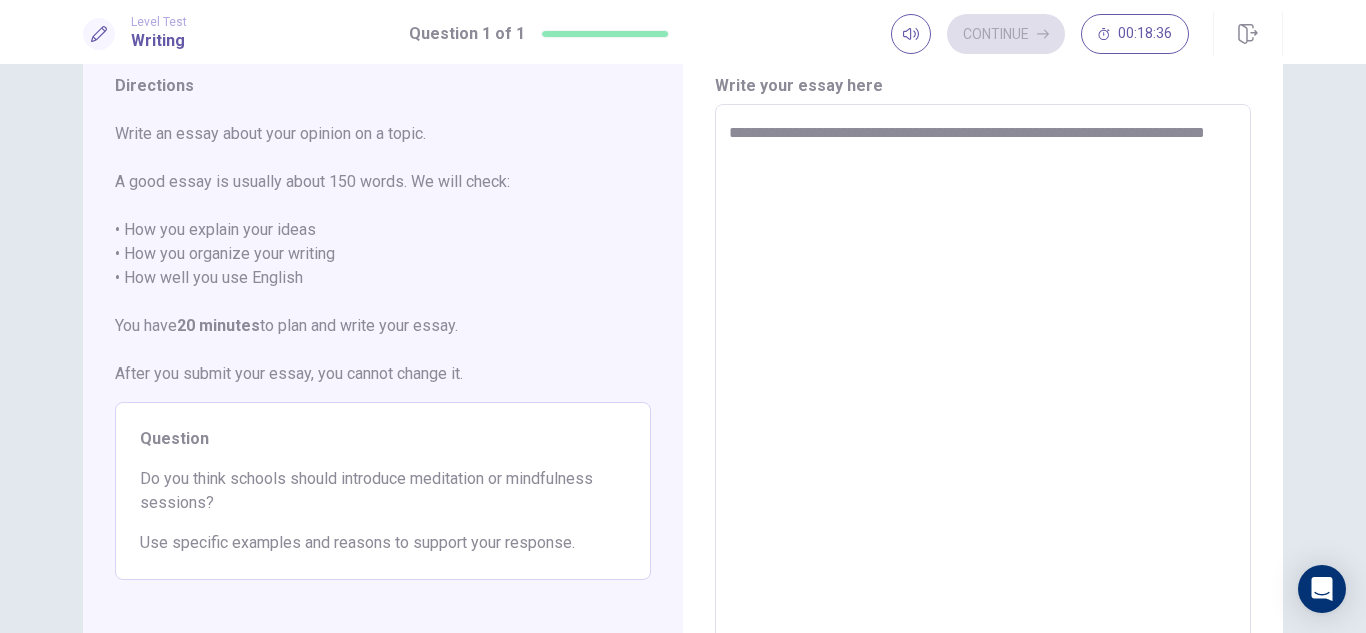 type on "*" 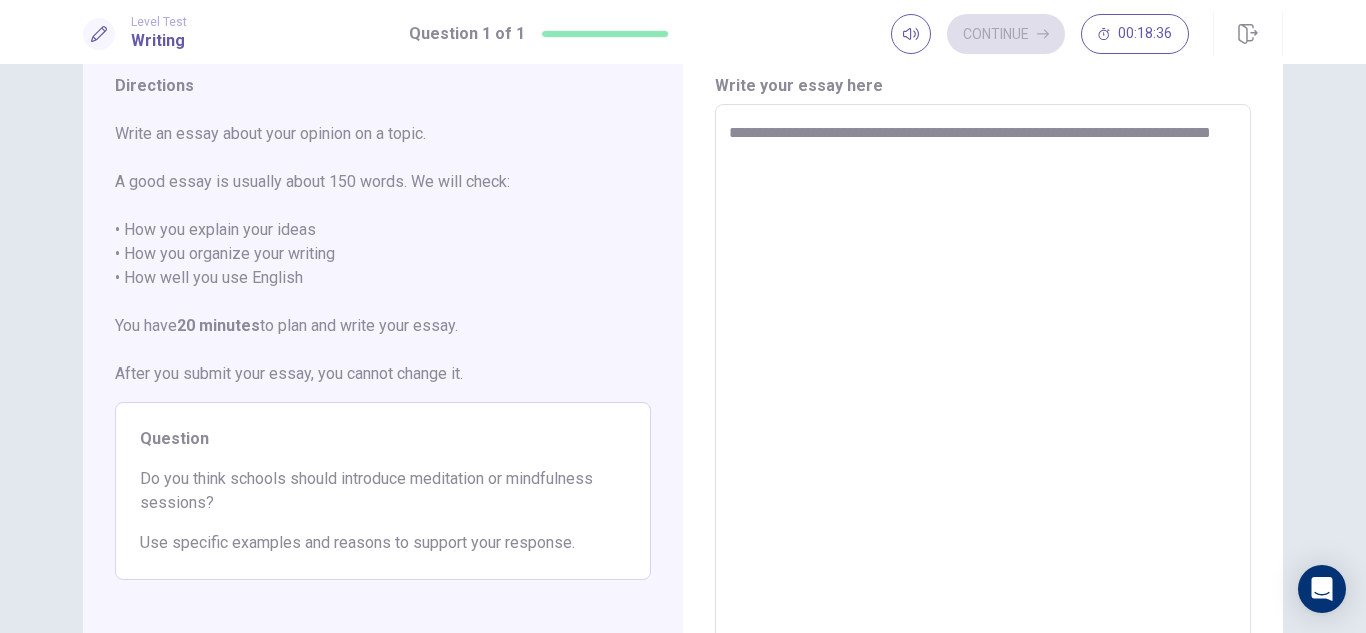 type on "*" 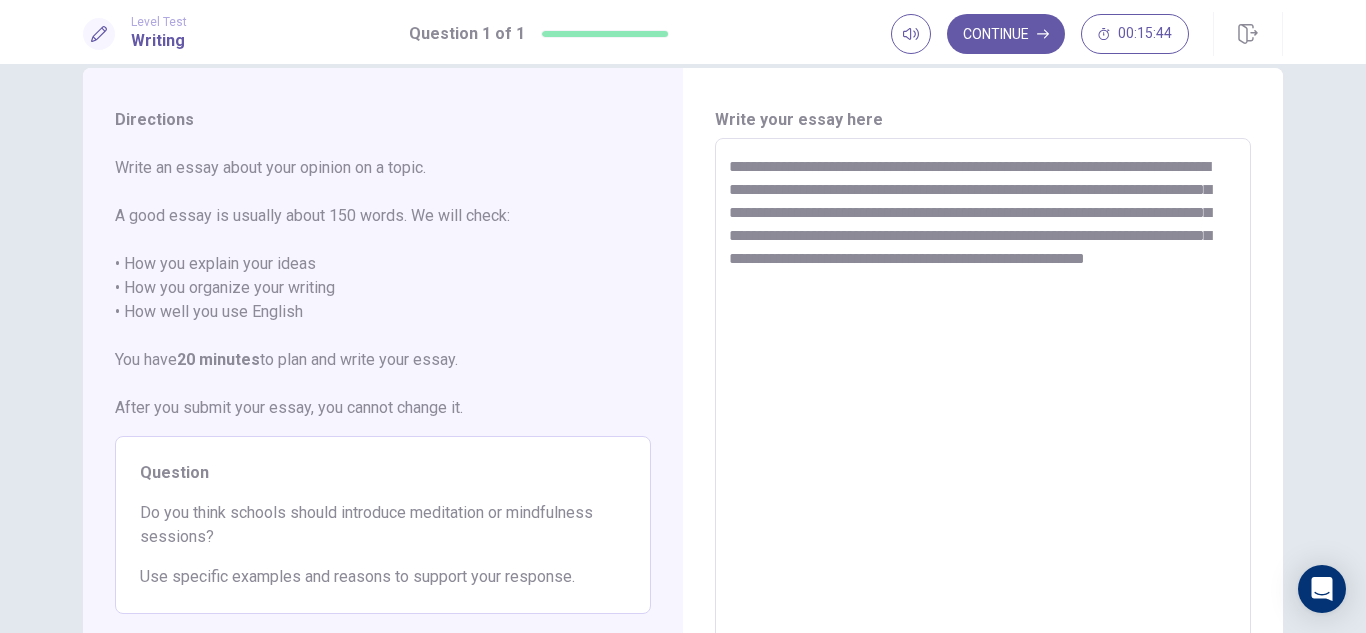 scroll, scrollTop: 100, scrollLeft: 0, axis: vertical 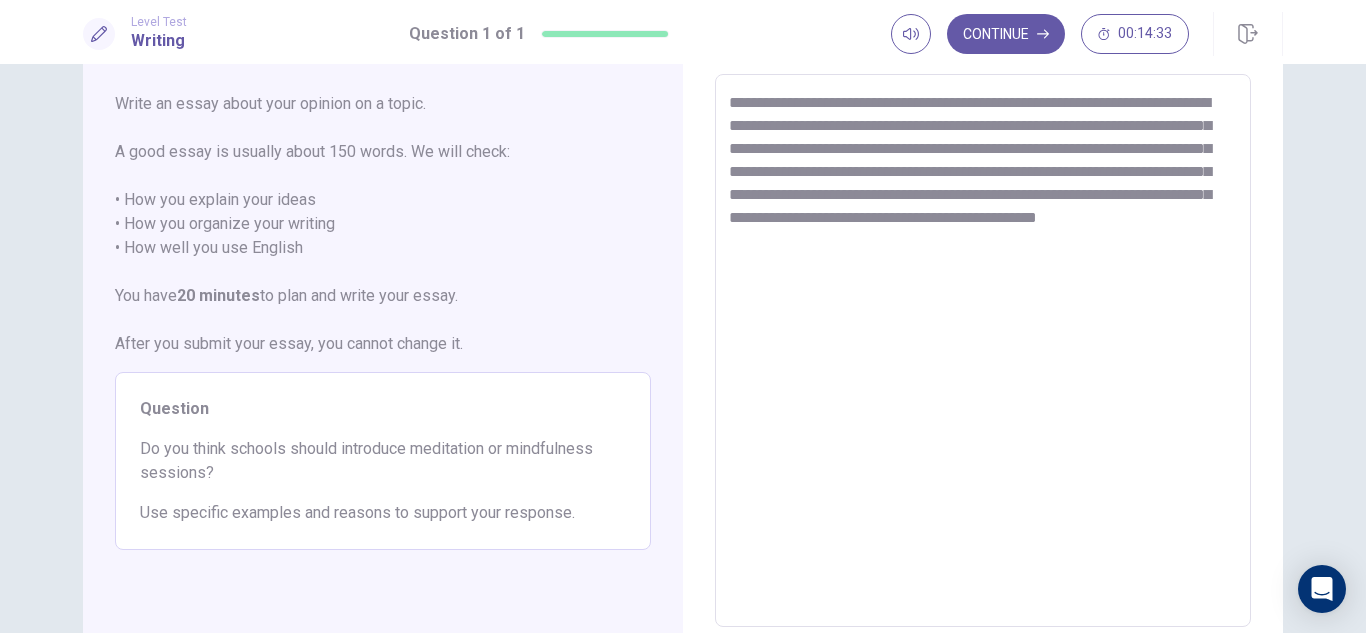 click on "**********" at bounding box center (983, 351) 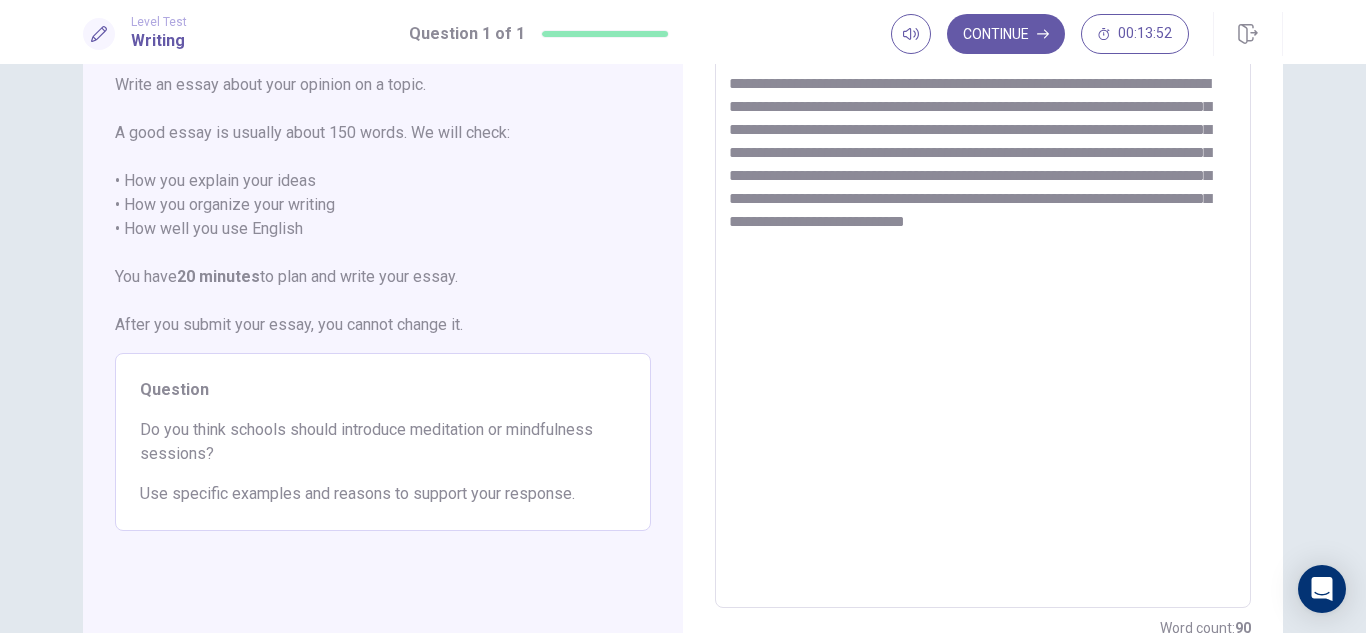 scroll, scrollTop: 70, scrollLeft: 0, axis: vertical 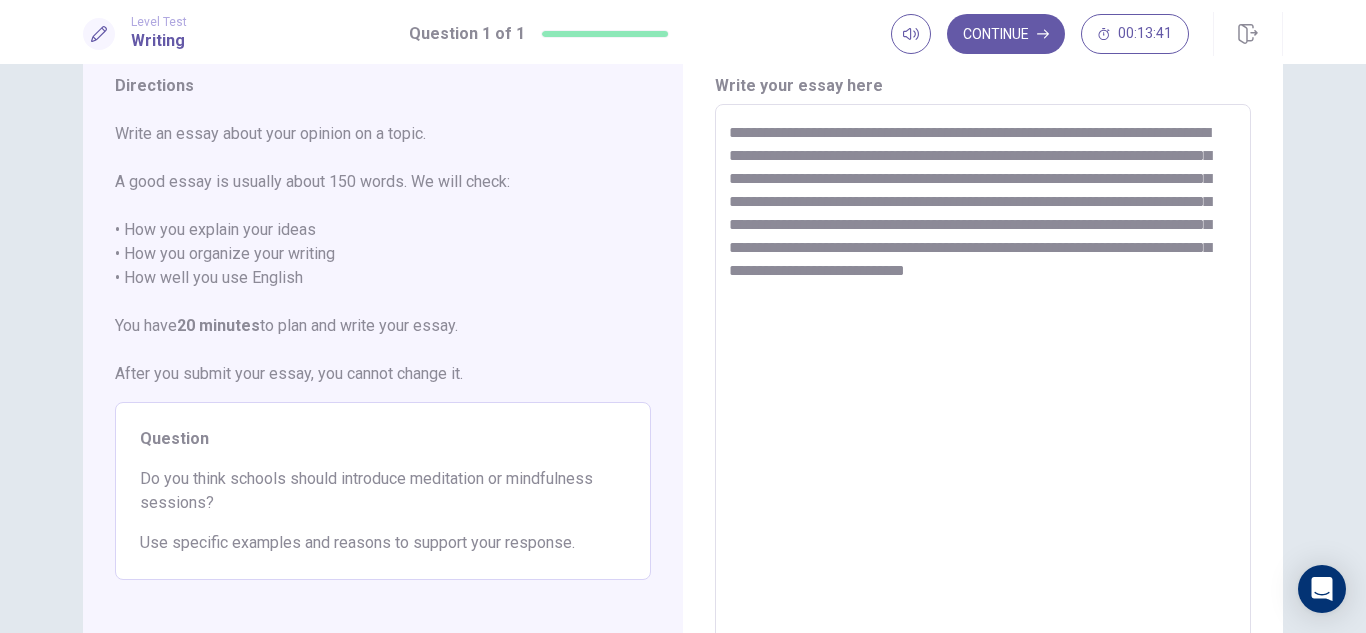 click on "**********" at bounding box center (983, 381) 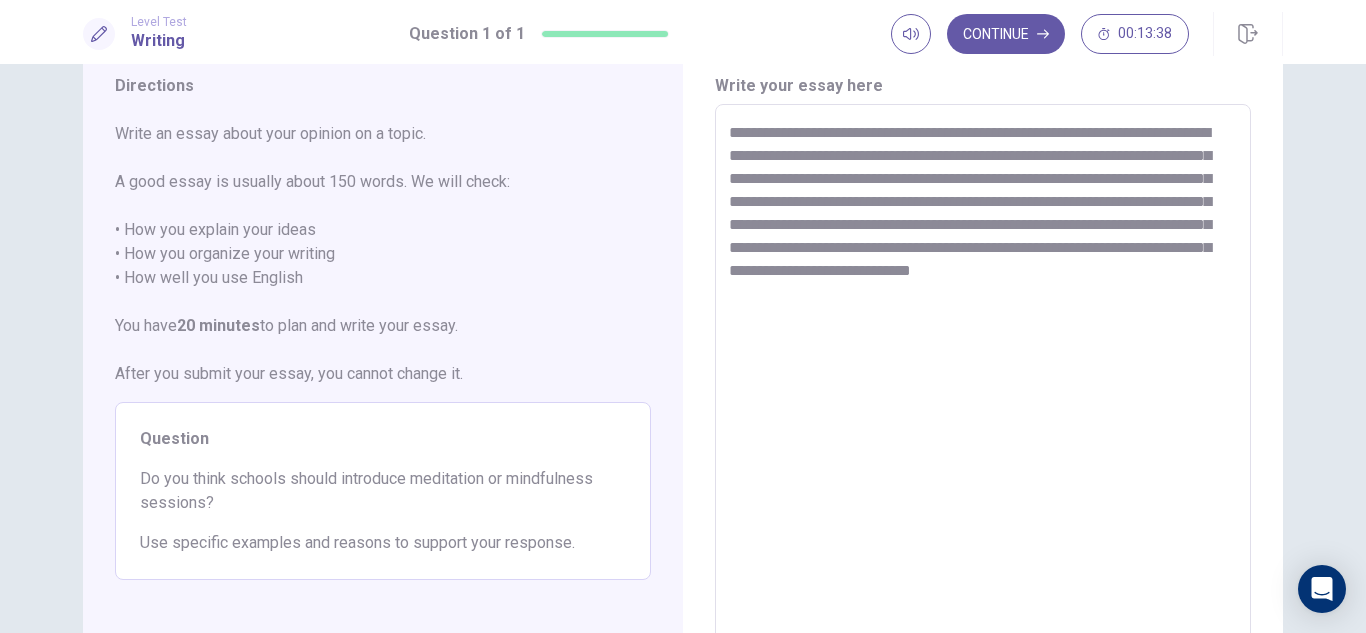 click on "**********" at bounding box center (983, 381) 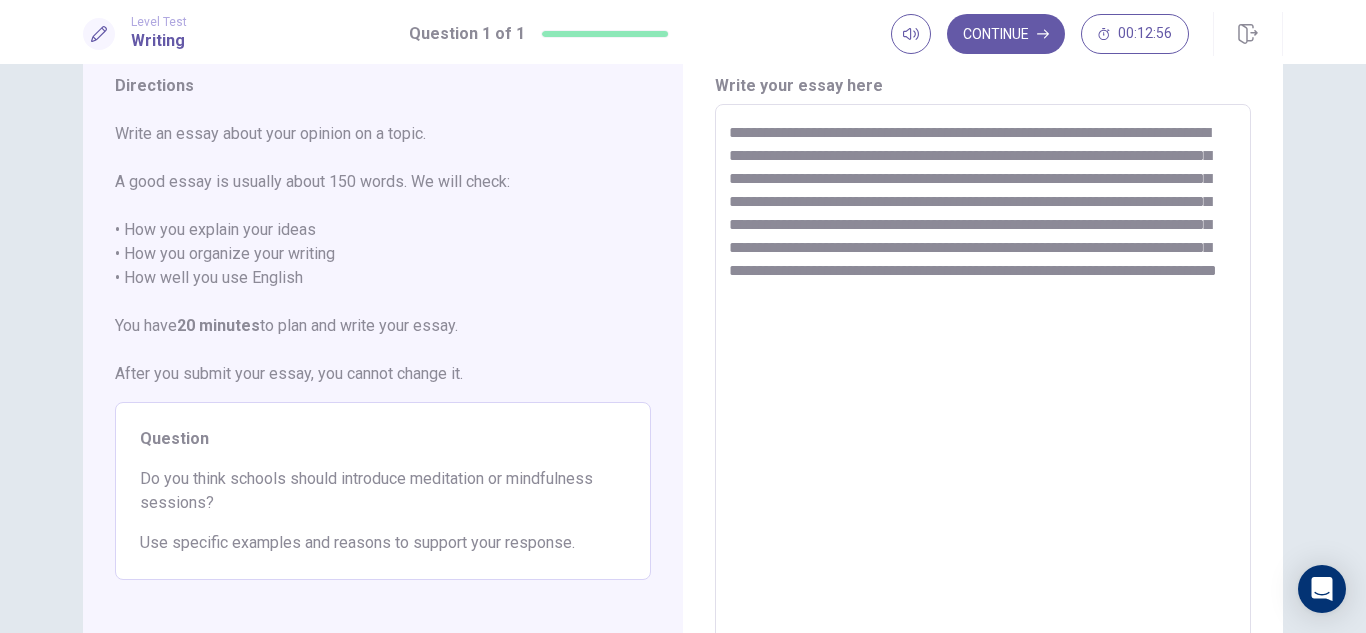 click on "**********" at bounding box center [983, 381] 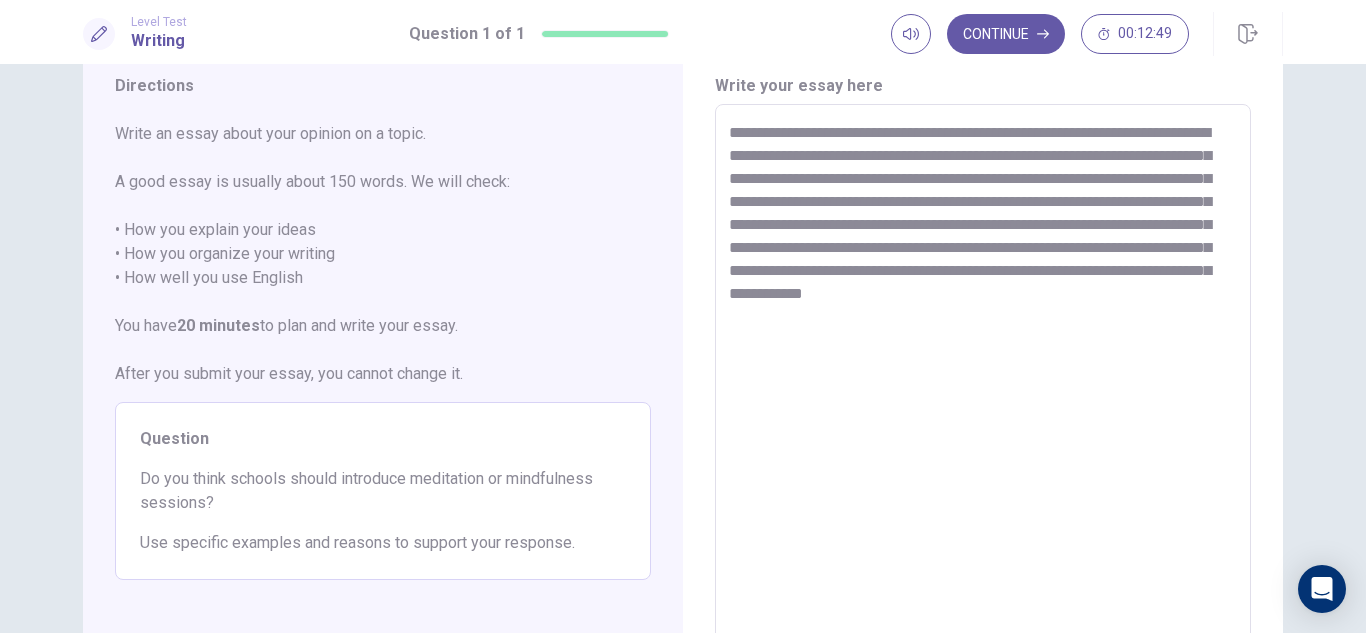 click on "**********" at bounding box center [983, 381] 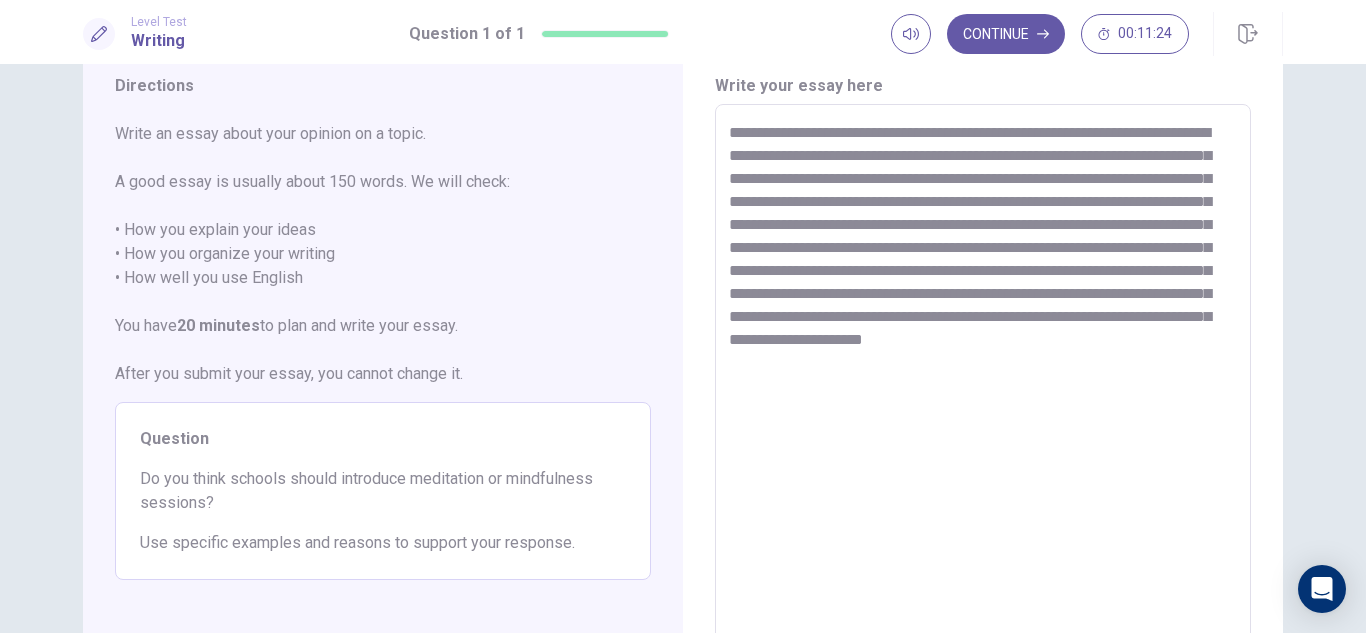 click on "**********" at bounding box center [983, 381] 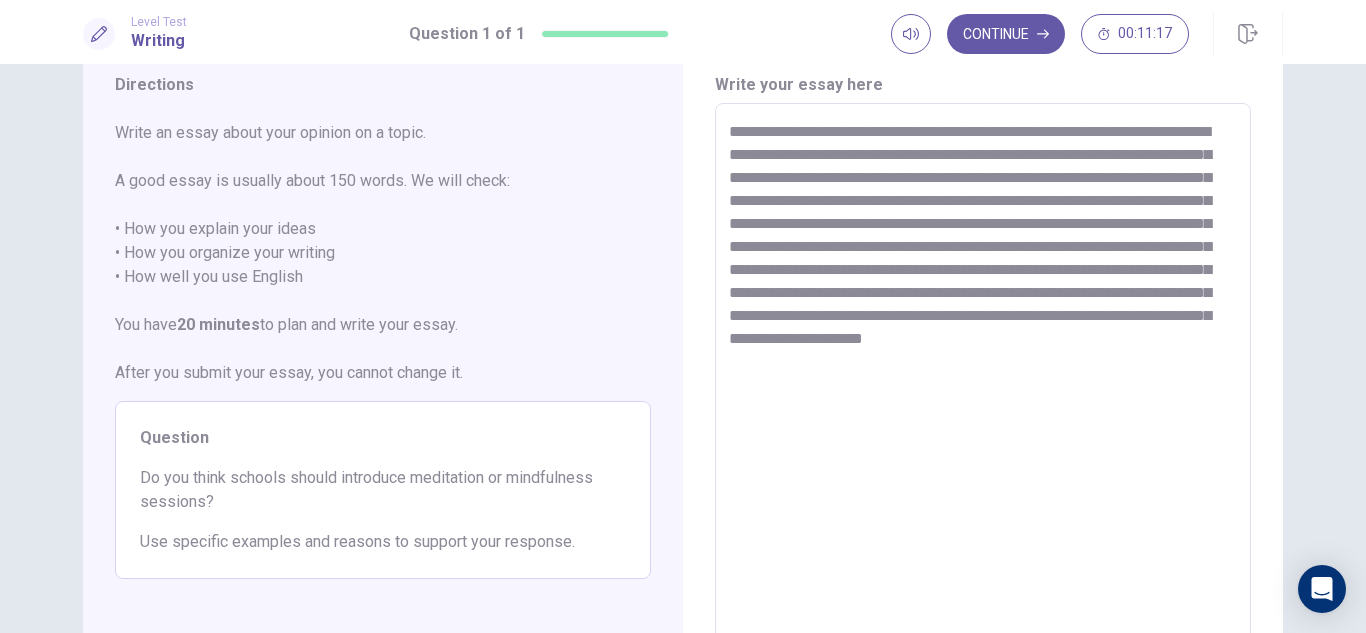 scroll, scrollTop: 70, scrollLeft: 0, axis: vertical 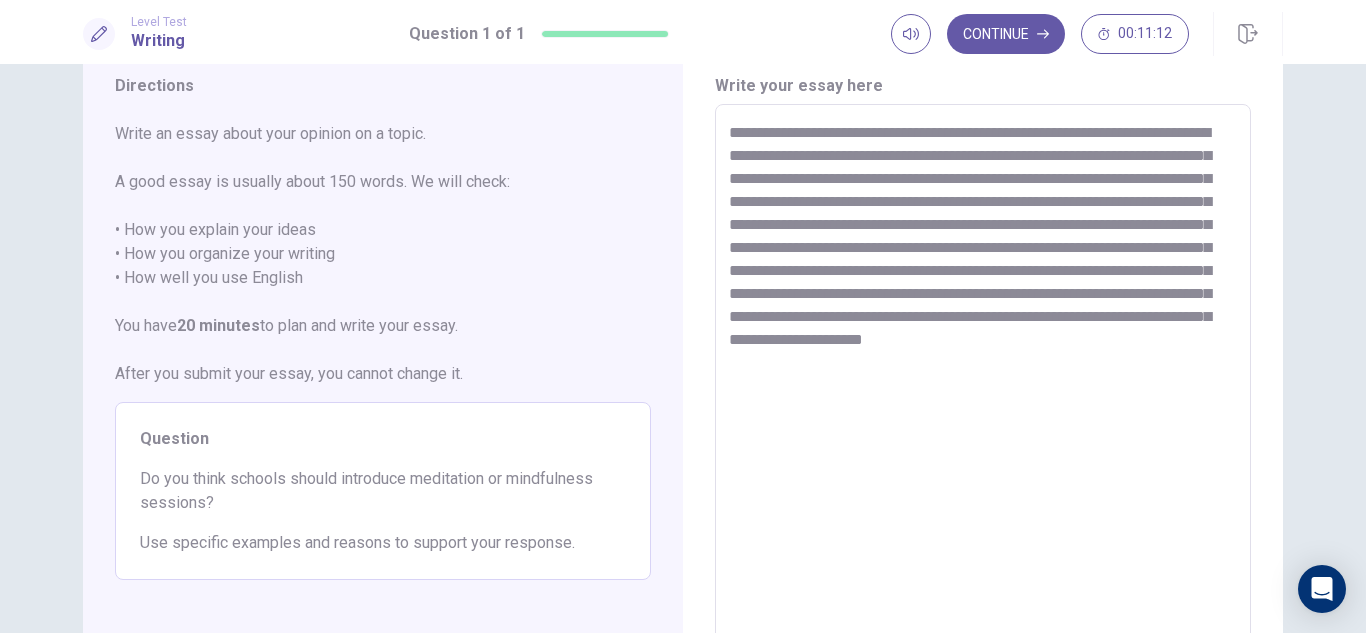 click on "**********" at bounding box center (983, 381) 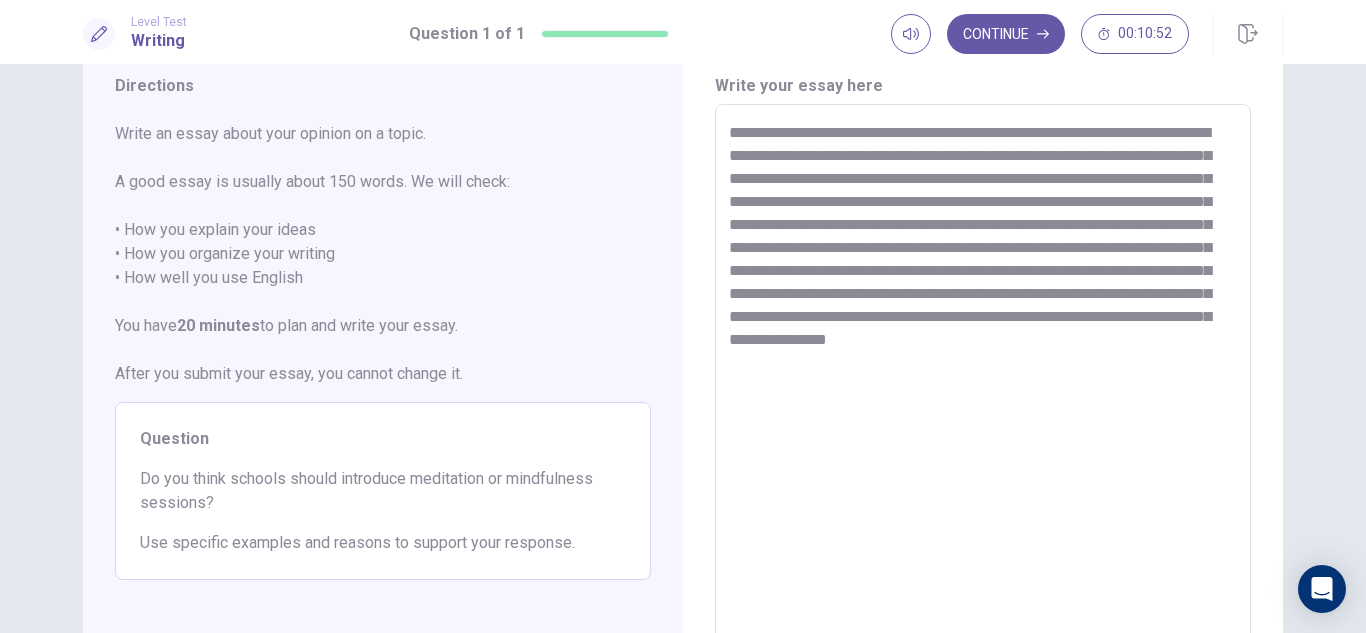 drag, startPoint x: 1092, startPoint y: 159, endPoint x: 1200, endPoint y: 154, distance: 108.11568 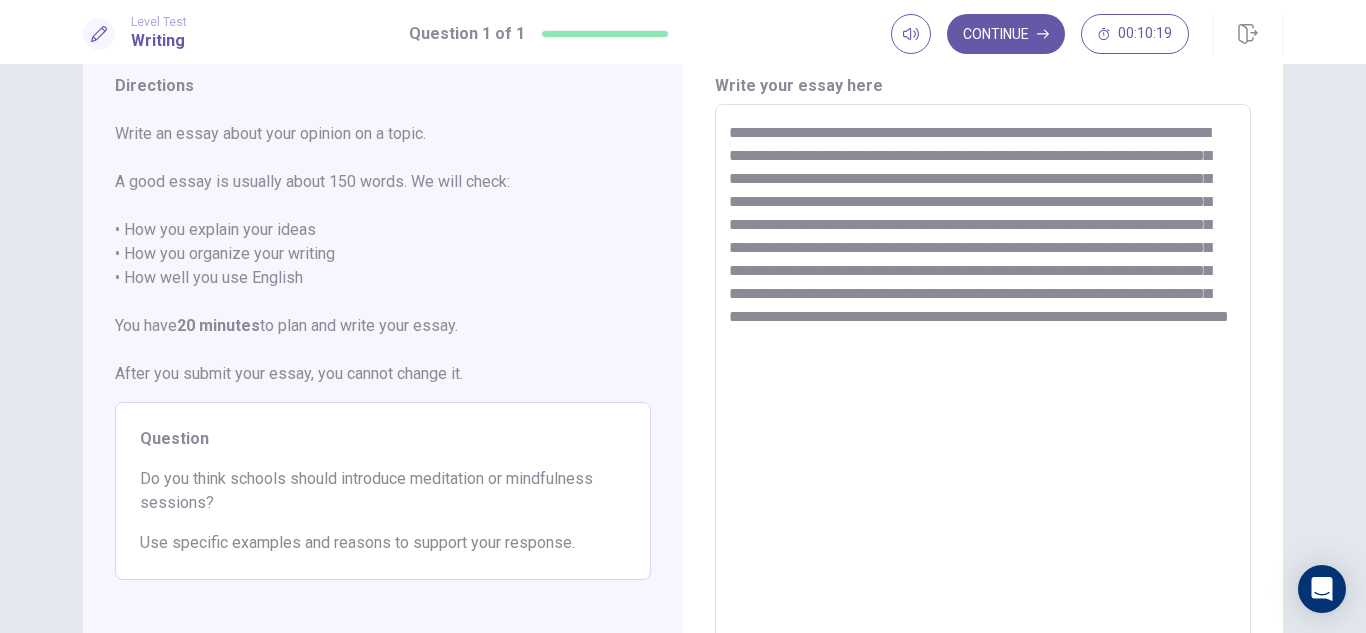 click on "**********" at bounding box center (983, 381) 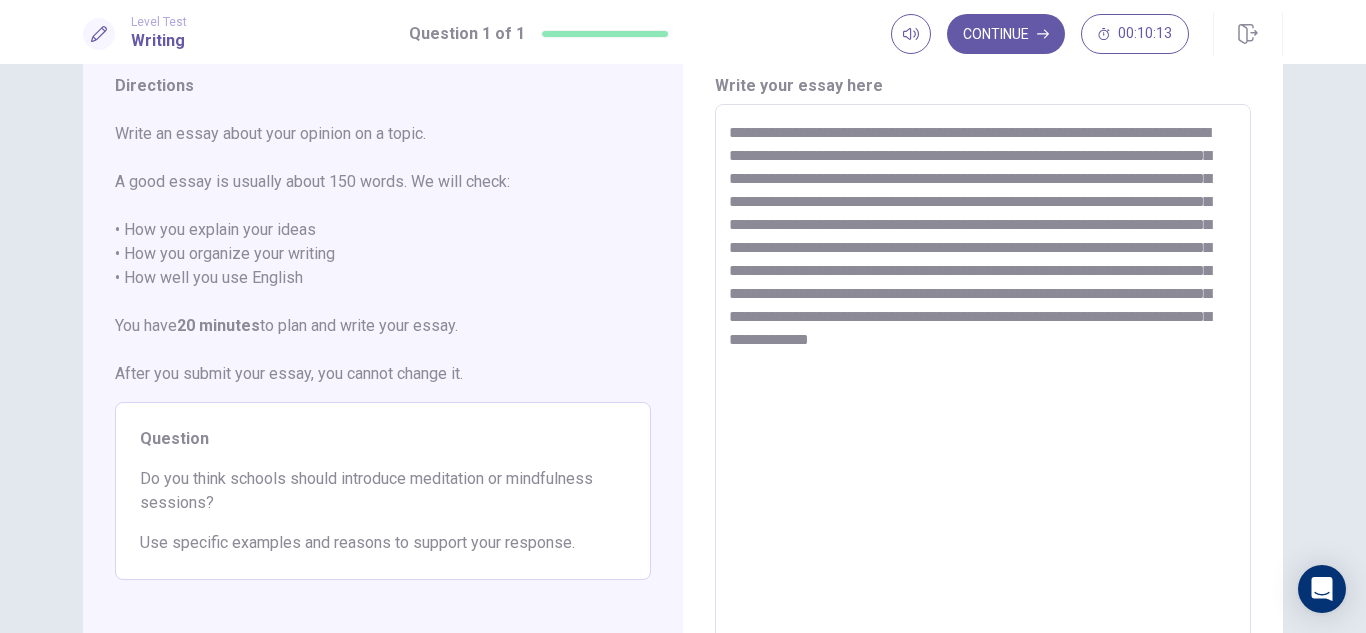 click on "**********" at bounding box center (983, 381) 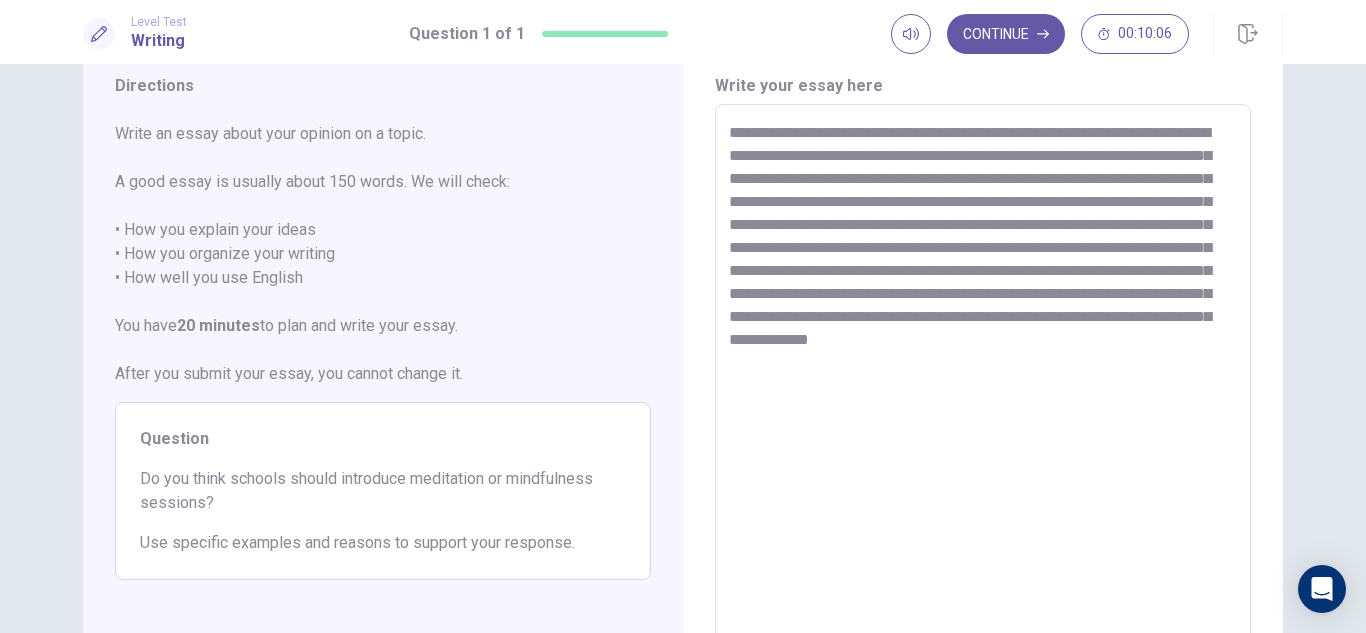 click on "**********" at bounding box center (983, 381) 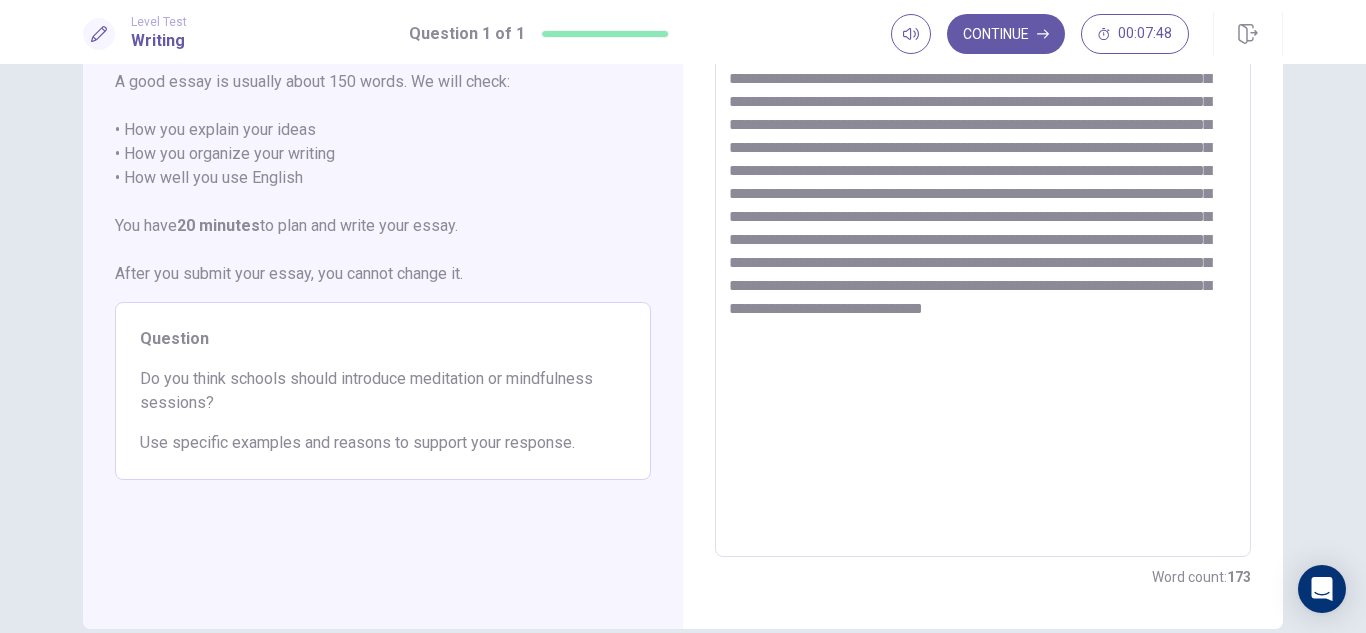 scroll, scrollTop: 70, scrollLeft: 0, axis: vertical 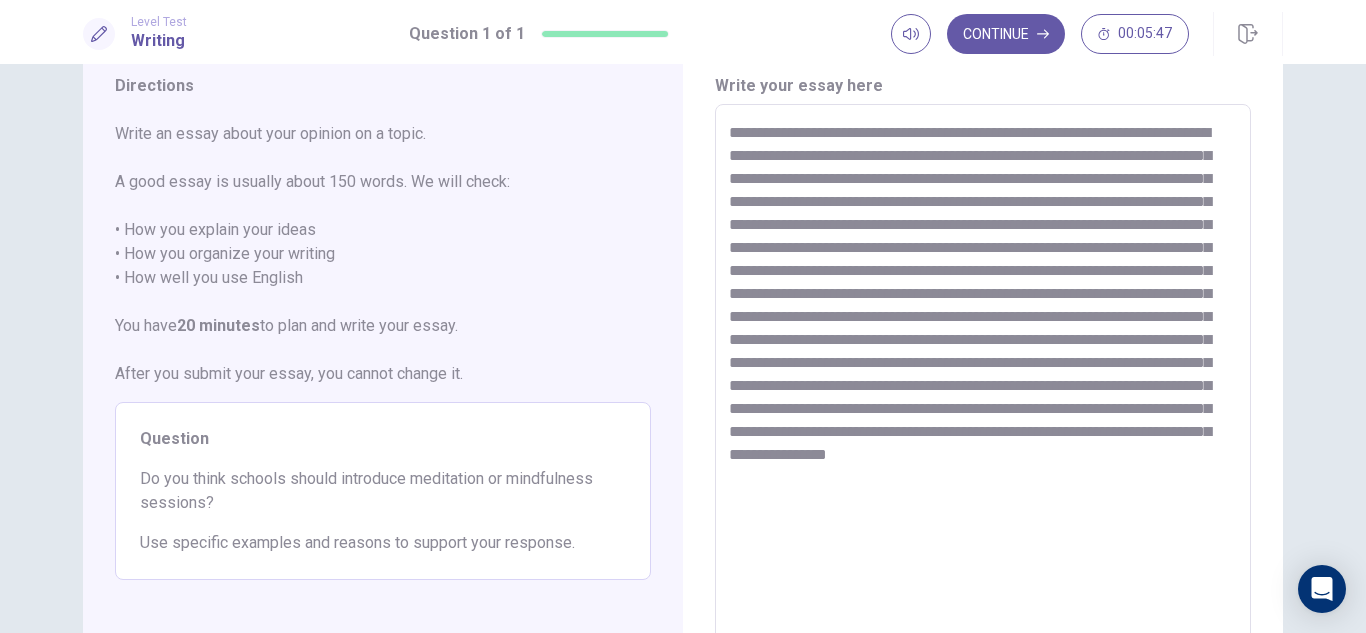 click at bounding box center (983, 381) 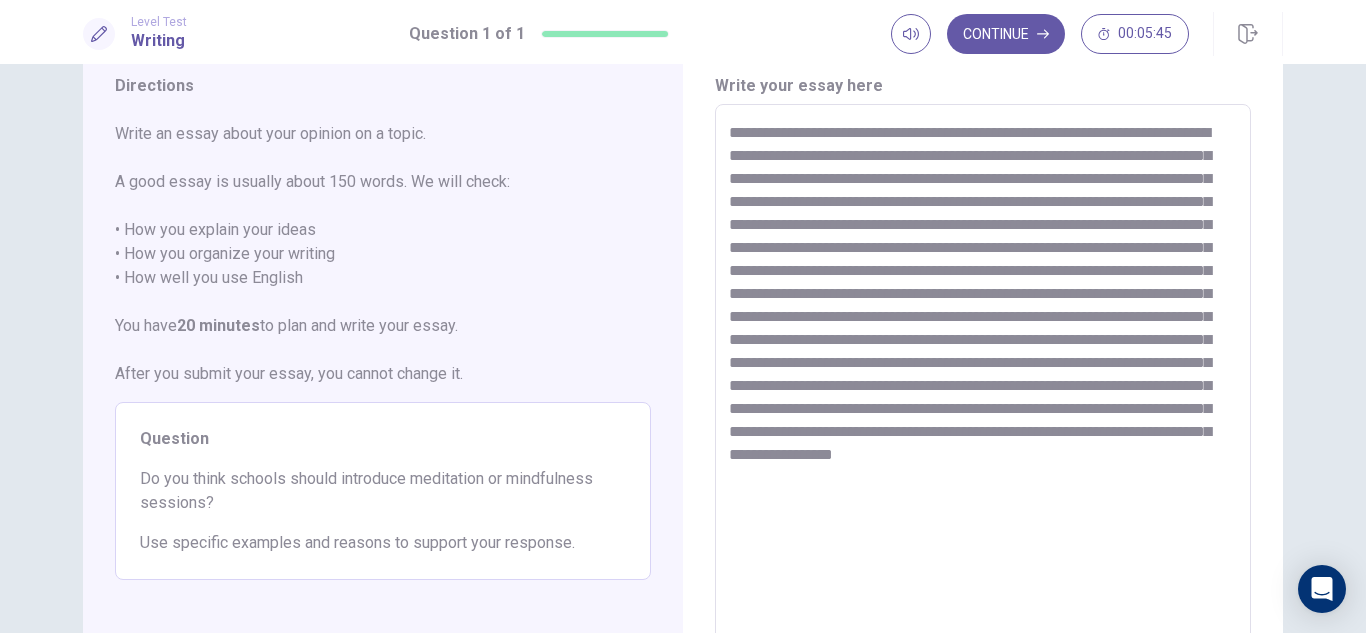 click at bounding box center [983, 381] 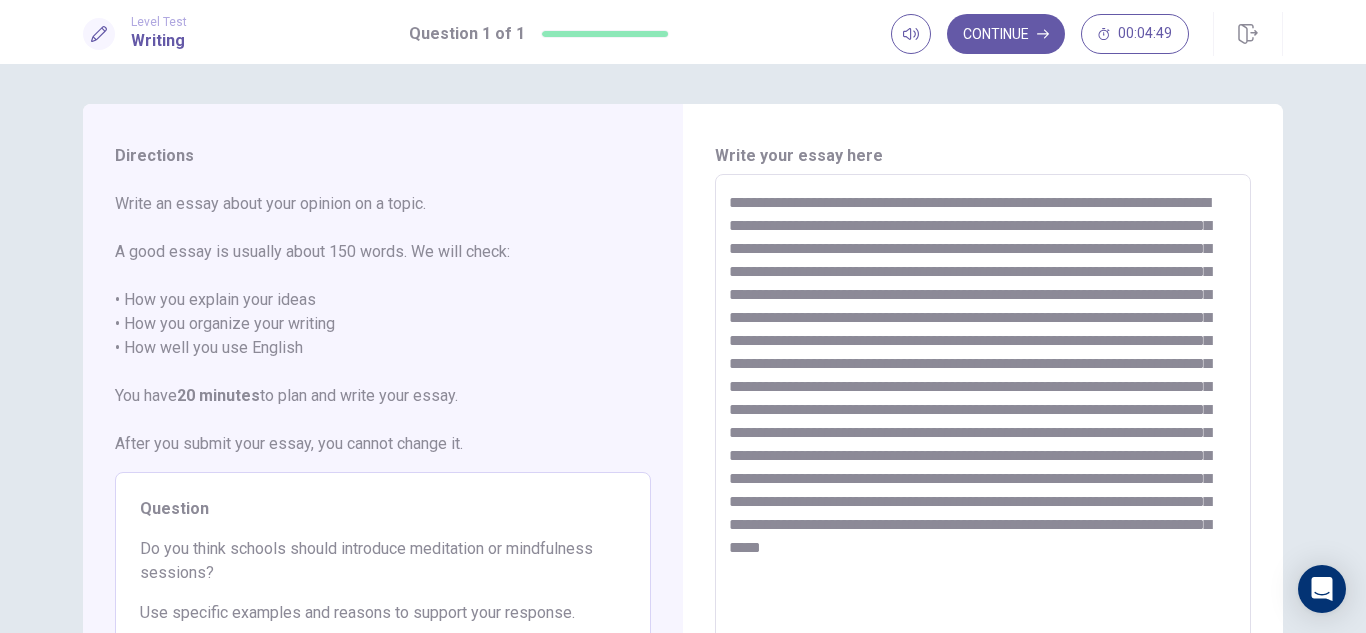 scroll, scrollTop: 100, scrollLeft: 0, axis: vertical 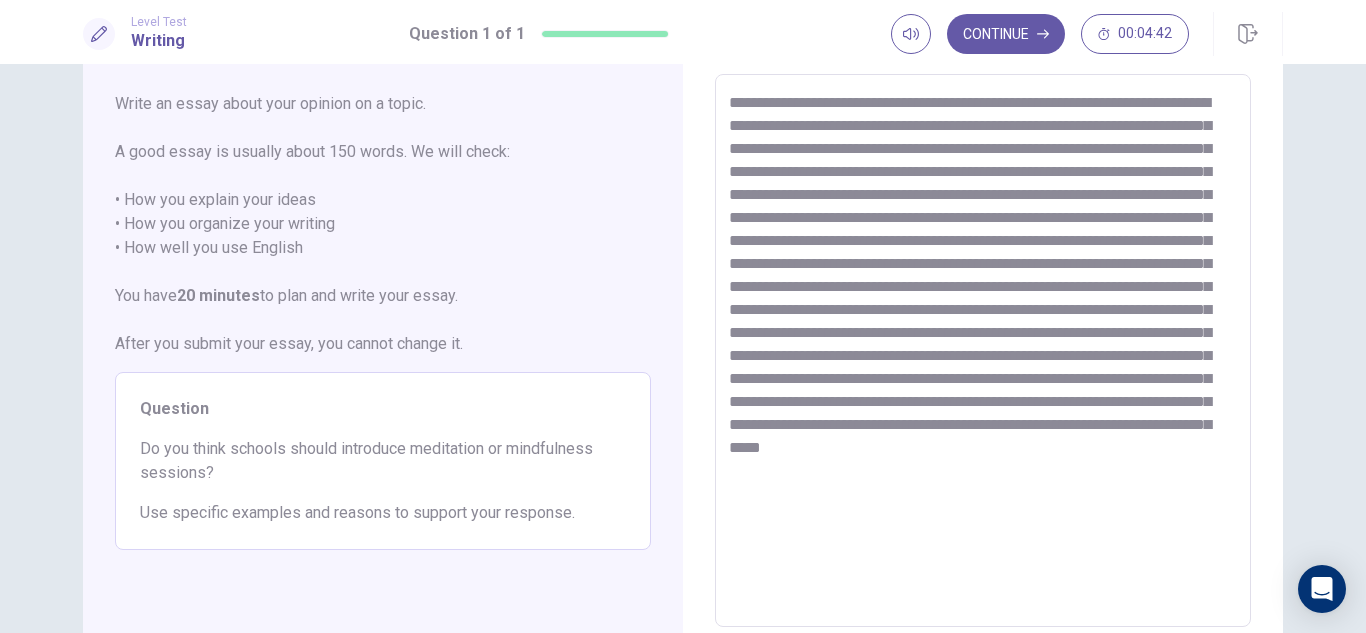 drag, startPoint x: 886, startPoint y: 127, endPoint x: 938, endPoint y: 119, distance: 52.611786 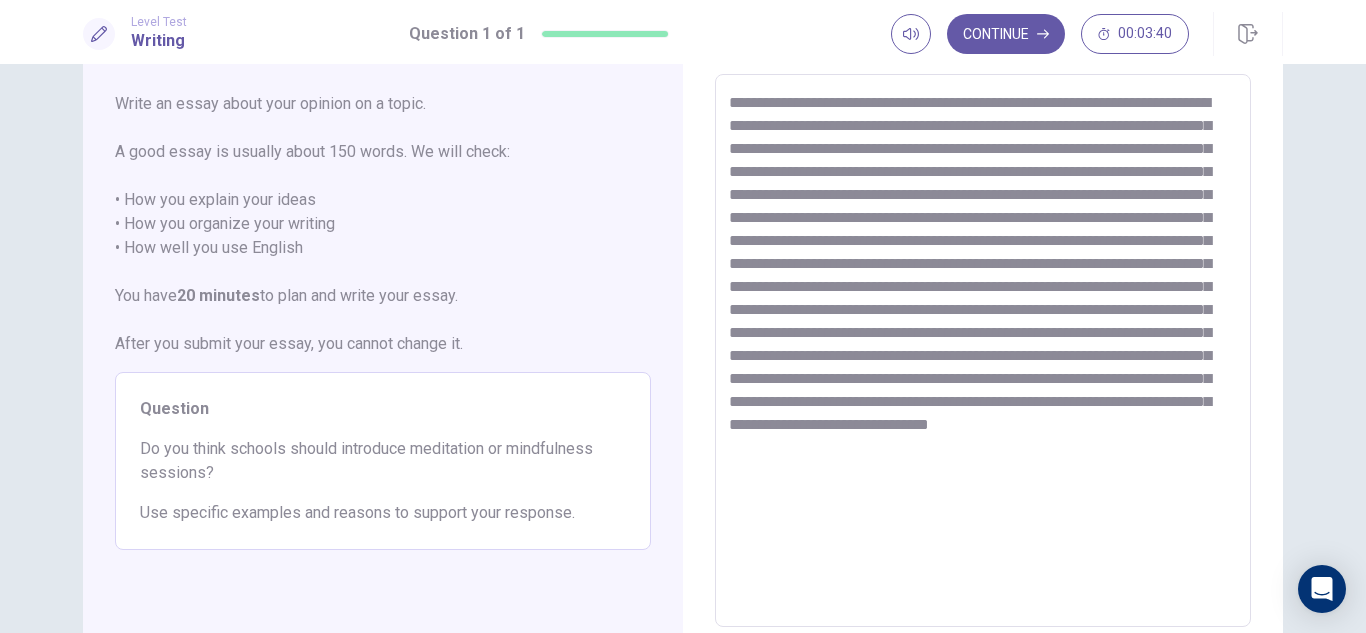 click at bounding box center [983, 351] 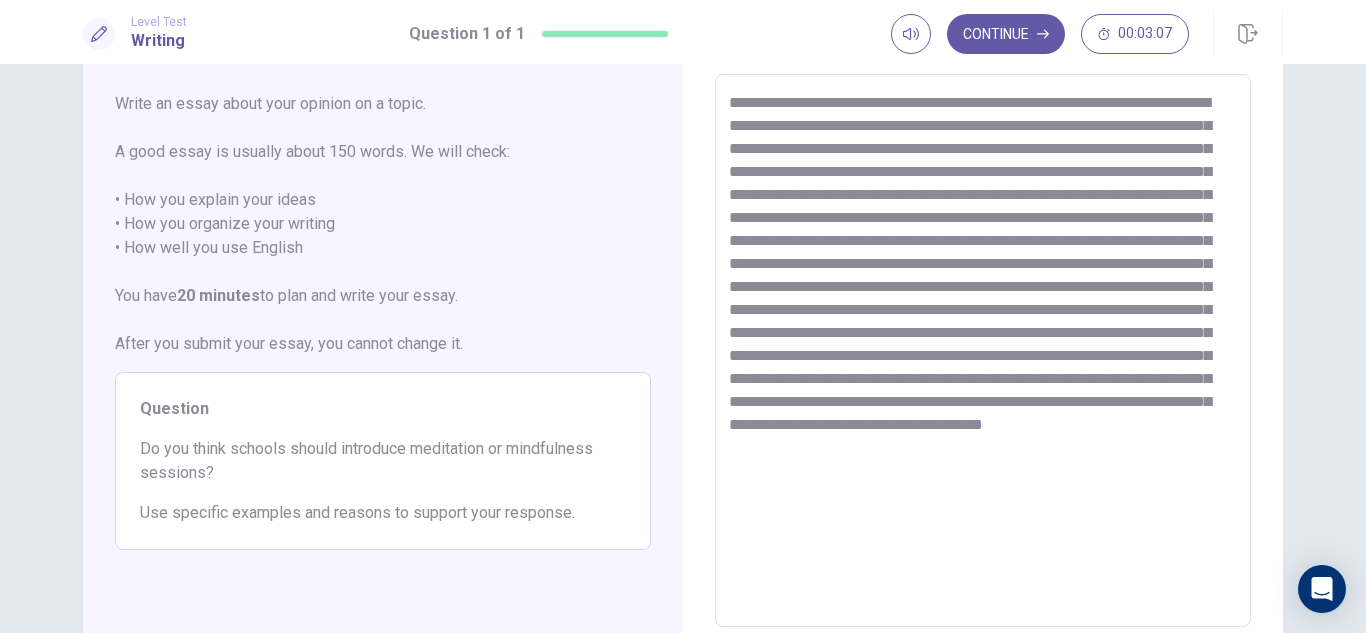 click at bounding box center [983, 351] 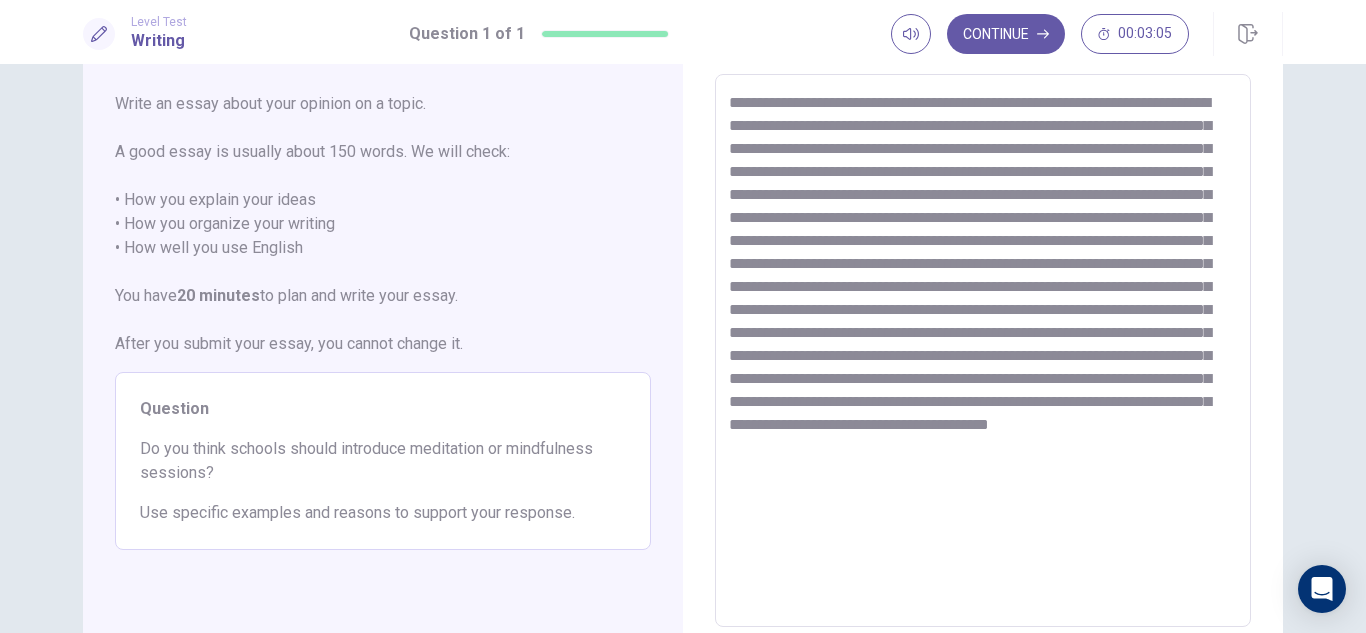 click at bounding box center (983, 351) 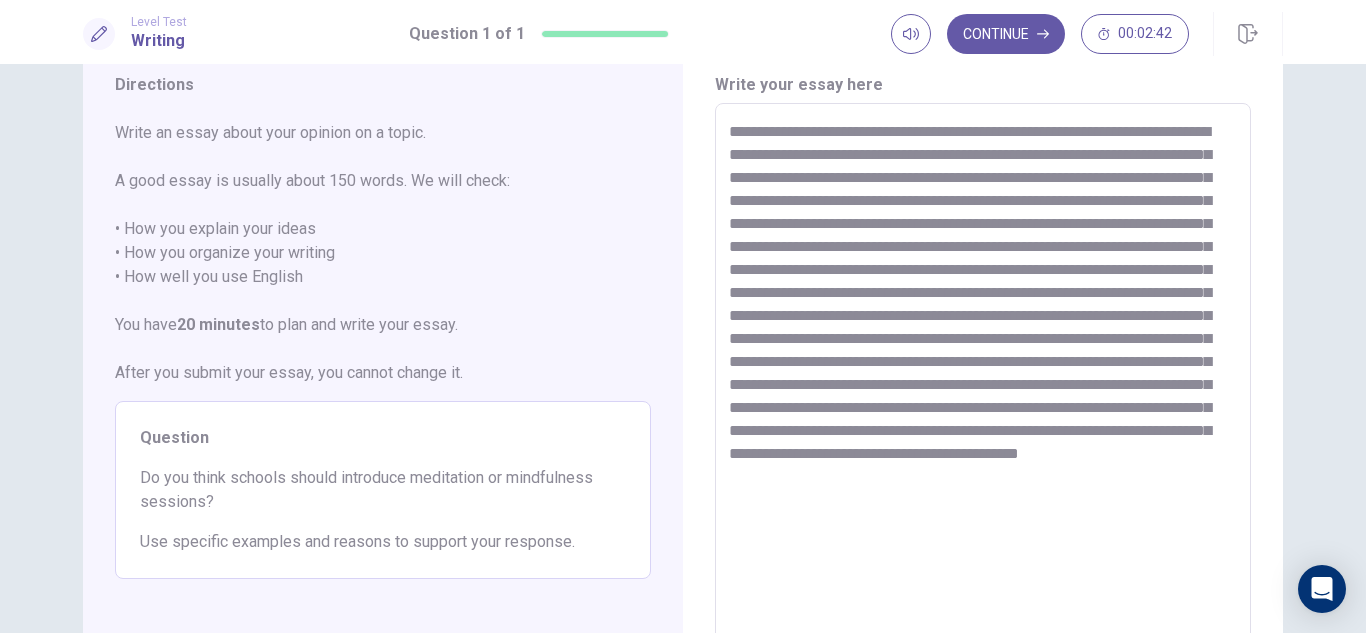 scroll, scrollTop: 70, scrollLeft: 0, axis: vertical 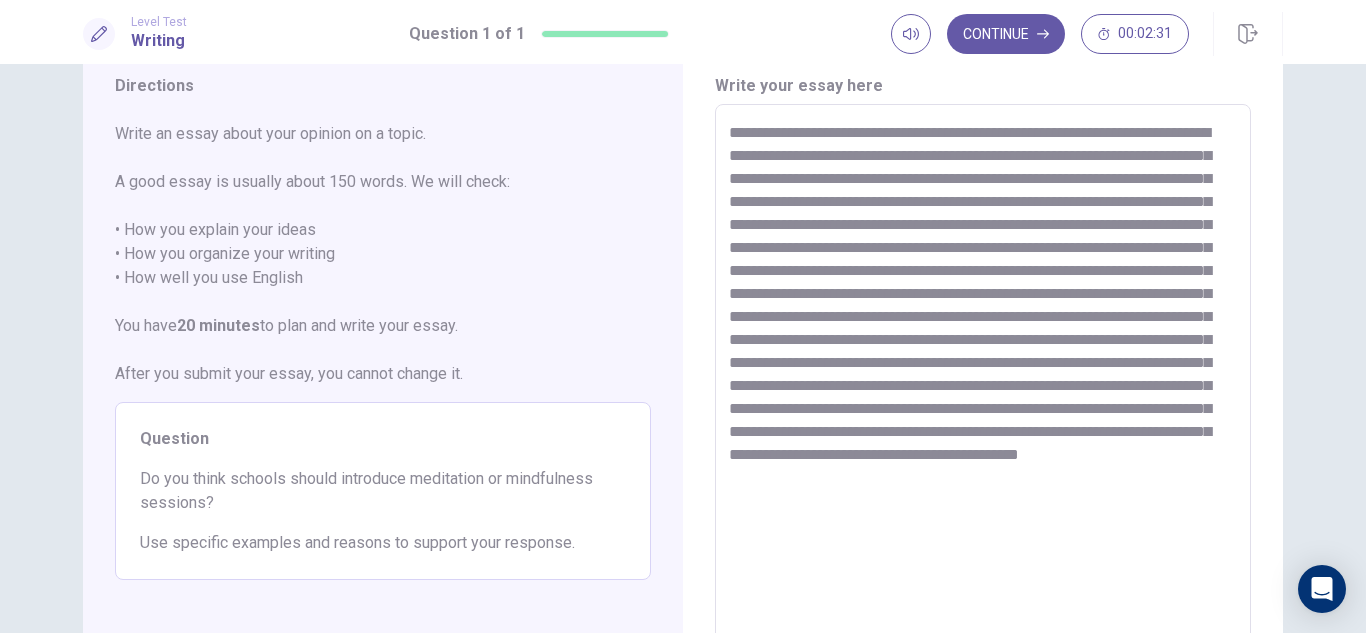 click at bounding box center [983, 381] 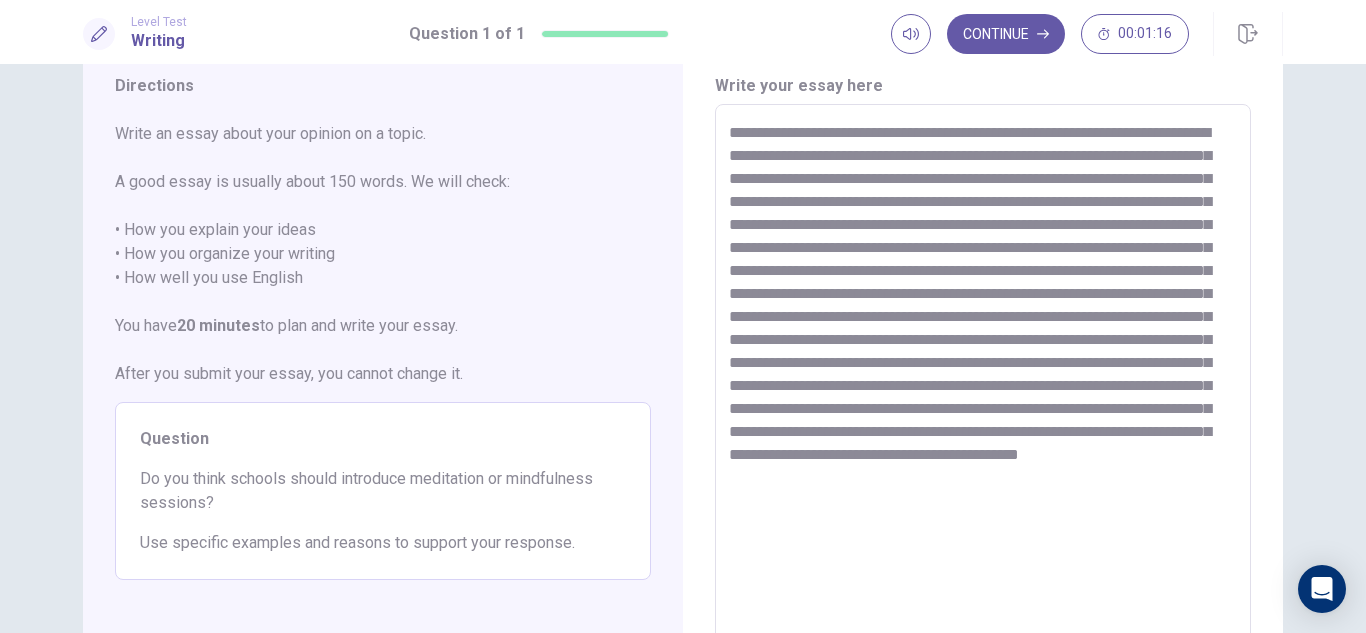 click at bounding box center [983, 381] 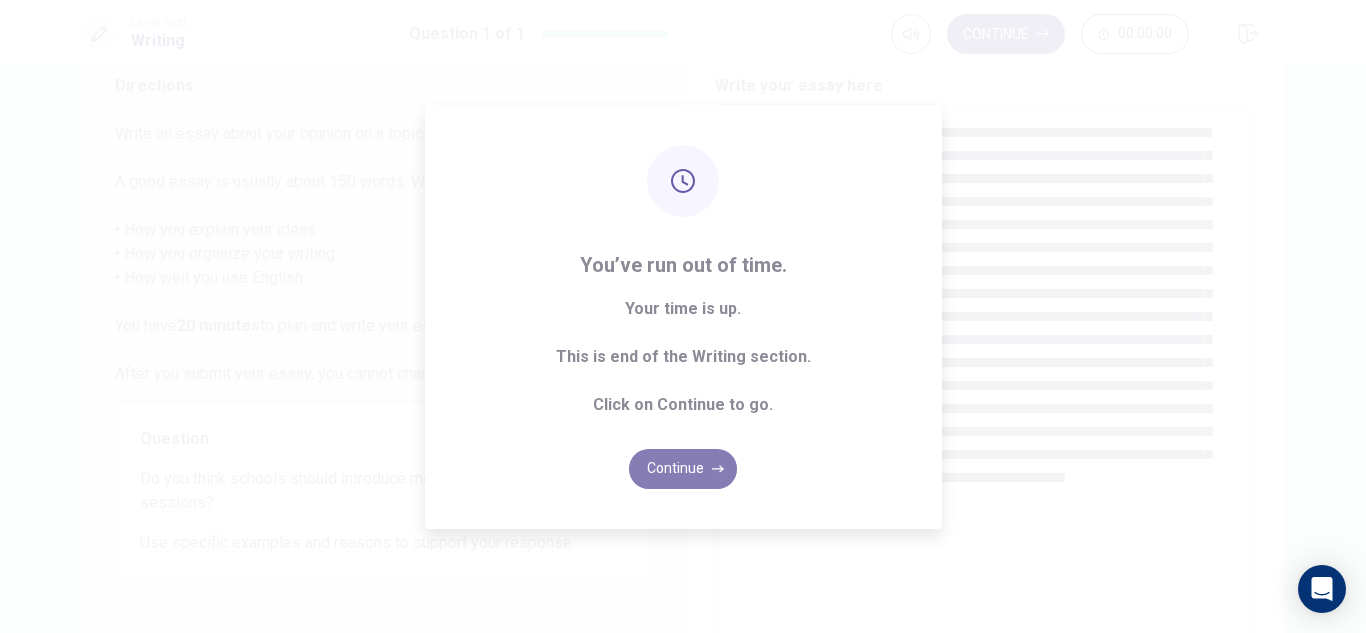 click on "Continue" at bounding box center [683, 469] 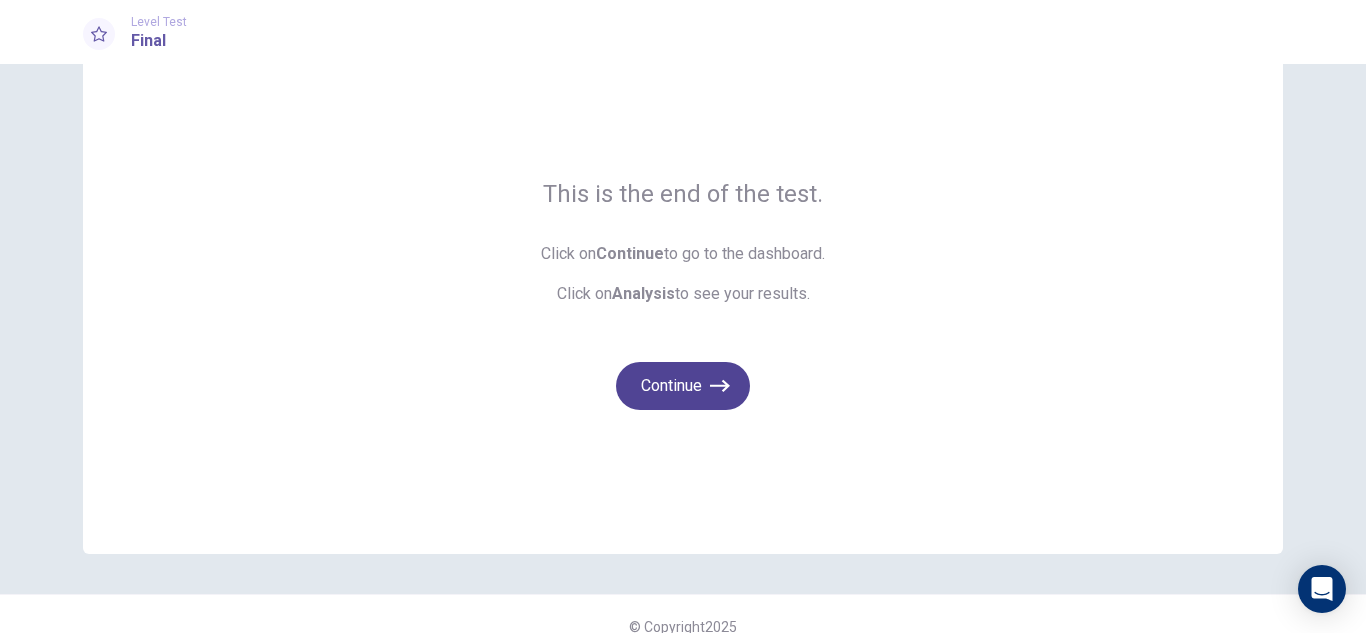 click on "Continue" at bounding box center (683, 386) 